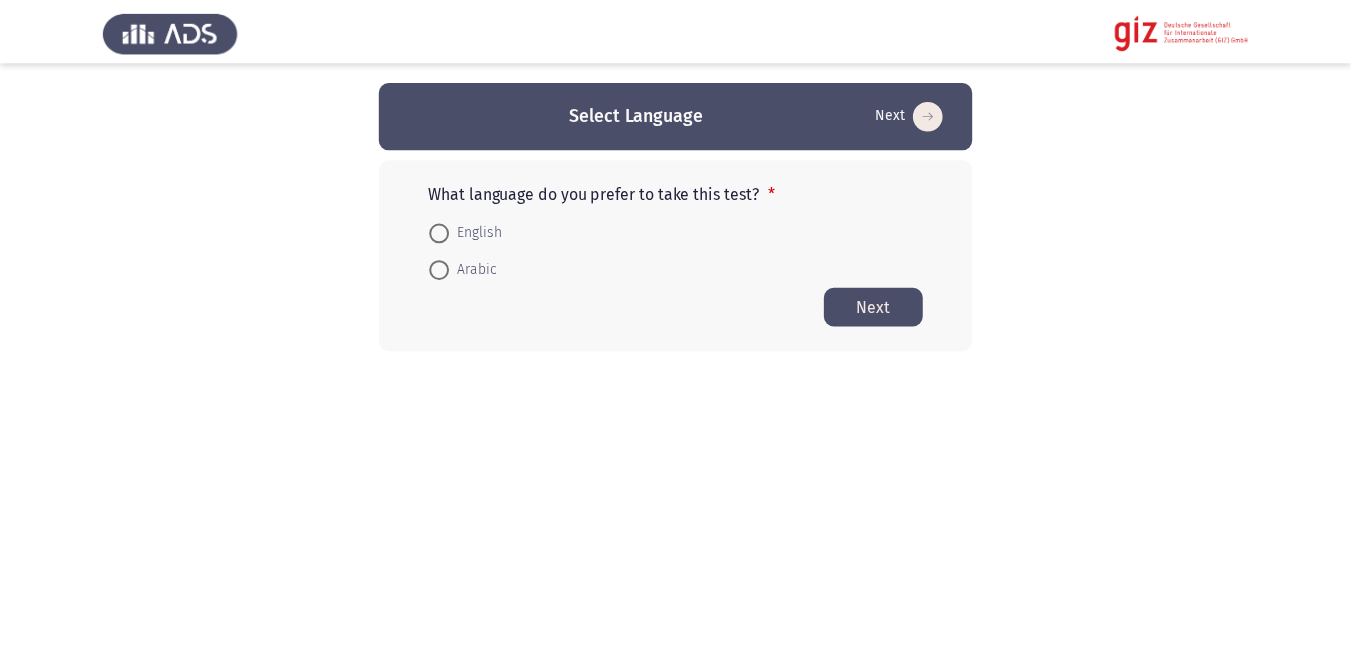 scroll, scrollTop: 0, scrollLeft: 0, axis: both 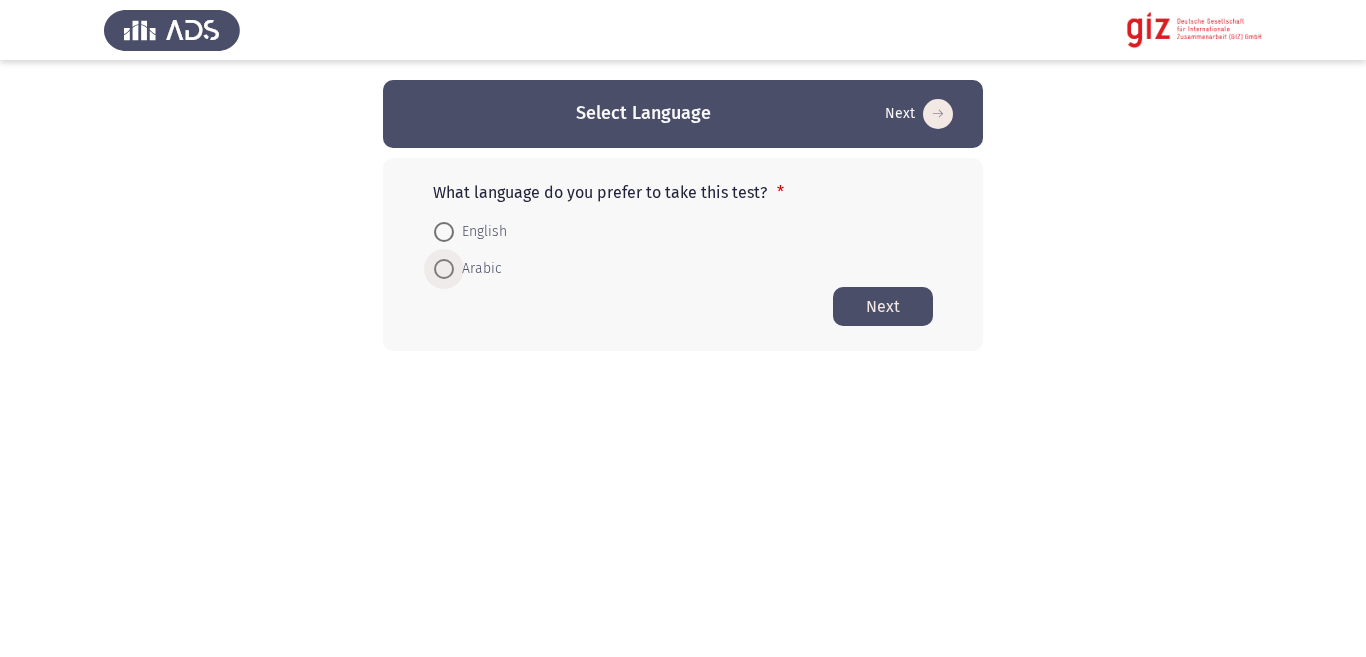 click on "Arabic" at bounding box center [478, 269] 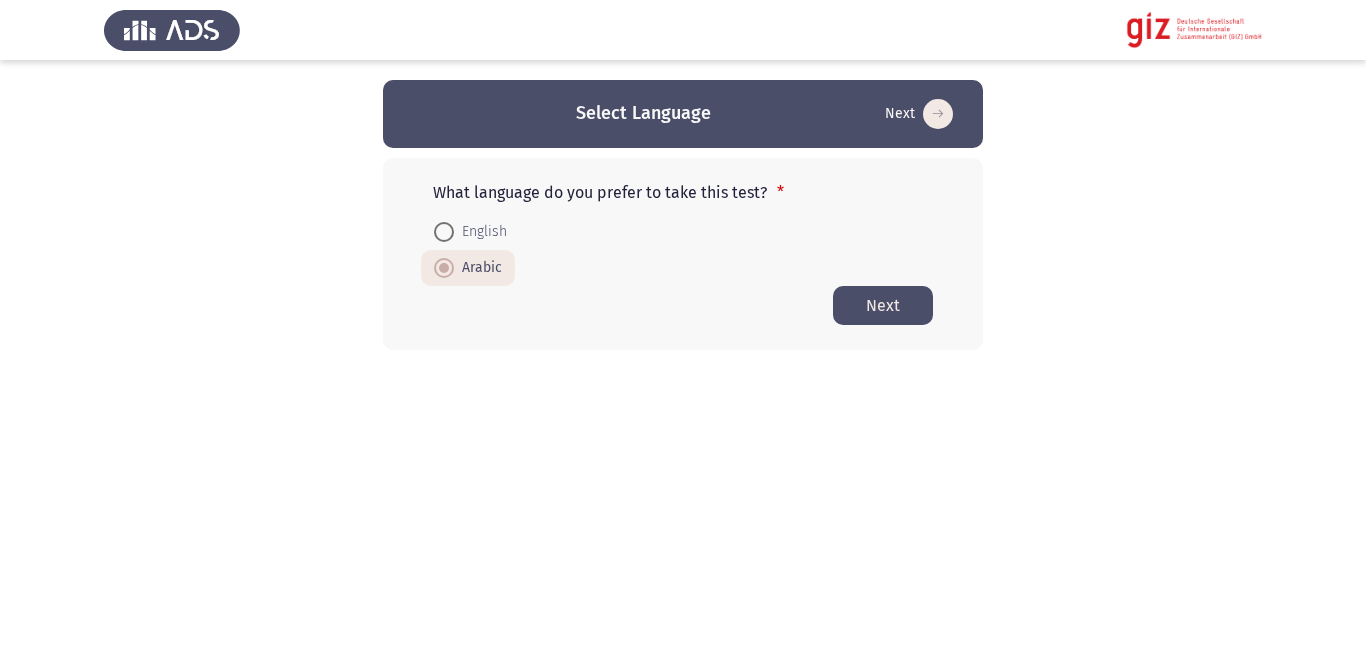 click on "Next" 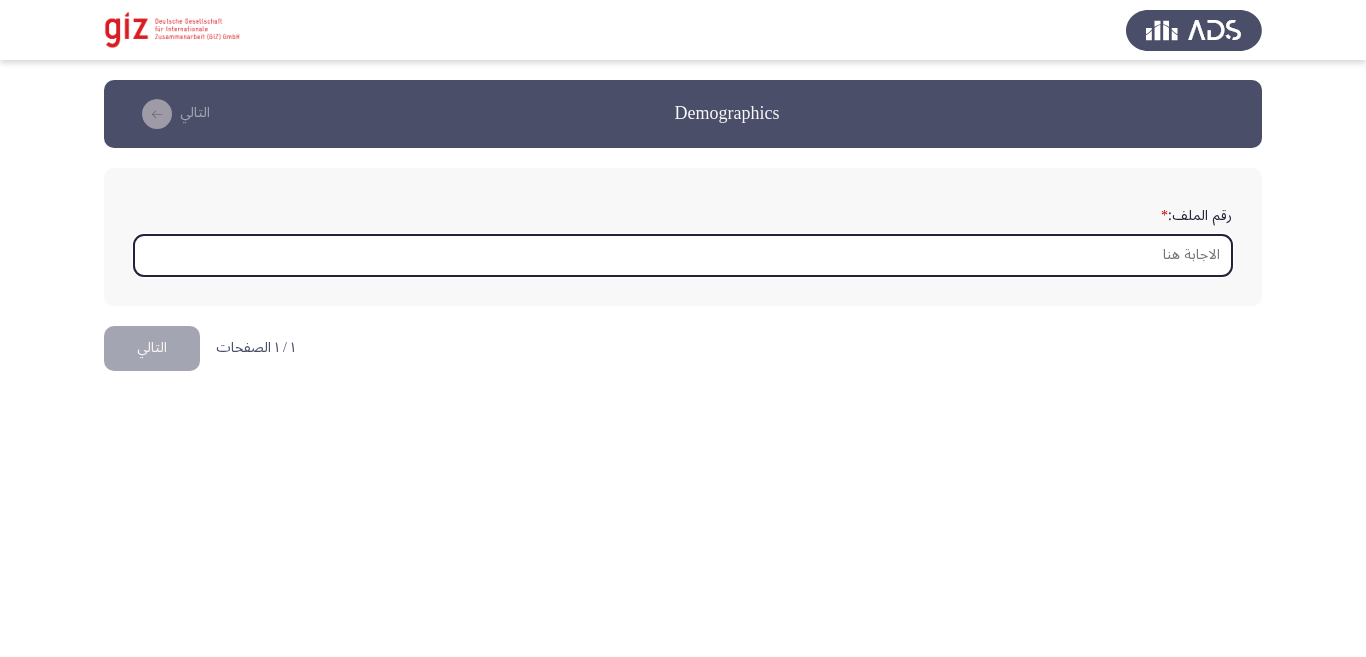 click on "رقم الملف:    *" at bounding box center [683, 255] 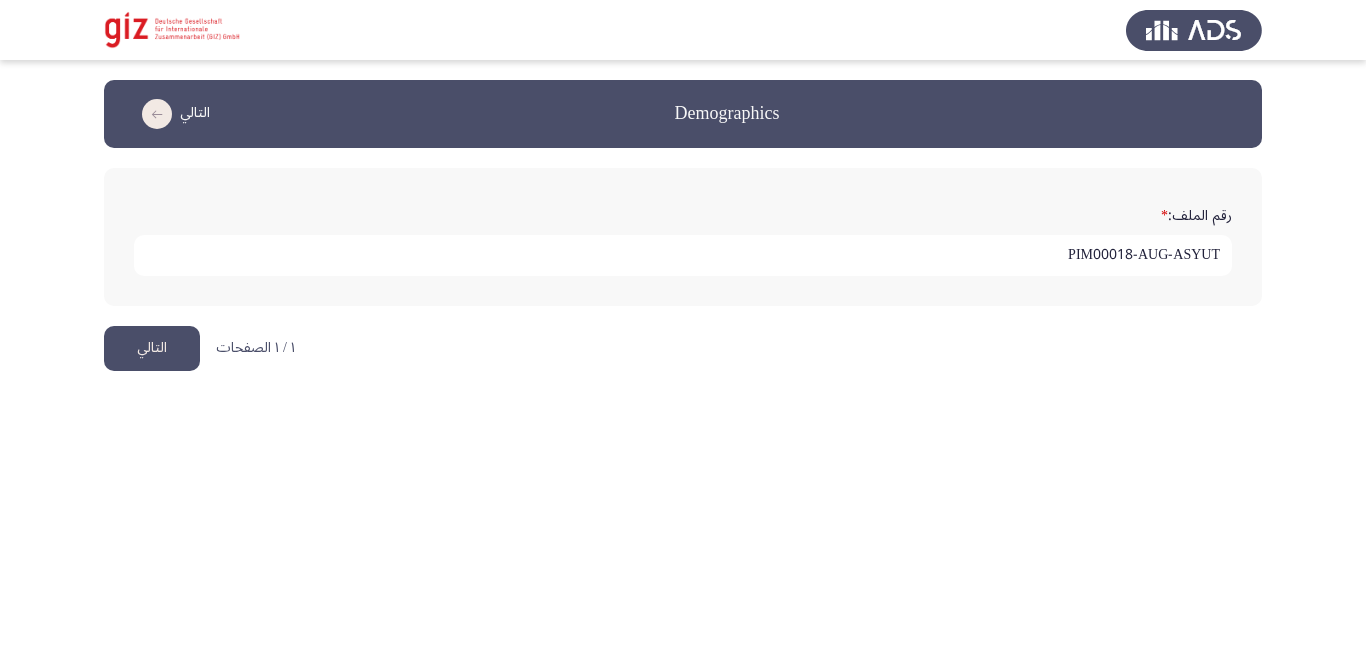 type on "PIM00018-AUG-ASYUT" 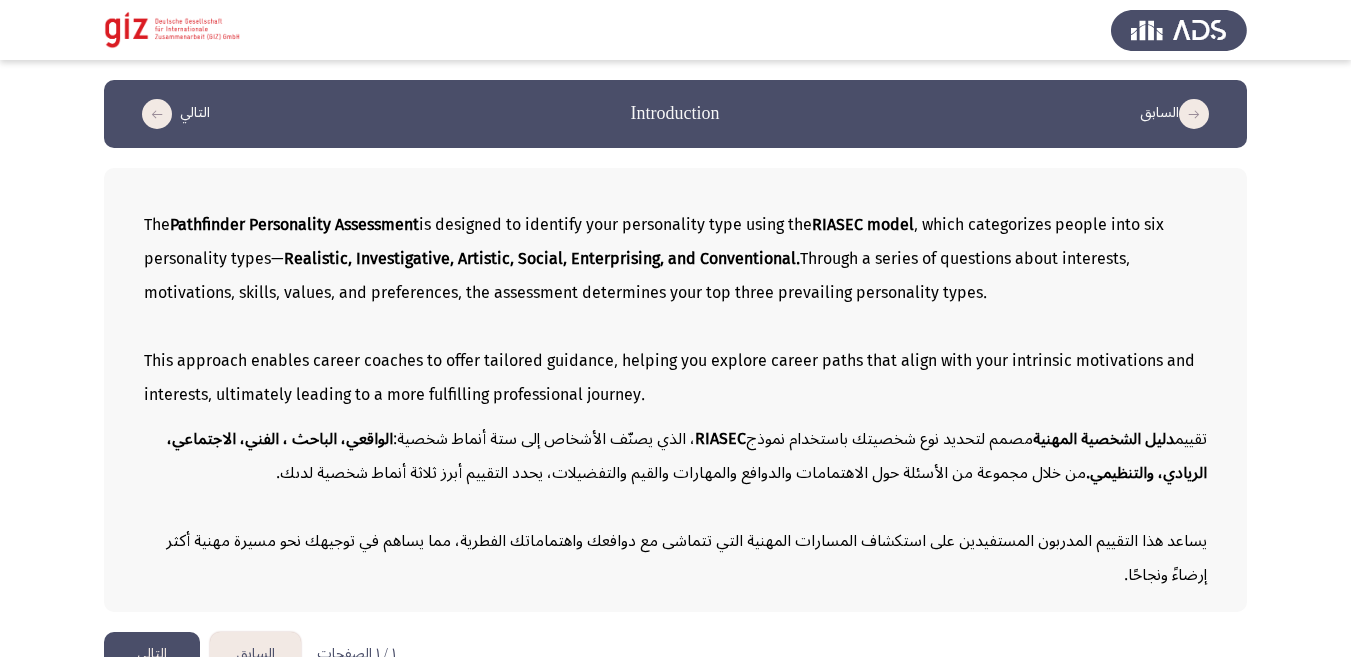 scroll, scrollTop: 40, scrollLeft: 0, axis: vertical 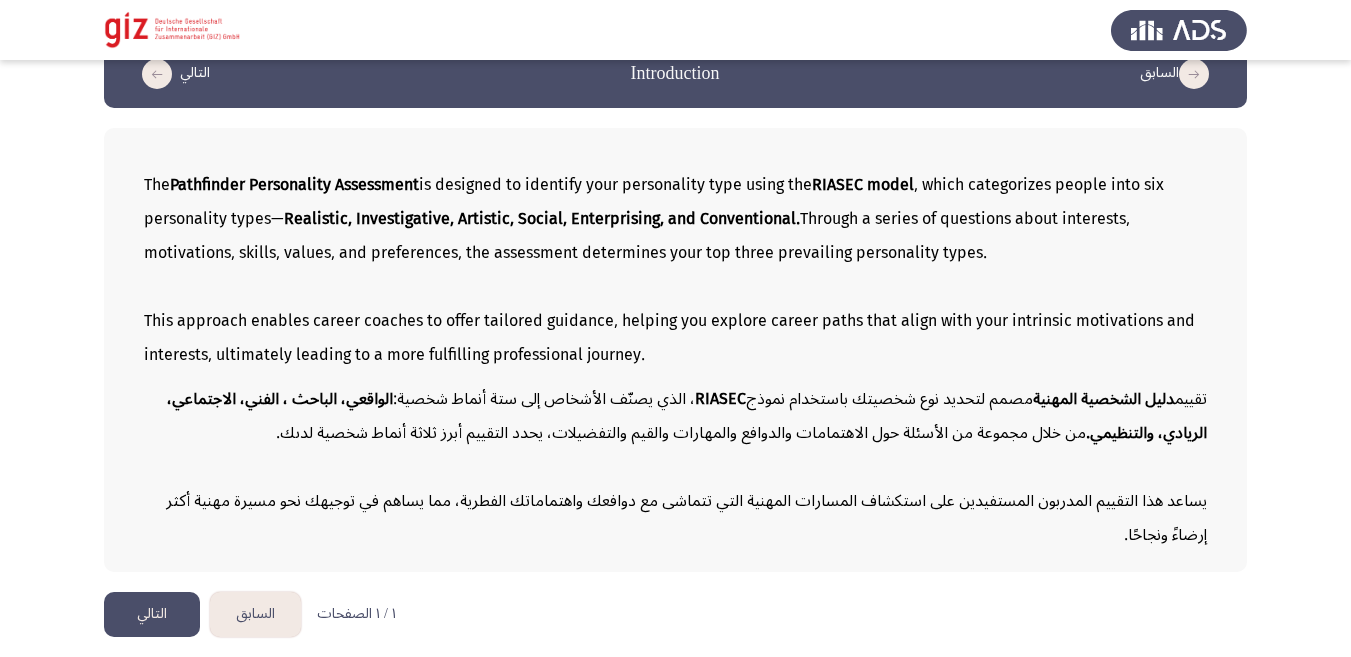 click on "التالي" 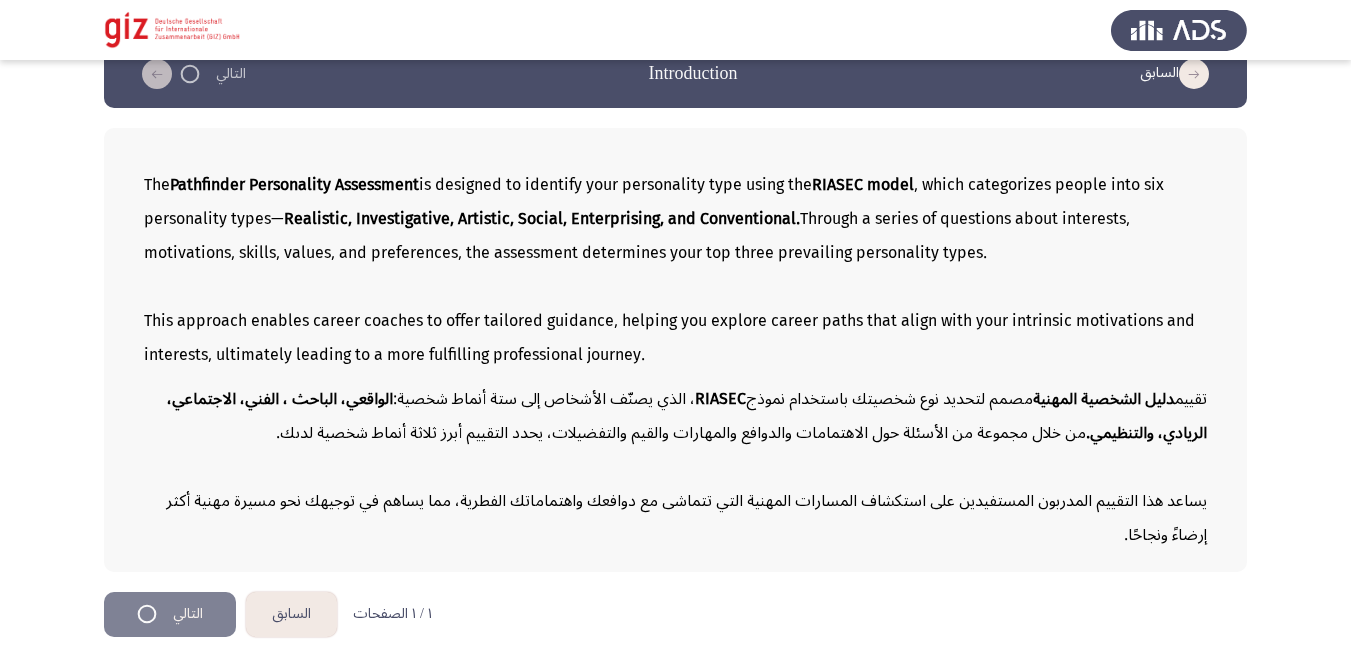 scroll, scrollTop: 0, scrollLeft: 0, axis: both 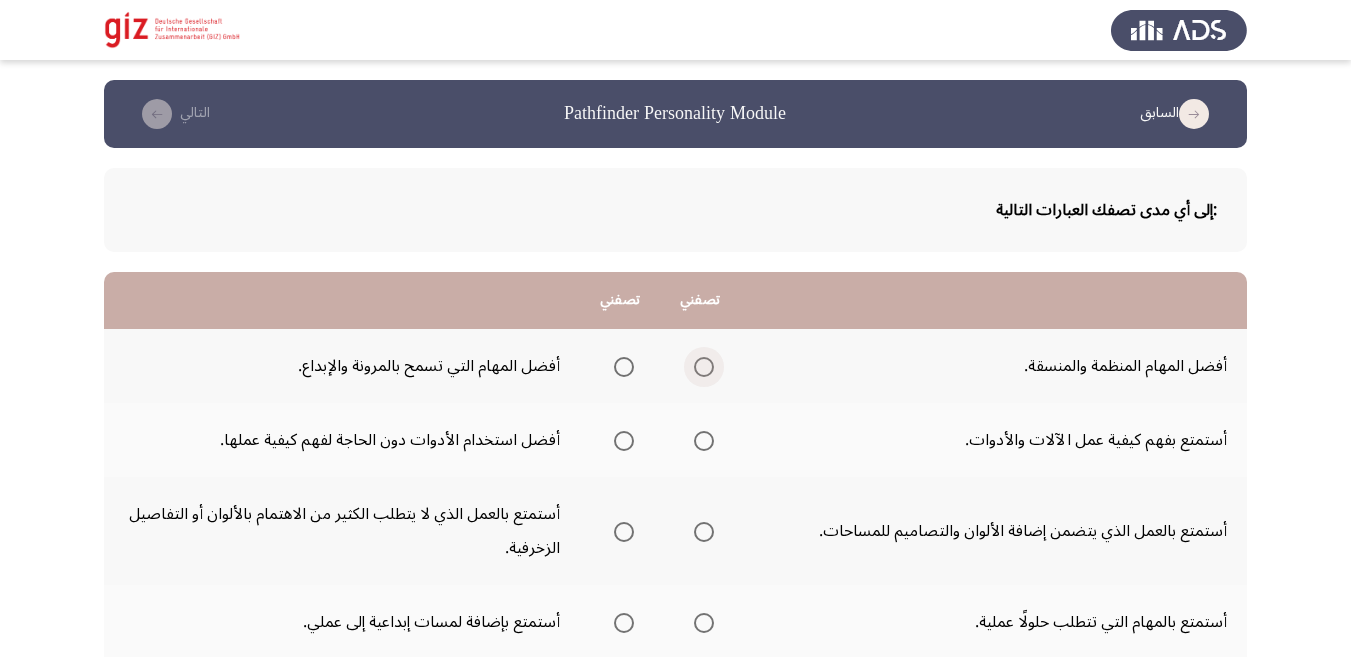 click at bounding box center [704, 367] 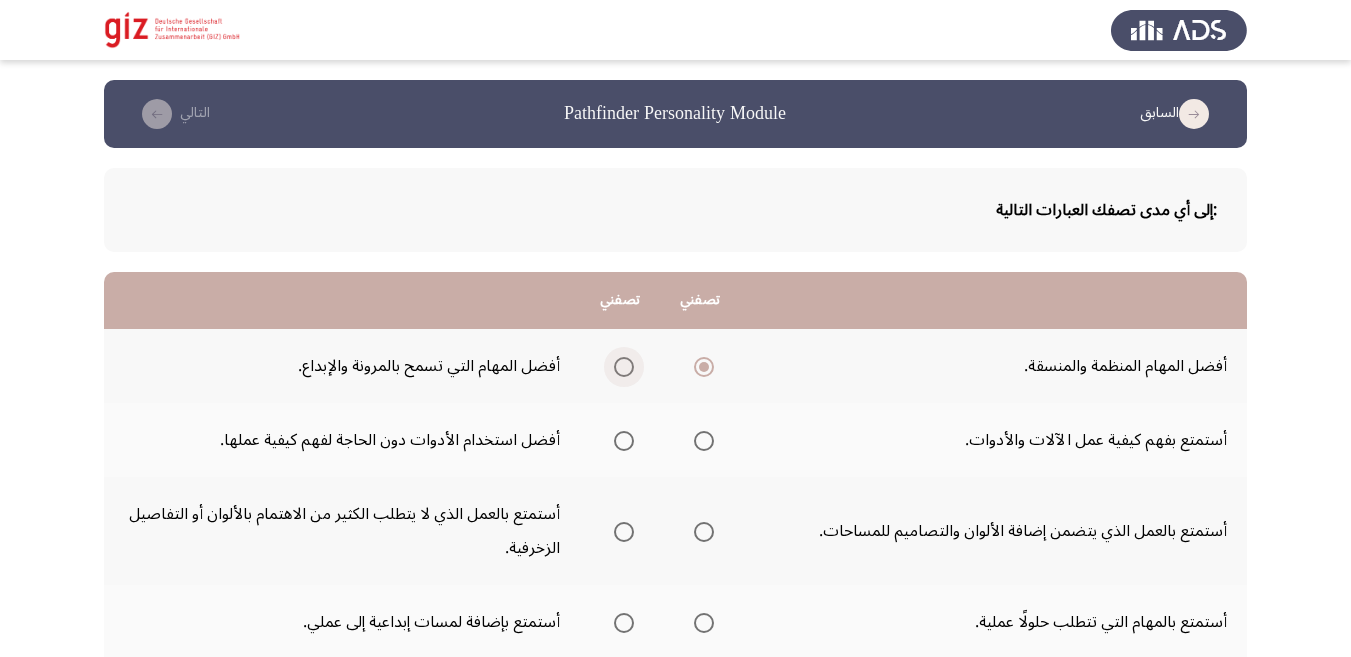 click at bounding box center (624, 367) 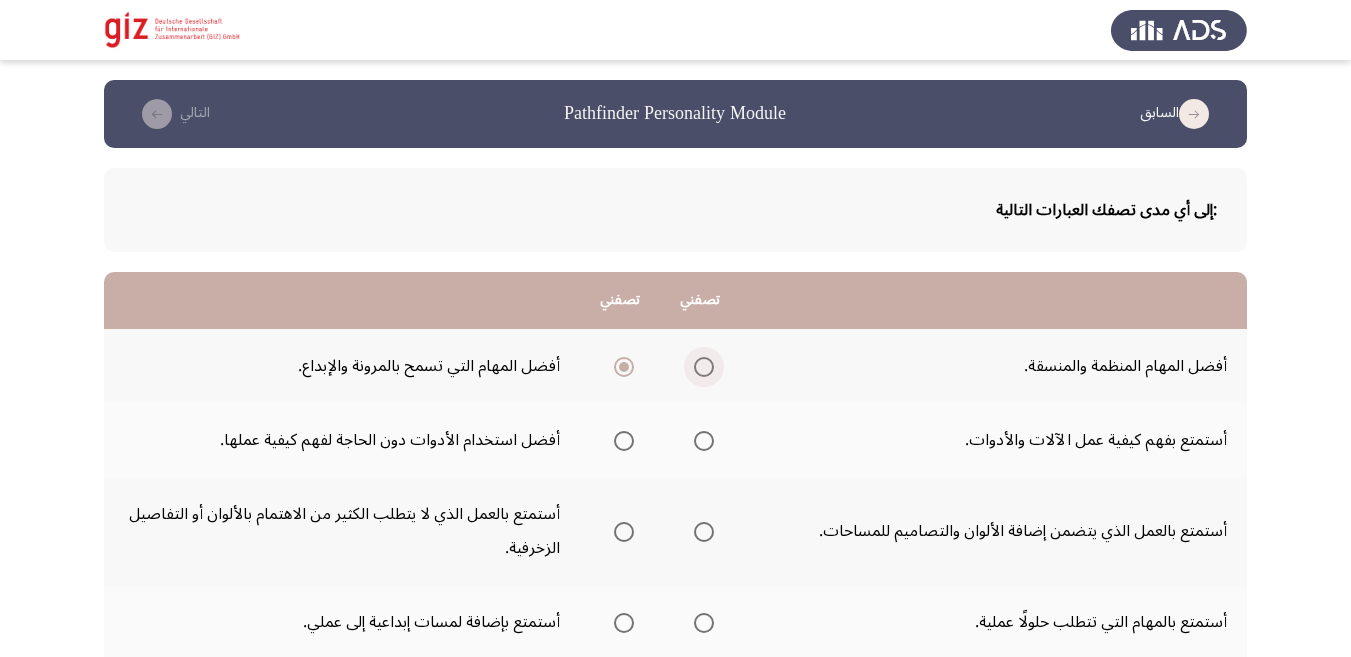 click at bounding box center [704, 367] 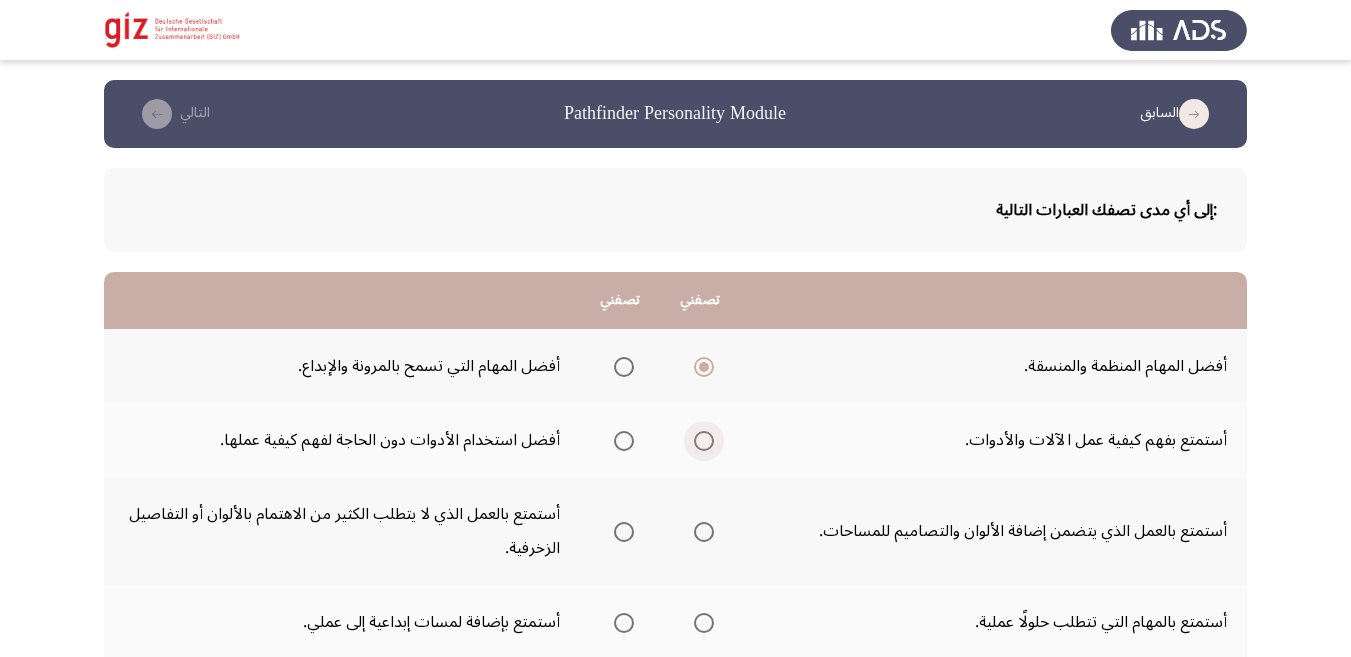 click at bounding box center [704, 441] 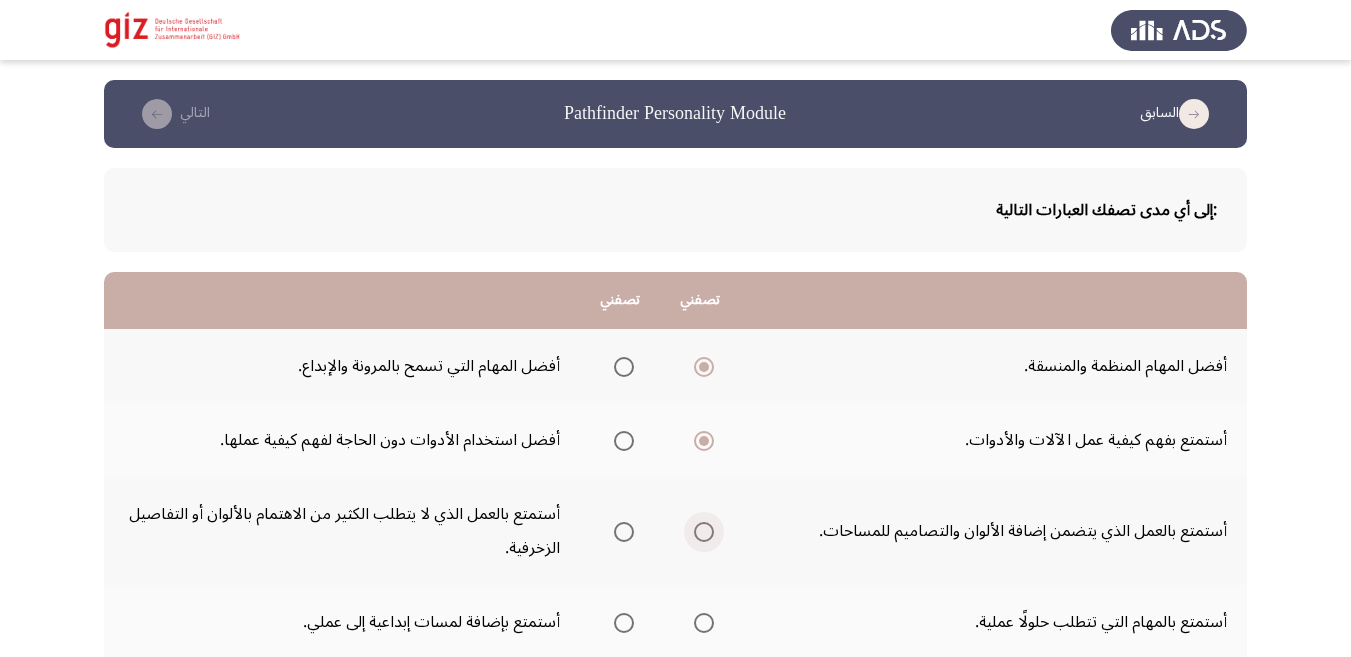 click at bounding box center (704, 532) 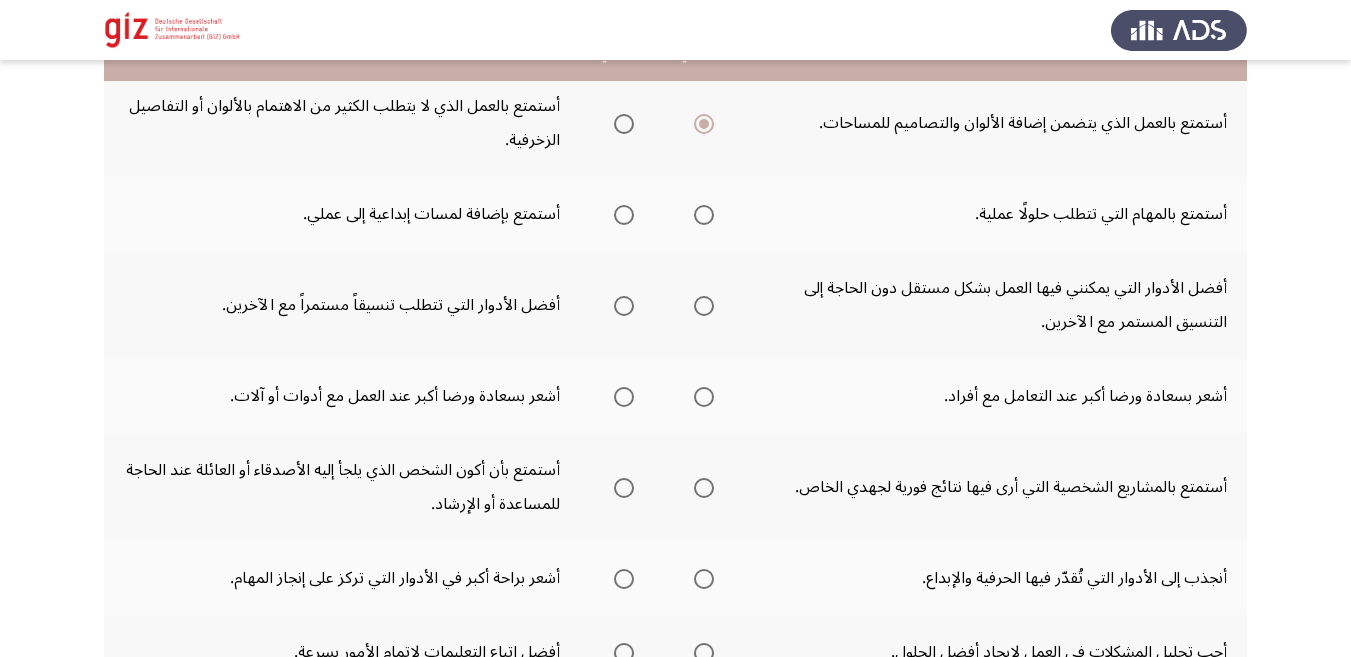 scroll, scrollTop: 410, scrollLeft: 0, axis: vertical 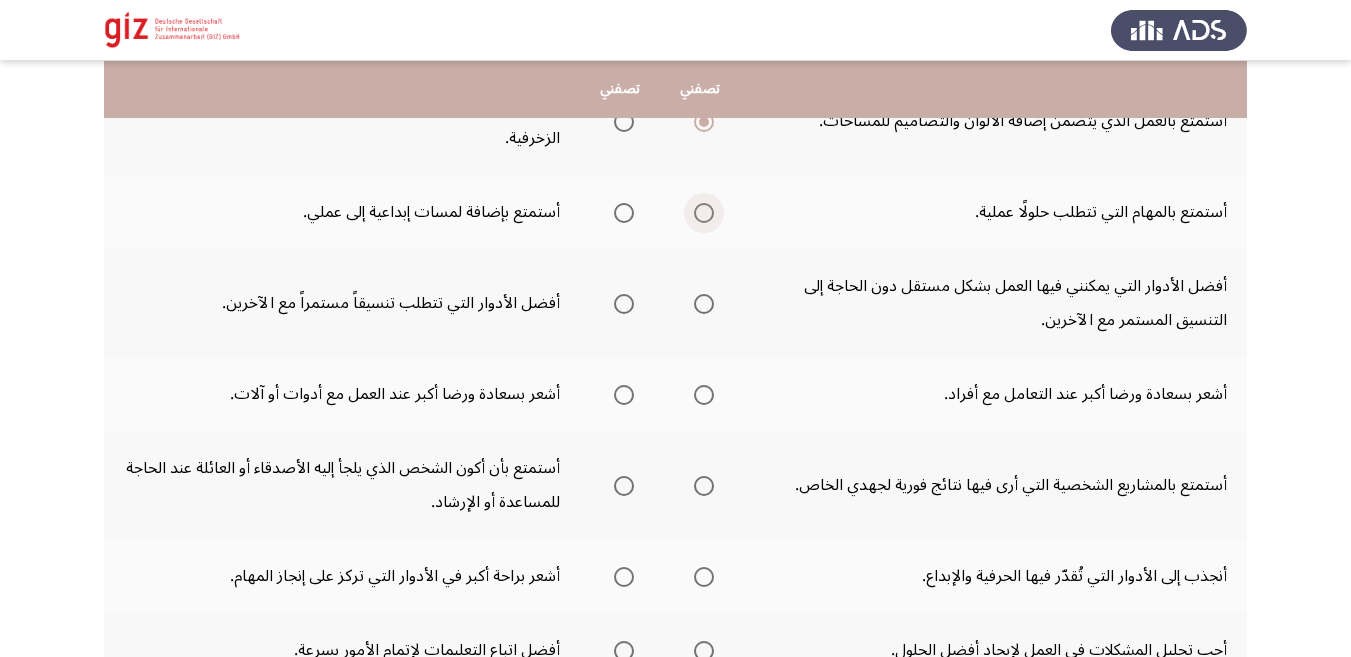 click at bounding box center (704, 213) 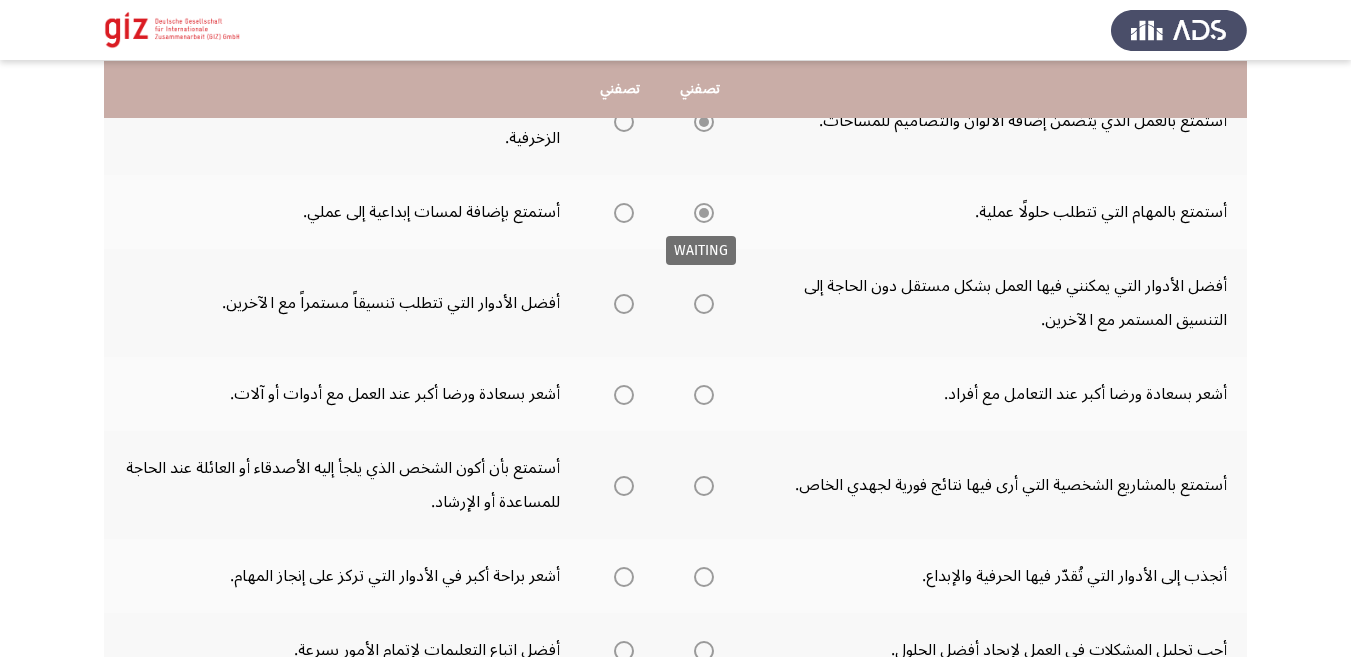 click at bounding box center (704, 213) 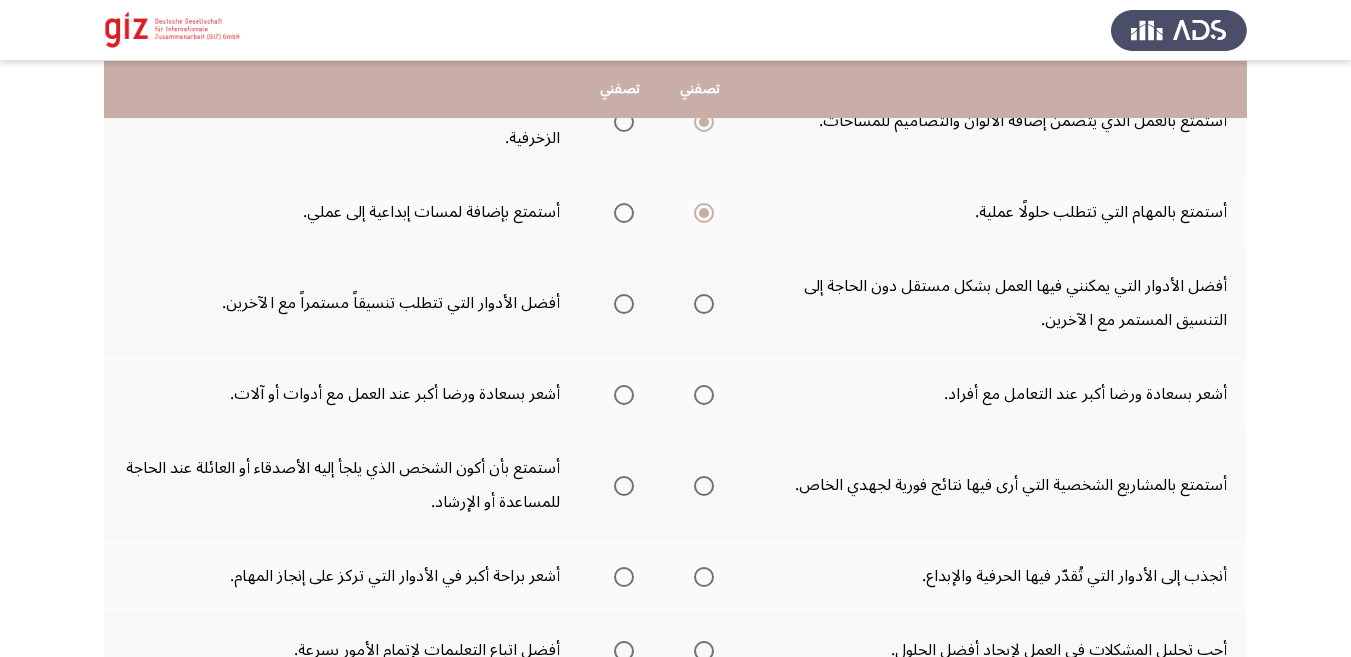 click at bounding box center [624, 304] 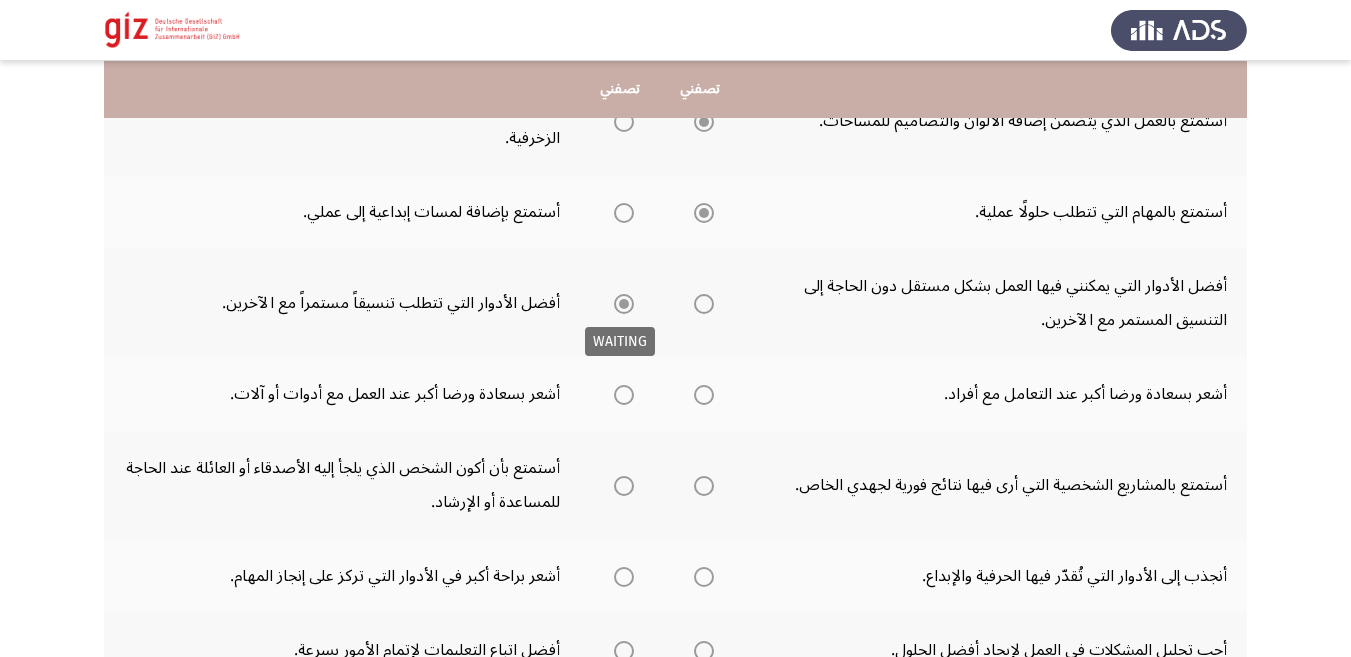 click at bounding box center (624, 304) 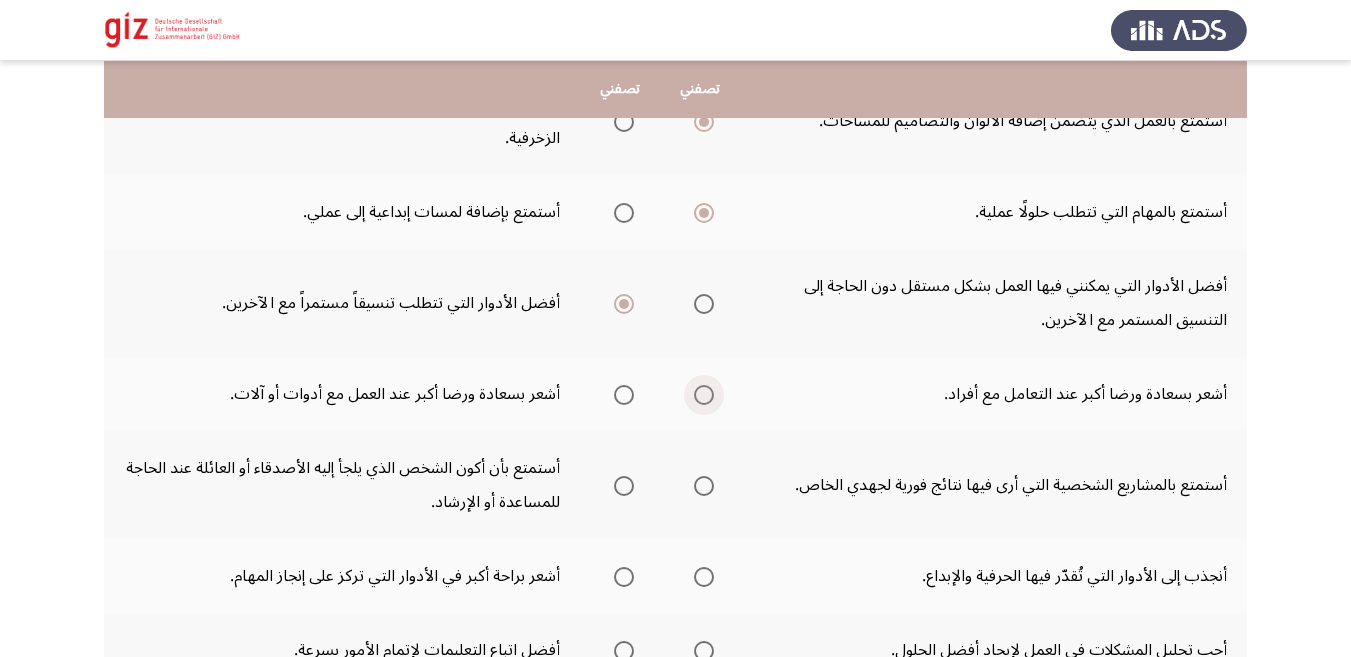 click at bounding box center (704, 395) 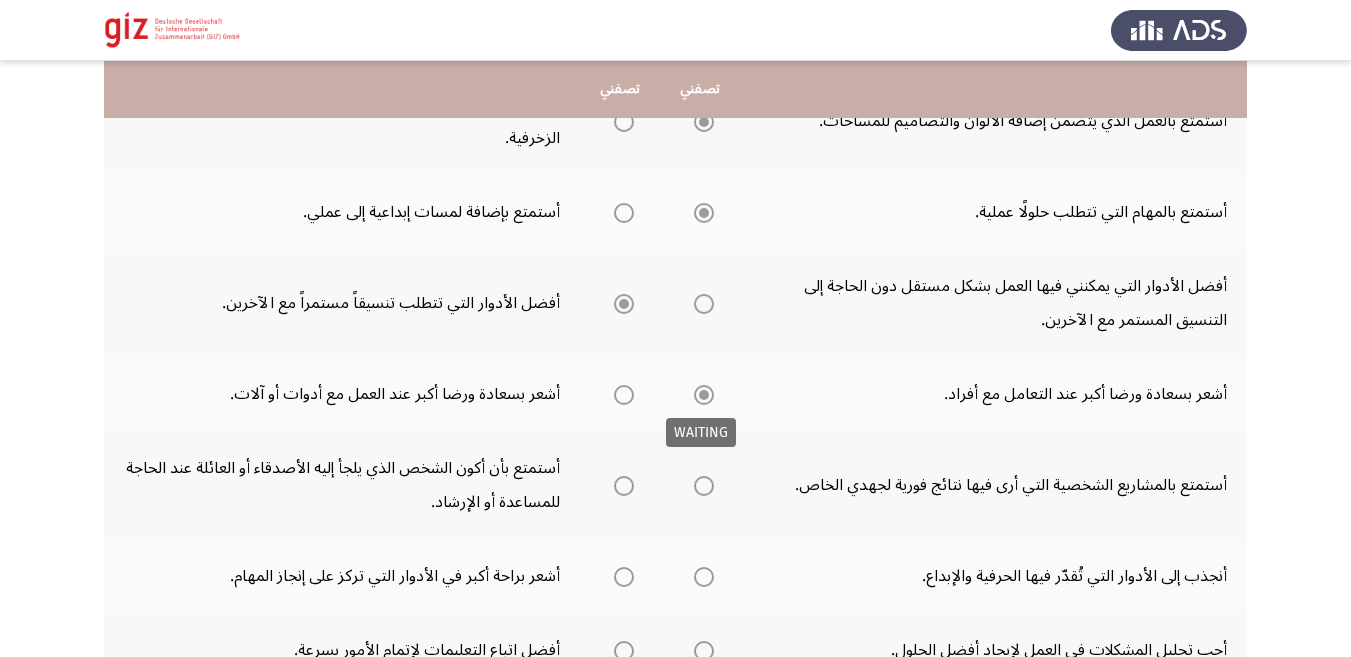 click at bounding box center (704, 395) 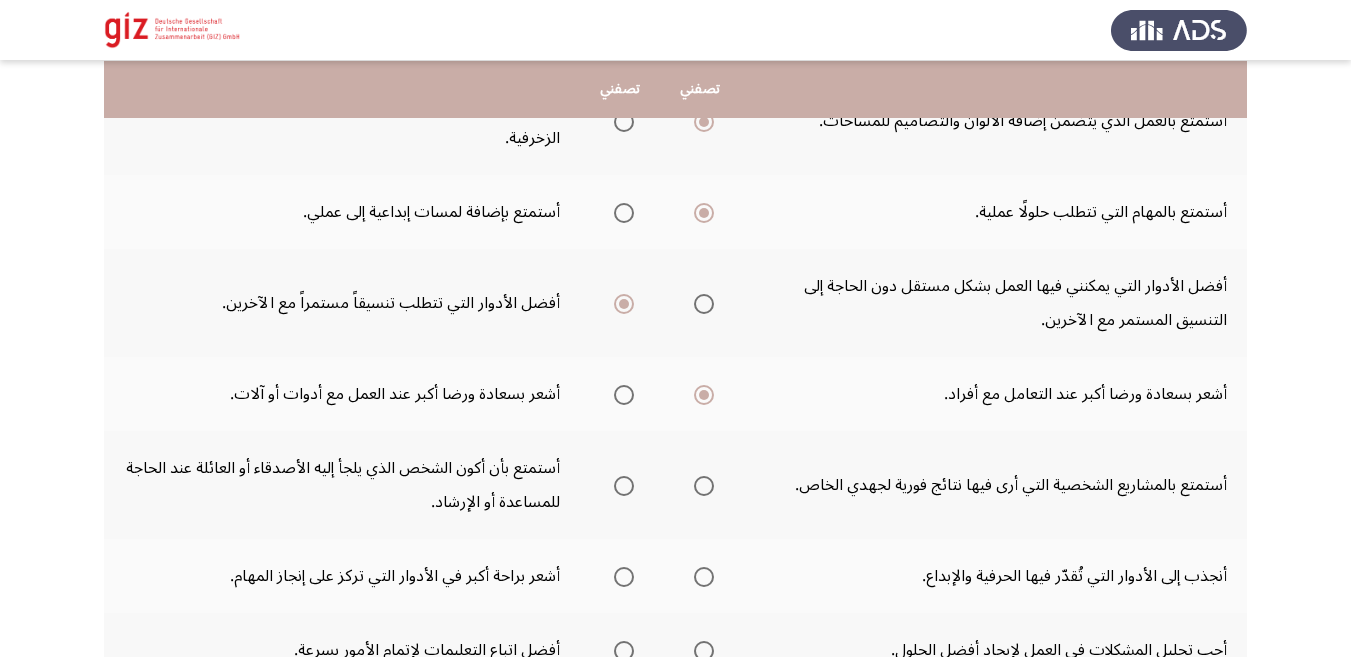 click at bounding box center (624, 486) 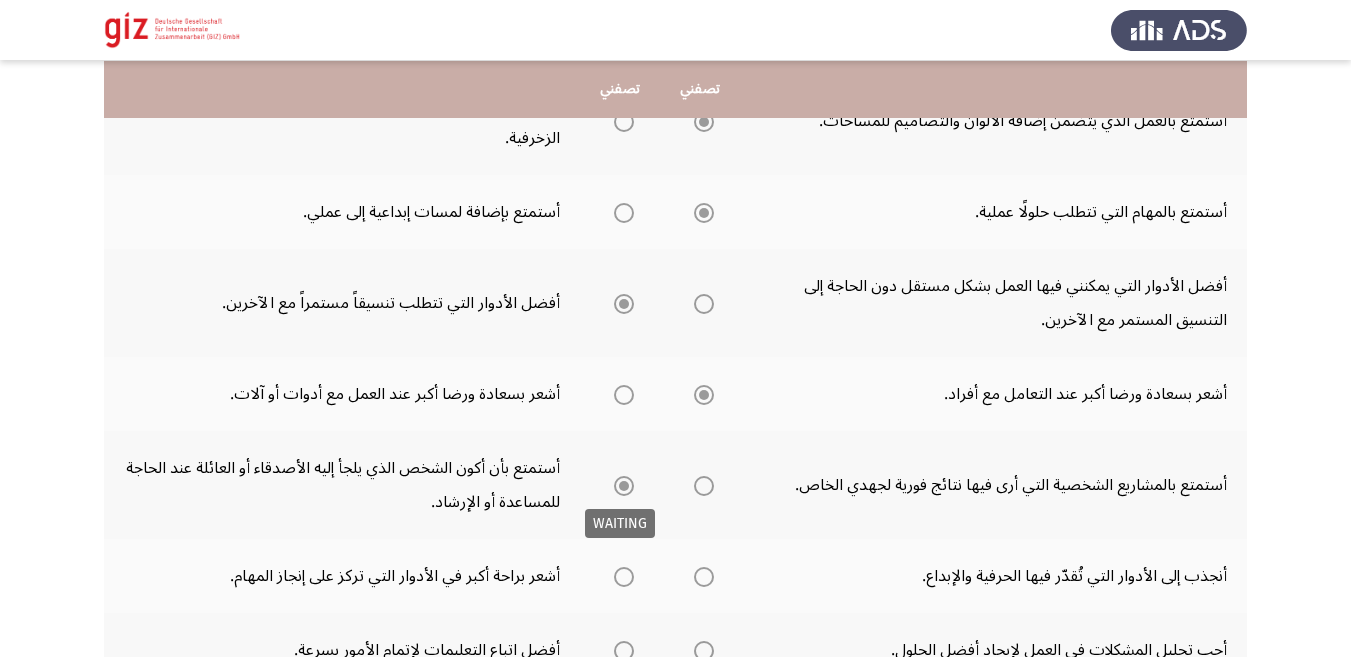 click at bounding box center [624, 486] 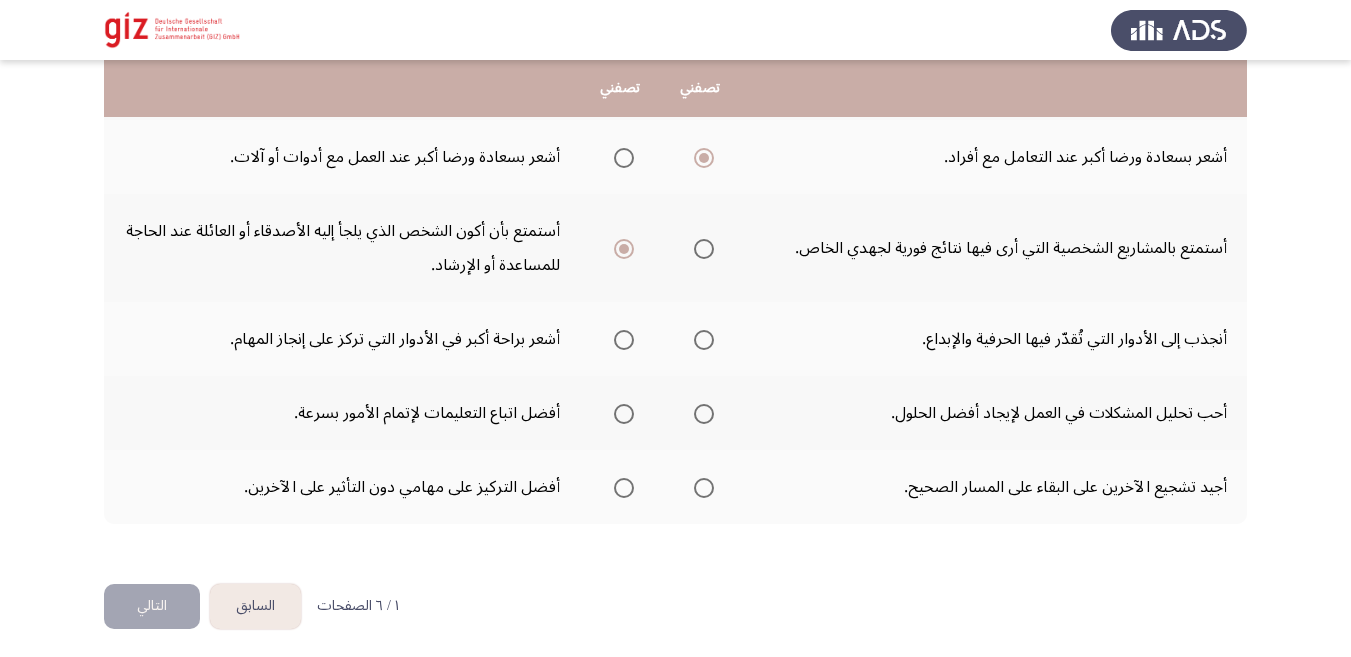 scroll, scrollTop: 654, scrollLeft: 0, axis: vertical 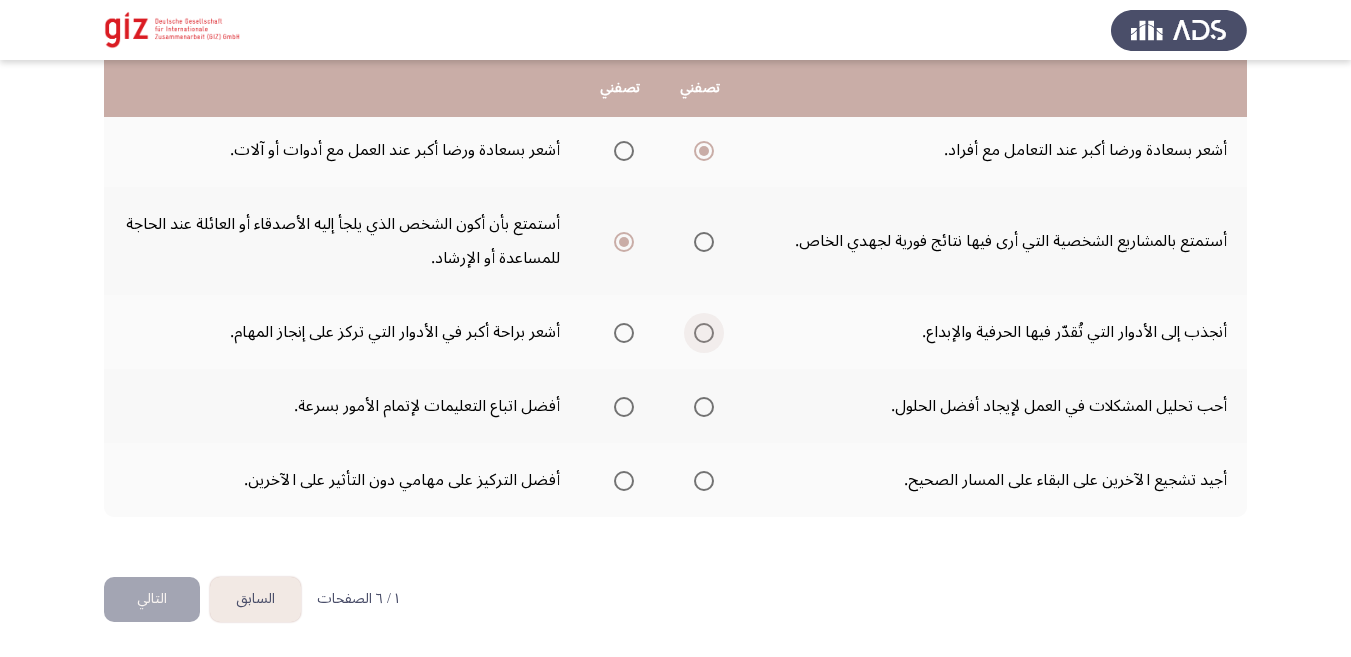 click at bounding box center [704, 333] 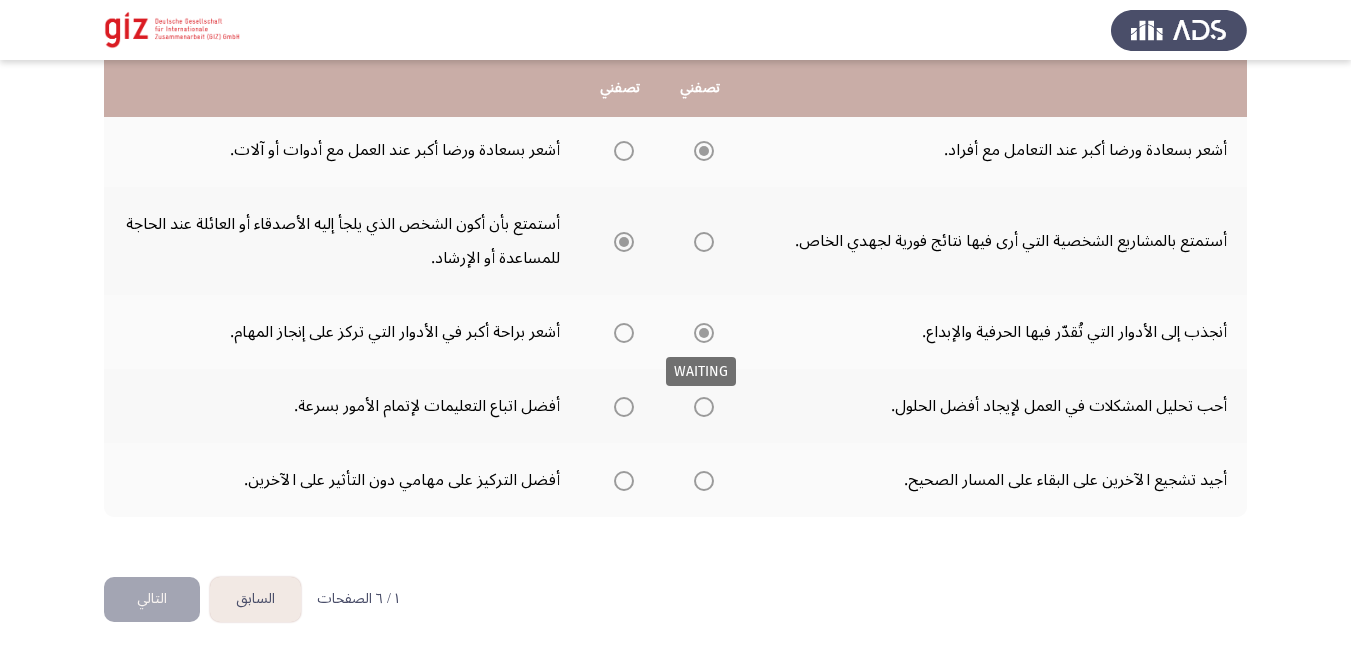 click at bounding box center (704, 333) 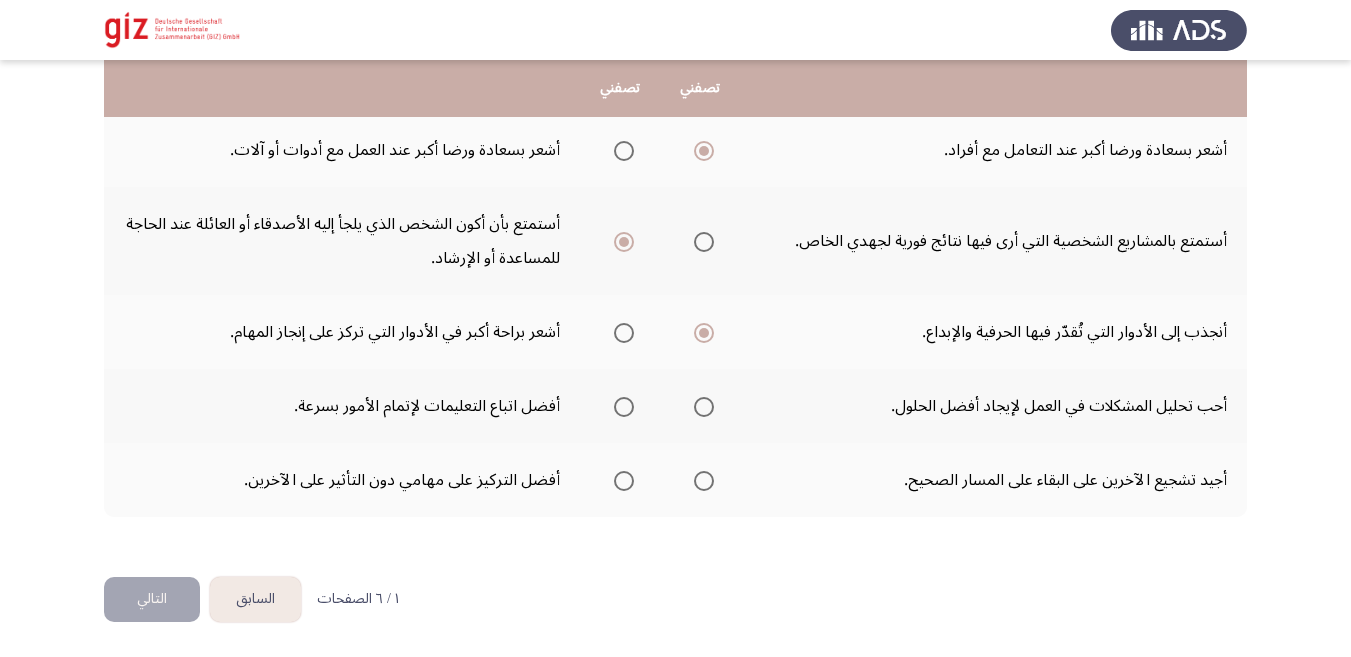 click at bounding box center [704, 407] 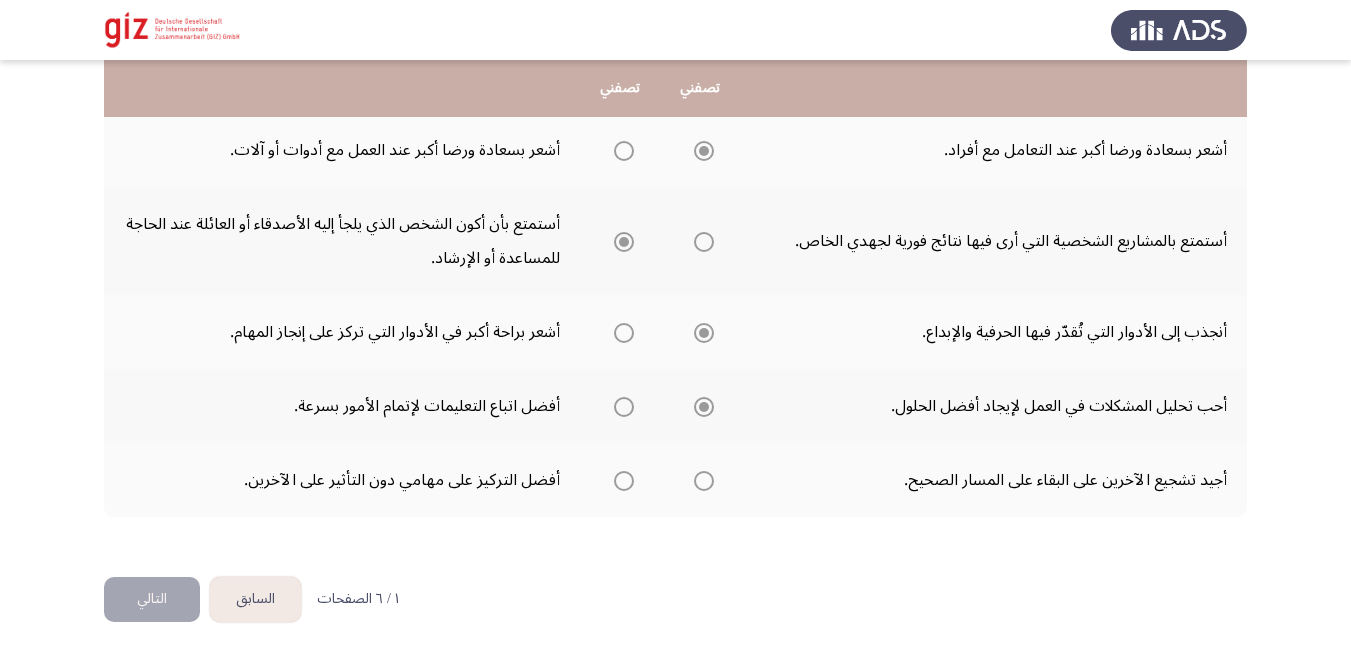 click at bounding box center (704, 407) 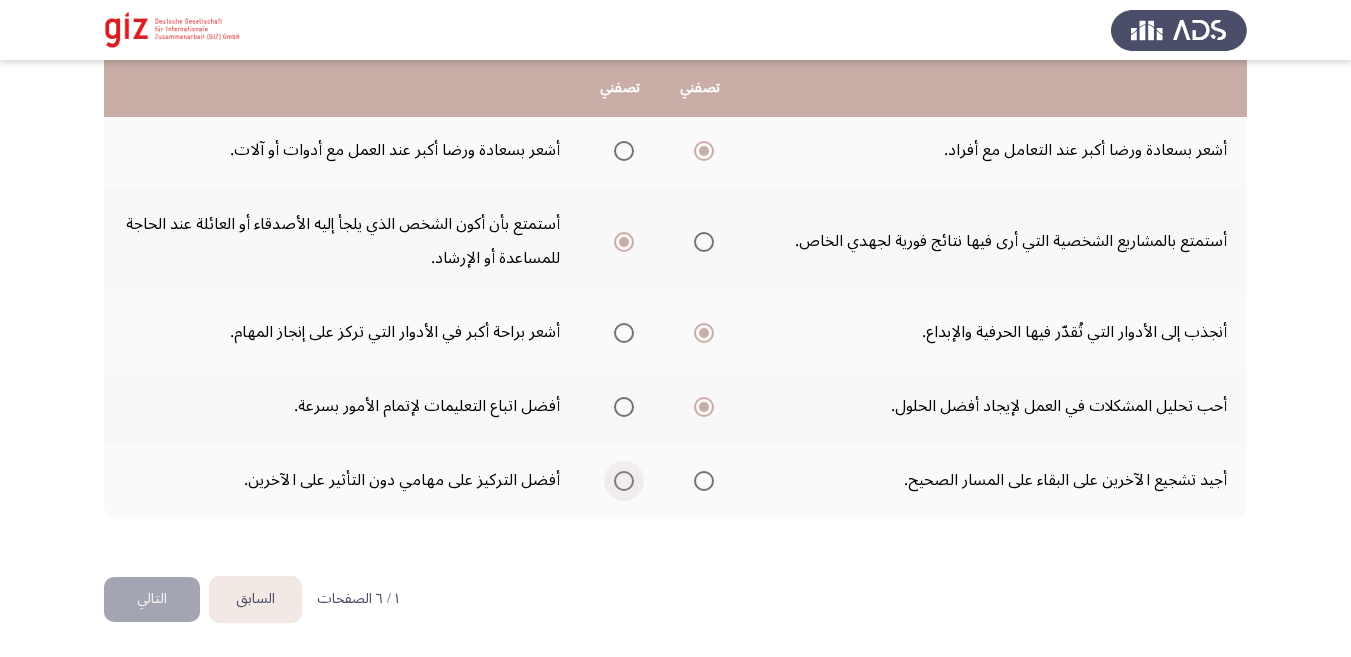 click at bounding box center [624, 481] 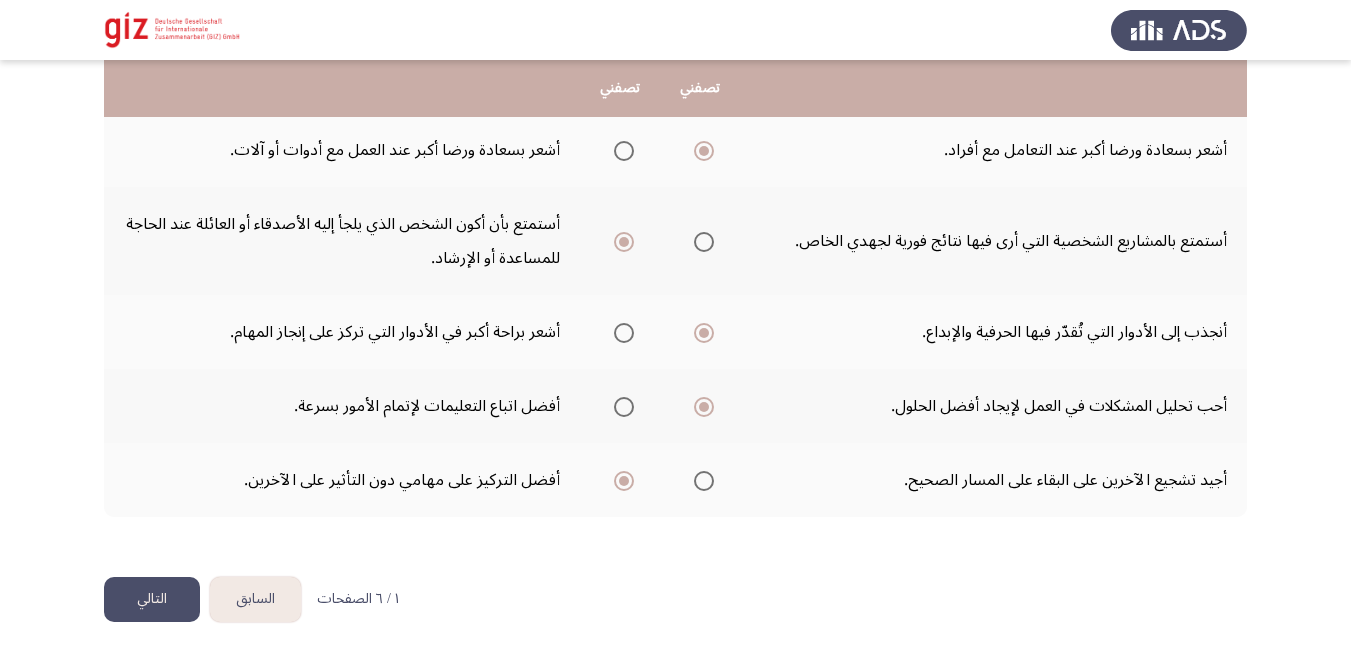 click on "التالي" 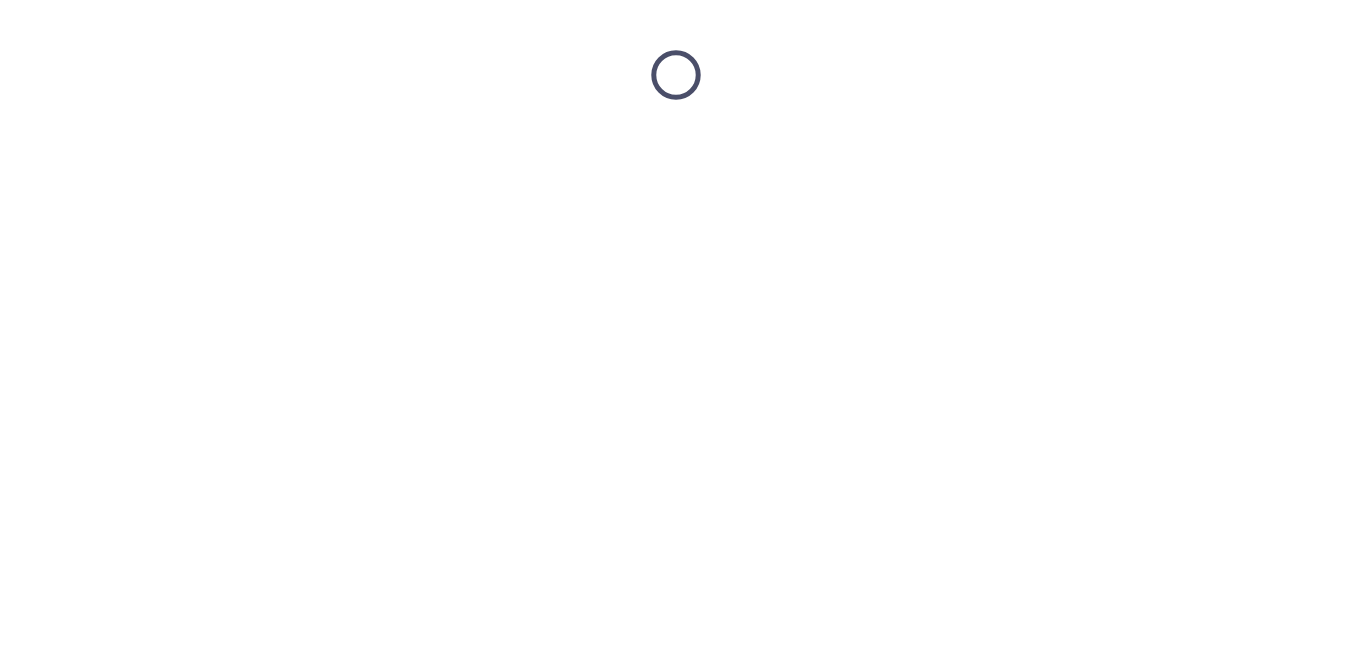 scroll, scrollTop: 0, scrollLeft: 0, axis: both 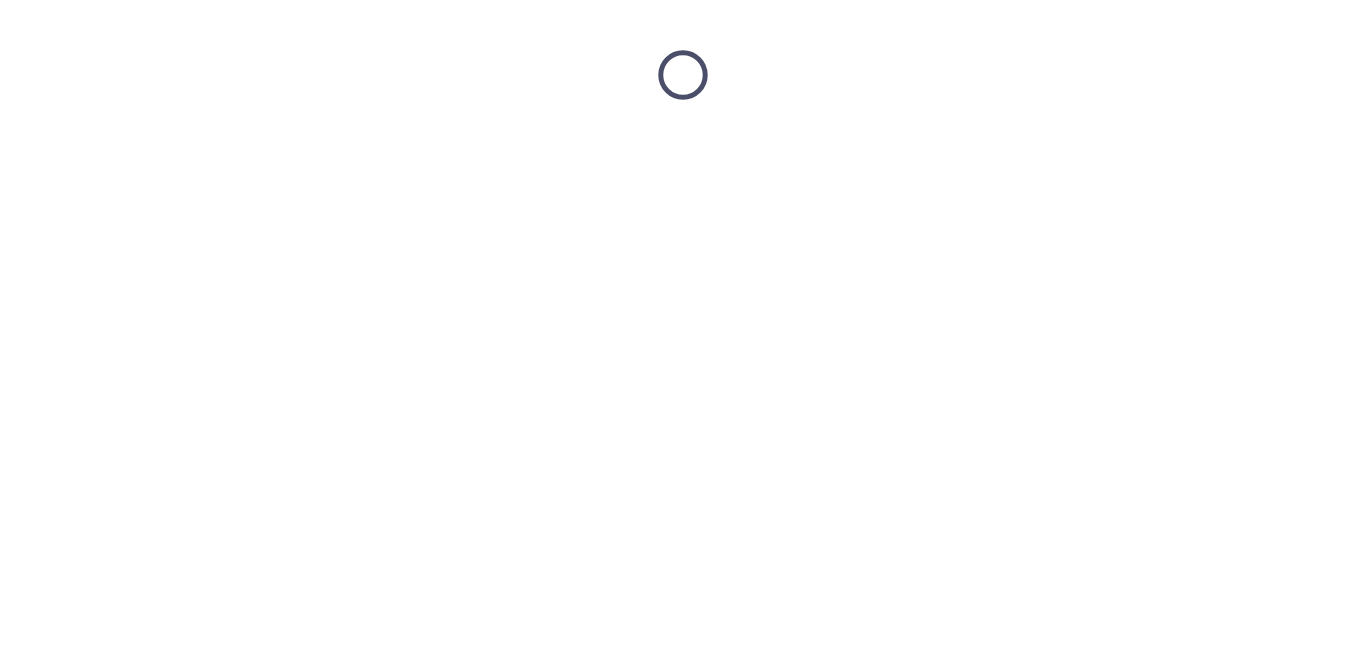 click at bounding box center [683, 75] 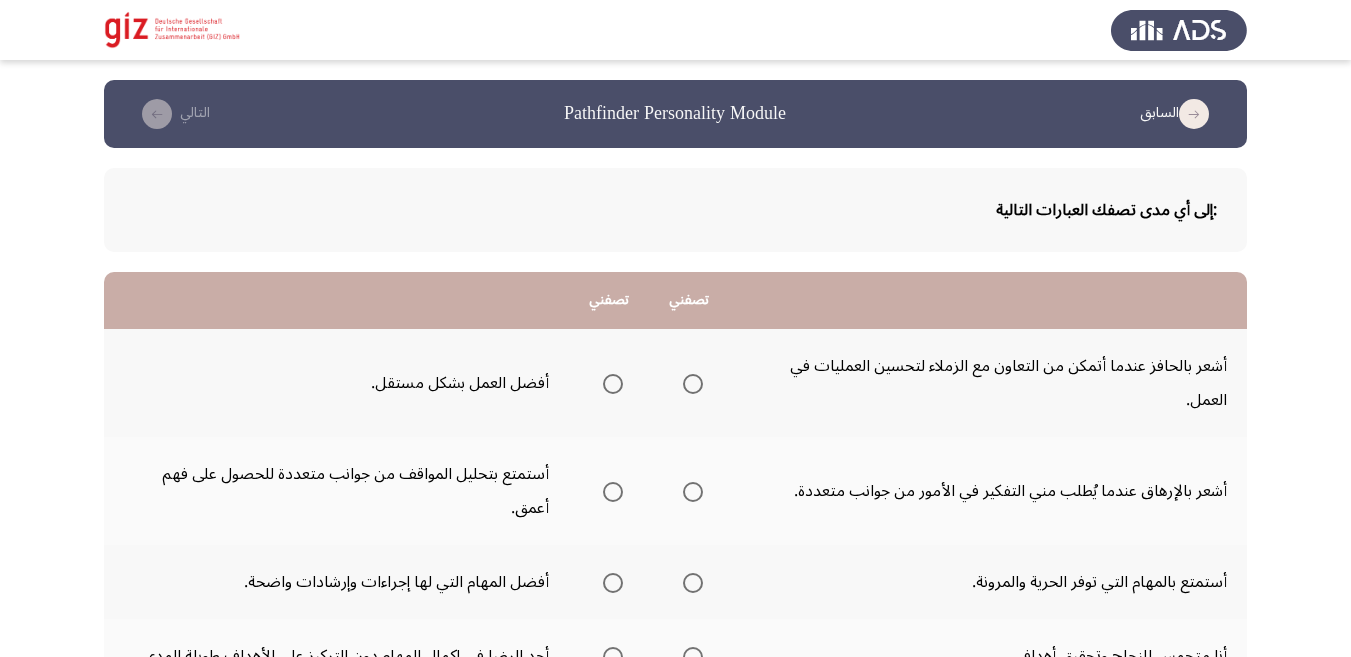 click at bounding box center (693, 384) 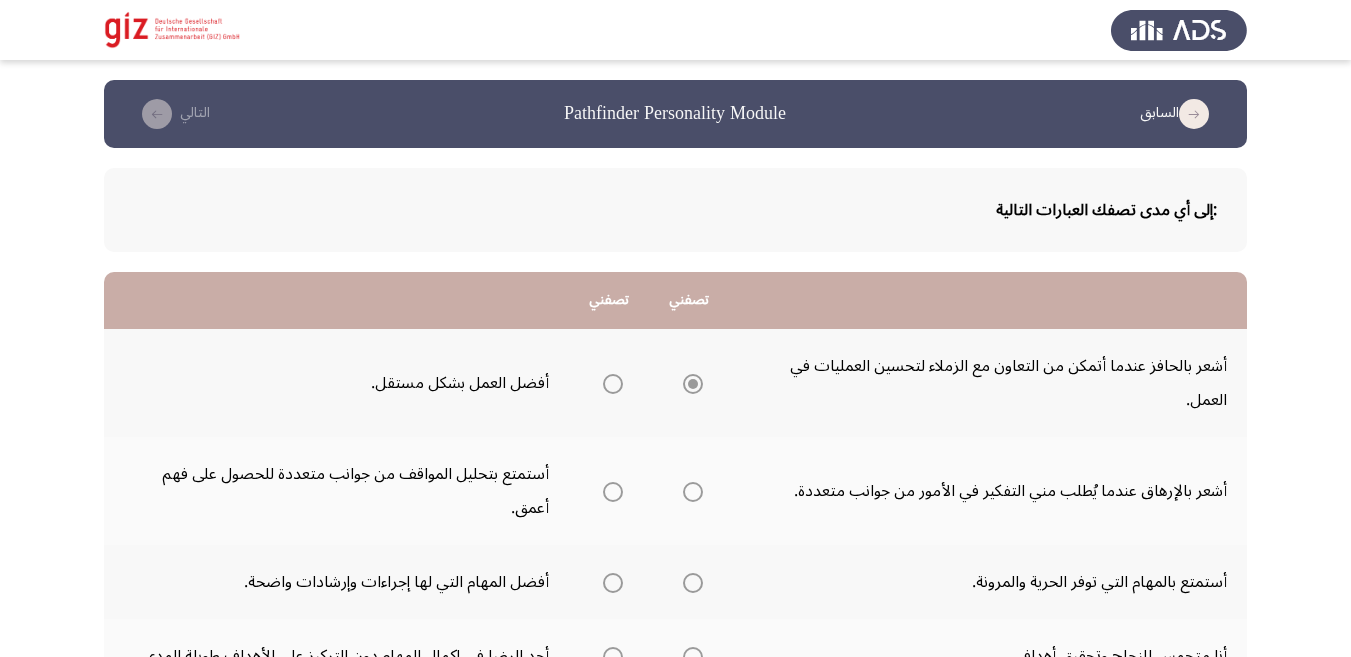 click at bounding box center [693, 384] 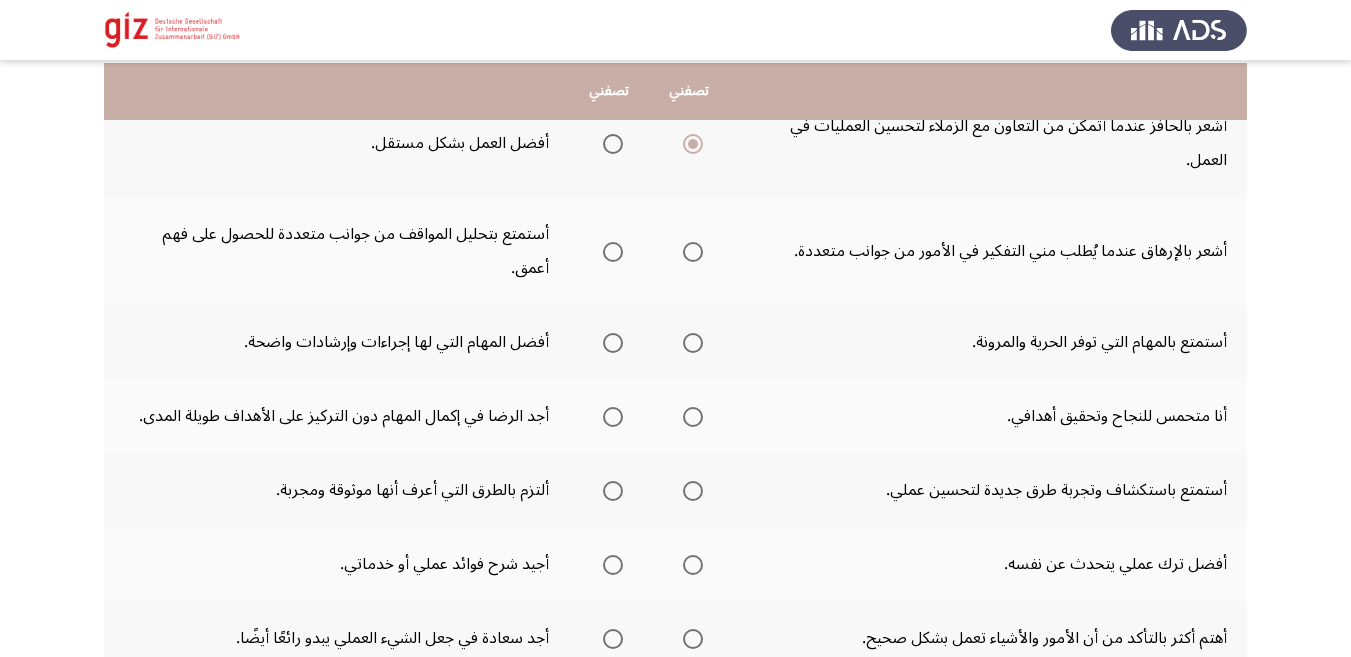 scroll, scrollTop: 246, scrollLeft: 0, axis: vertical 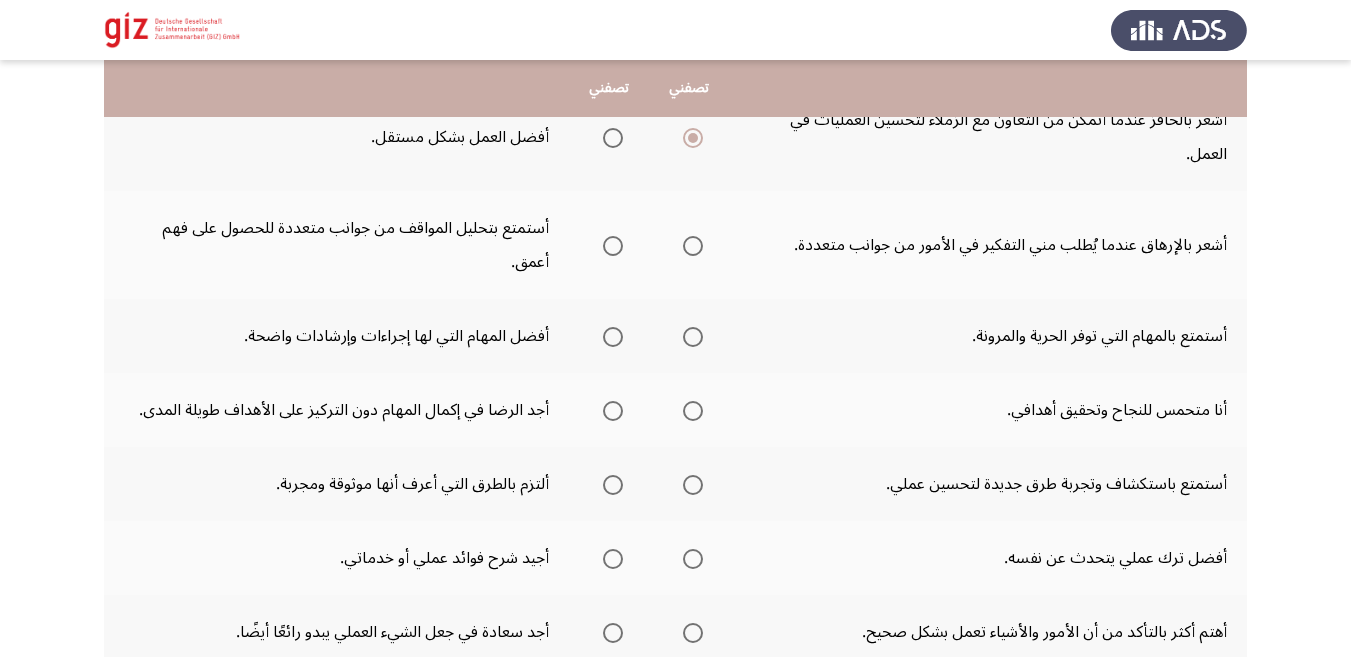 click at bounding box center (613, 246) 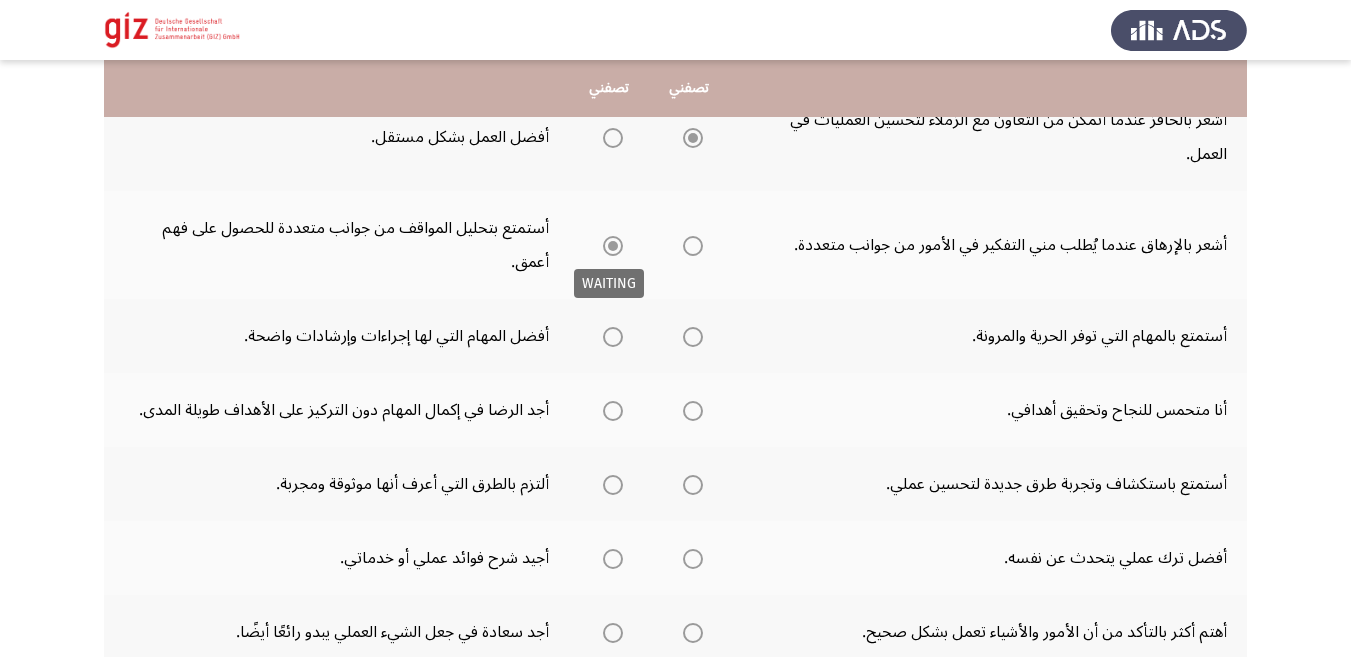 click at bounding box center [613, 246] 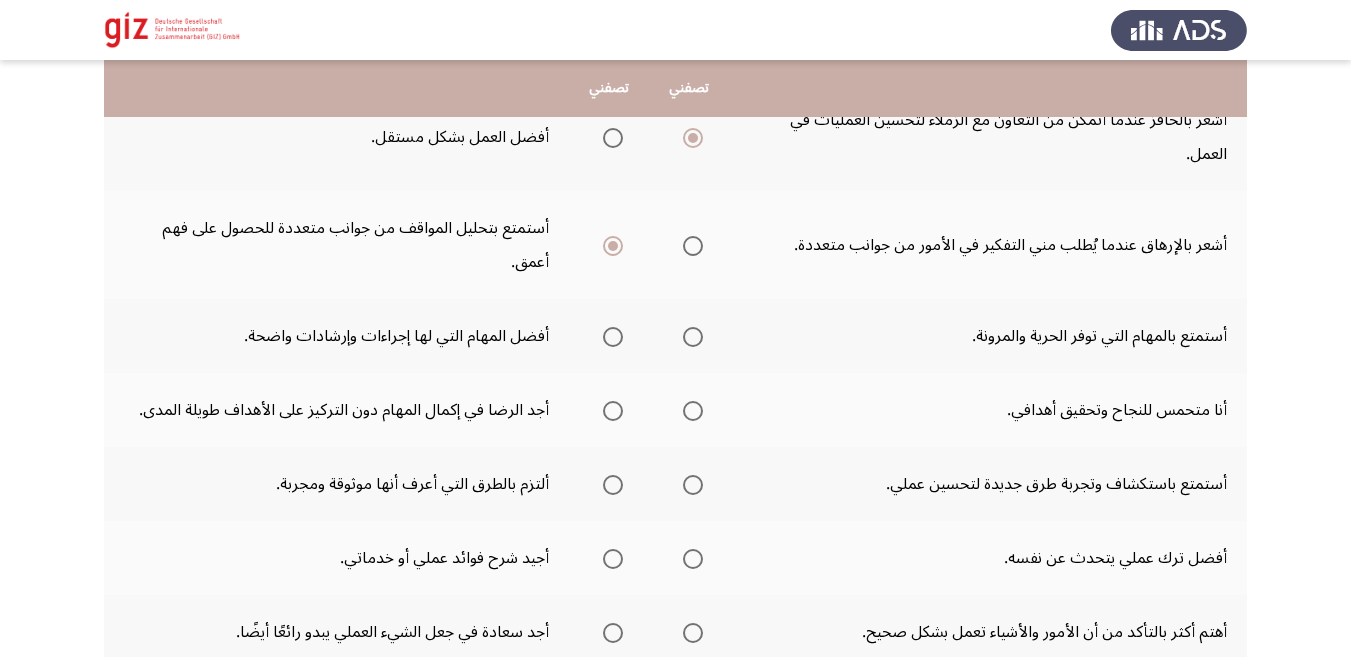click at bounding box center (693, 337) 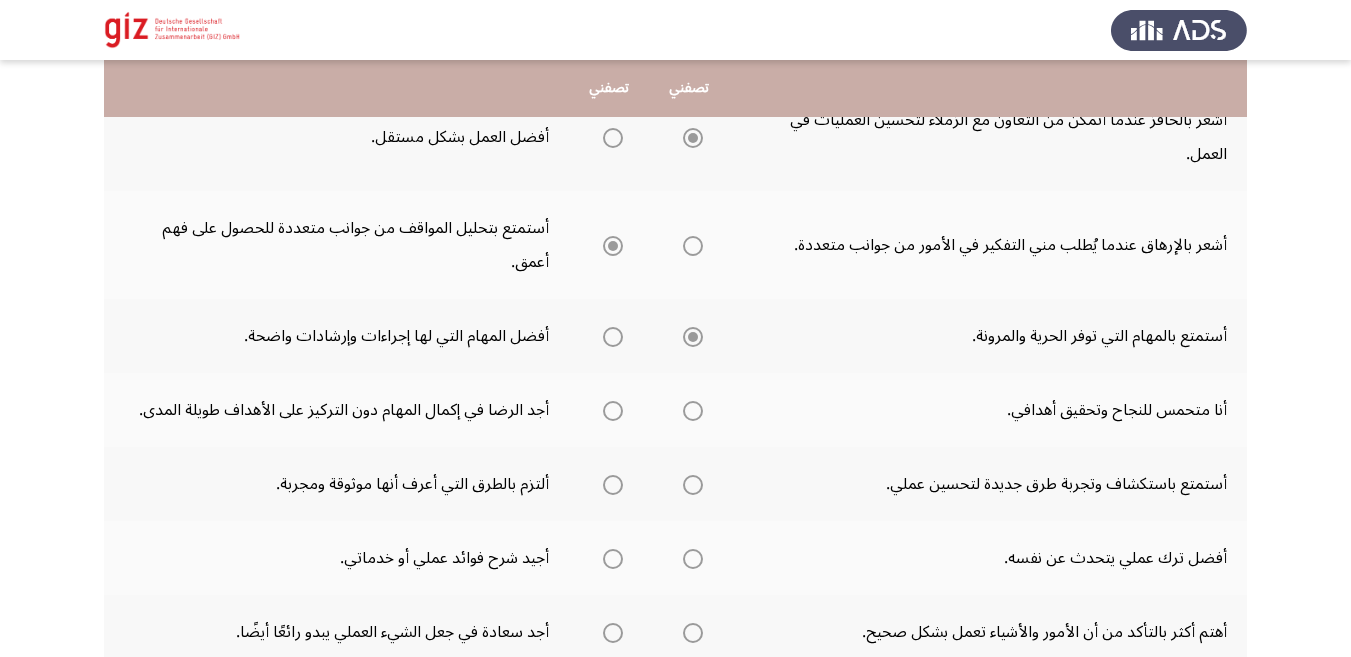 click at bounding box center [693, 337] 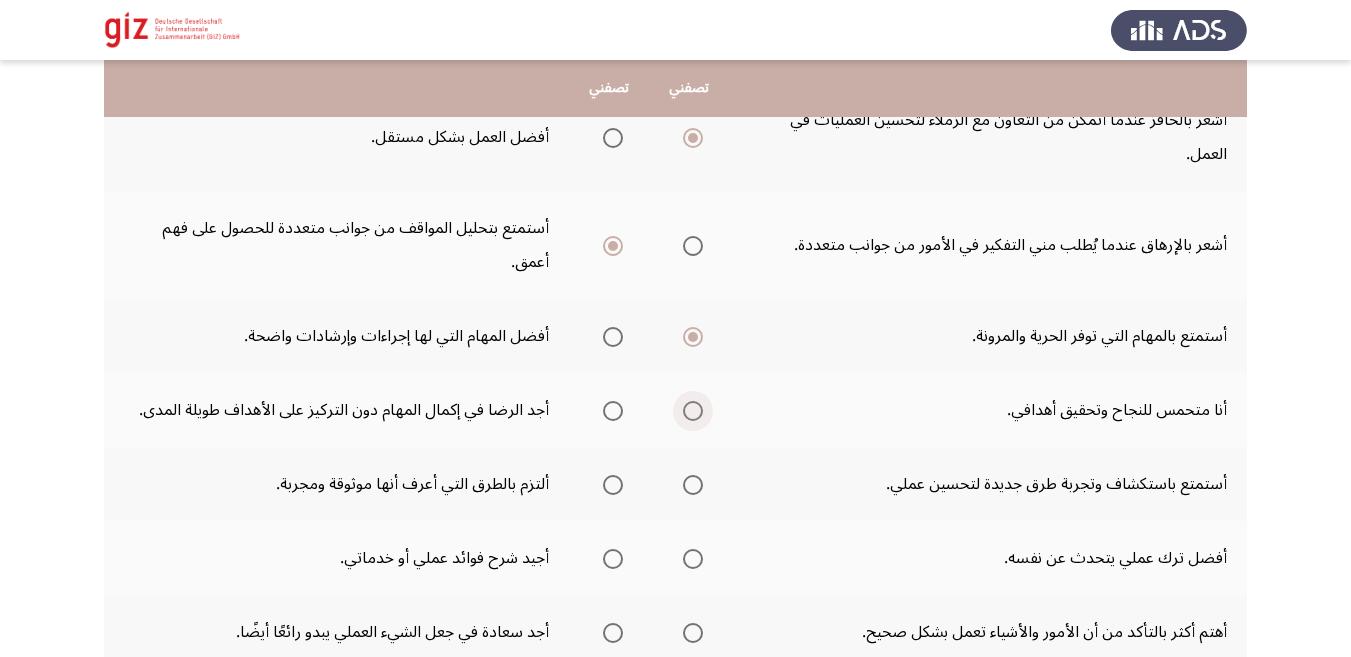 click at bounding box center (693, 411) 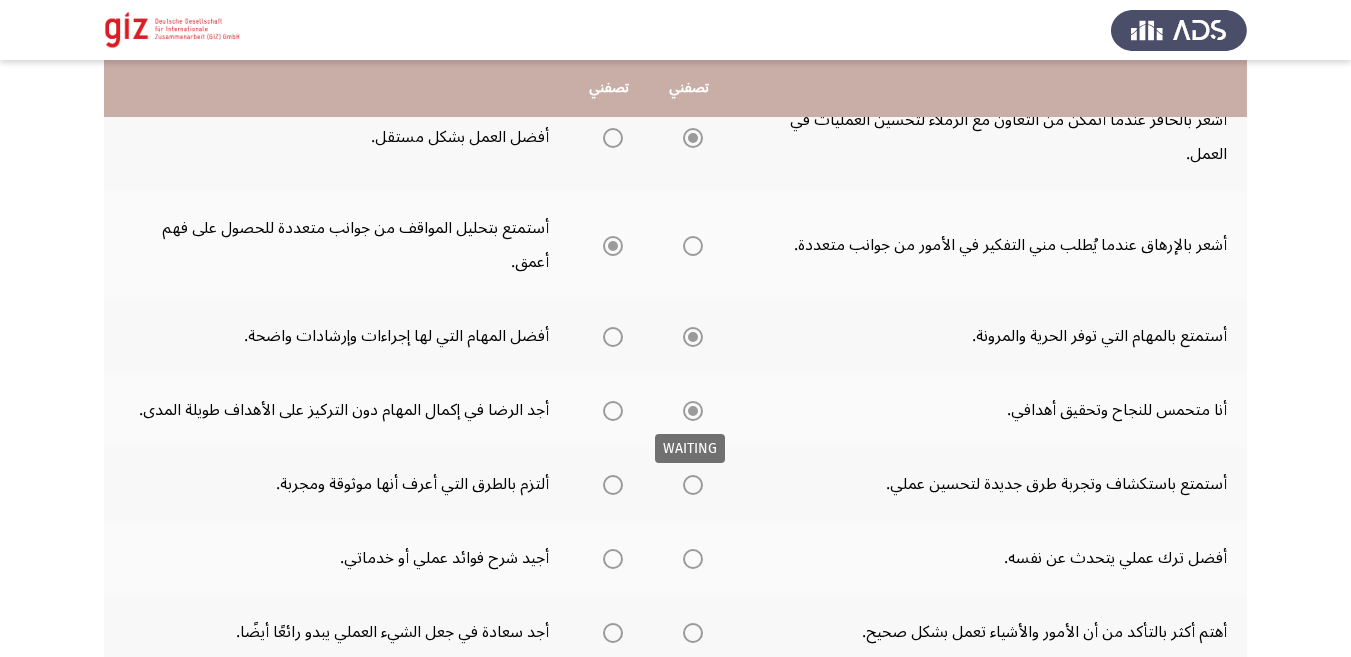 click at bounding box center (693, 411) 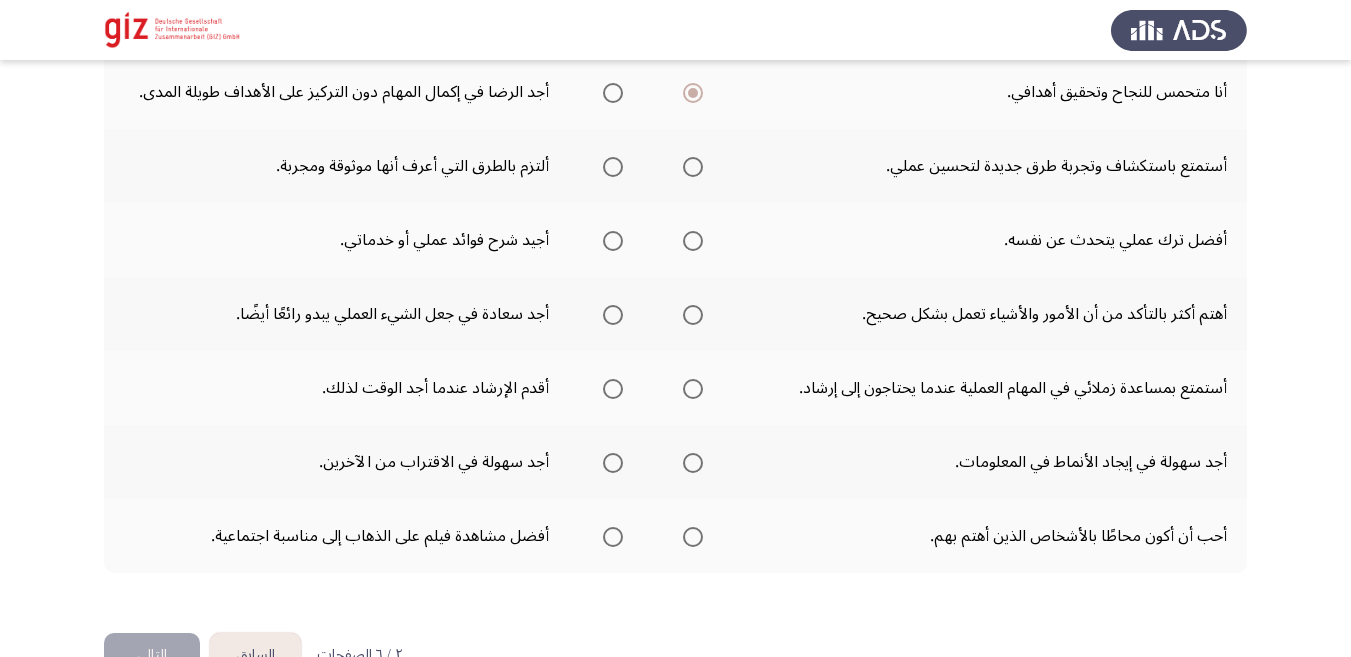 scroll, scrollTop: 574, scrollLeft: 0, axis: vertical 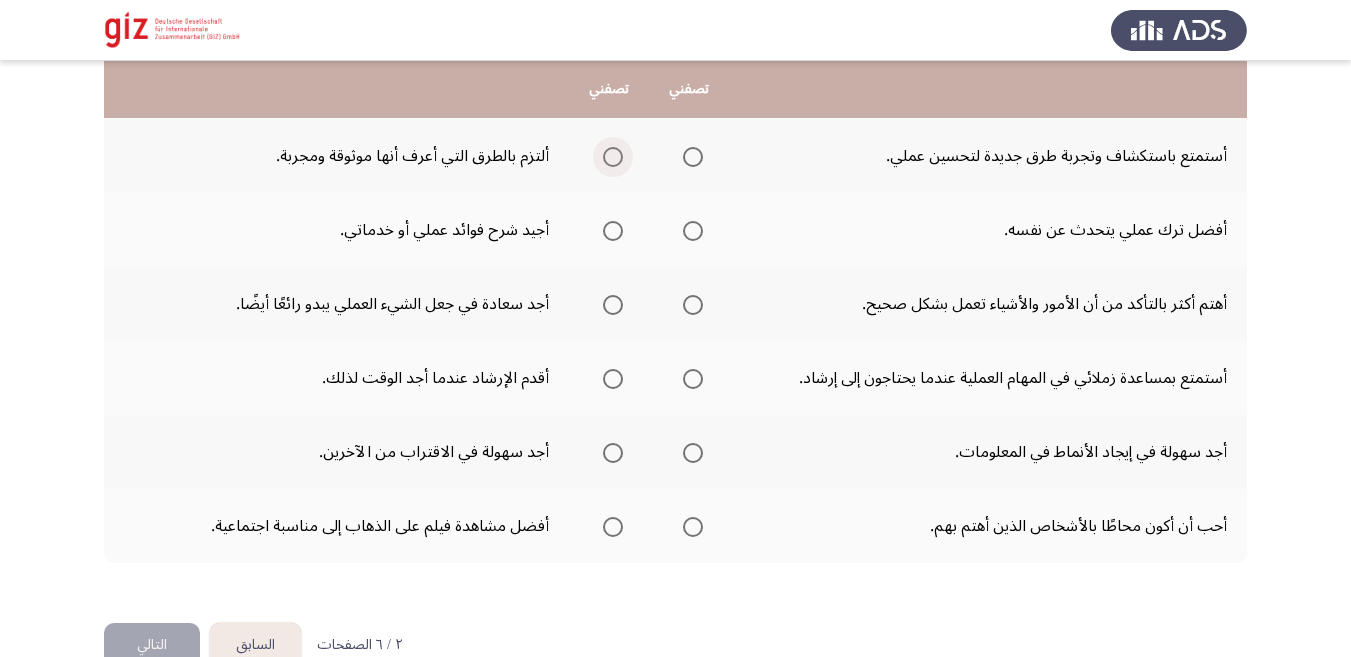 click at bounding box center [613, 157] 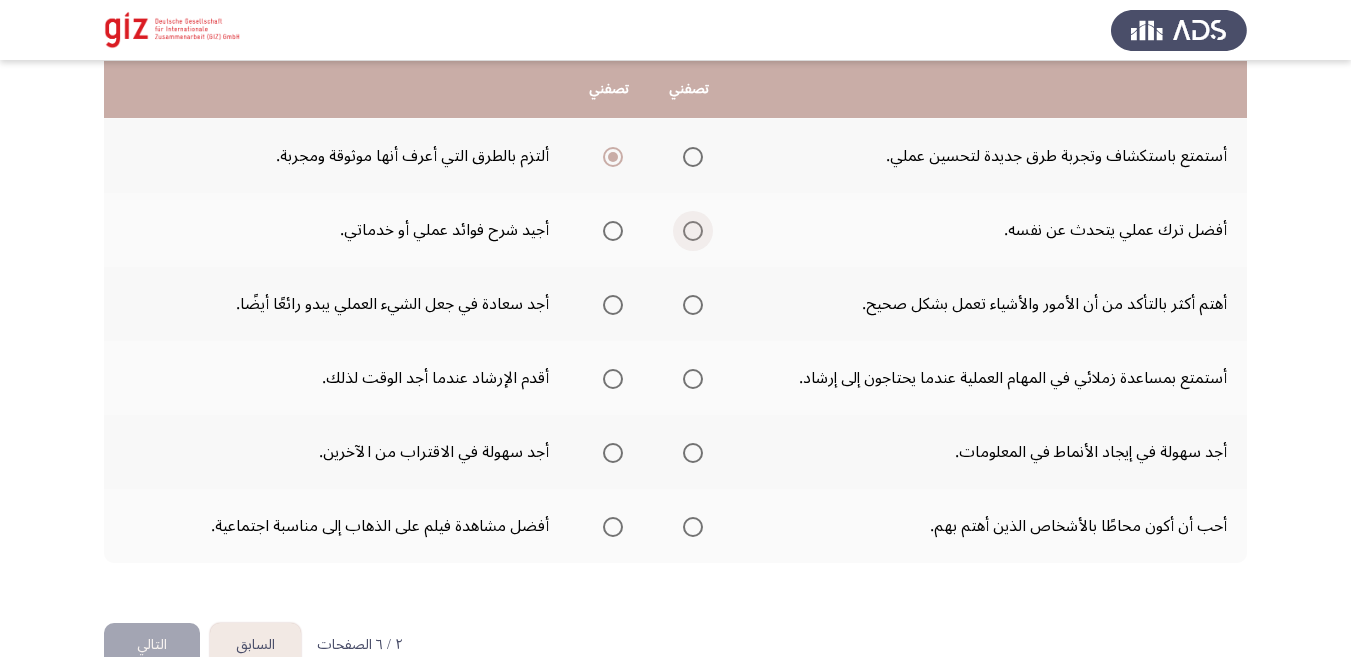 click at bounding box center (693, 231) 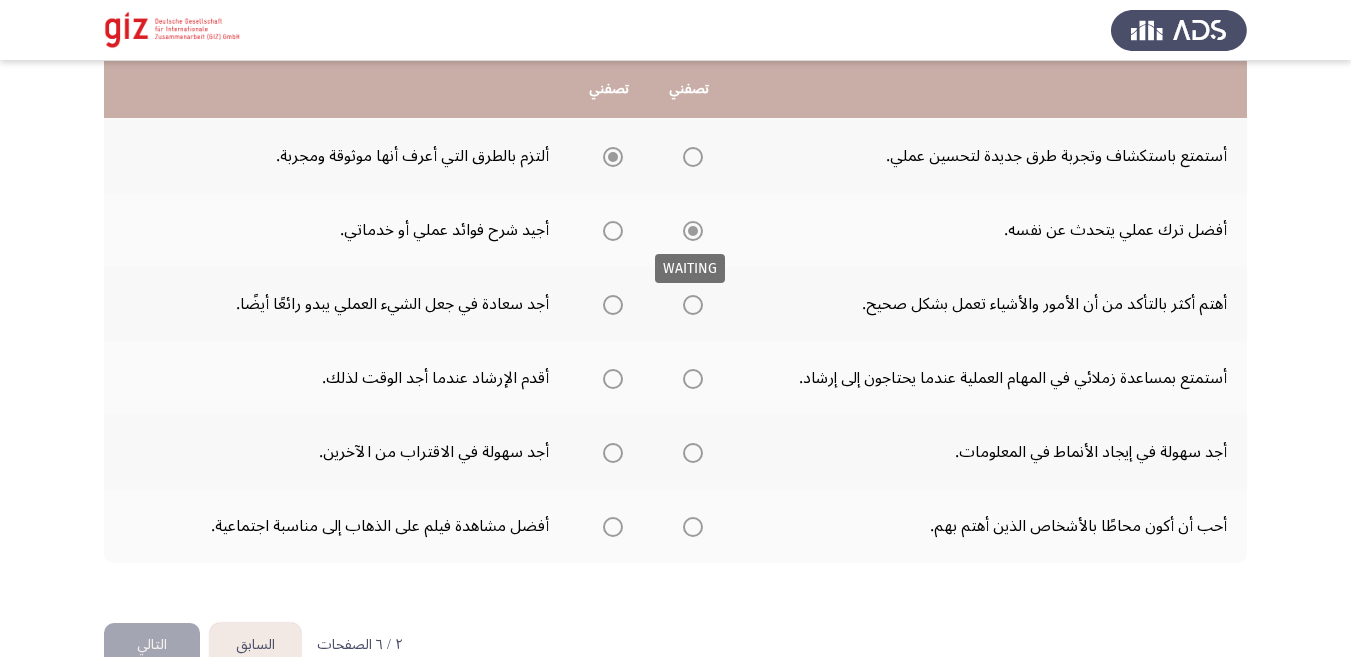click at bounding box center (693, 231) 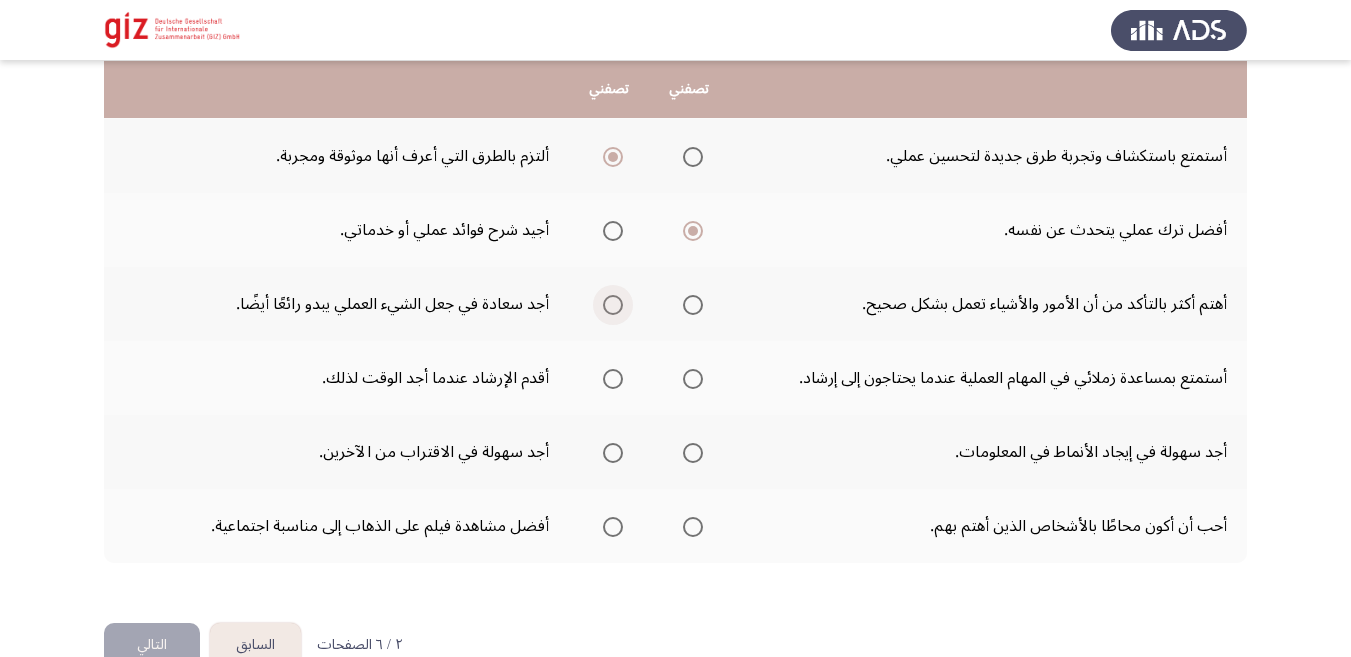 click at bounding box center (613, 305) 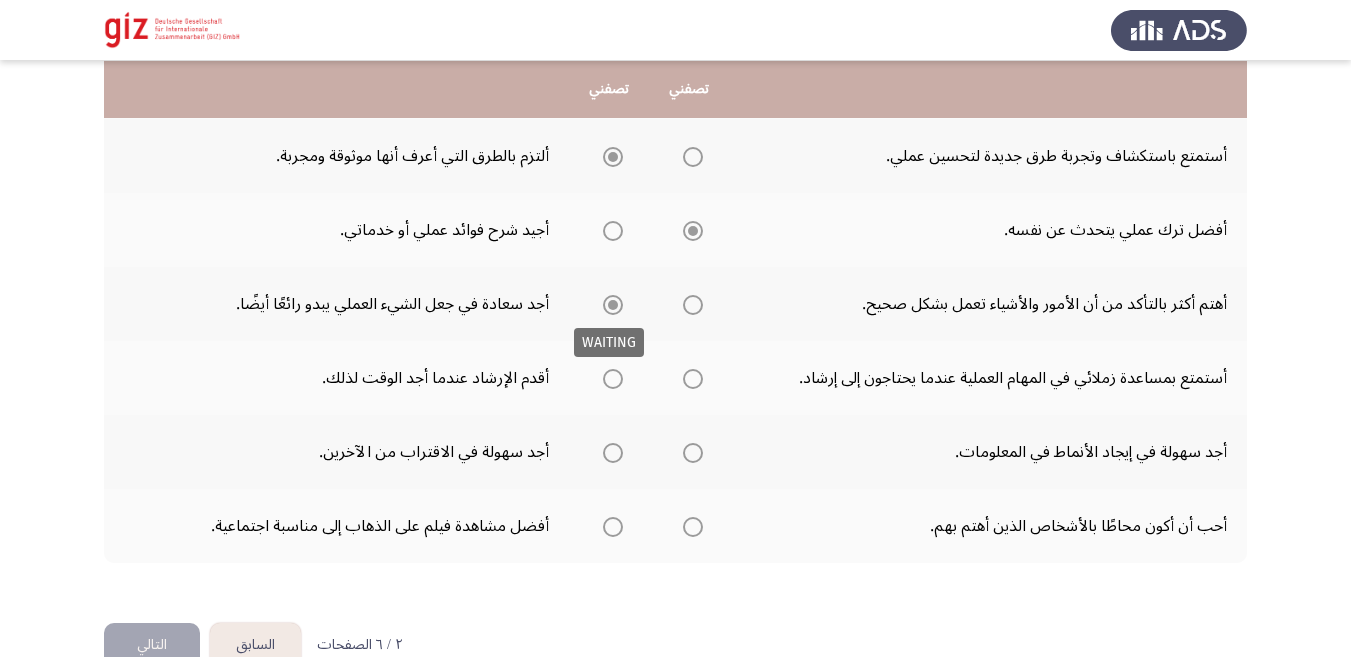 click at bounding box center [613, 305] 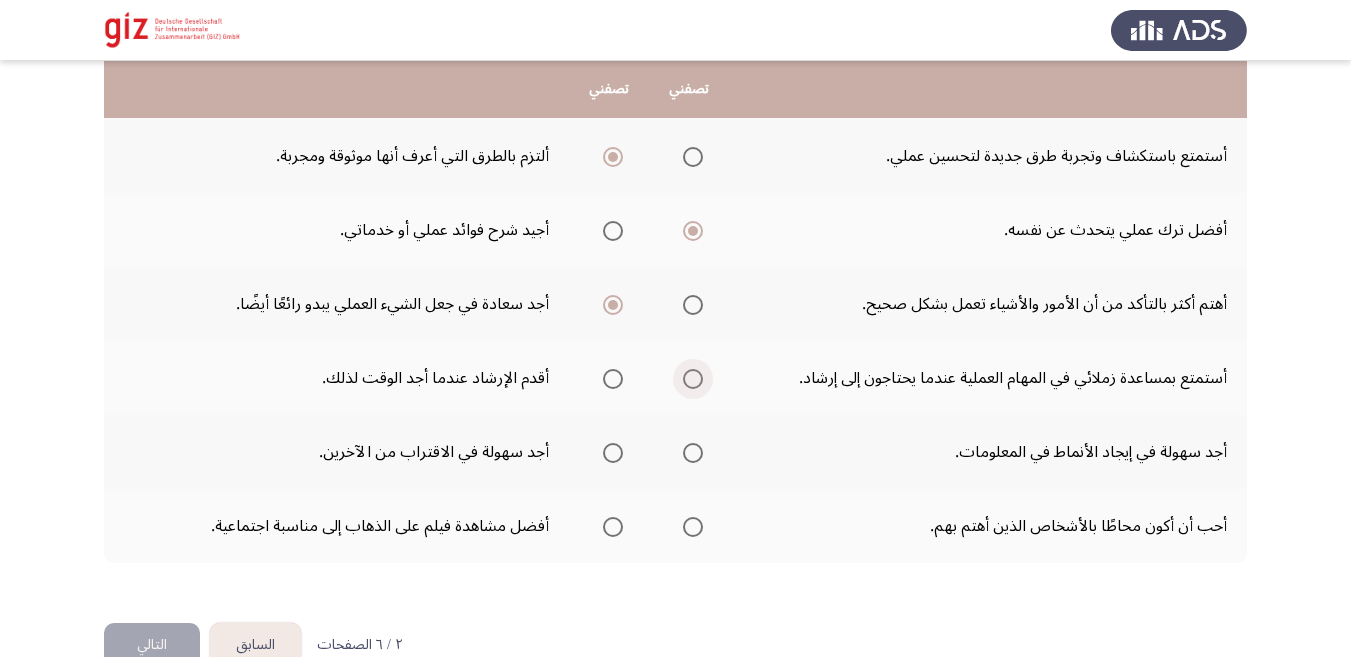 click at bounding box center (693, 379) 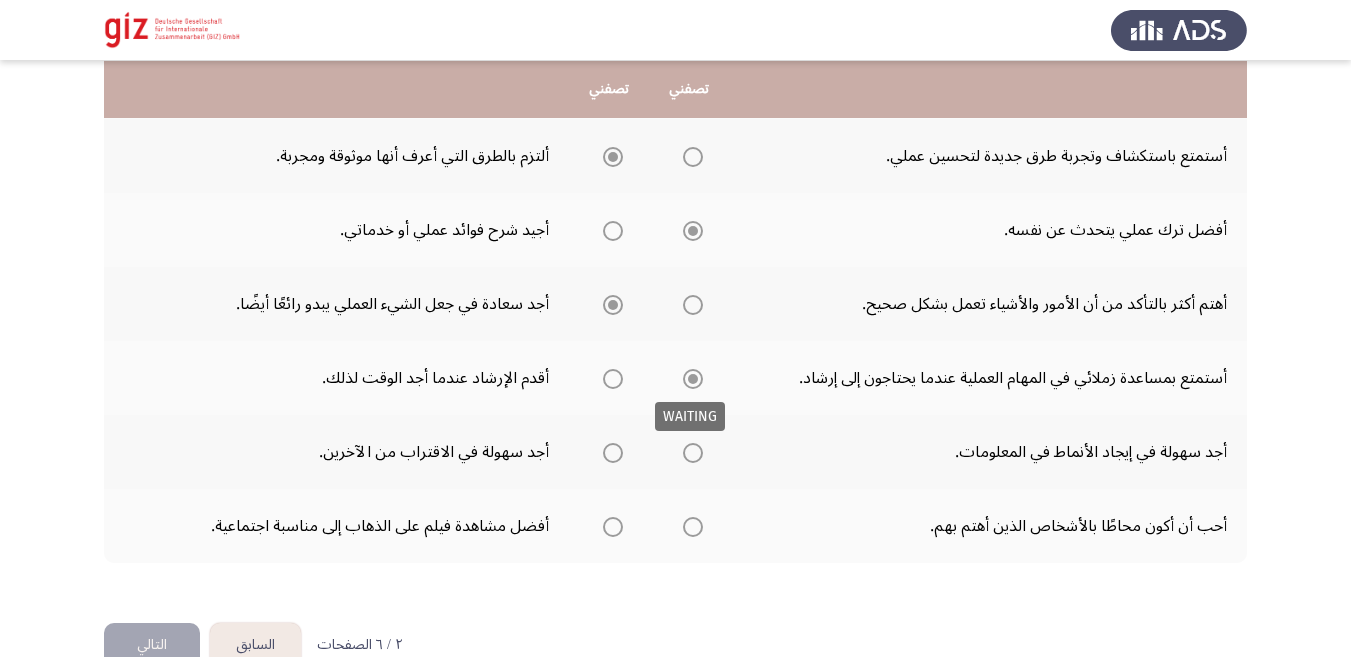 click at bounding box center (693, 379) 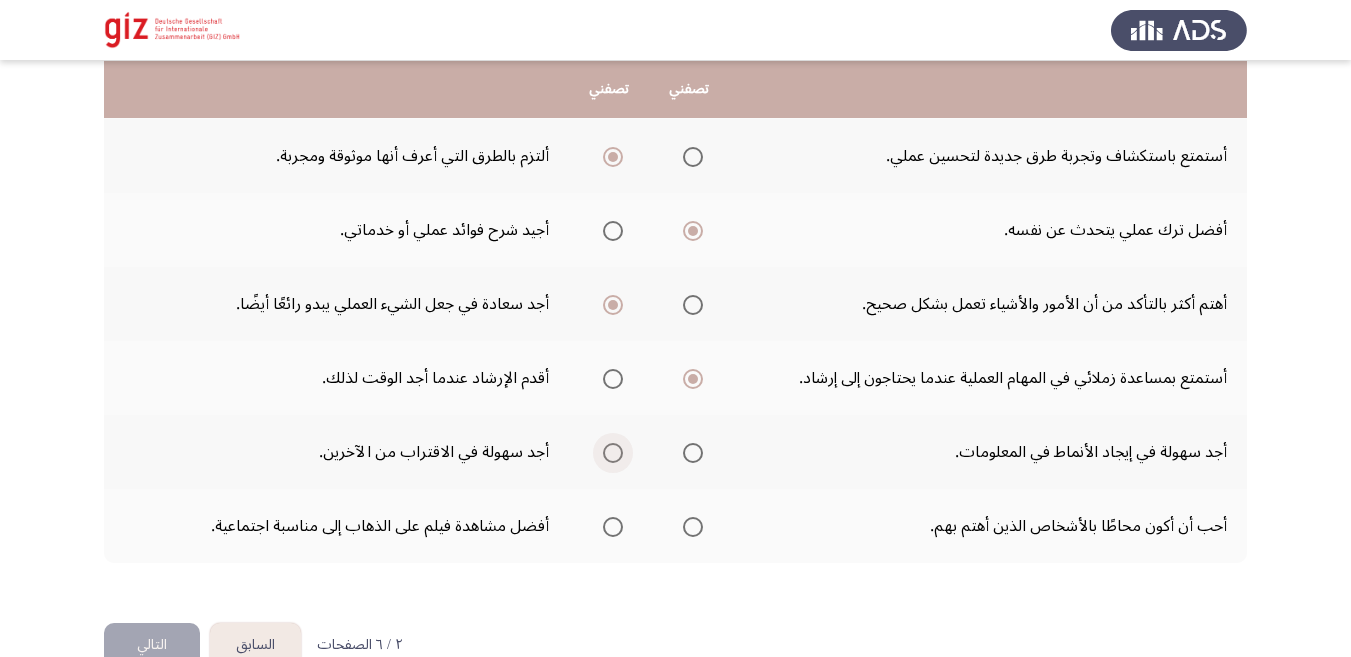 click at bounding box center [613, 453] 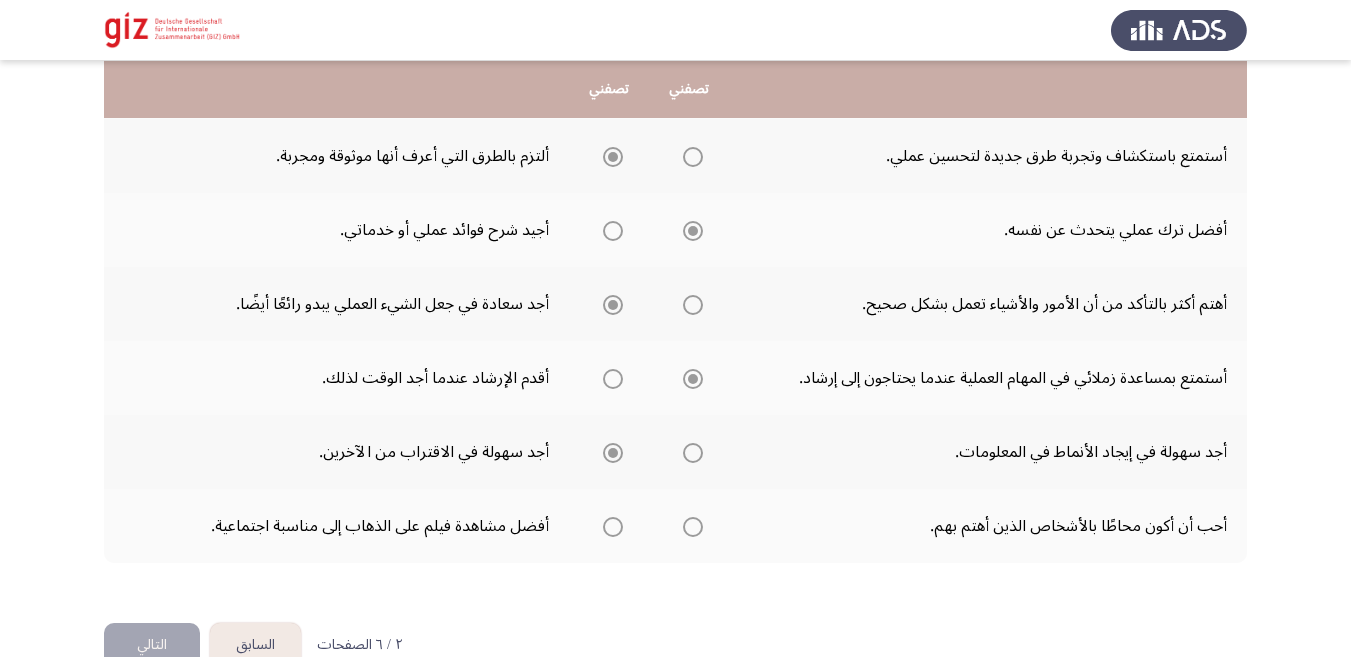 click at bounding box center [613, 453] 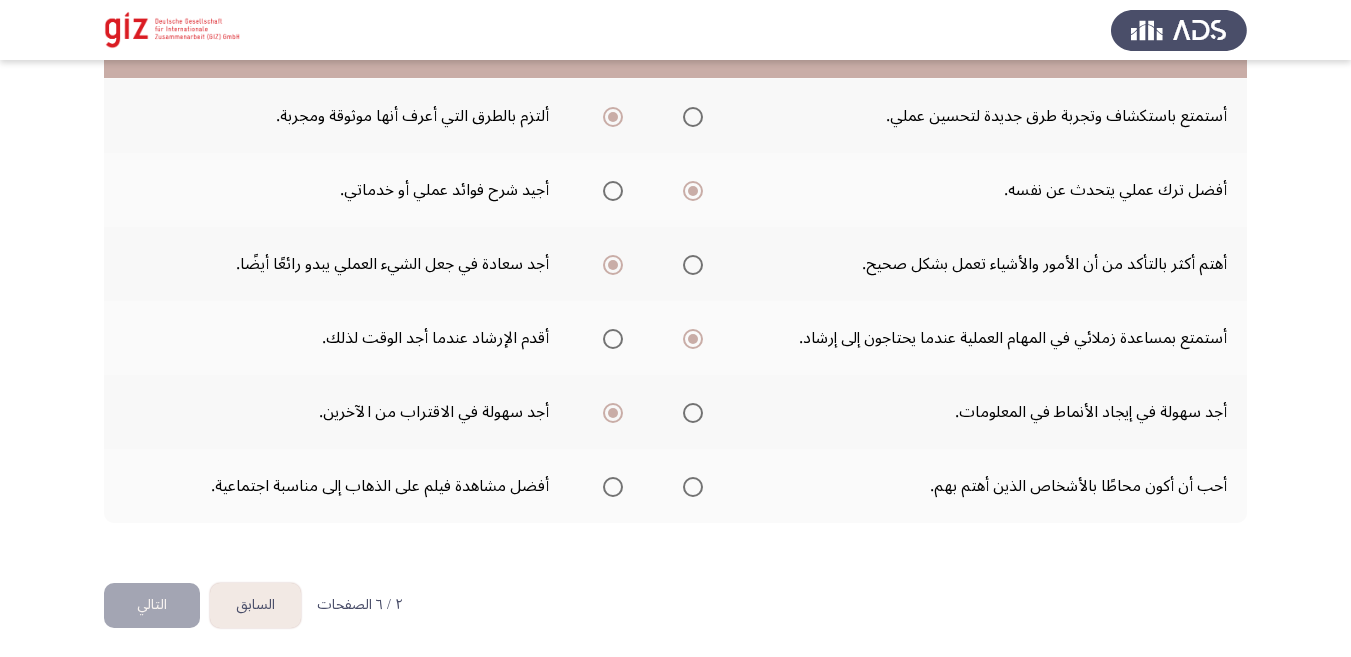 scroll, scrollTop: 620, scrollLeft: 0, axis: vertical 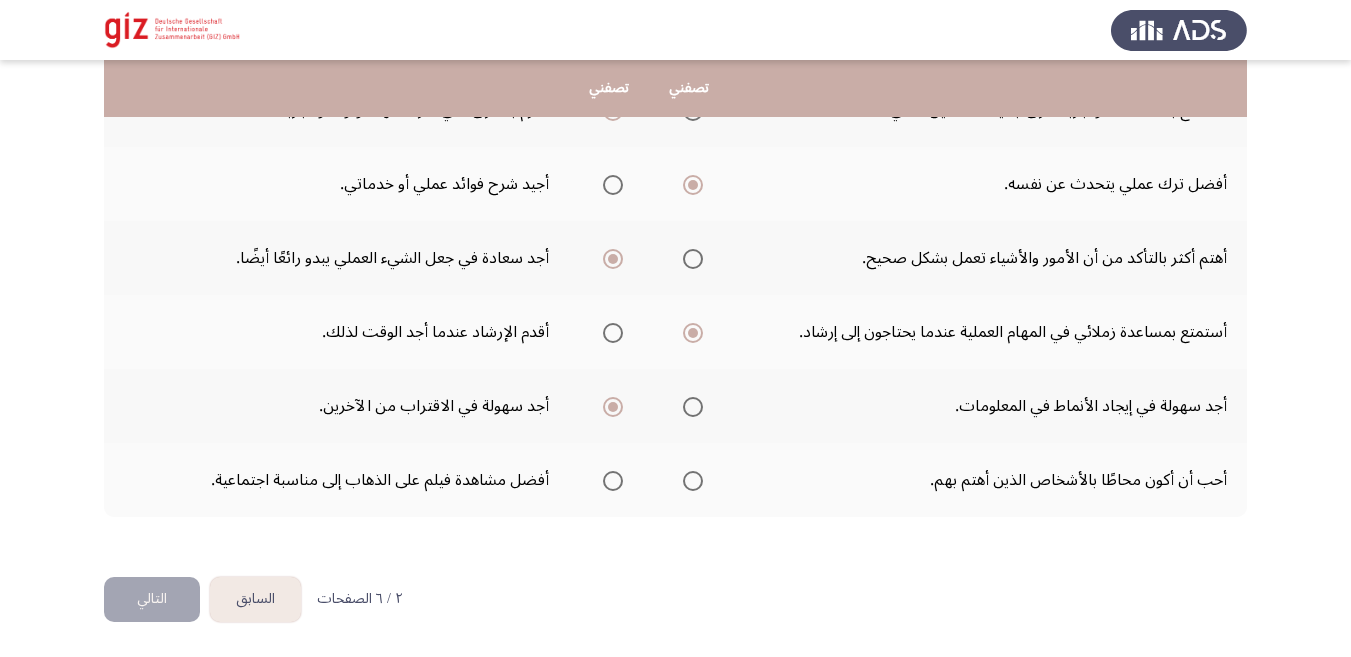 click at bounding box center (693, 481) 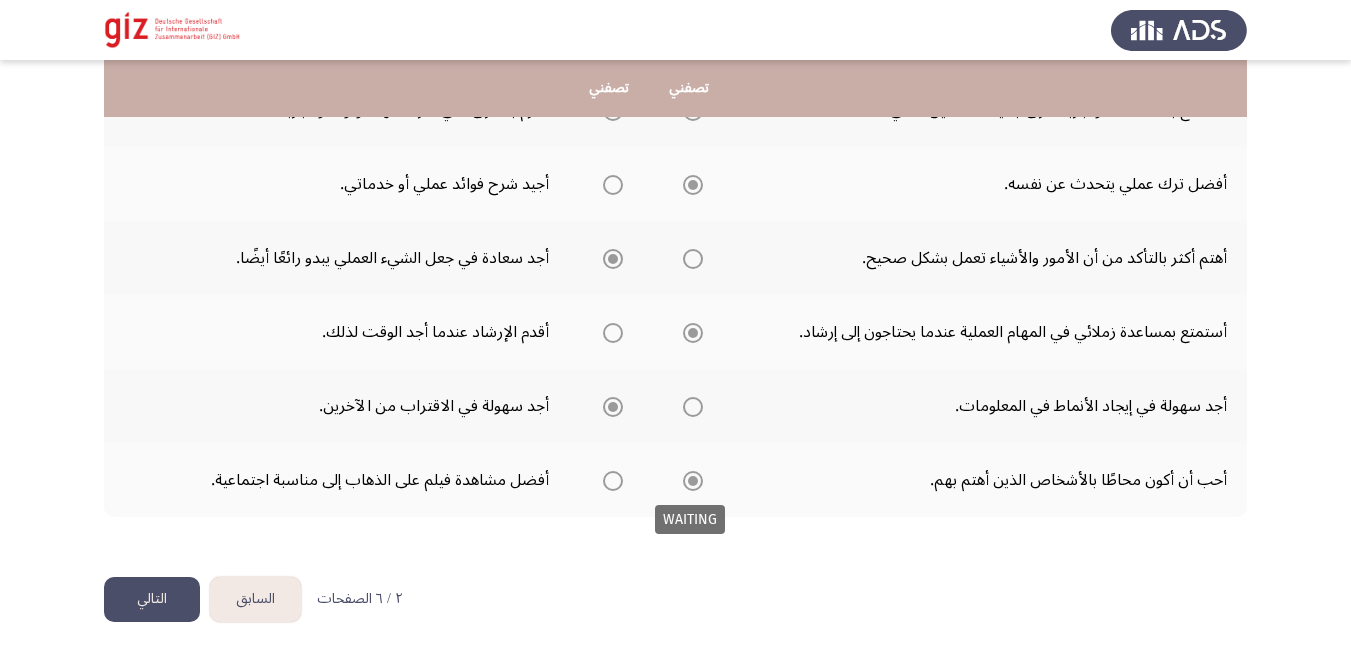 click at bounding box center [693, 481] 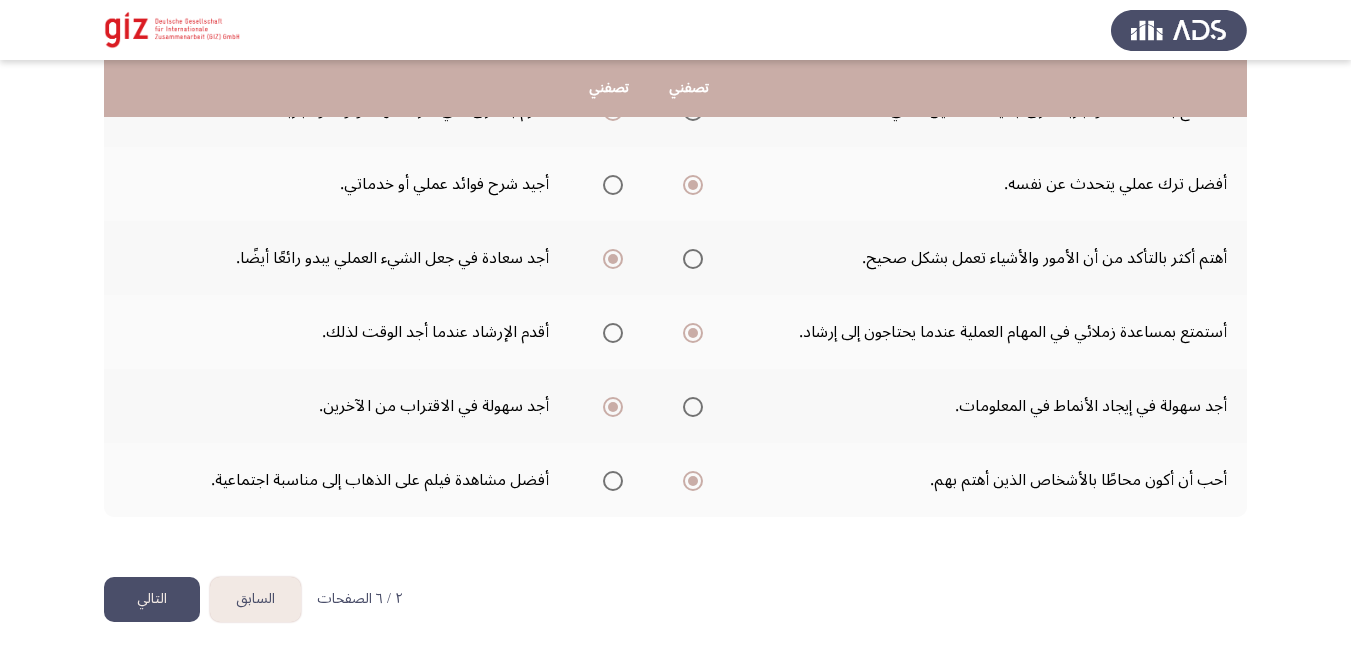 click on "التالي" 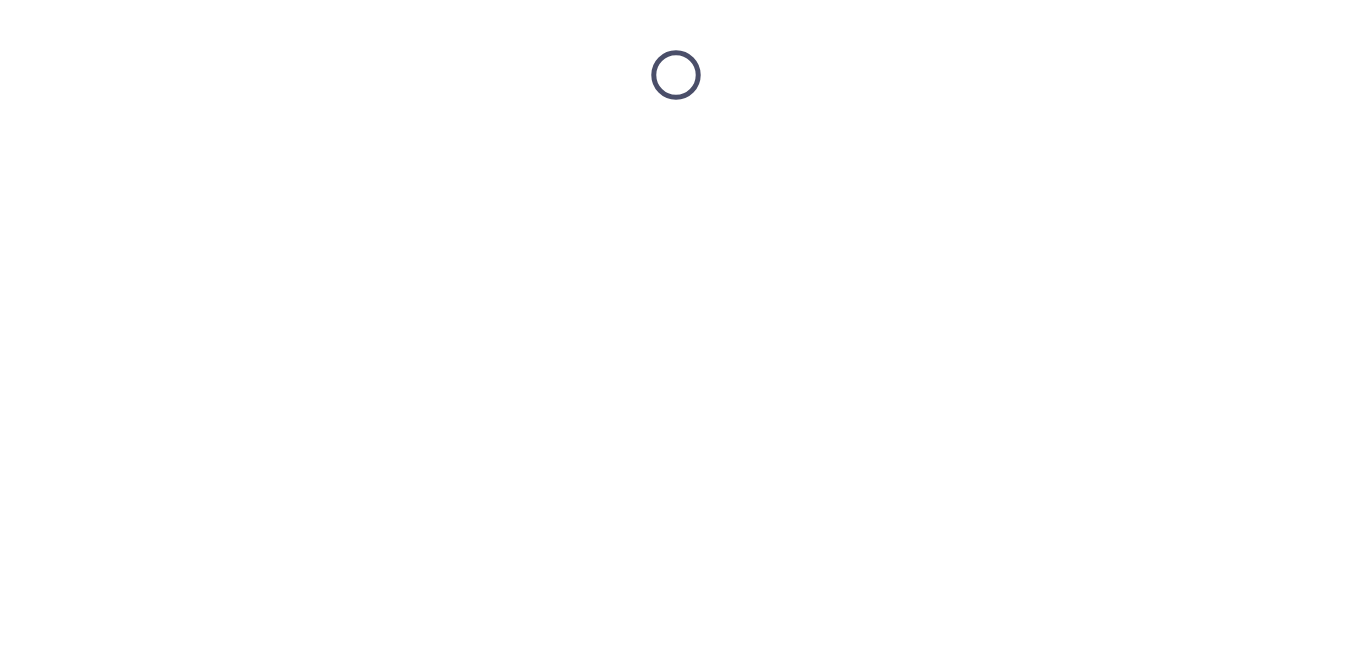 scroll, scrollTop: 0, scrollLeft: 0, axis: both 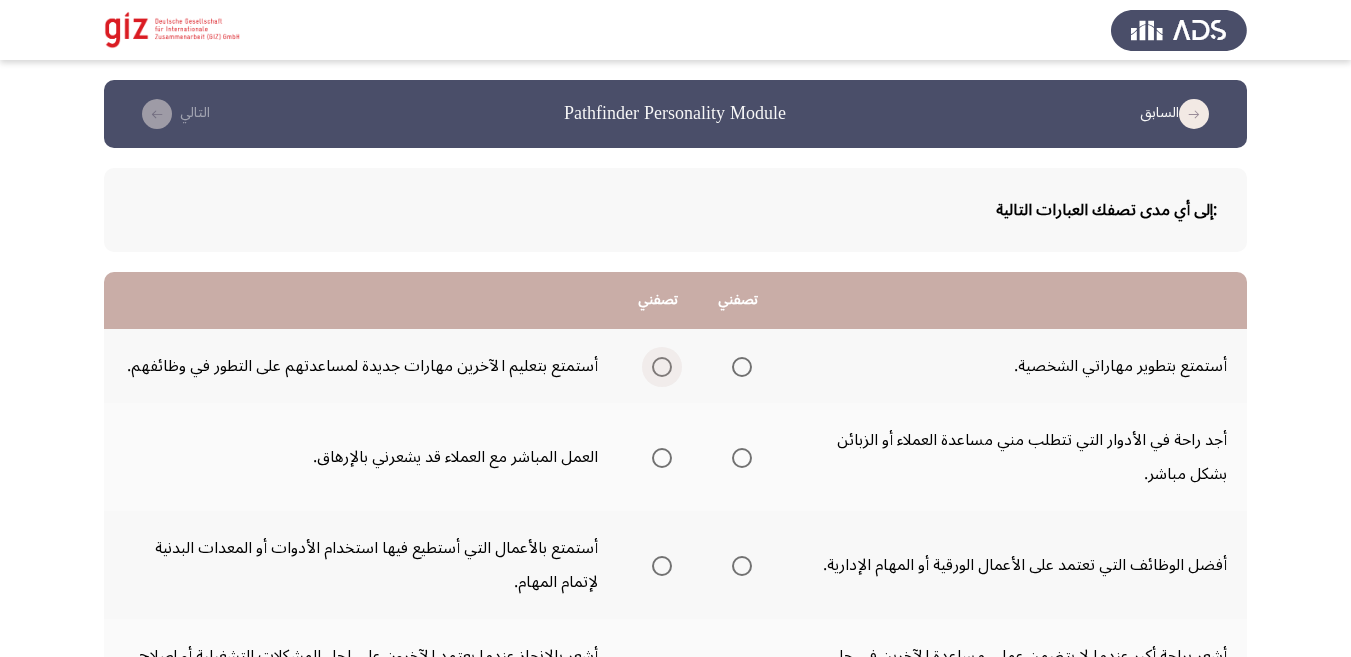 click at bounding box center (662, 367) 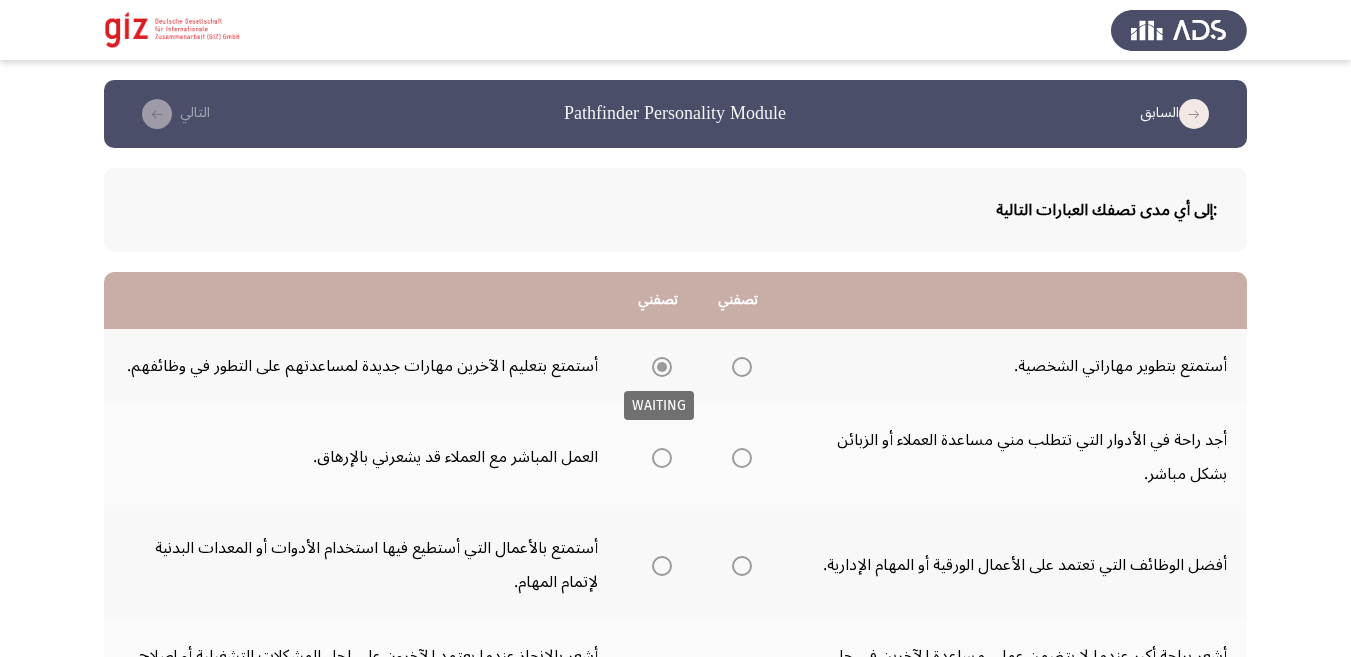 click at bounding box center (662, 367) 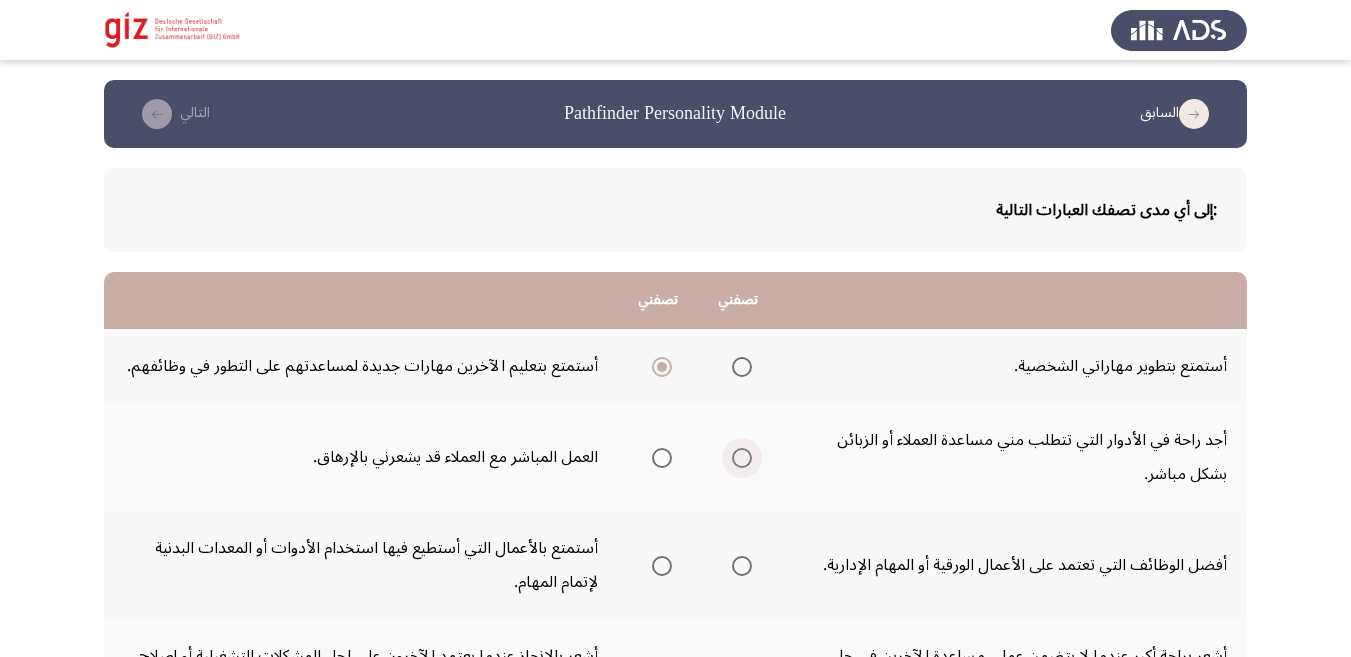 click at bounding box center [742, 458] 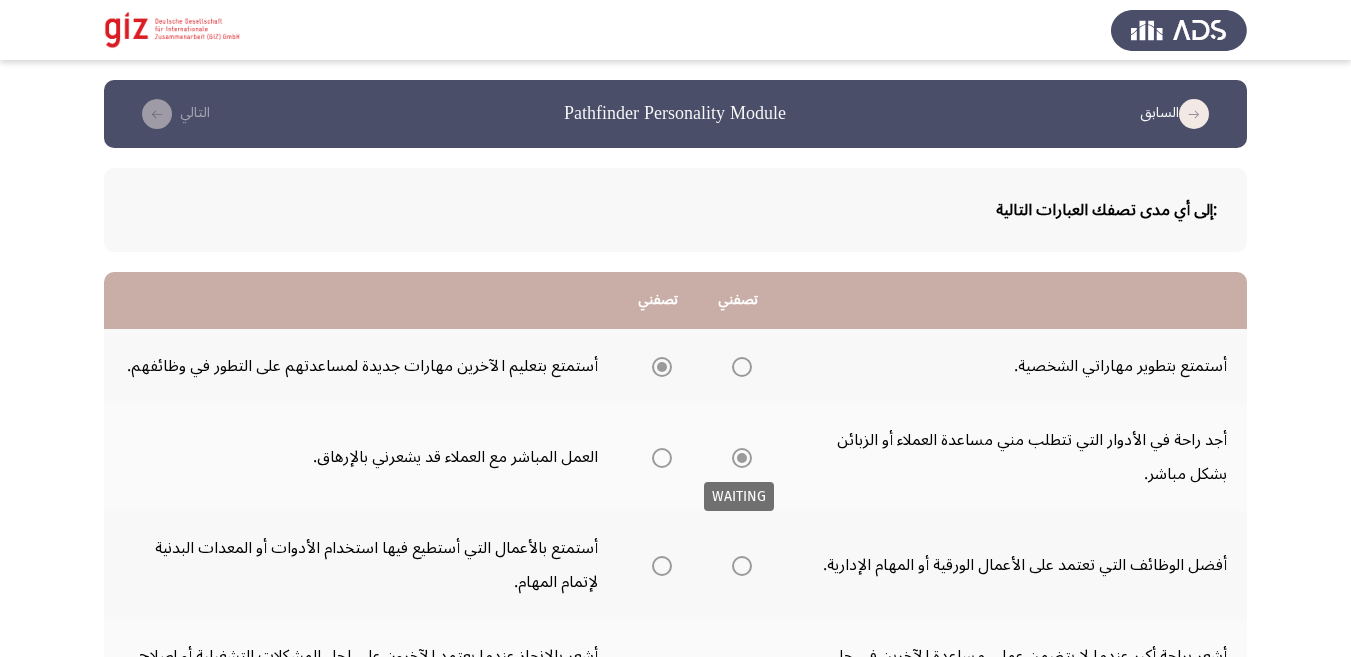 click at bounding box center [742, 458] 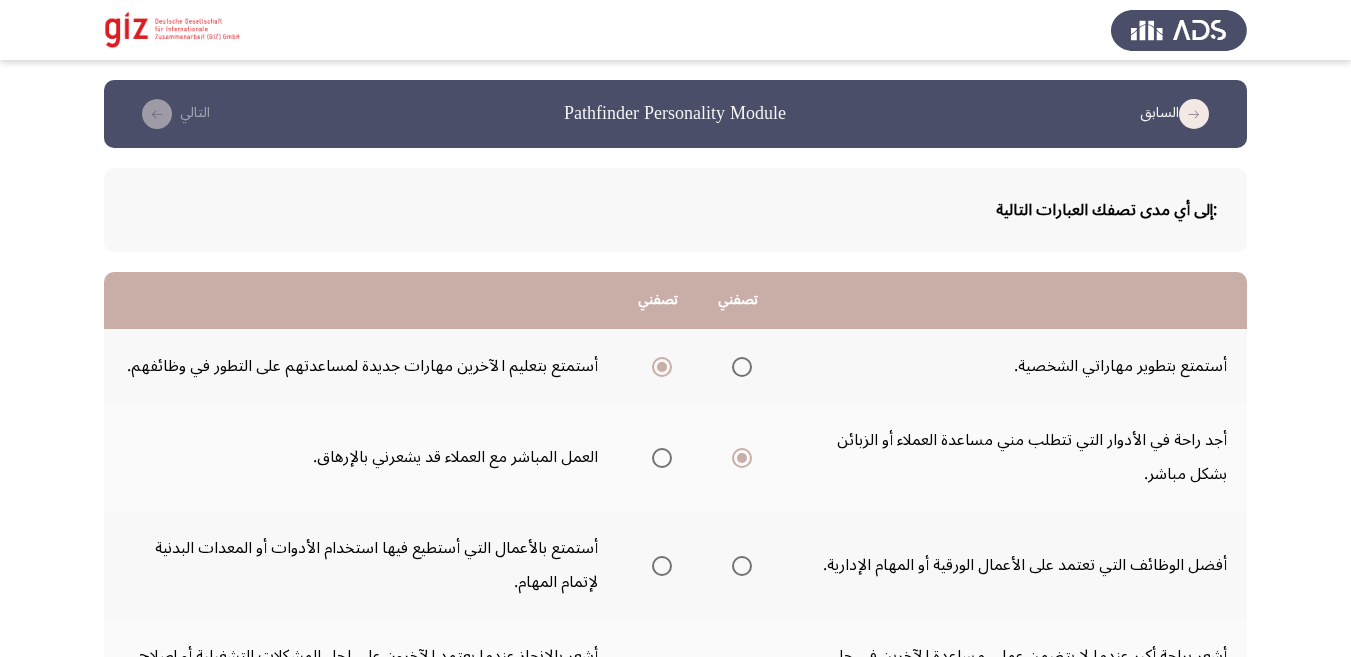 click 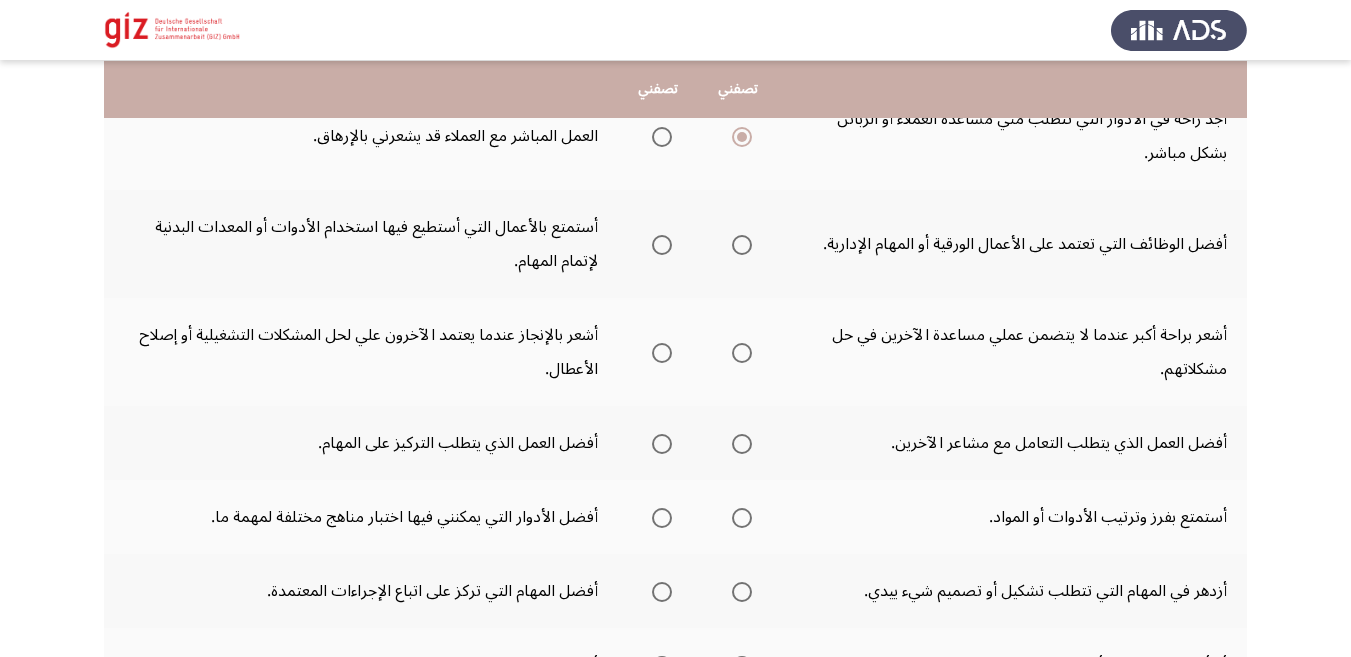 scroll, scrollTop: 328, scrollLeft: 0, axis: vertical 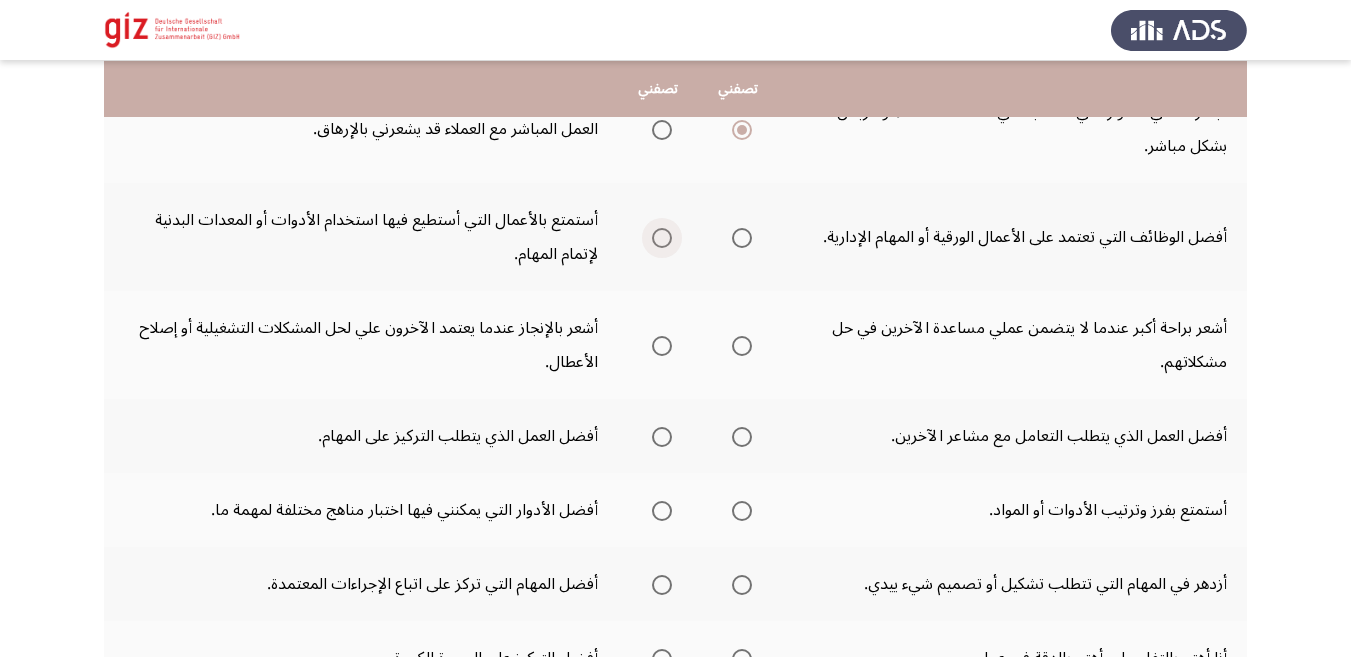 click at bounding box center (662, 238) 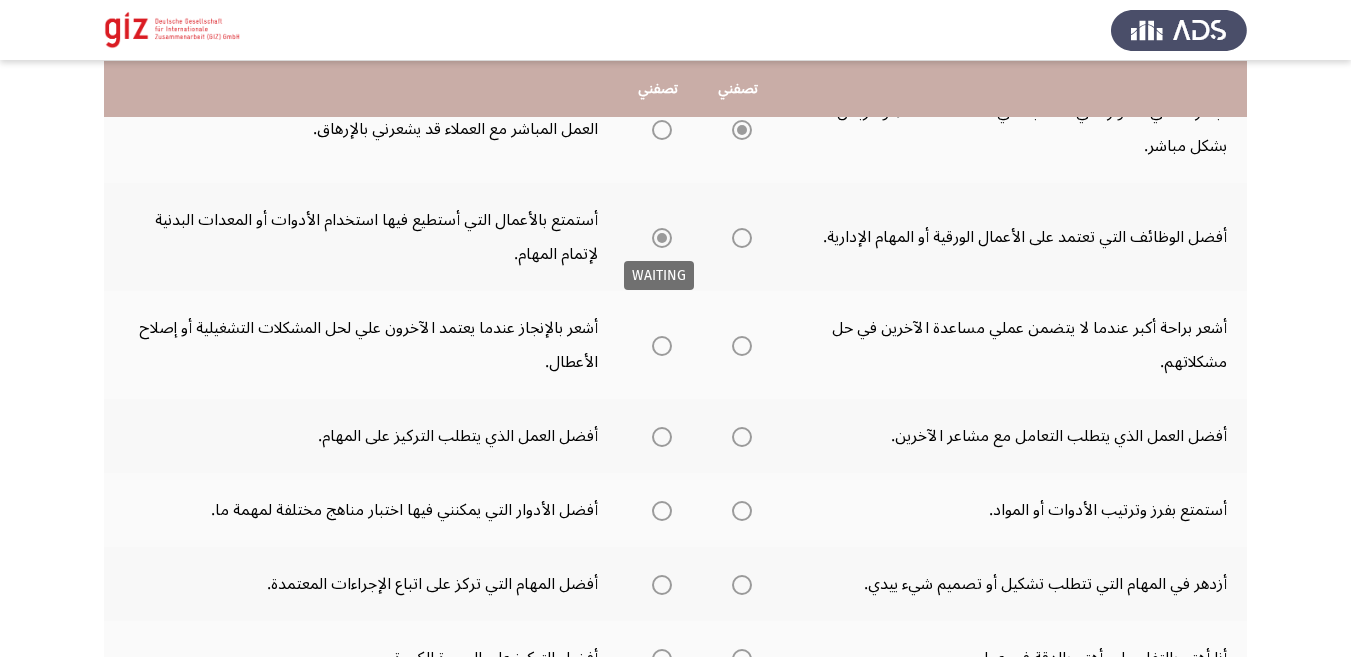 click at bounding box center (662, 238) 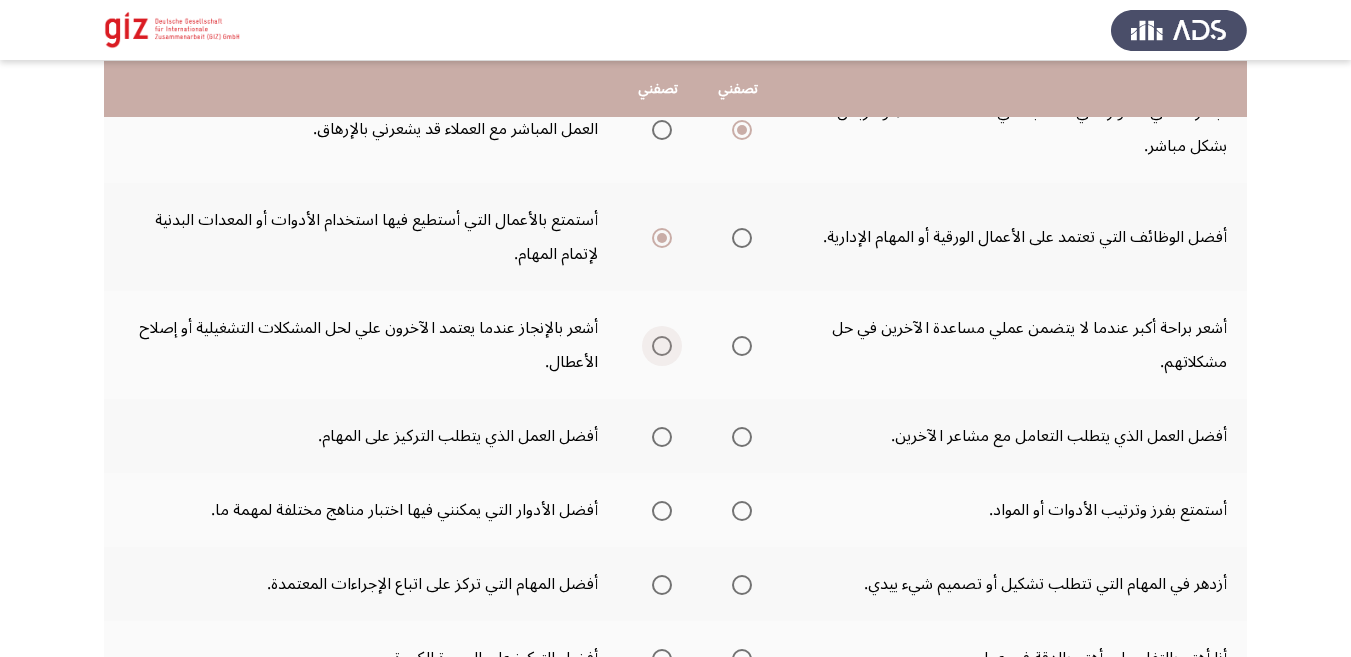 click at bounding box center [662, 346] 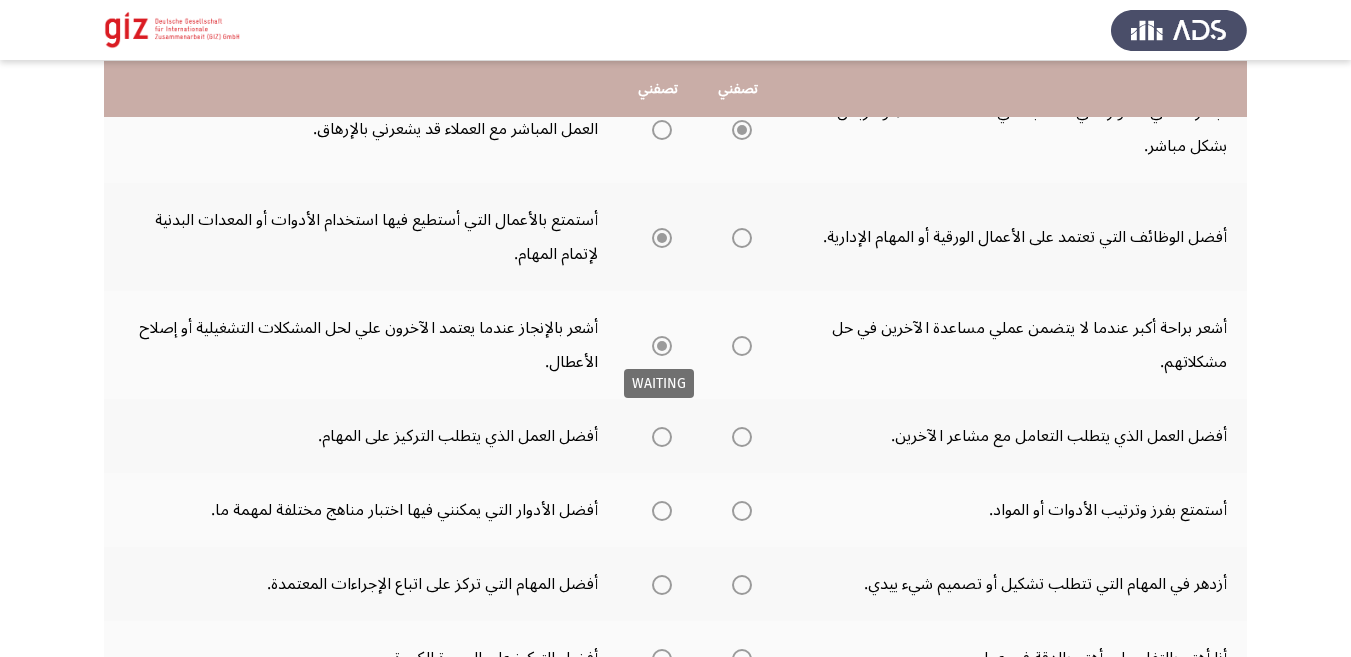 click at bounding box center (662, 346) 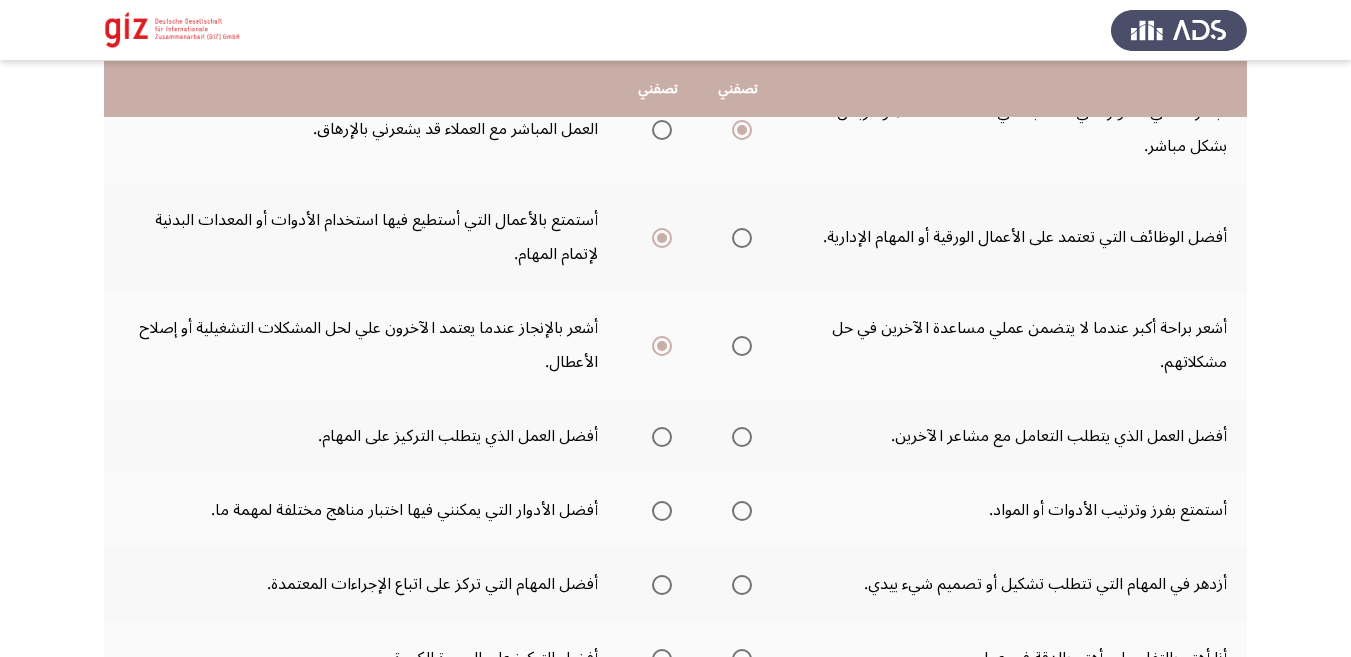 click at bounding box center [742, 437] 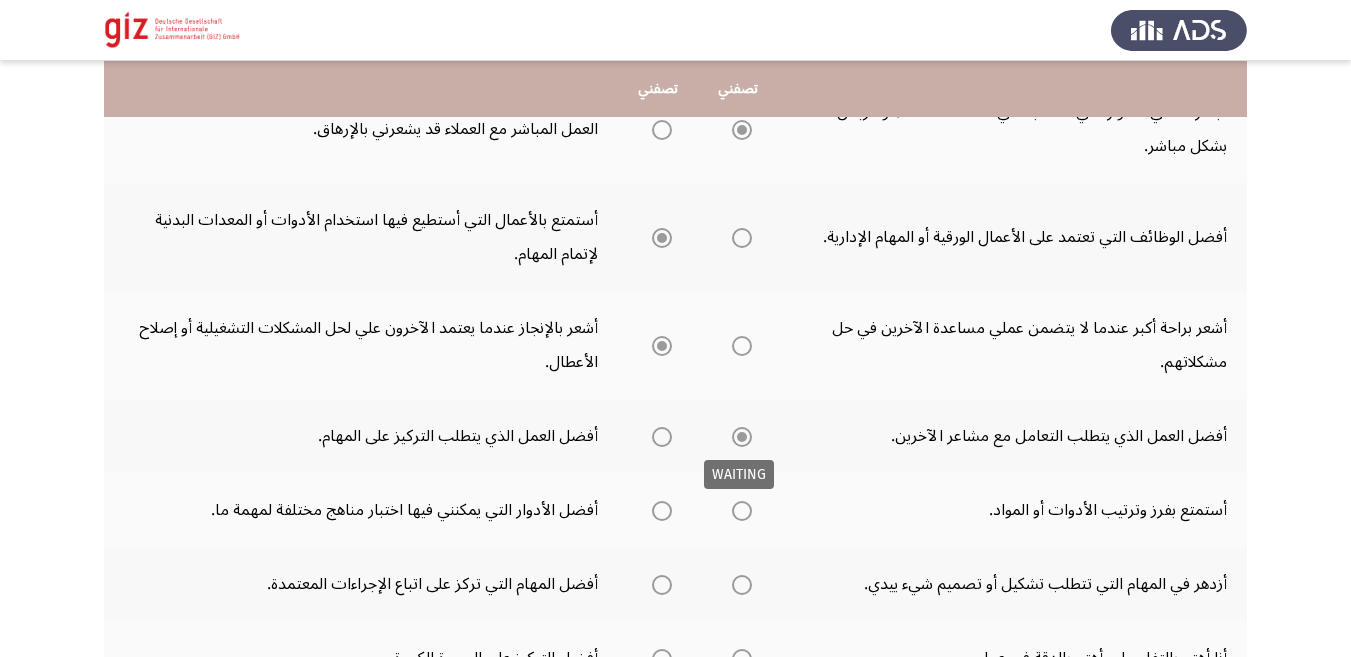 click at bounding box center [742, 437] 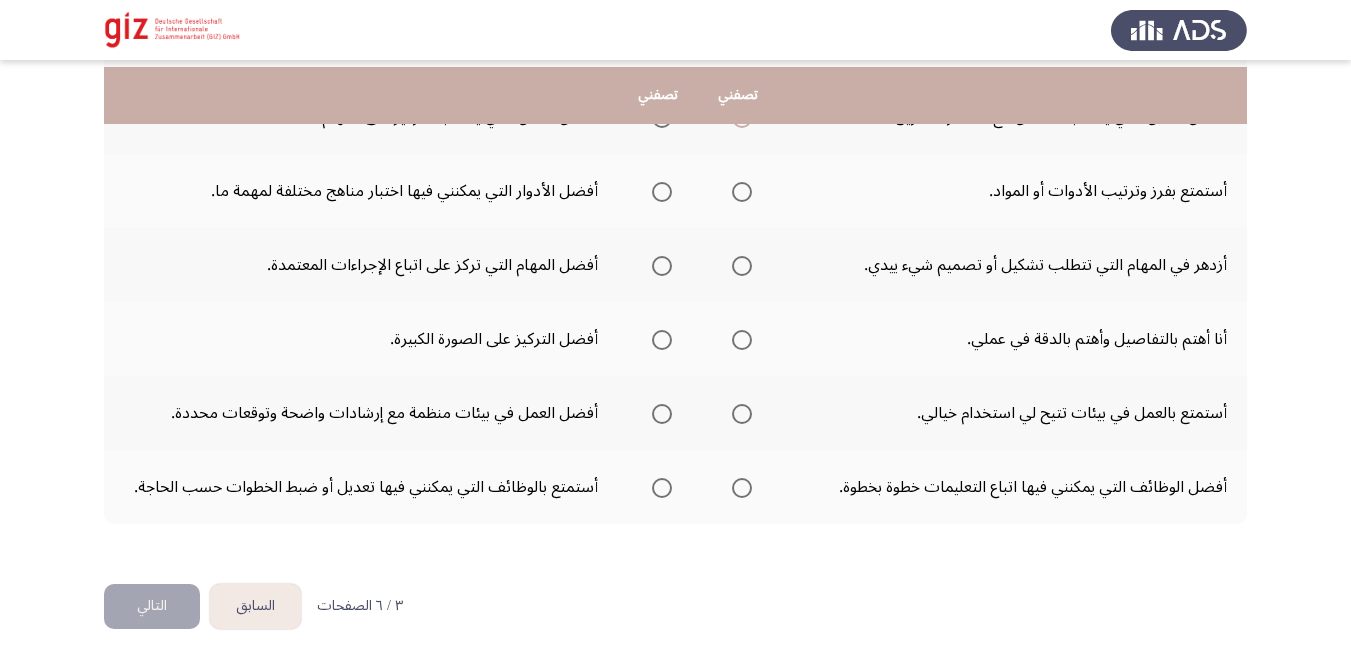 scroll, scrollTop: 654, scrollLeft: 0, axis: vertical 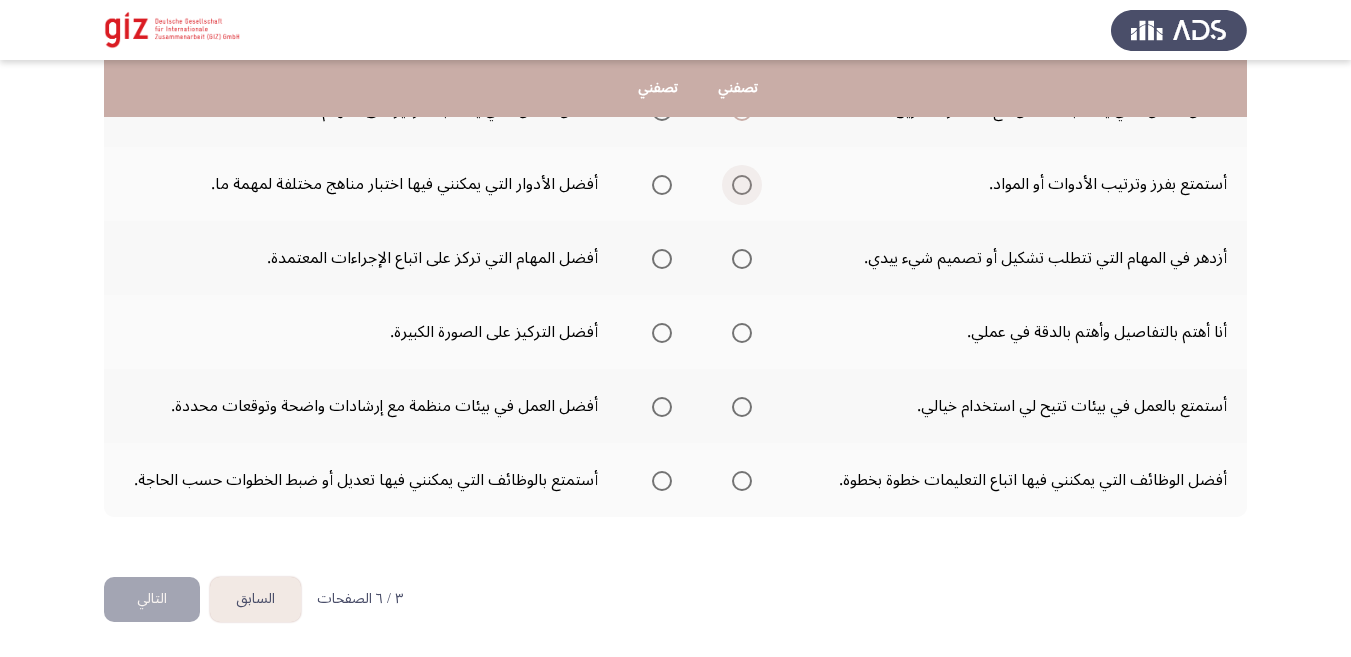 click at bounding box center (742, 185) 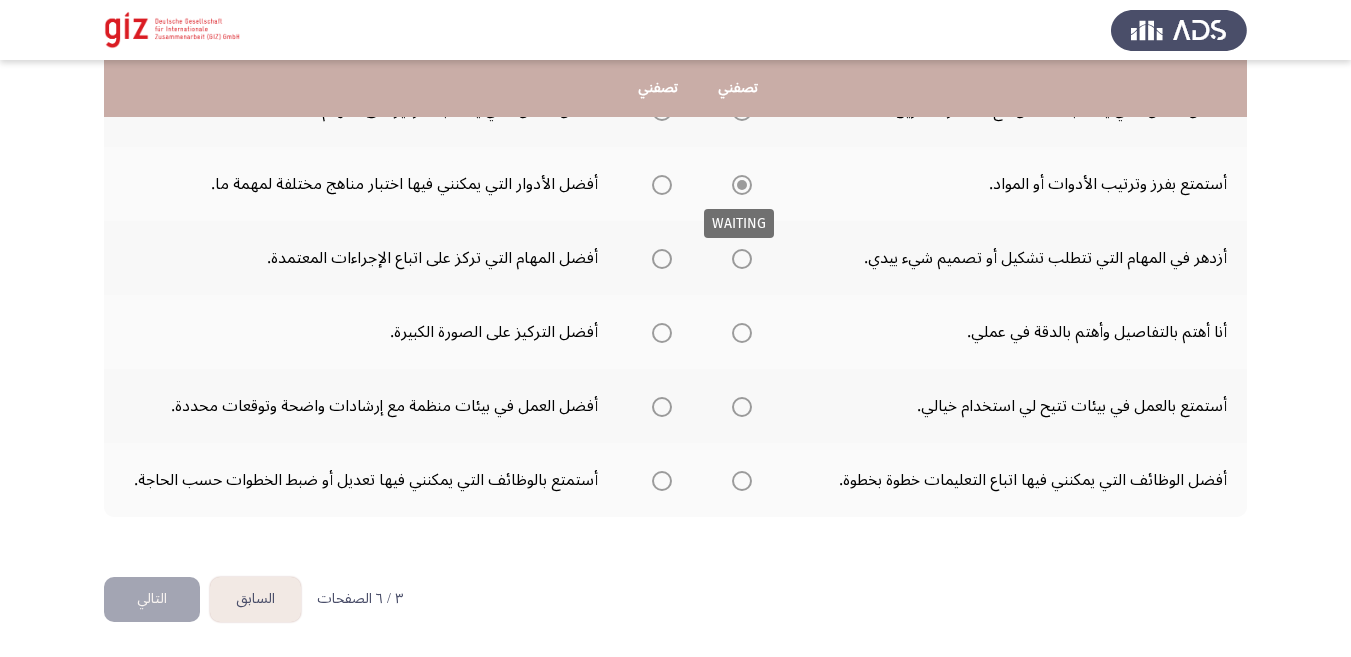 click at bounding box center (742, 185) 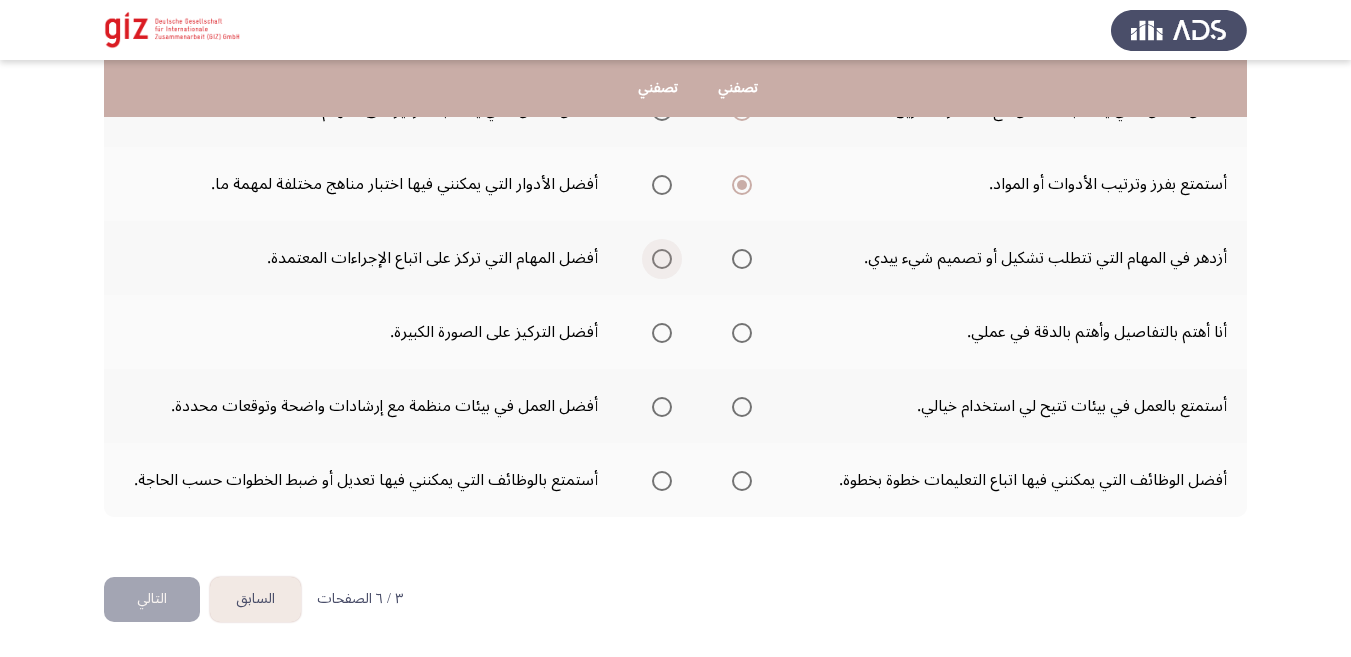 click at bounding box center [662, 259] 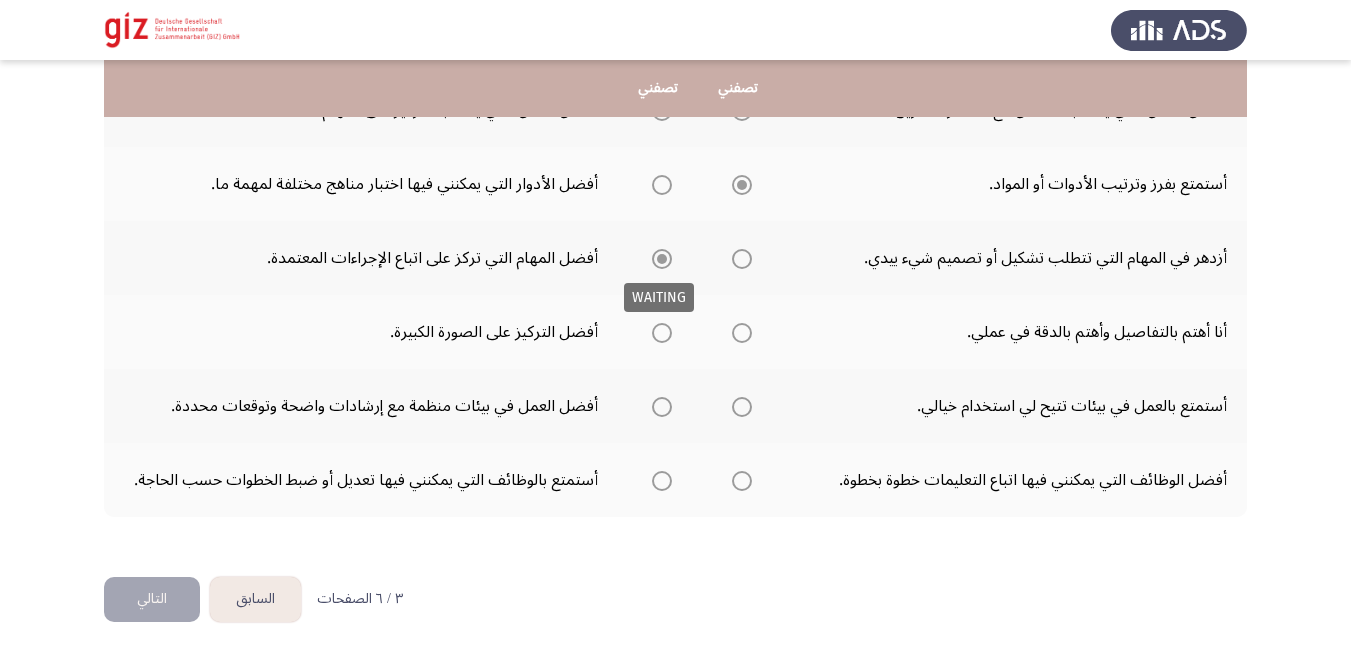 click at bounding box center (662, 259) 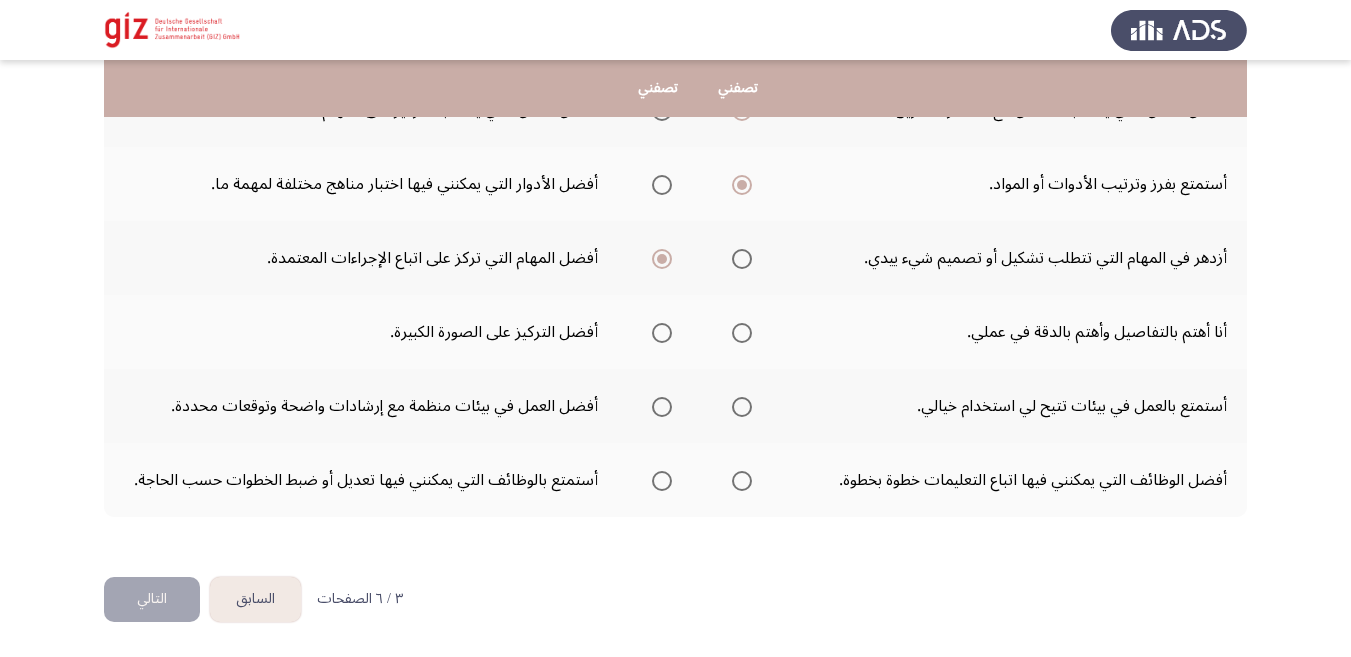 click at bounding box center (662, 333) 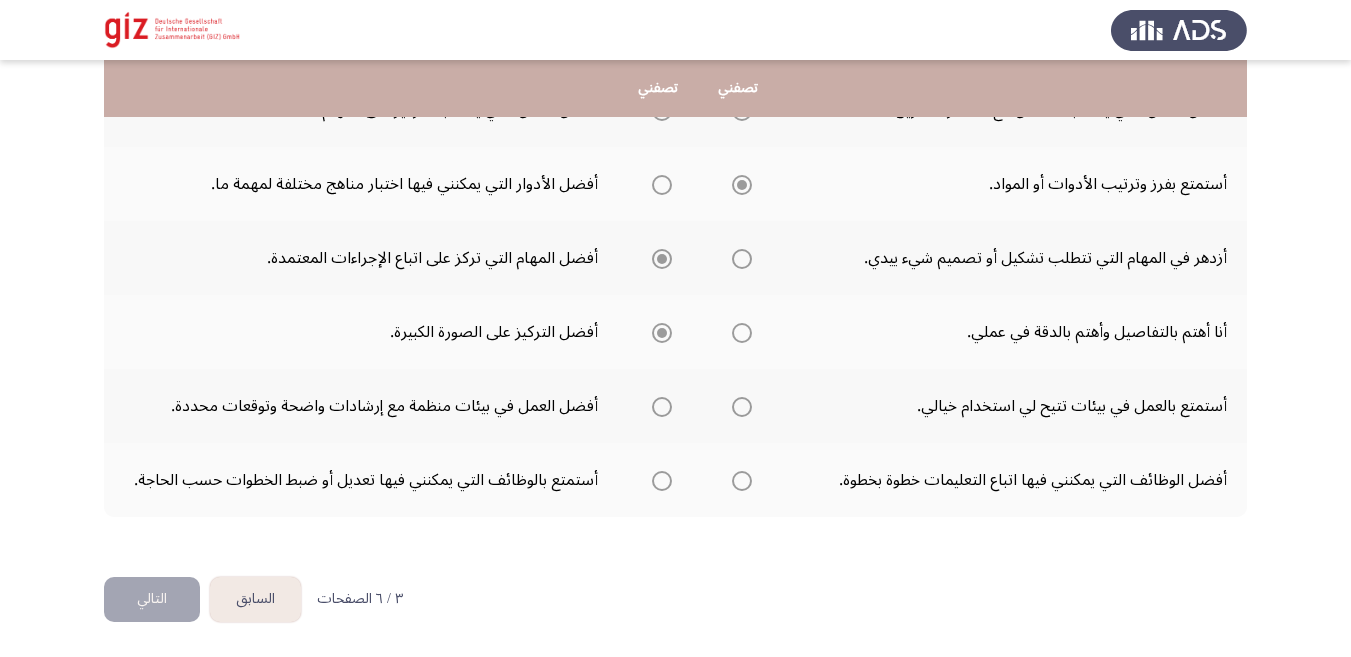 click at bounding box center [662, 333] 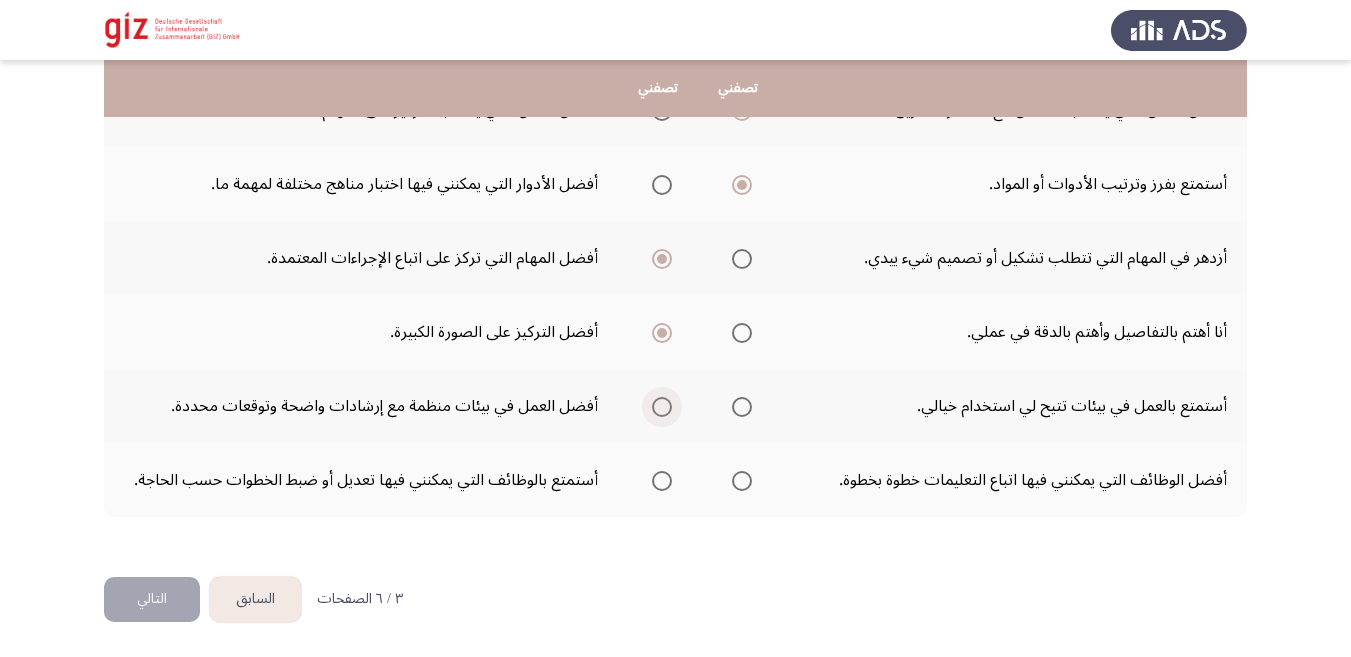 click at bounding box center [662, 407] 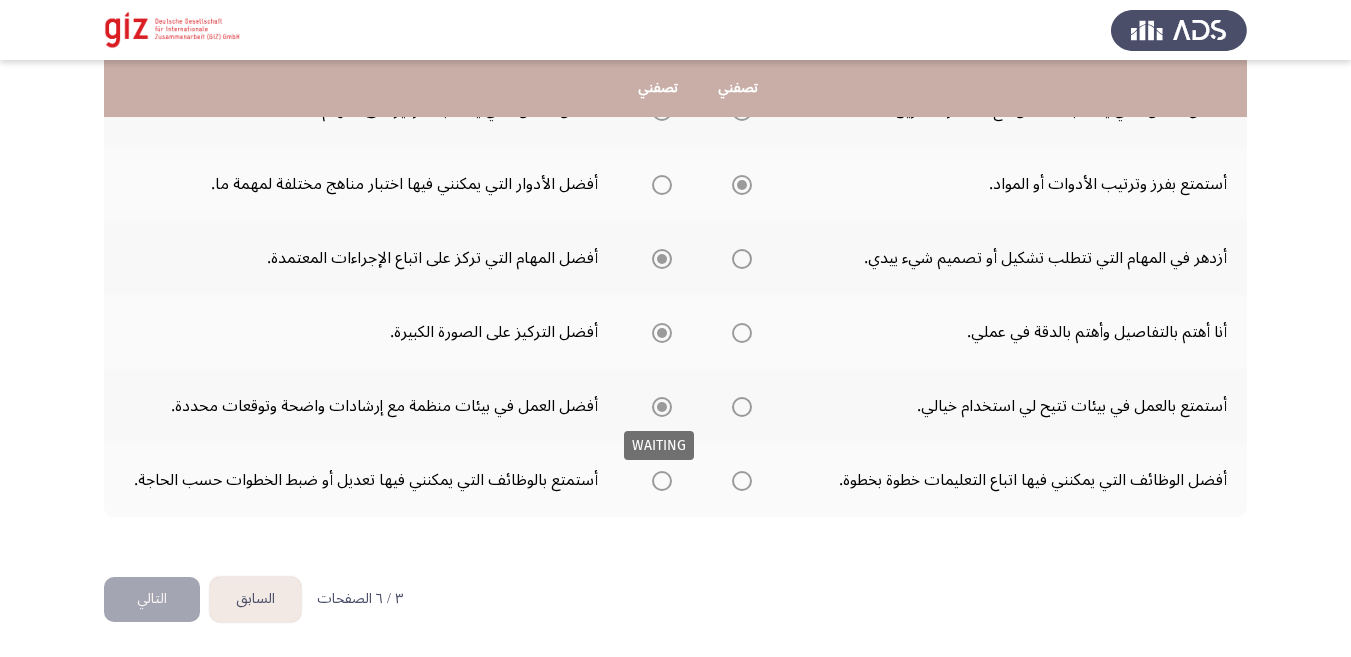 click at bounding box center [662, 407] 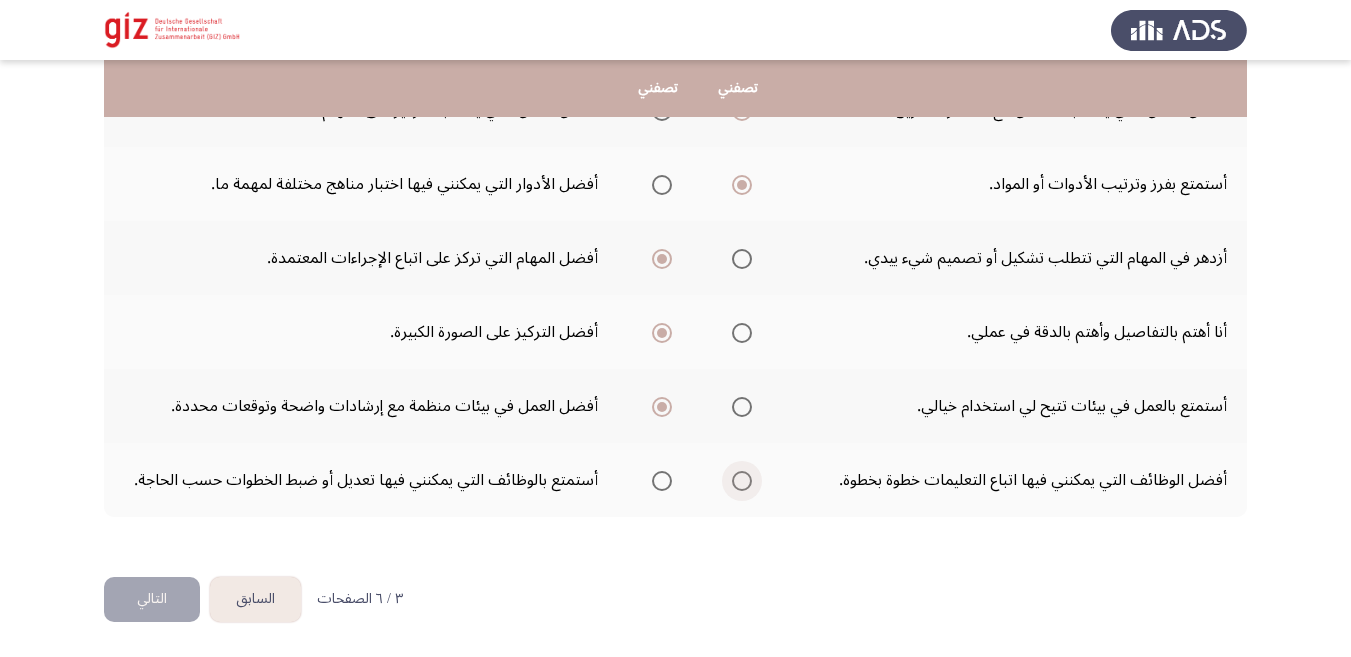 click at bounding box center [742, 481] 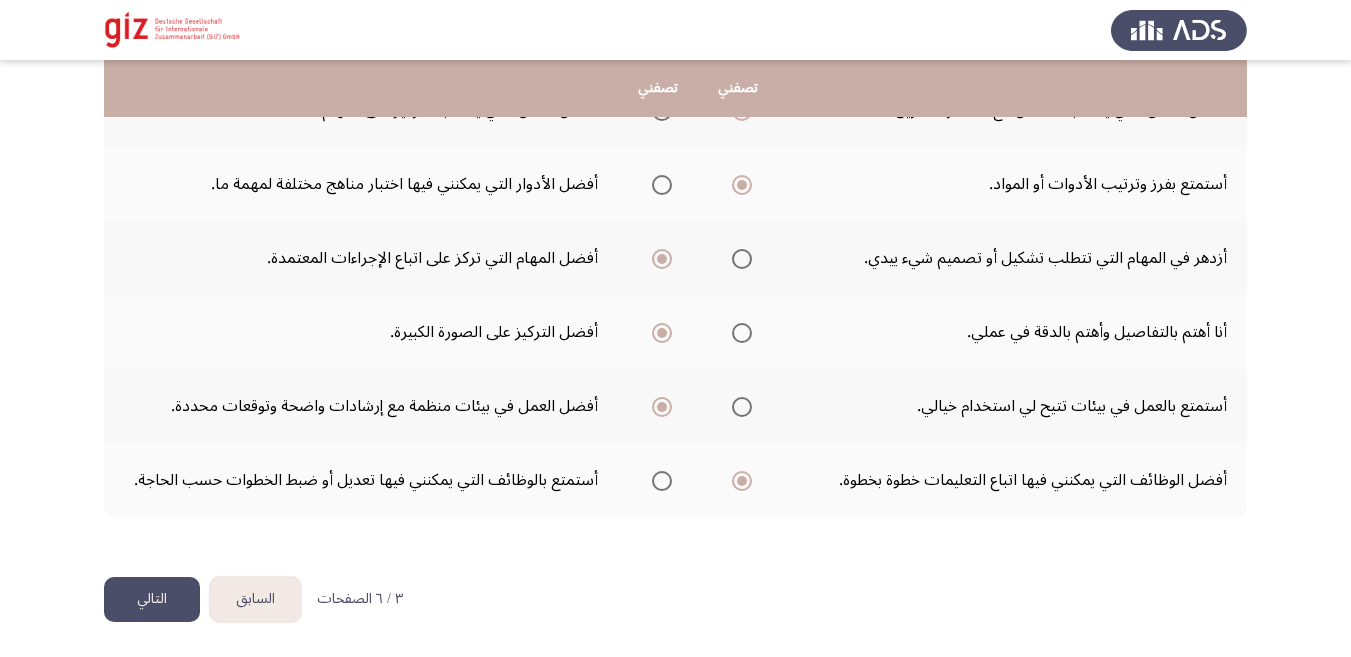 click on "التالي" 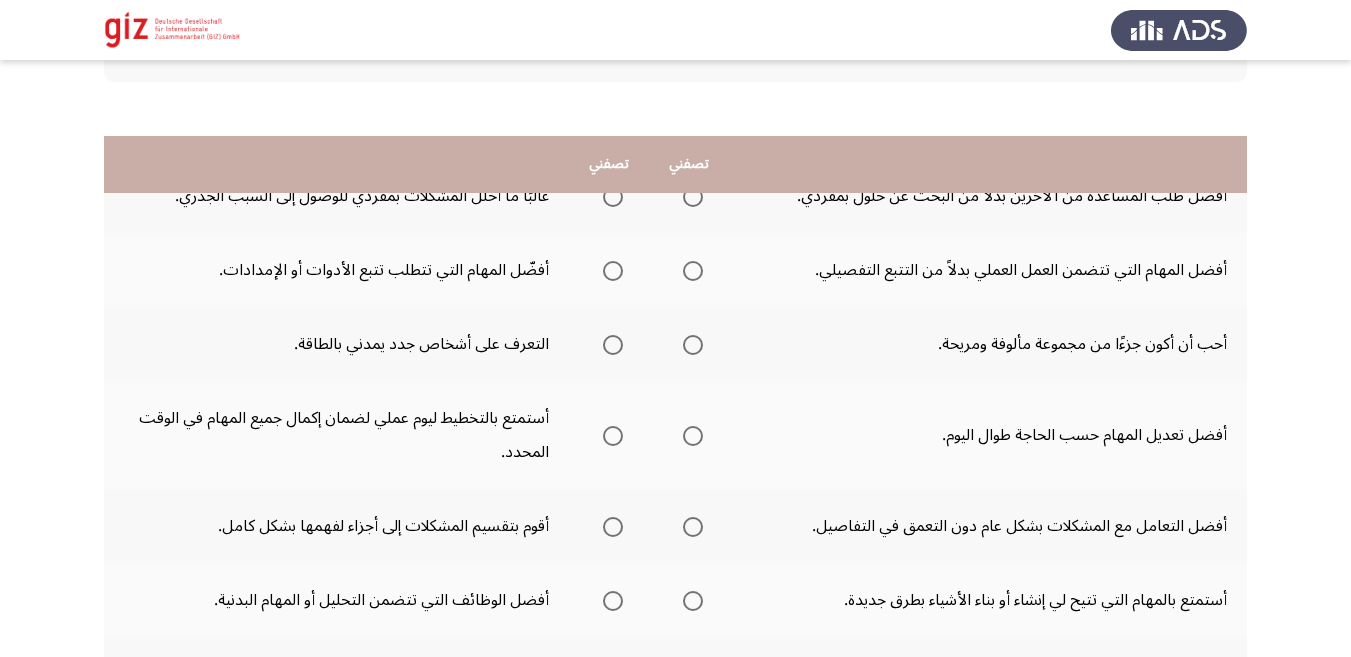 scroll, scrollTop: 164, scrollLeft: 0, axis: vertical 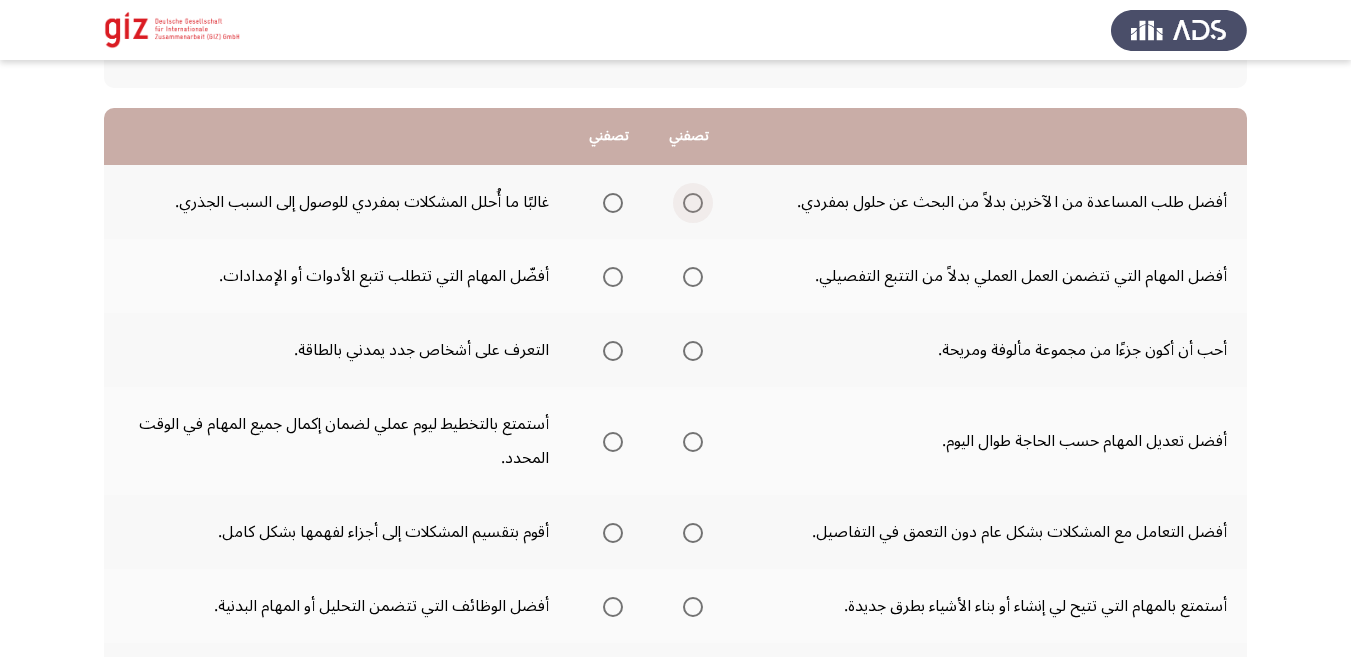 click at bounding box center [693, 203] 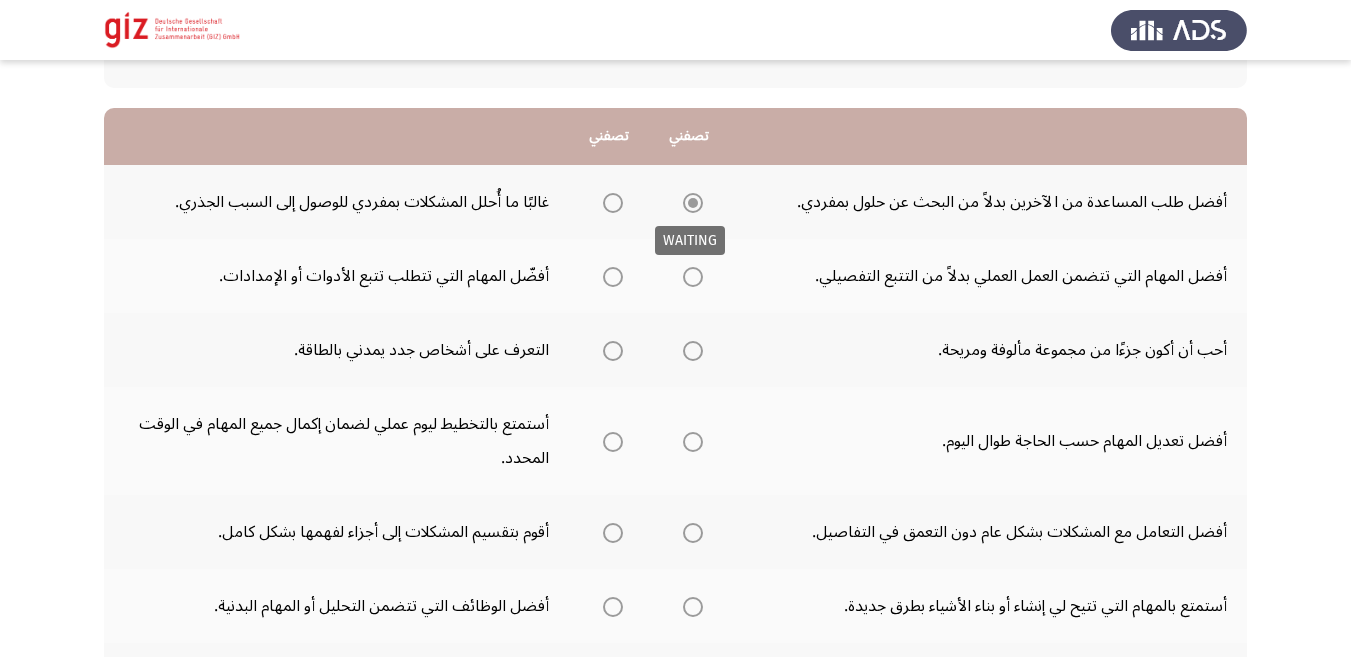 click at bounding box center (693, 203) 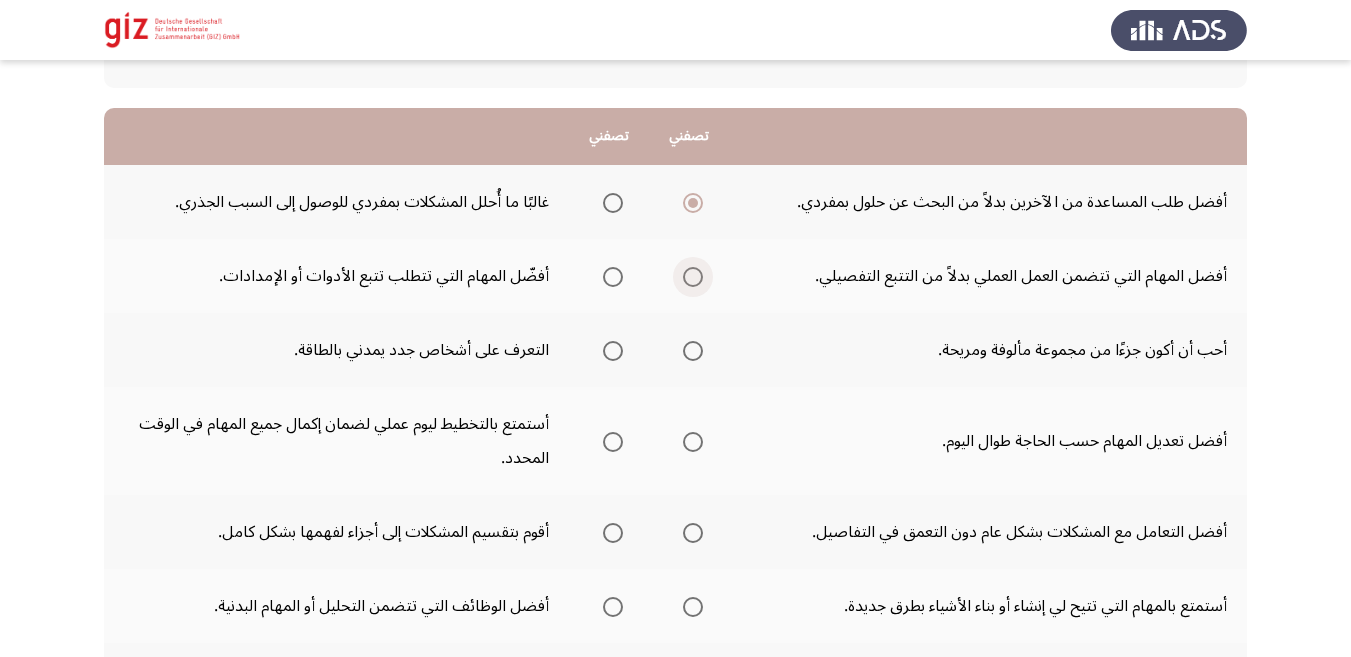 click at bounding box center (693, 277) 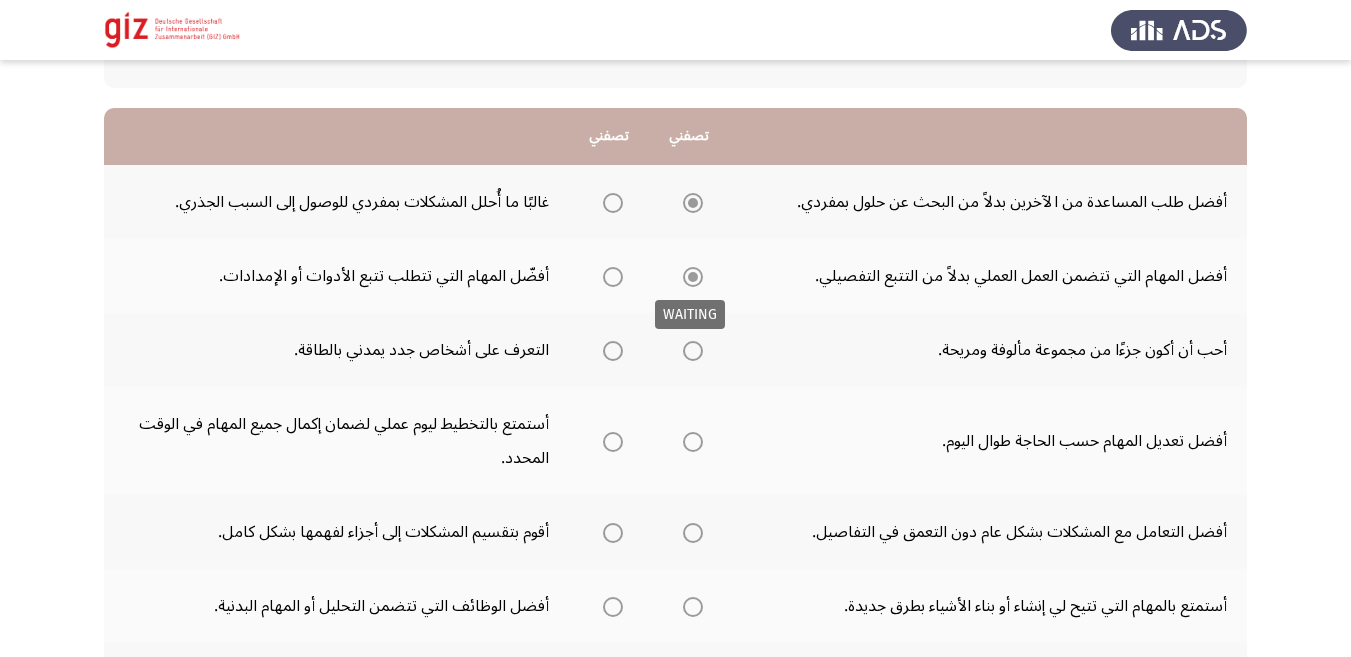 click at bounding box center [693, 277] 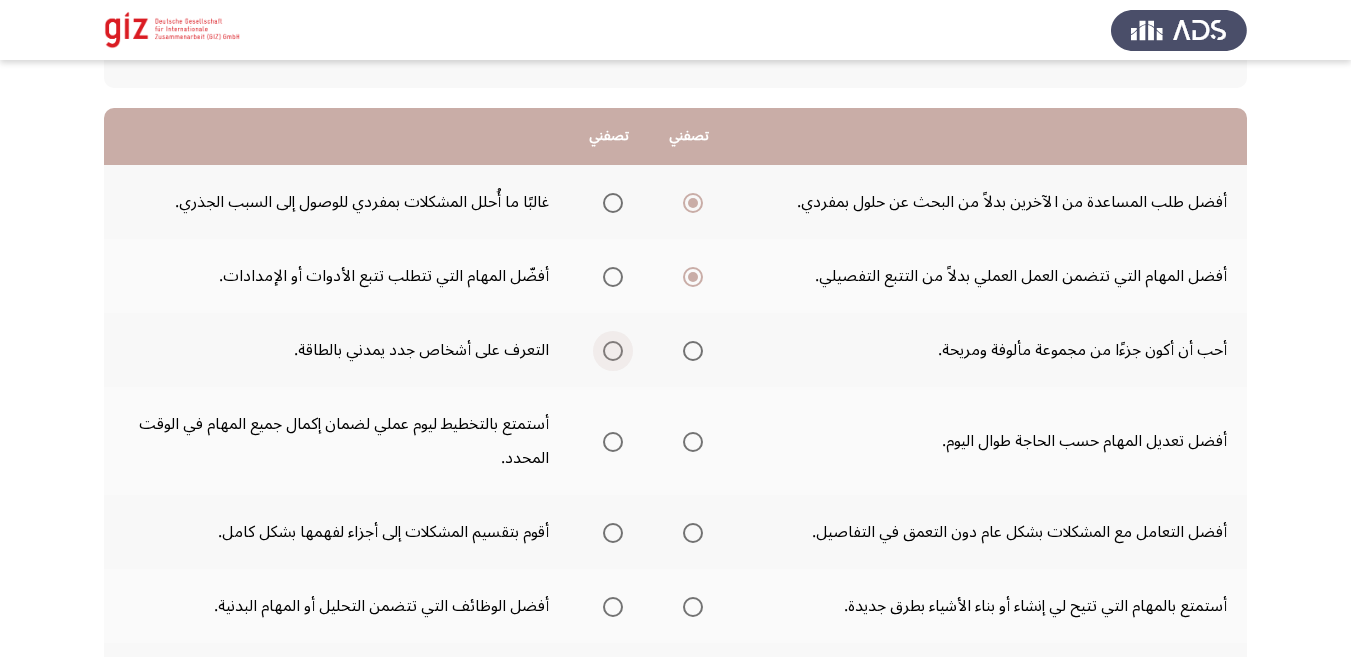 click at bounding box center [613, 351] 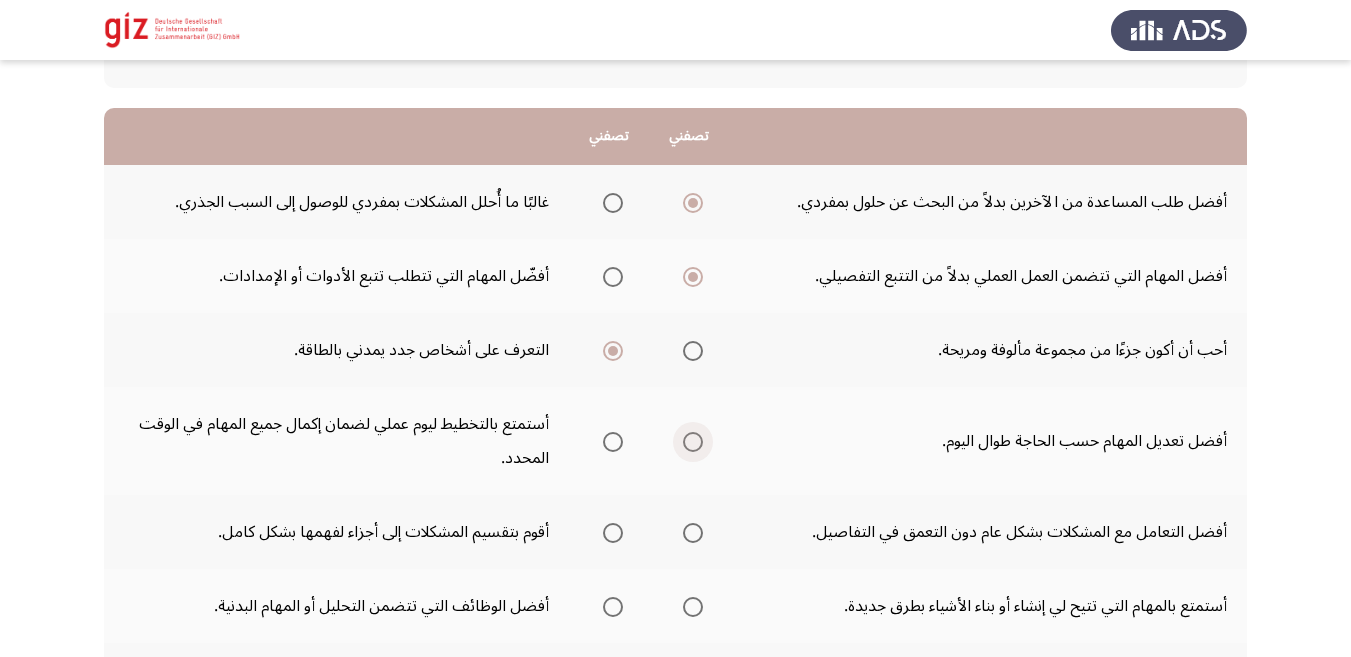click at bounding box center [693, 442] 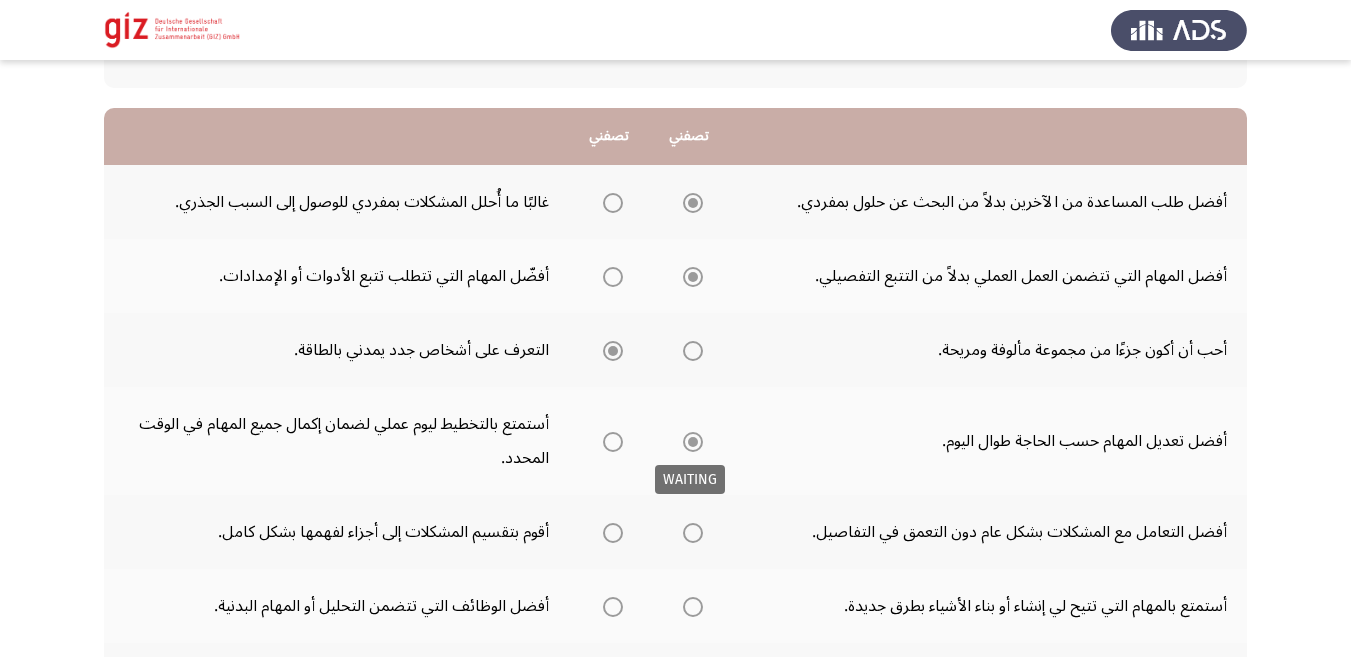 click at bounding box center (693, 442) 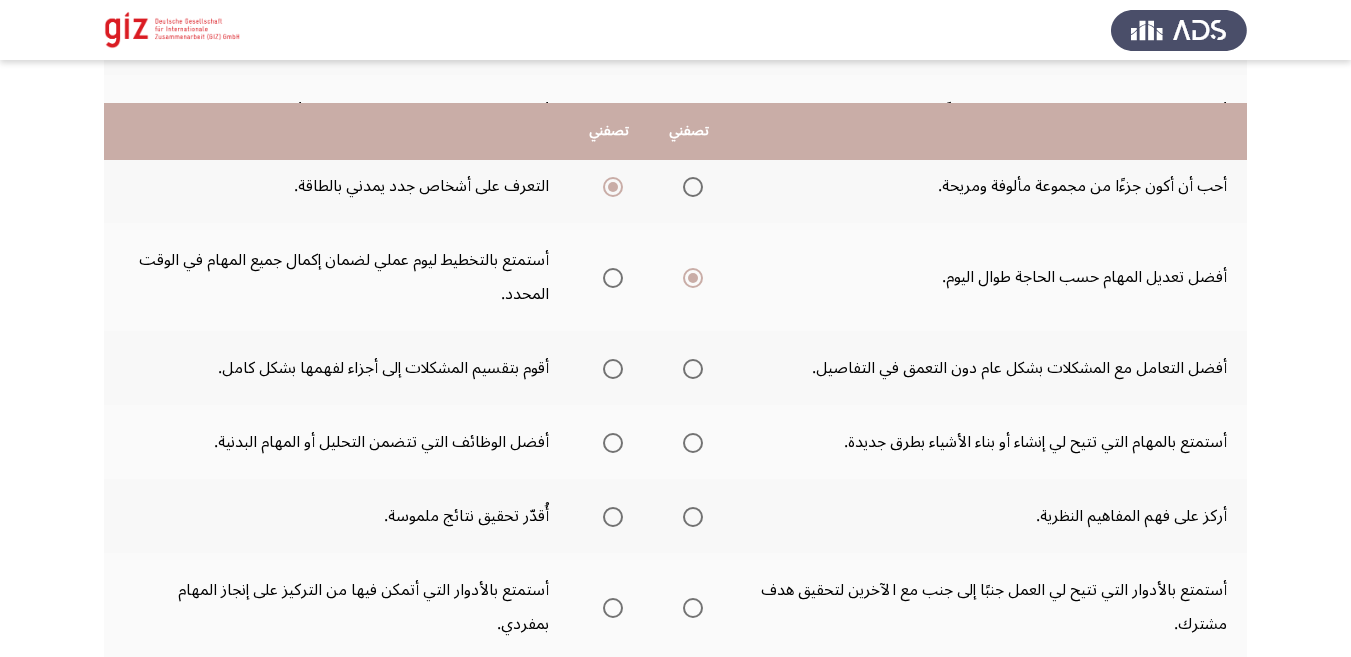 scroll, scrollTop: 410, scrollLeft: 0, axis: vertical 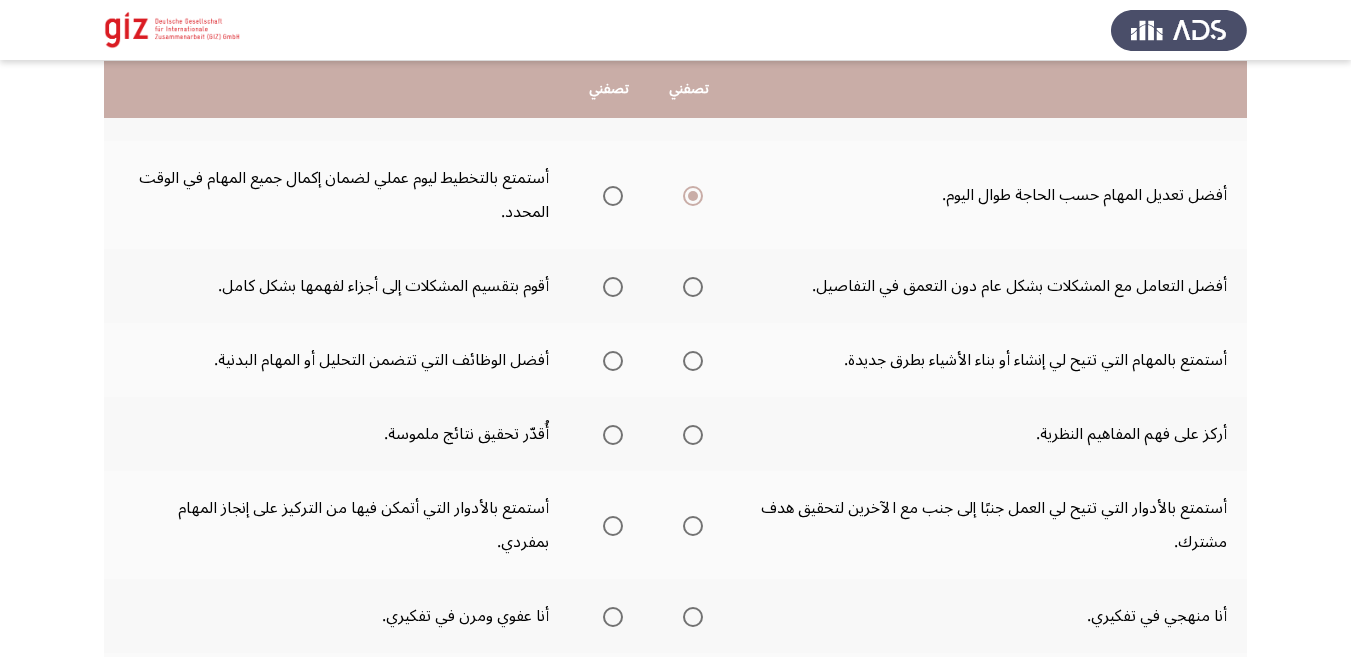 click at bounding box center (613, 287) 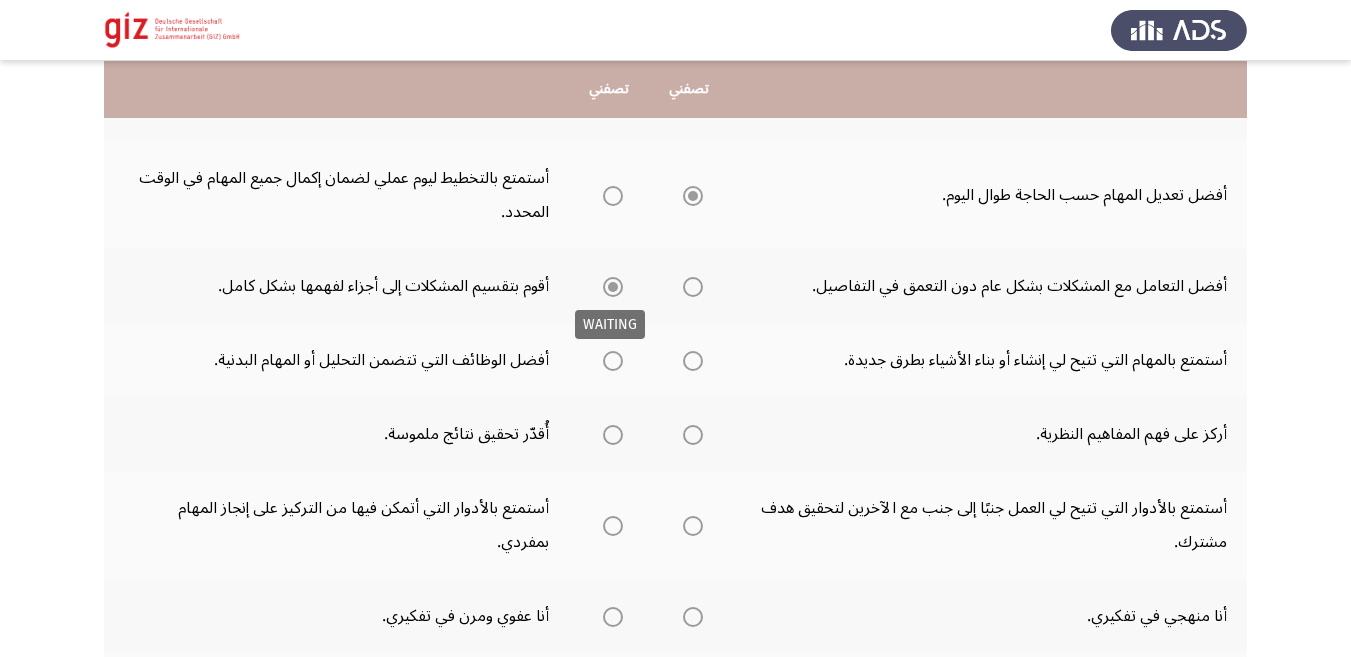 click at bounding box center [613, 287] 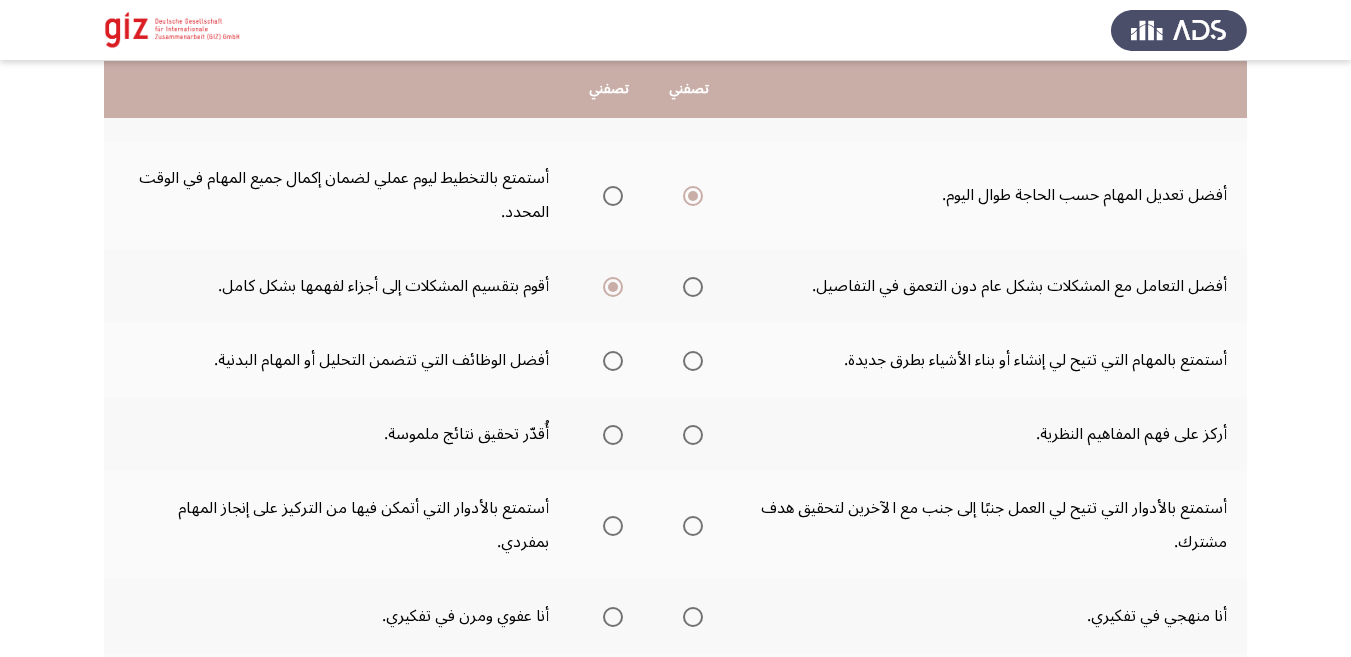 click at bounding box center (613, 361) 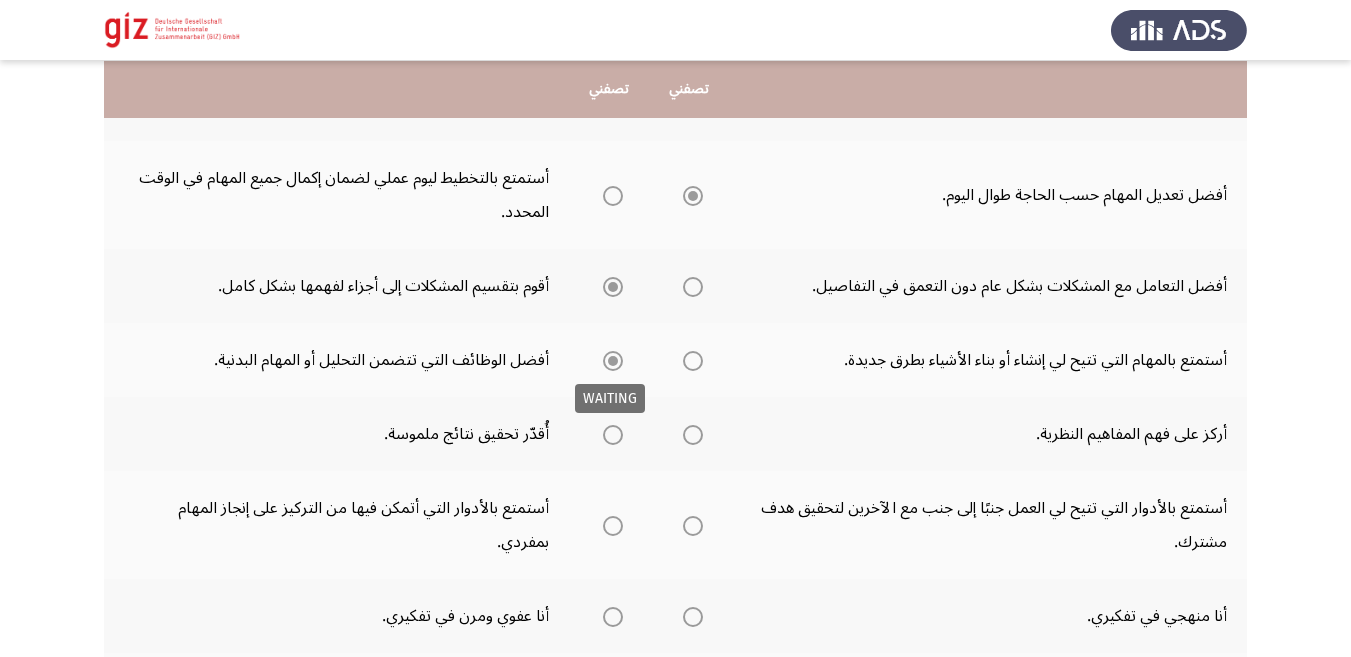 click at bounding box center (613, 361) 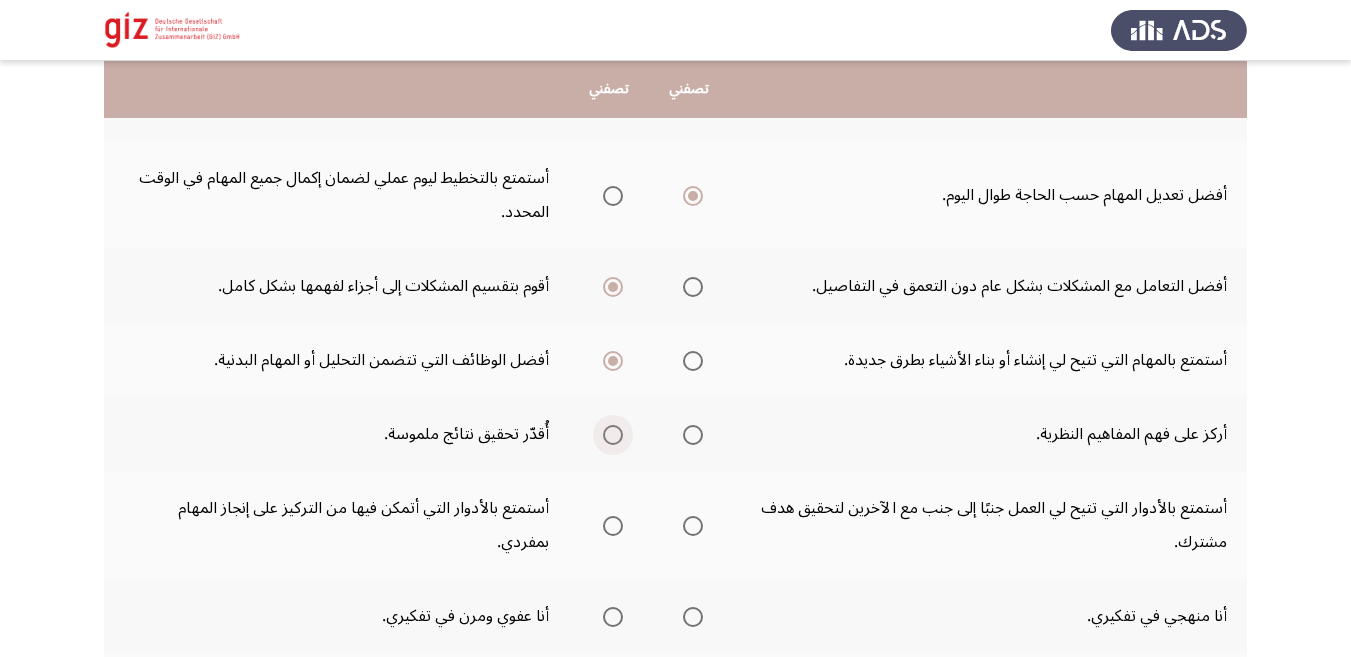 click at bounding box center (613, 435) 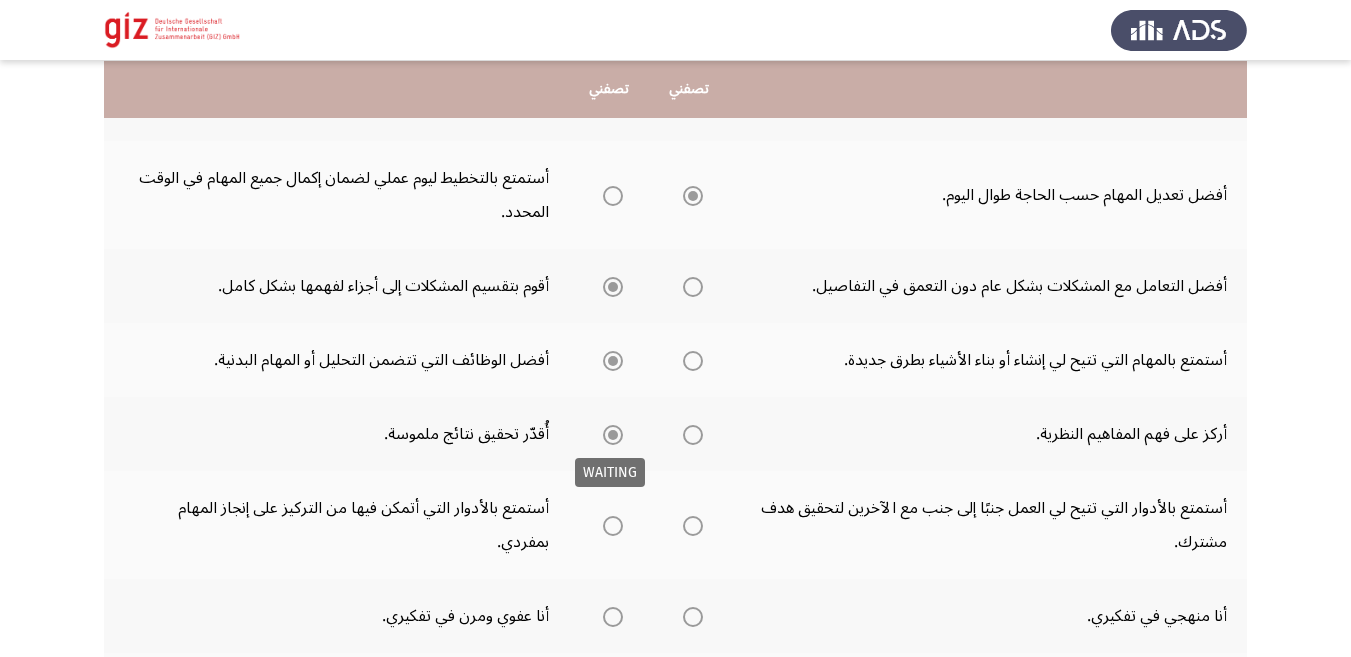 click at bounding box center [613, 435] 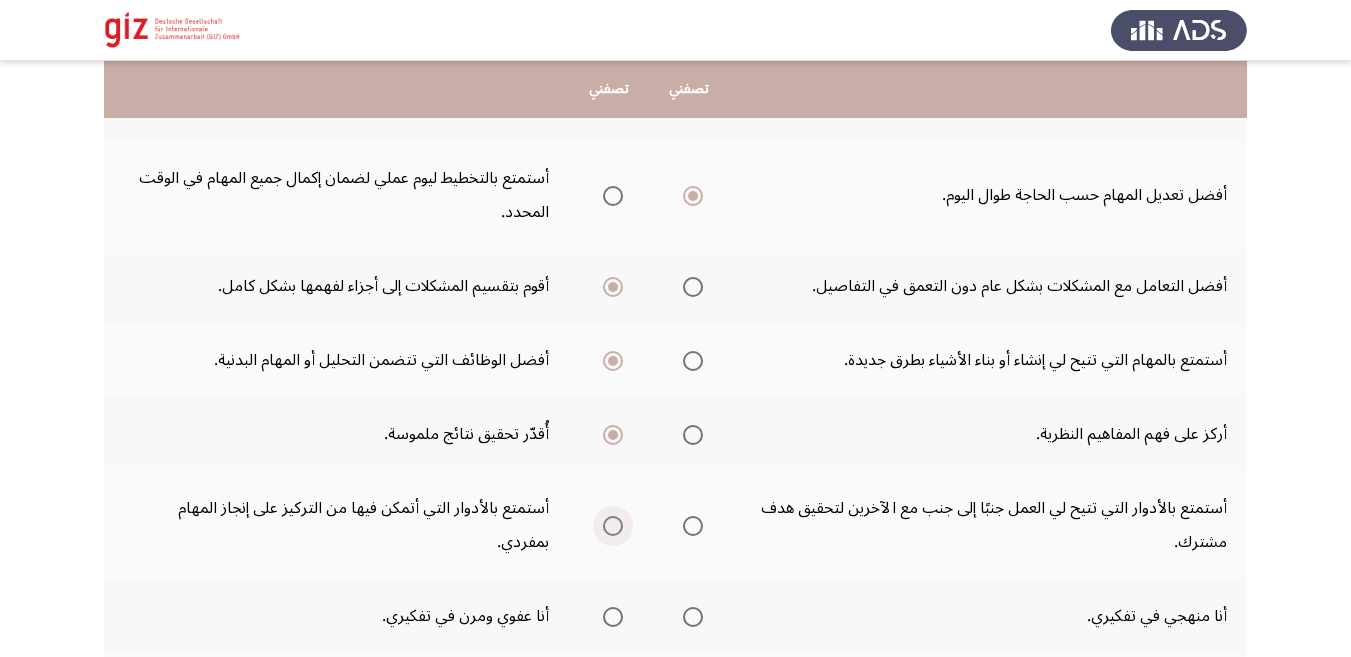 click at bounding box center (613, 526) 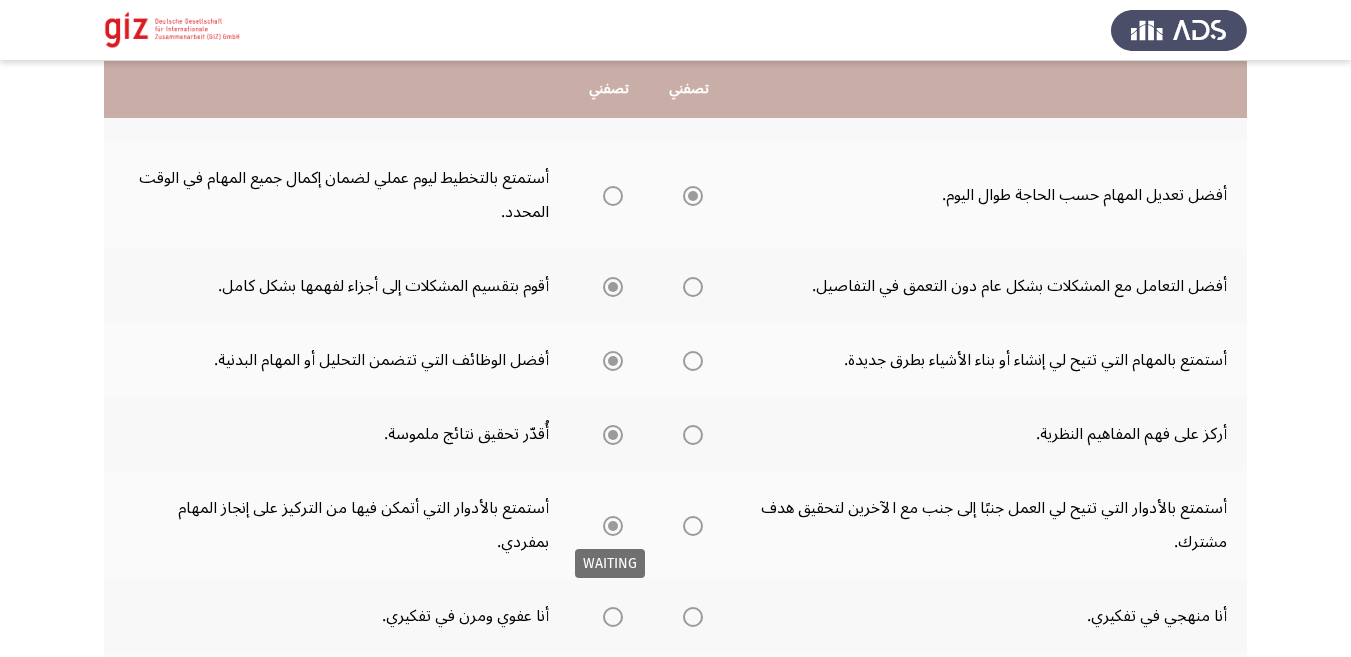 click at bounding box center (613, 526) 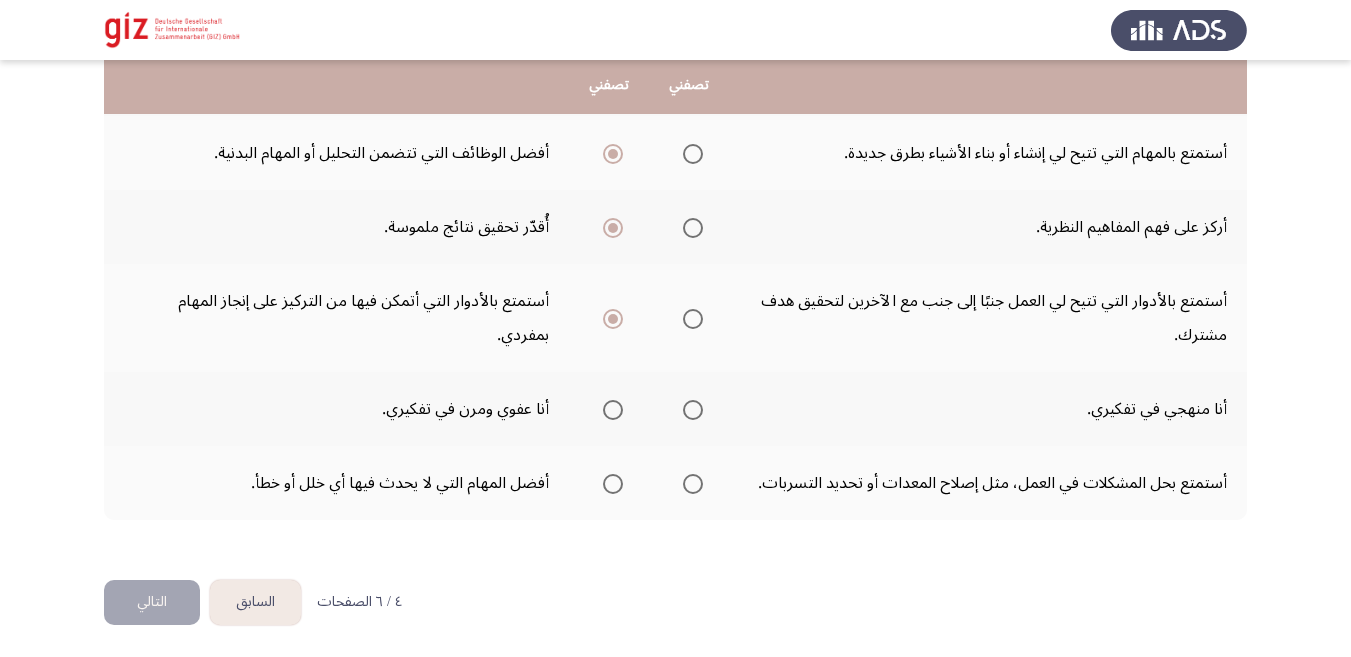 scroll, scrollTop: 620, scrollLeft: 0, axis: vertical 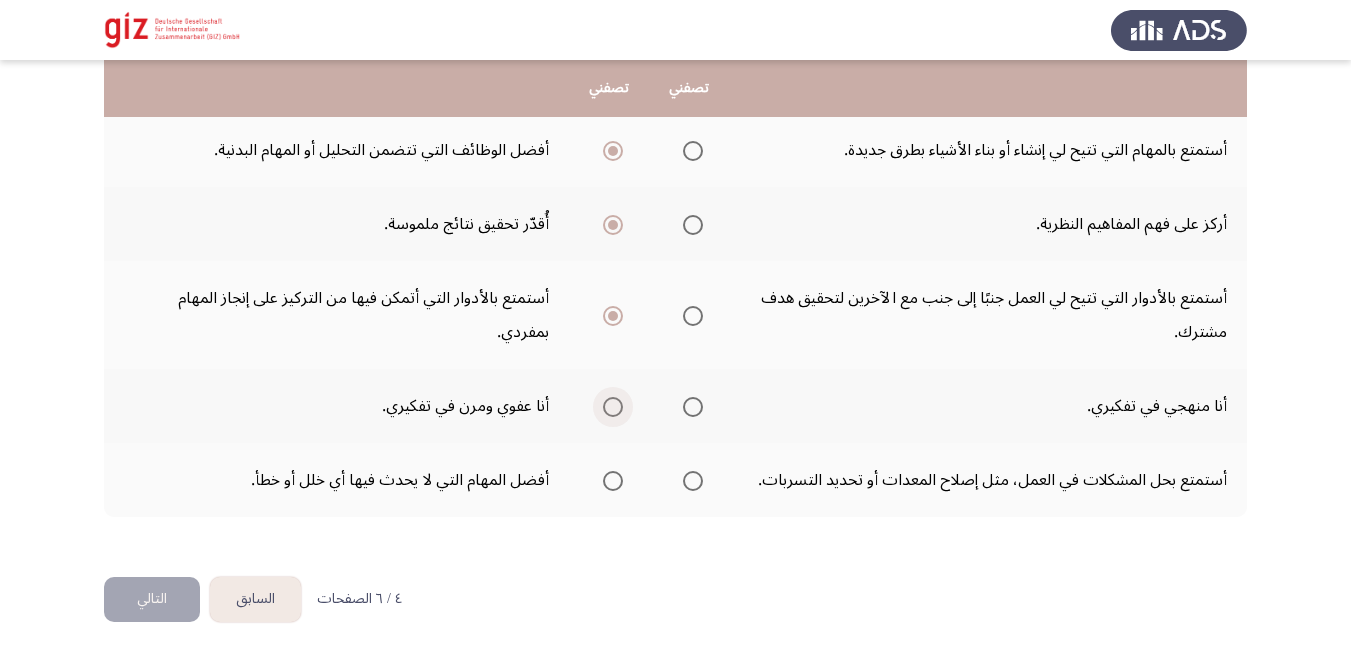 click at bounding box center (613, 407) 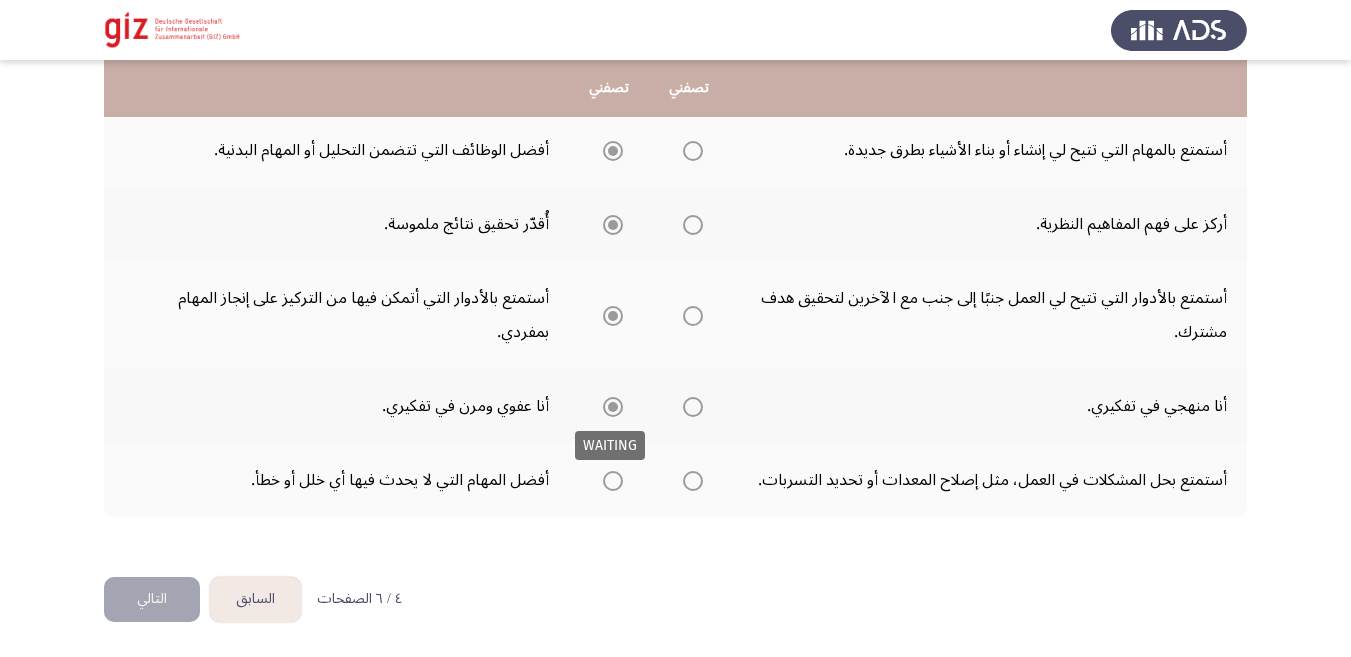 click at bounding box center (613, 407) 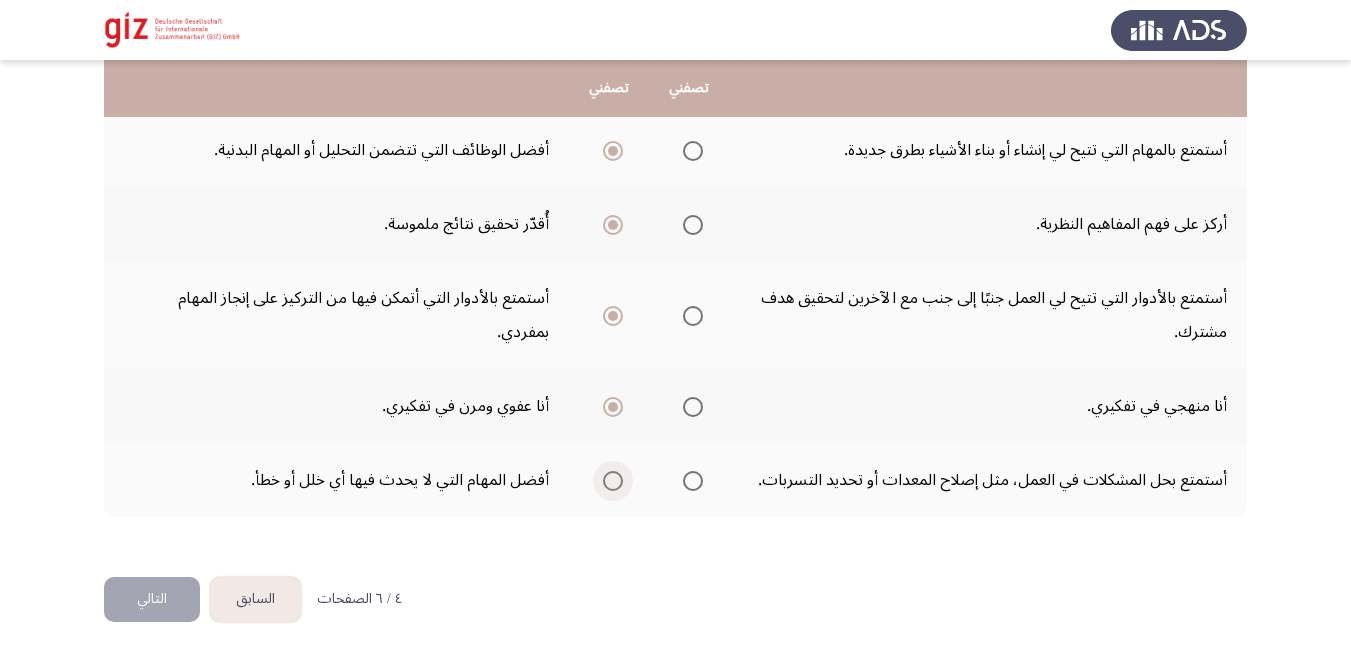 click at bounding box center (613, 481) 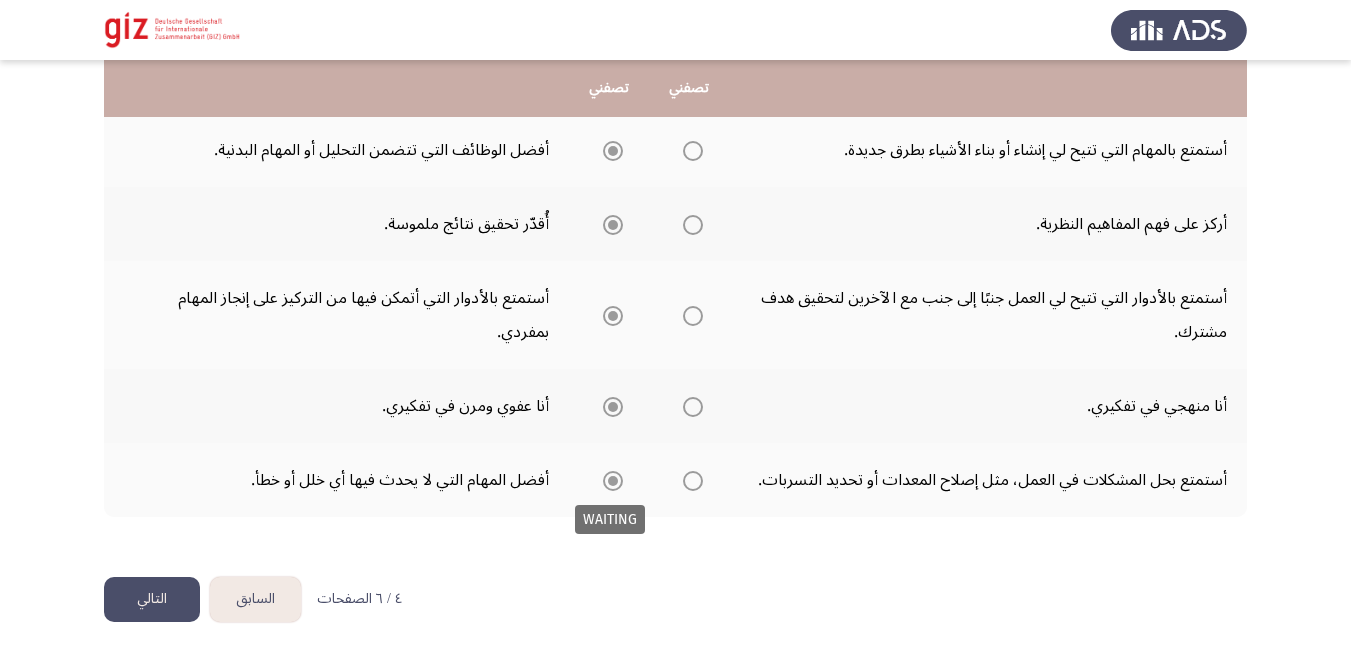 click at bounding box center [613, 481] 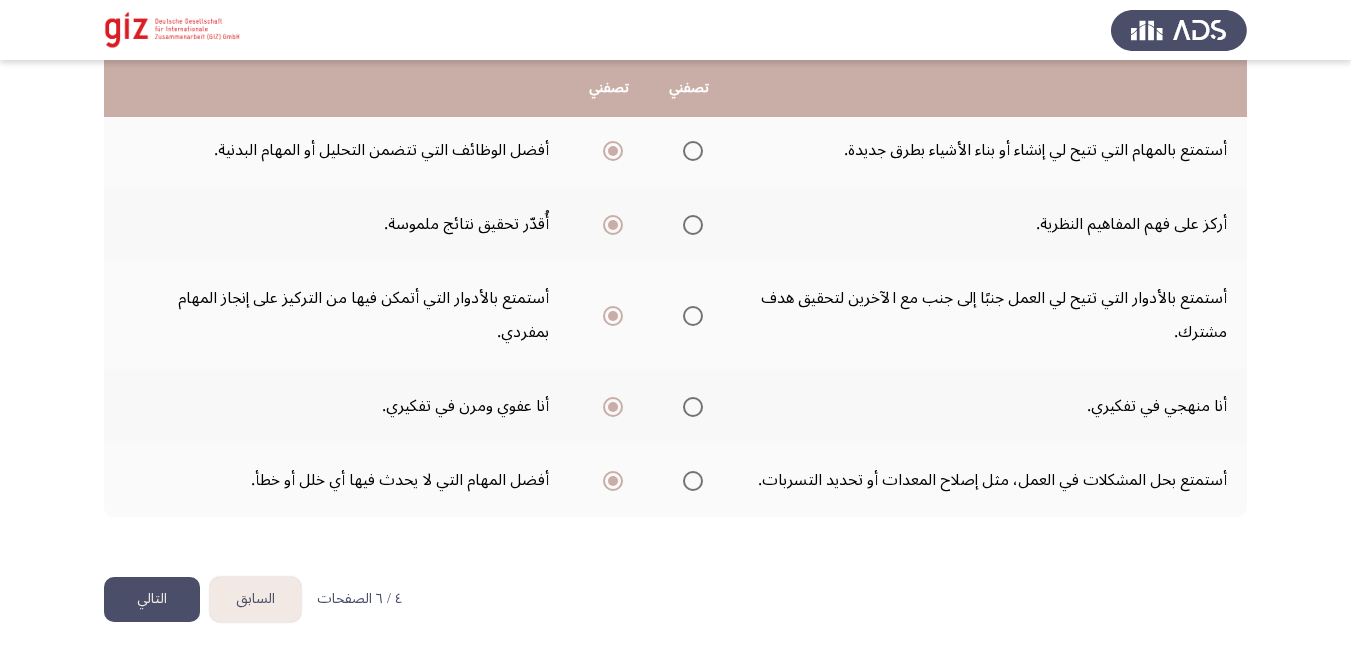click on "التالي" 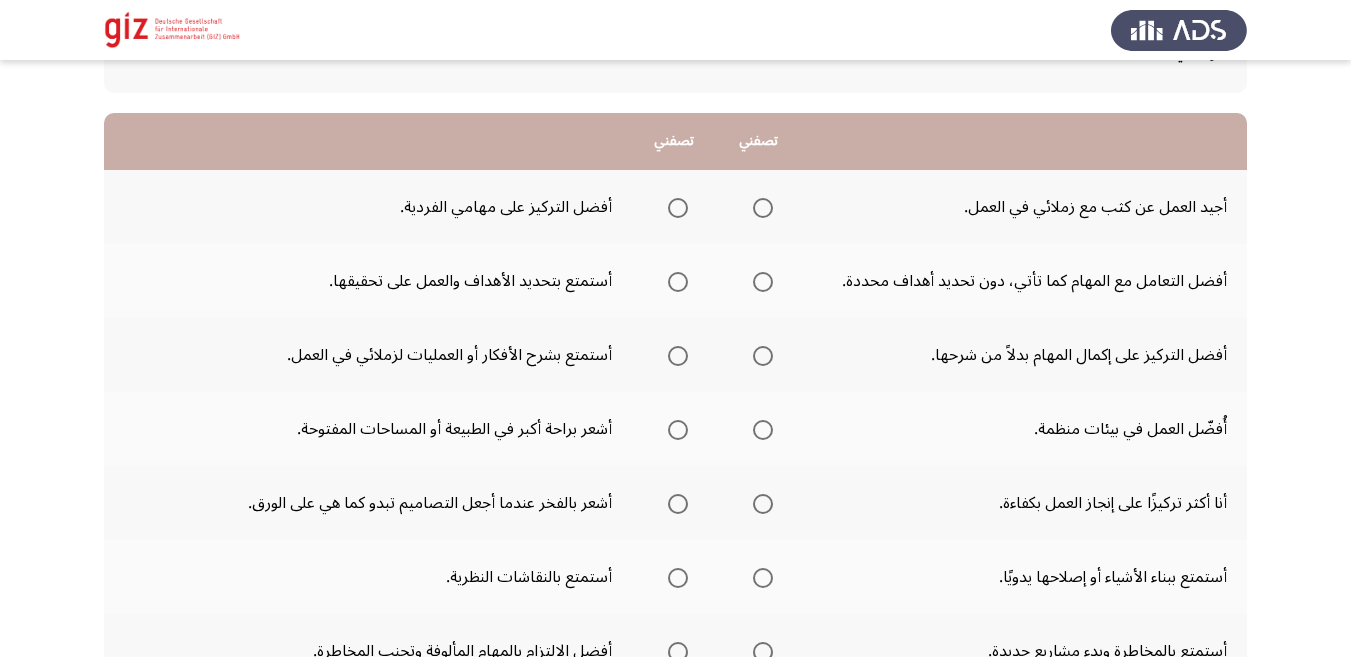 scroll, scrollTop: 164, scrollLeft: 0, axis: vertical 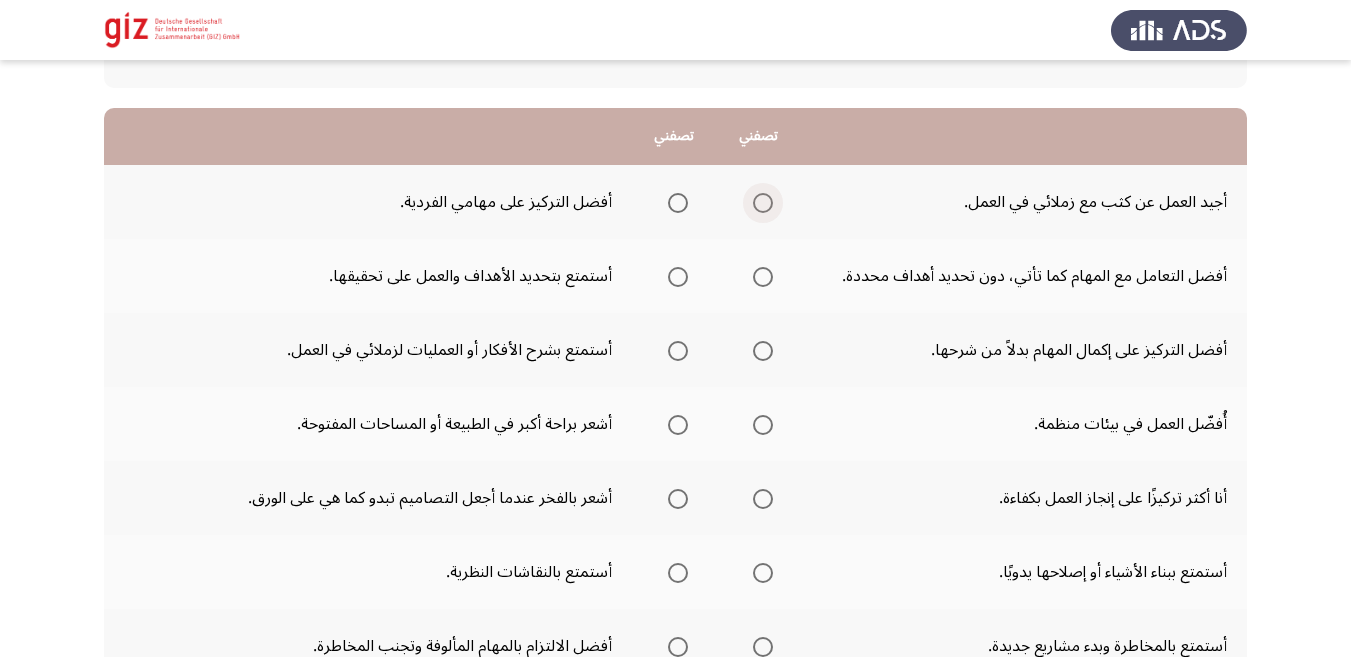 click at bounding box center (763, 203) 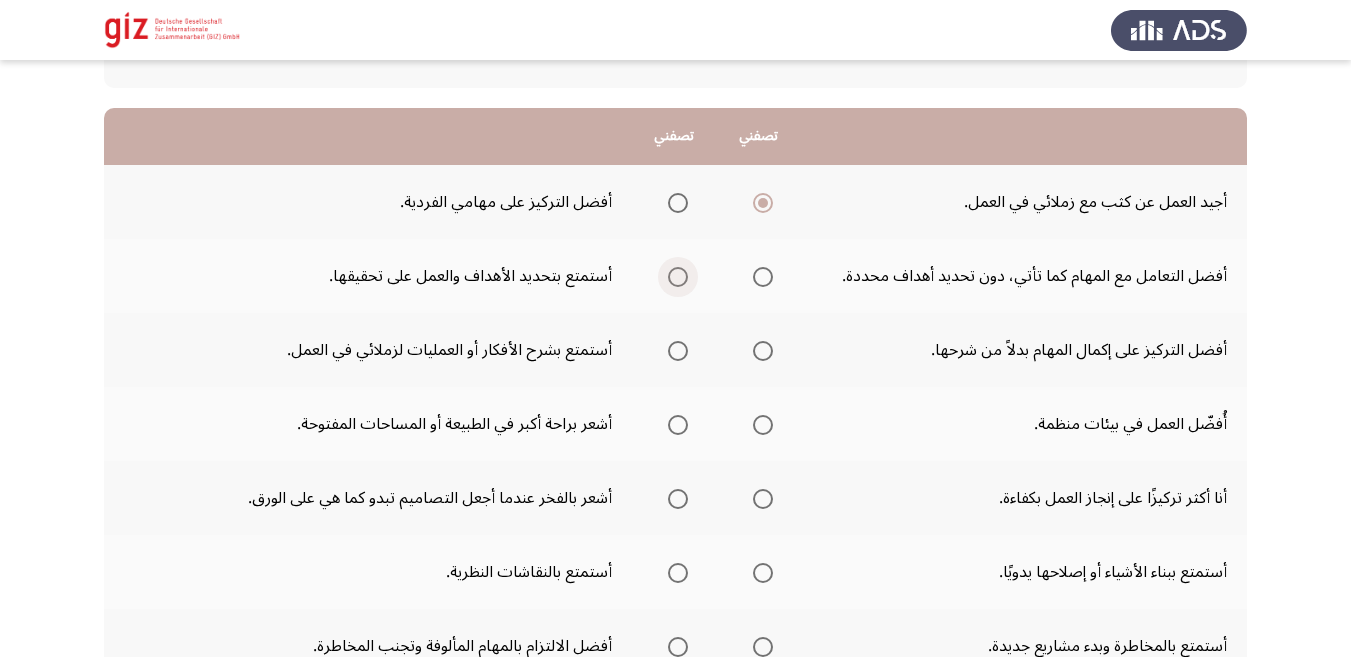 click at bounding box center (678, 277) 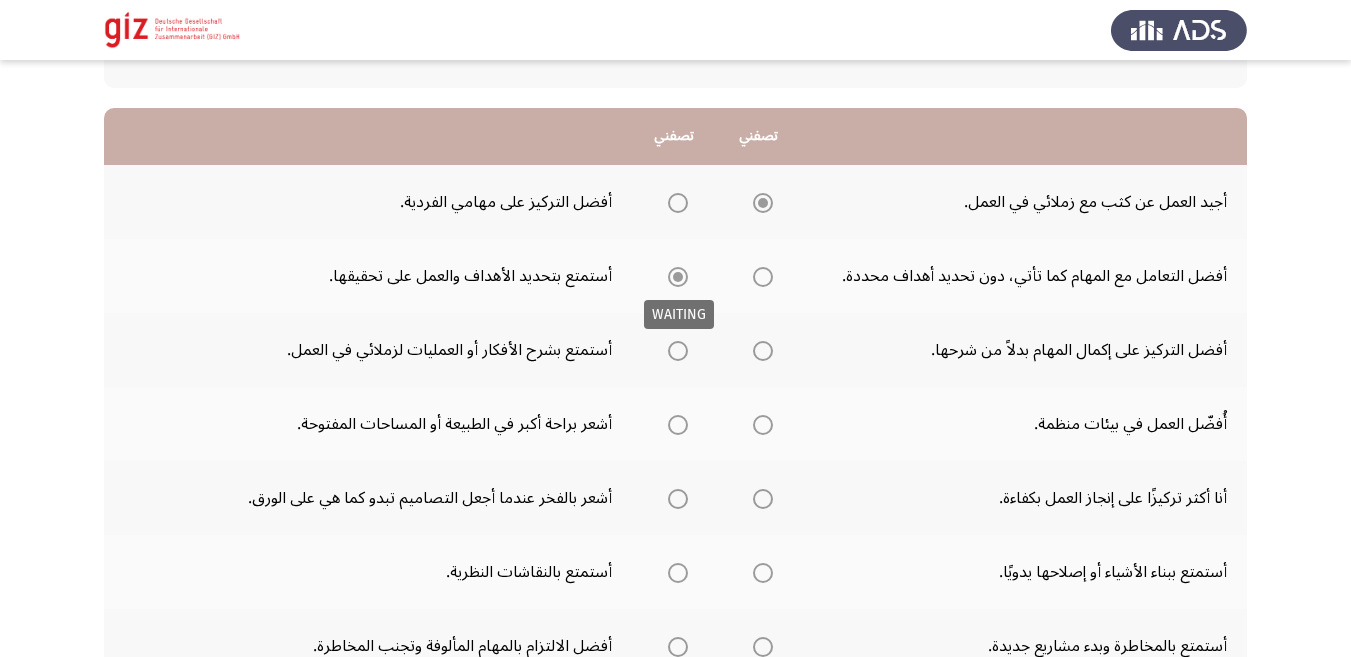 click at bounding box center (678, 277) 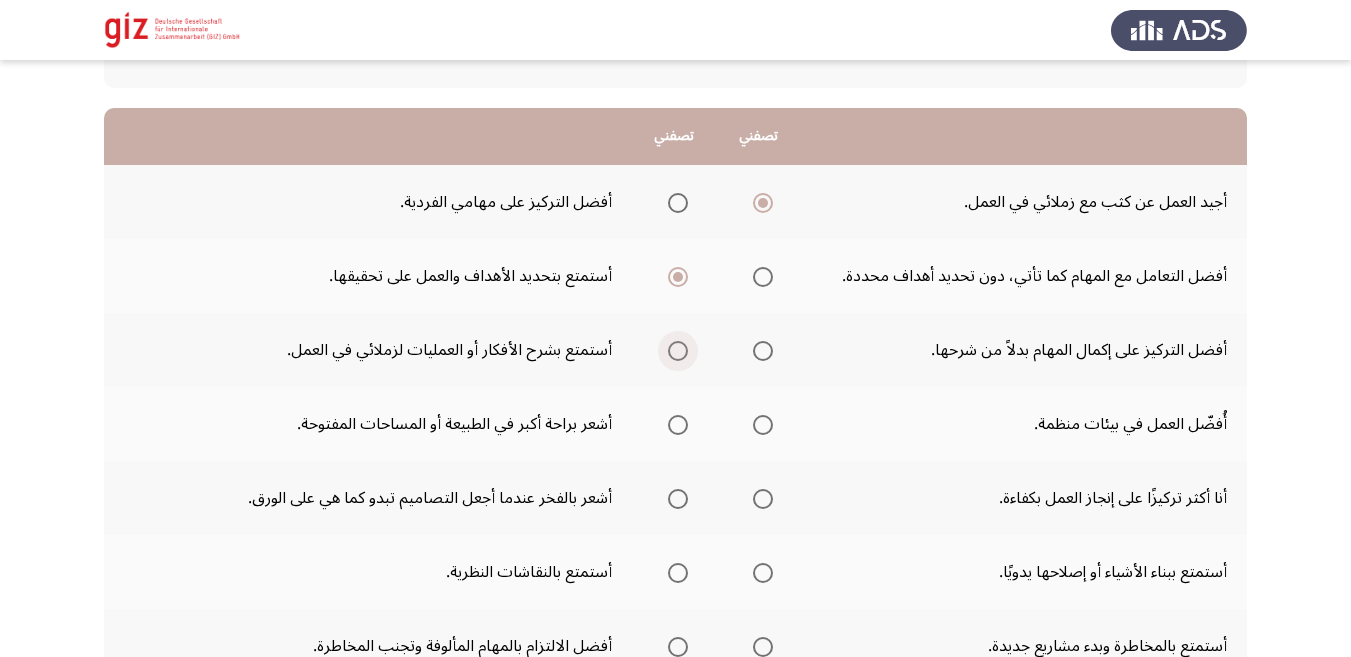click at bounding box center (678, 351) 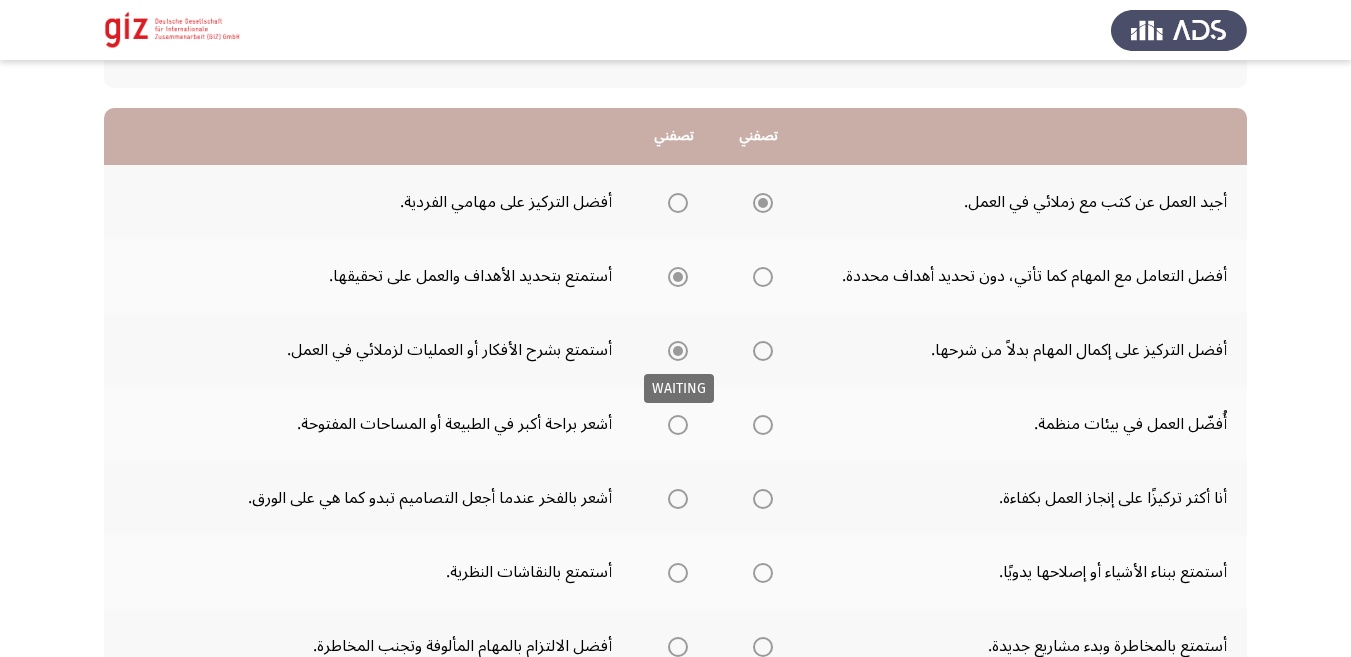 click at bounding box center (678, 351) 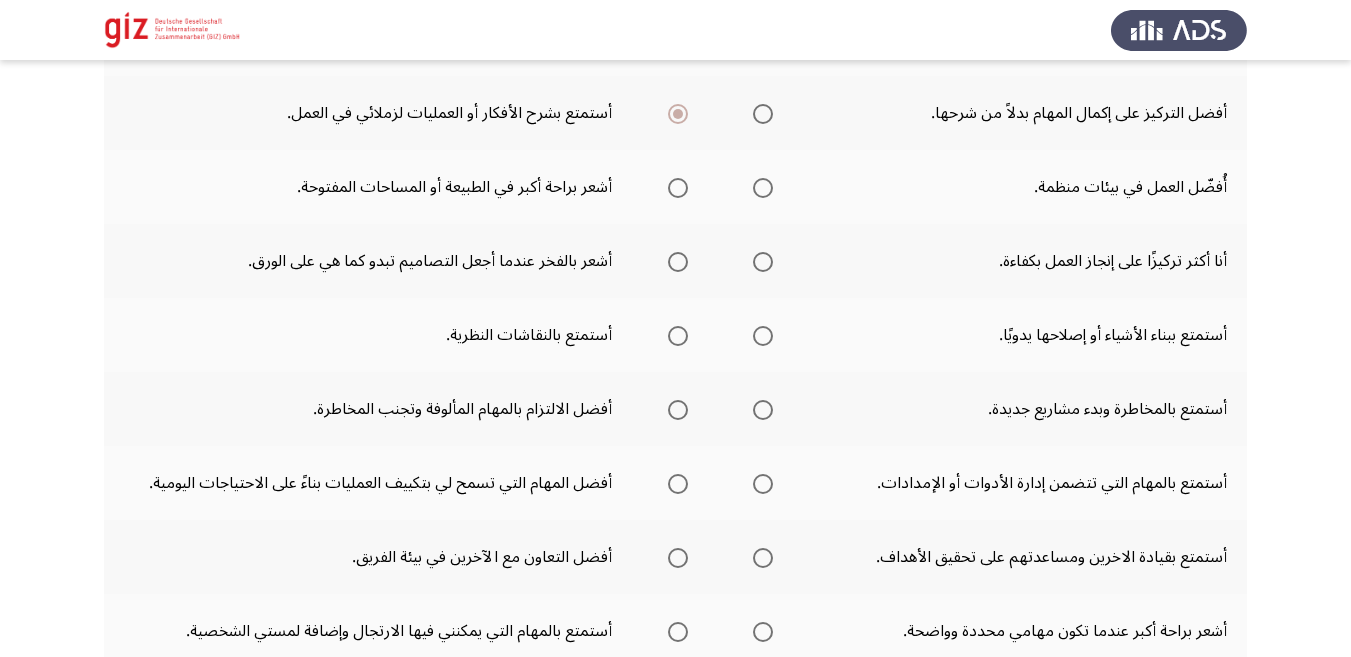 scroll, scrollTop: 410, scrollLeft: 0, axis: vertical 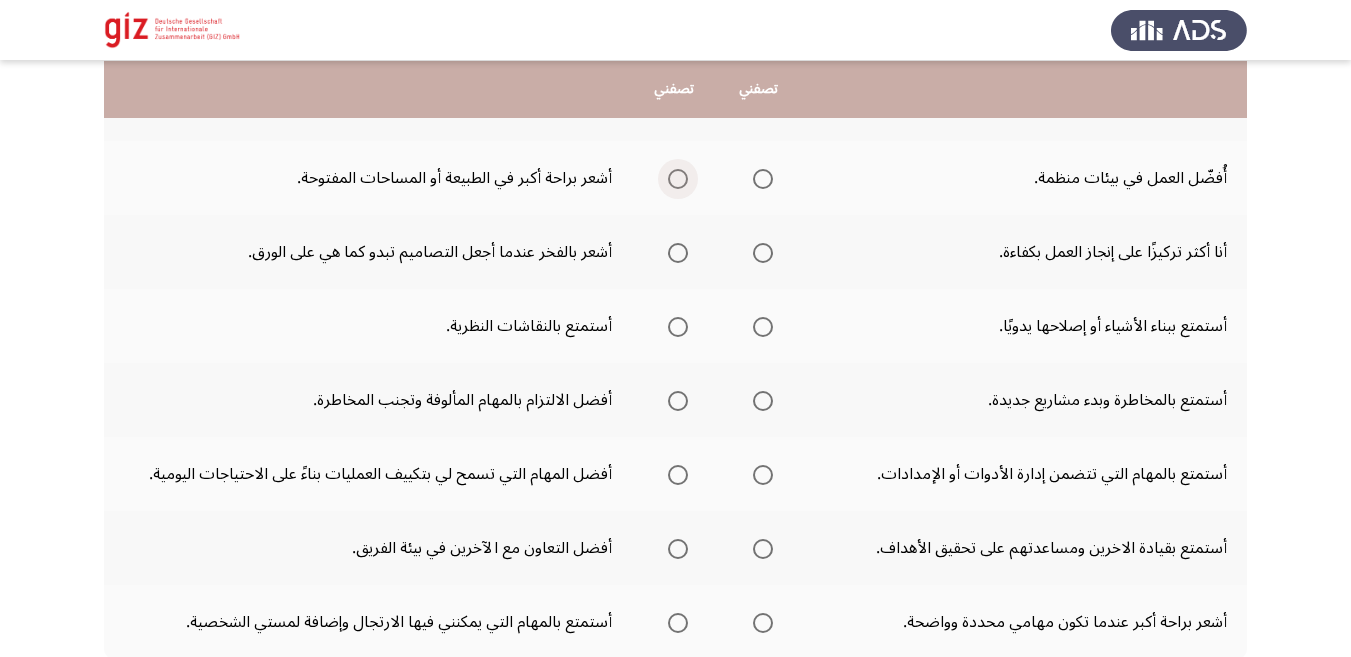 click at bounding box center [678, 179] 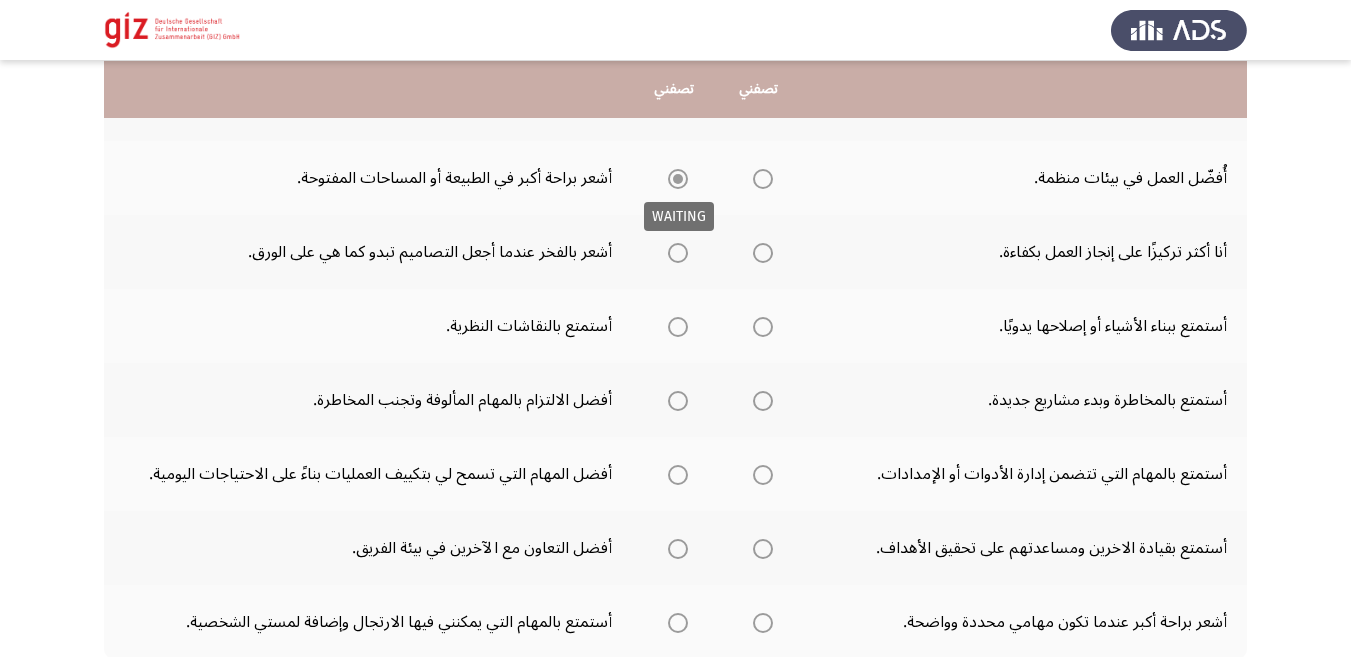 click at bounding box center (678, 179) 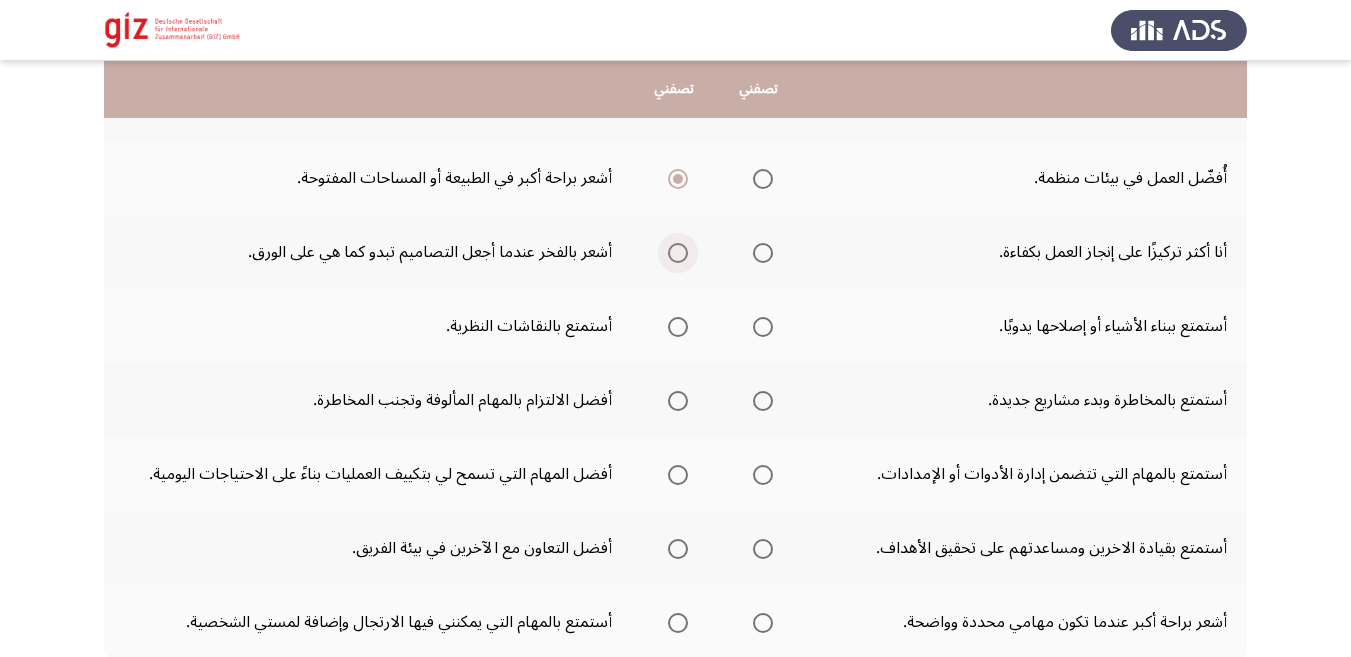 click at bounding box center [678, 253] 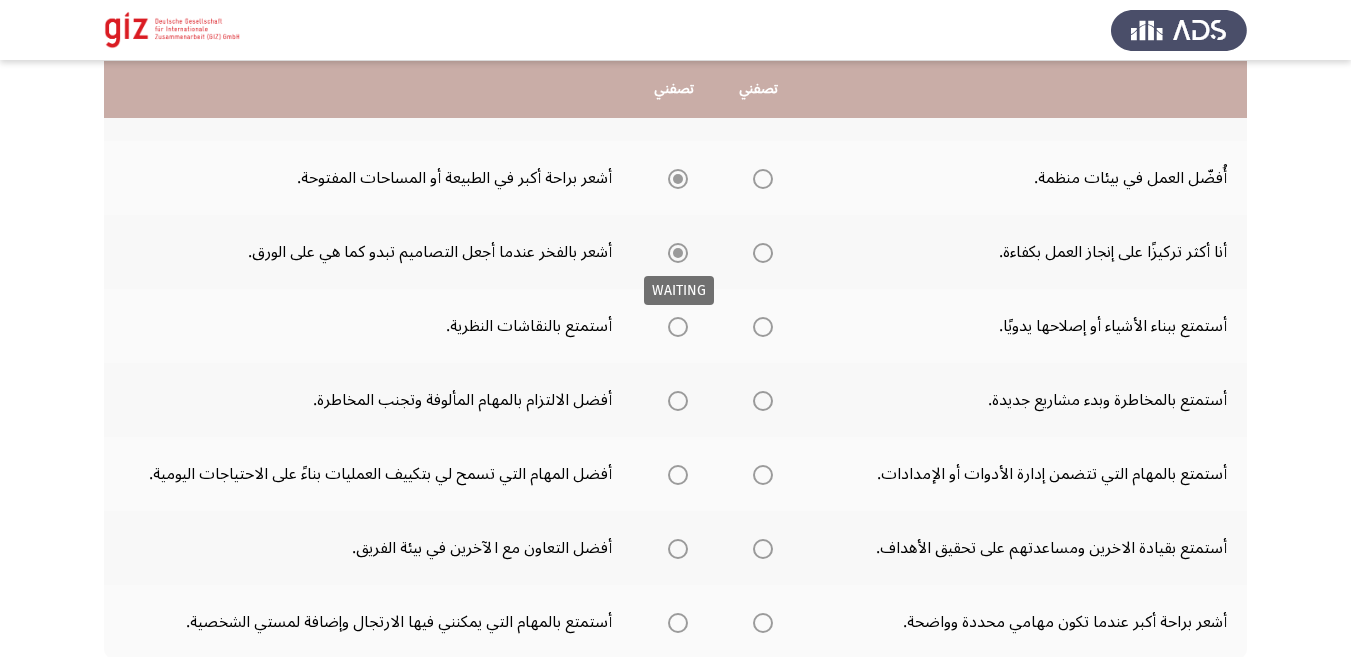 click at bounding box center [678, 253] 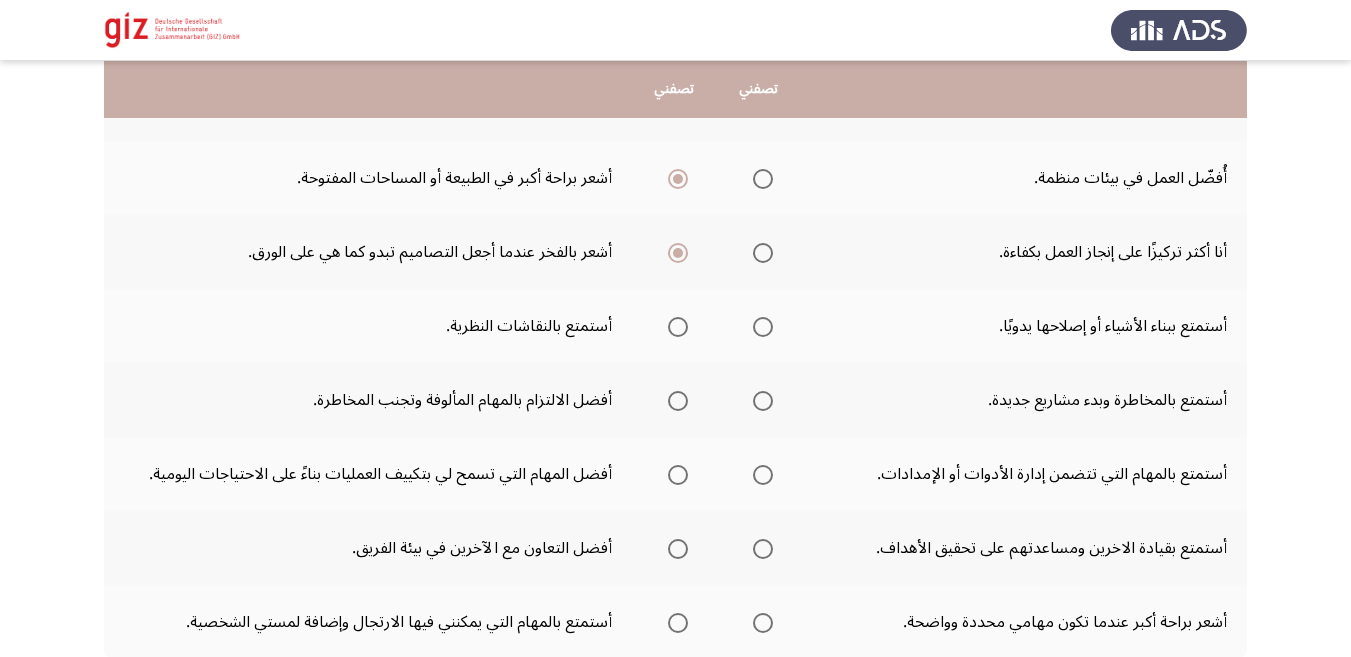 click at bounding box center [762, 327] 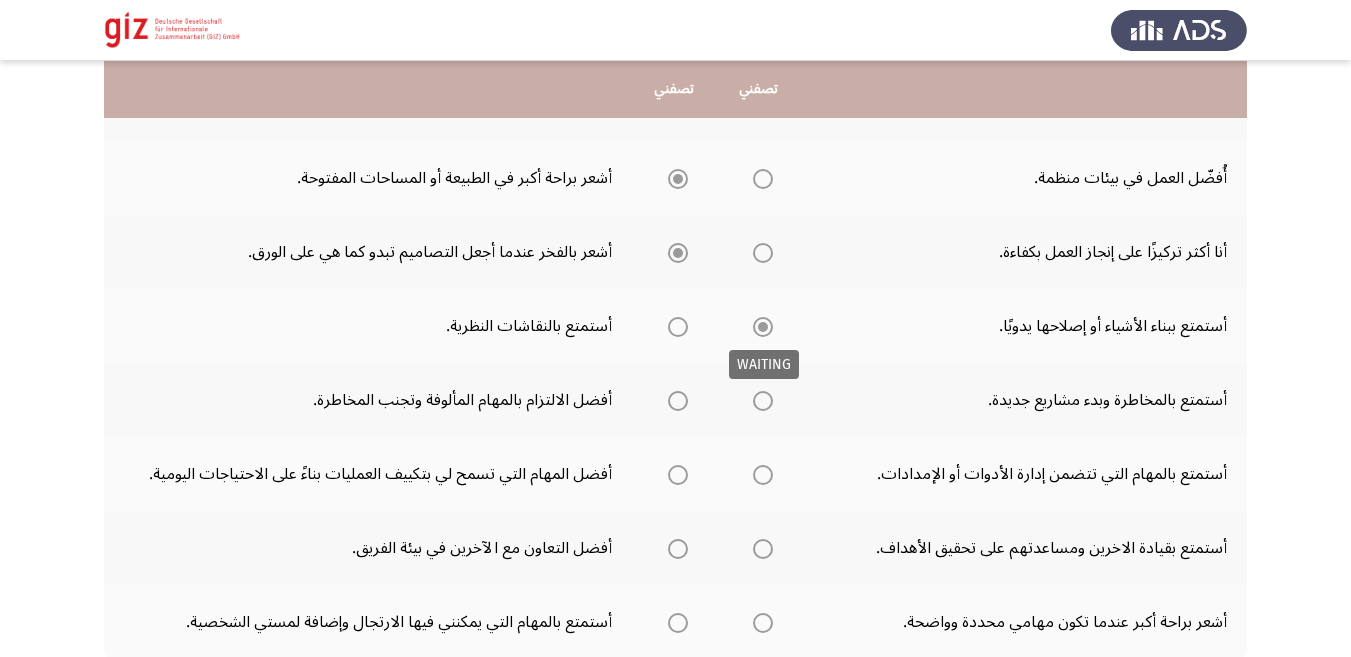 click at bounding box center [763, 327] 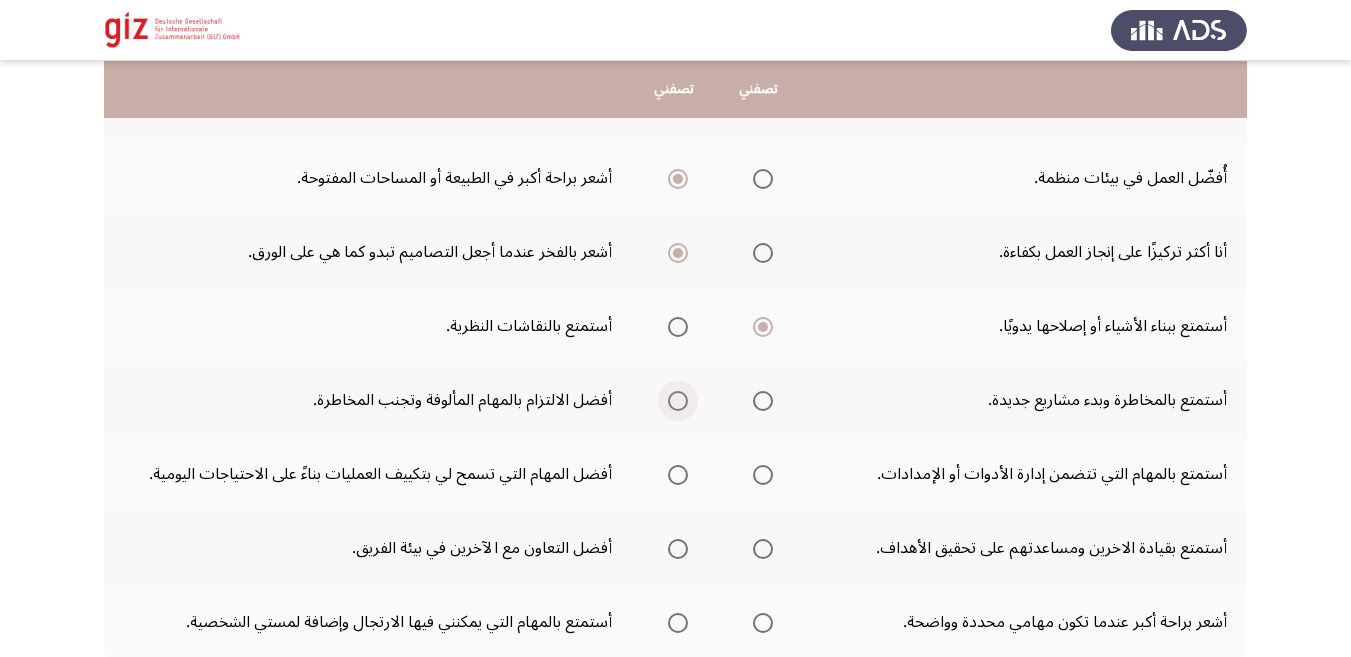 click at bounding box center [678, 401] 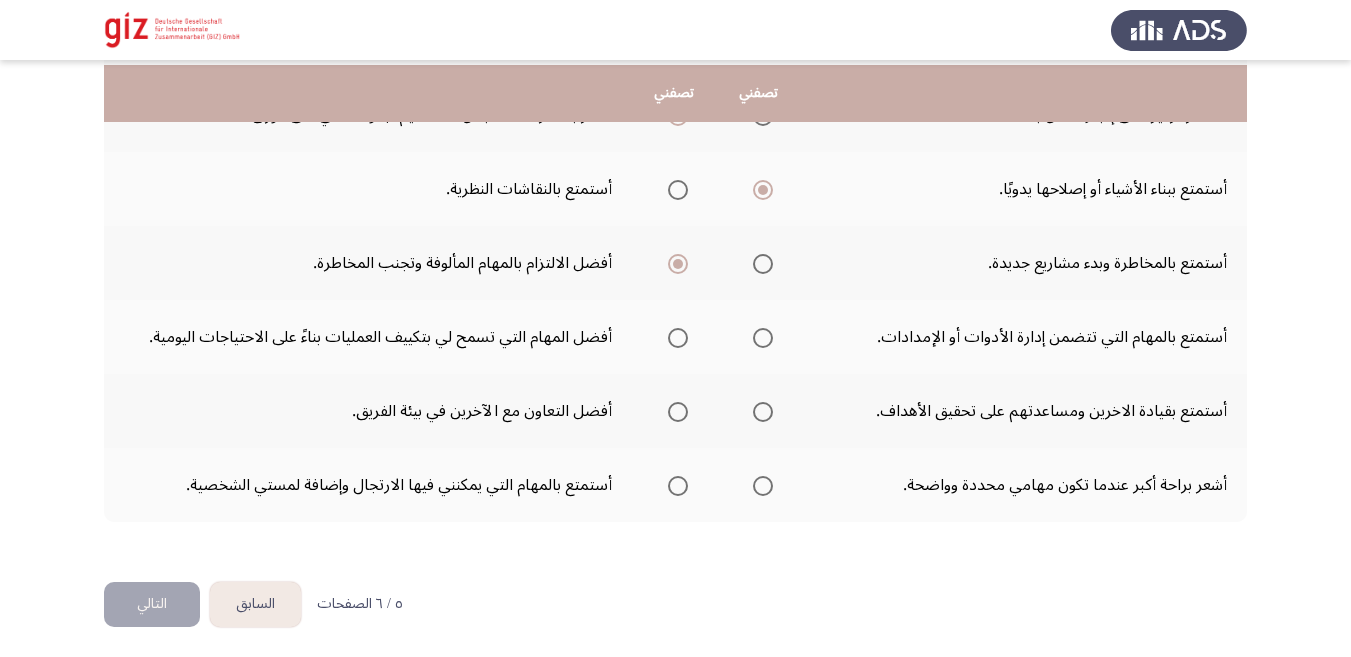 scroll, scrollTop: 552, scrollLeft: 0, axis: vertical 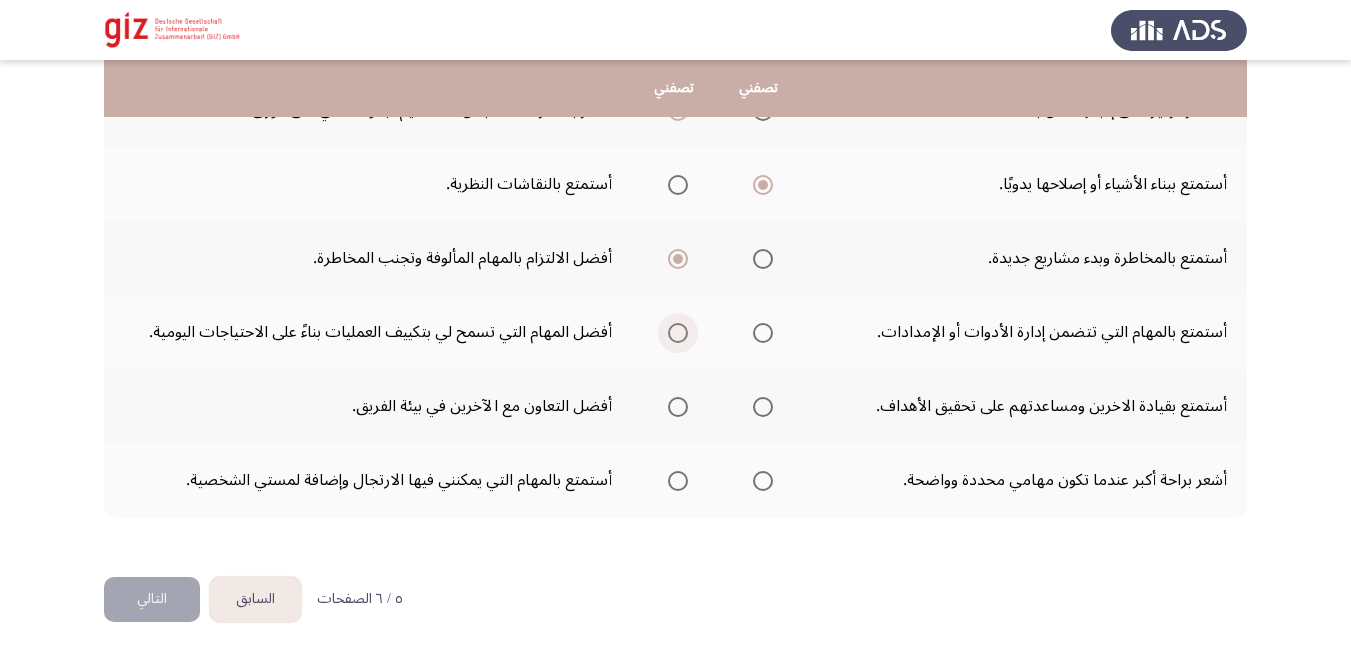 click at bounding box center (678, 333) 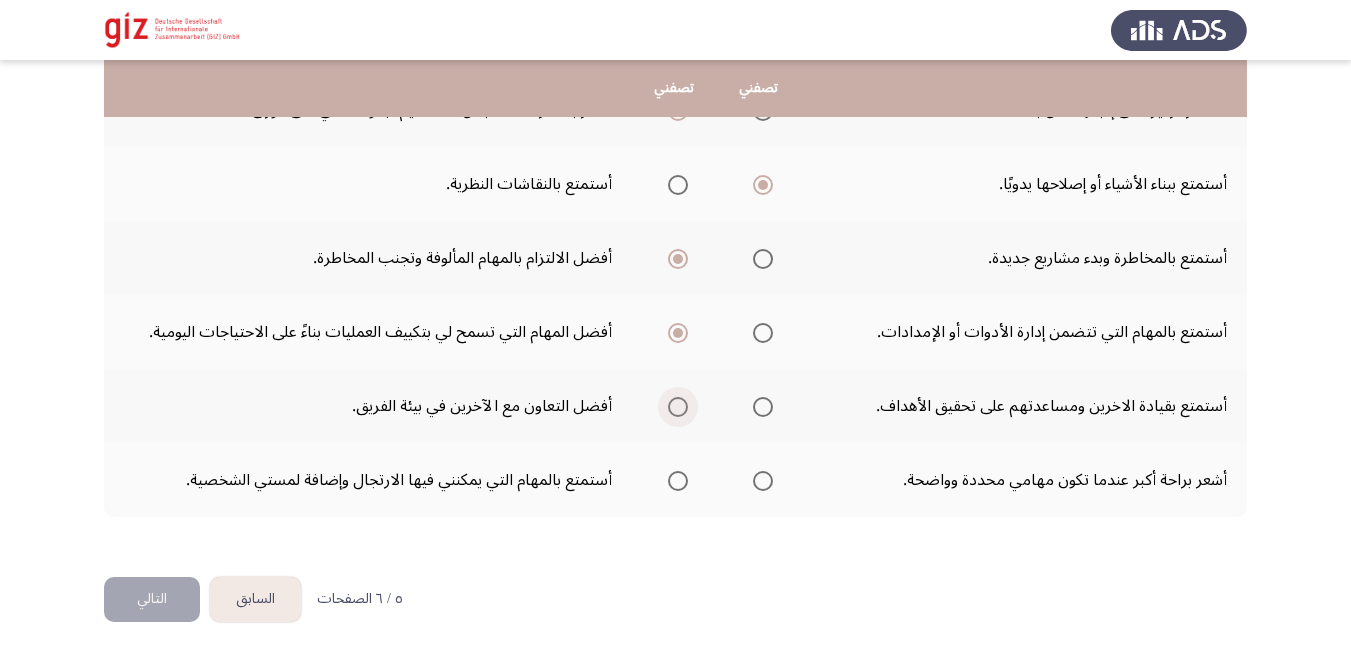 click at bounding box center [678, 407] 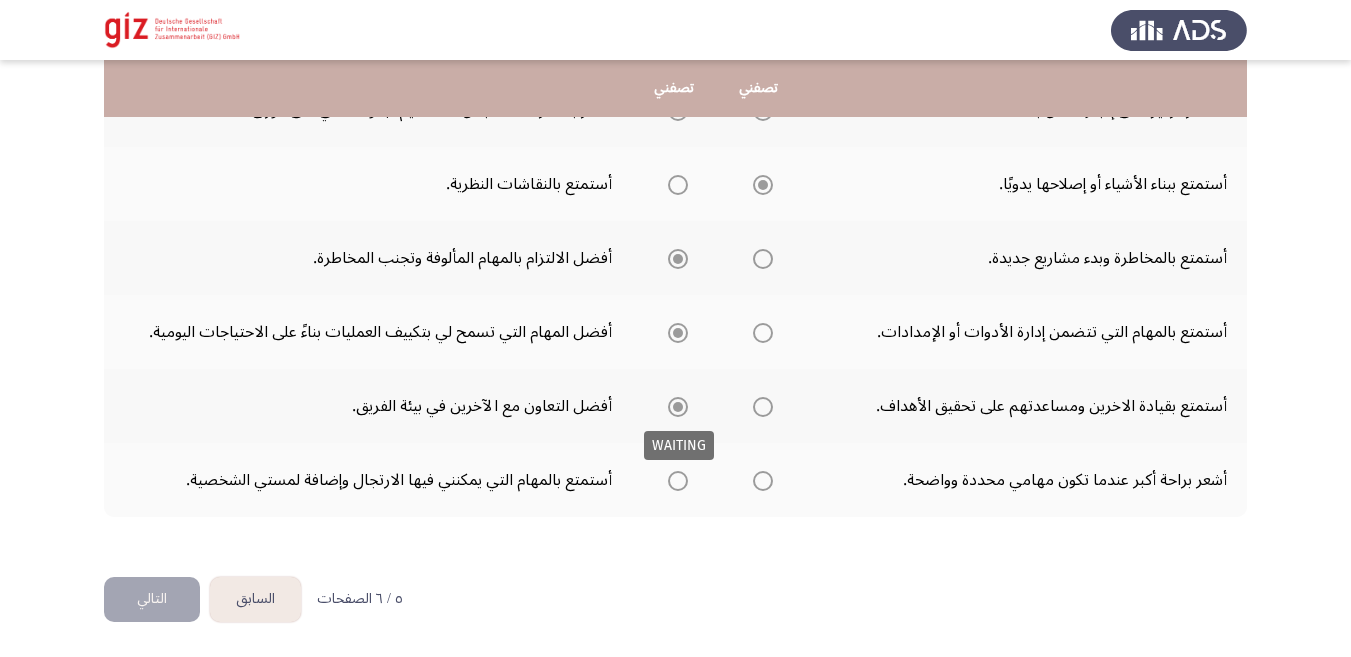 click at bounding box center (678, 407) 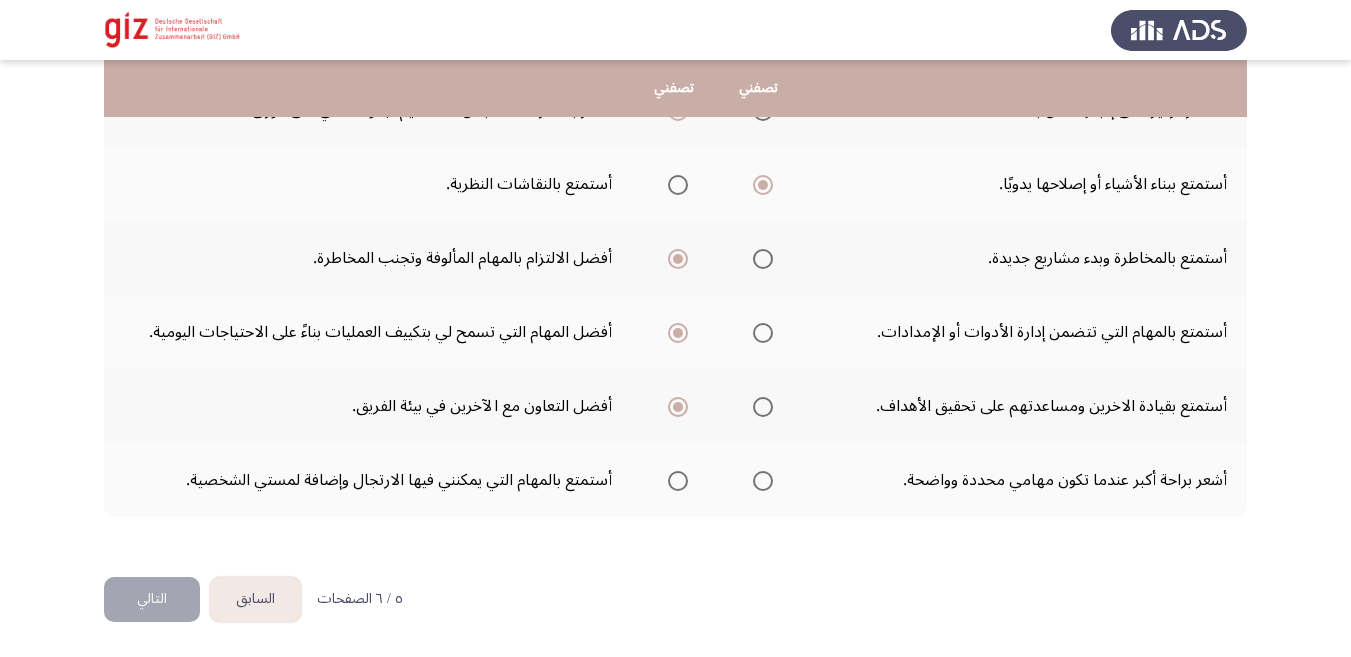 click at bounding box center (763, 481) 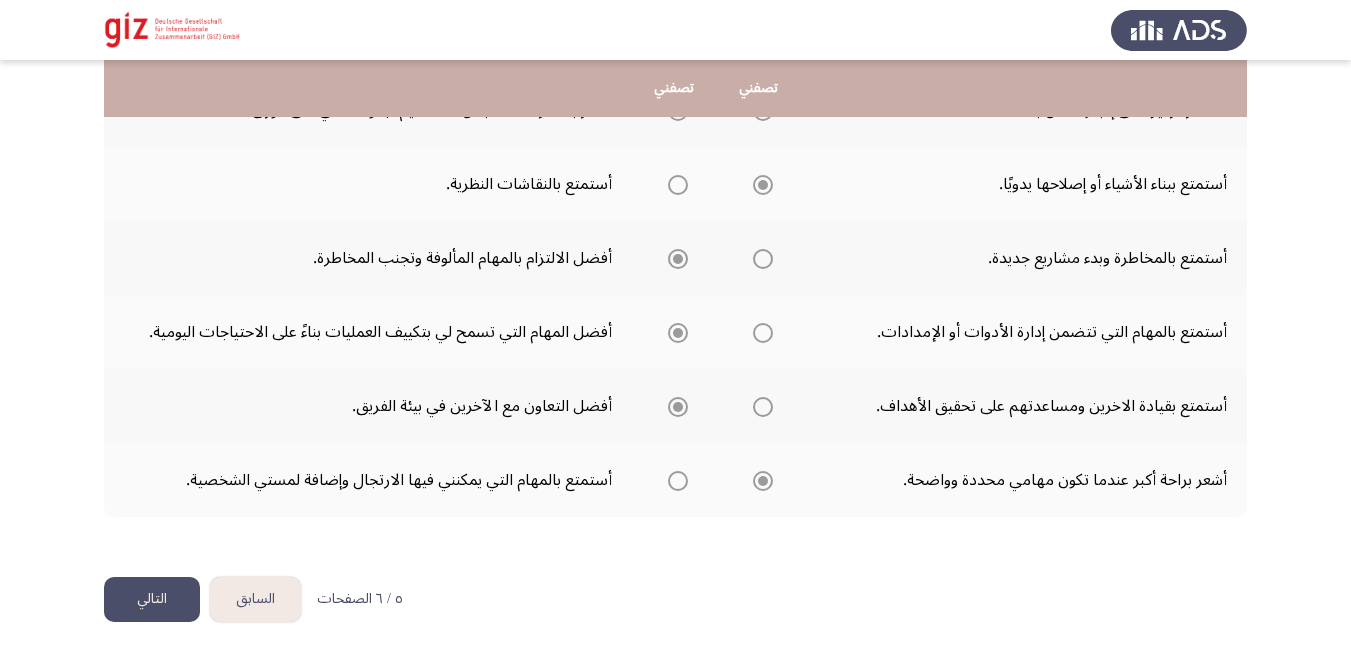 click at bounding box center [763, 481] 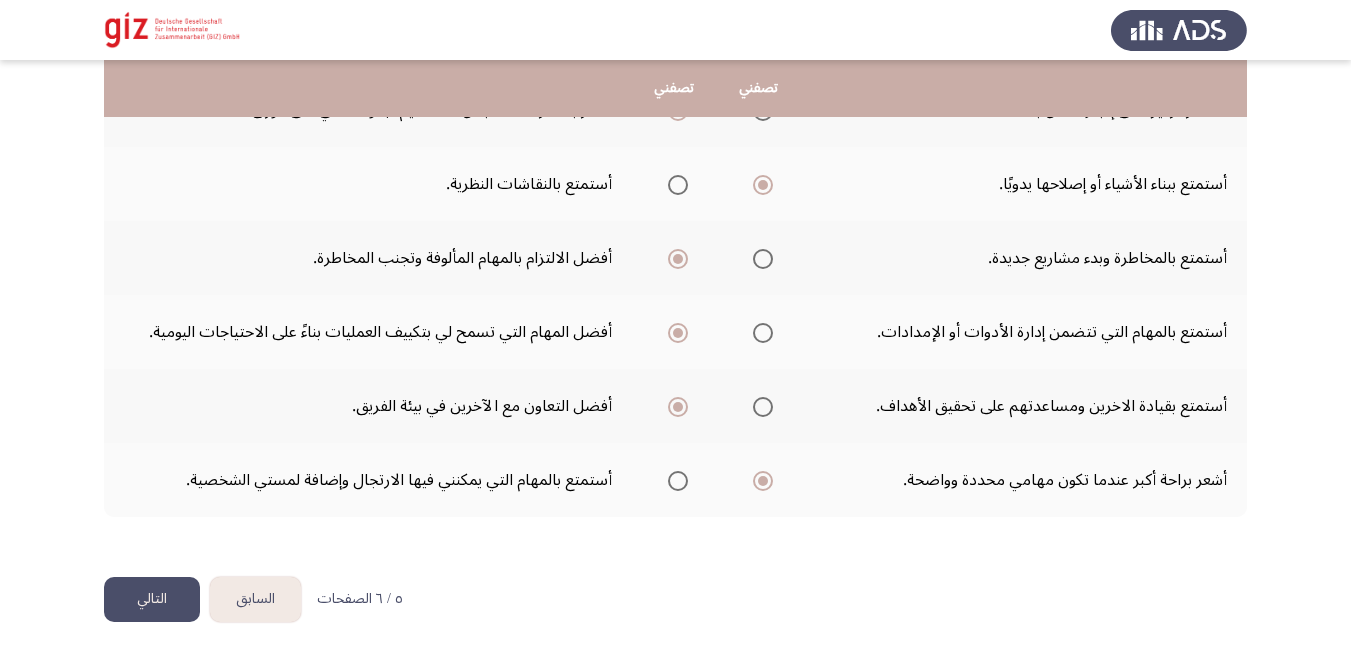 click on "التالي" 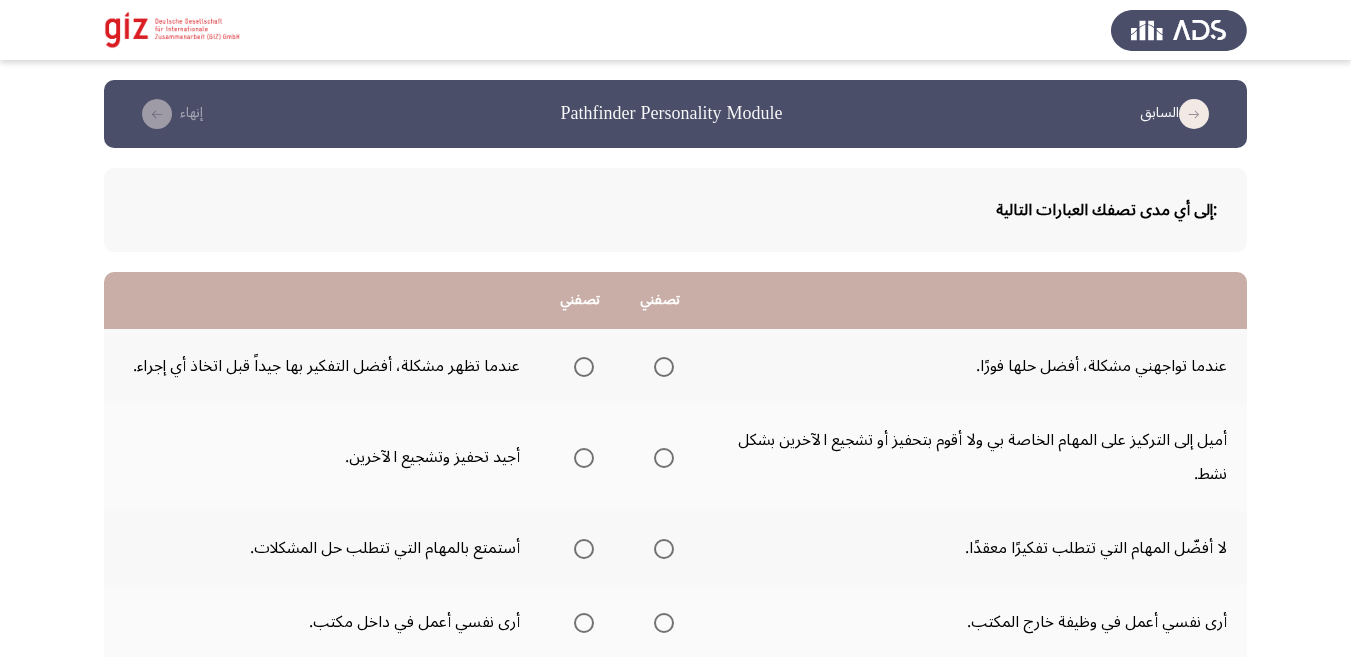 scroll, scrollTop: 82, scrollLeft: 0, axis: vertical 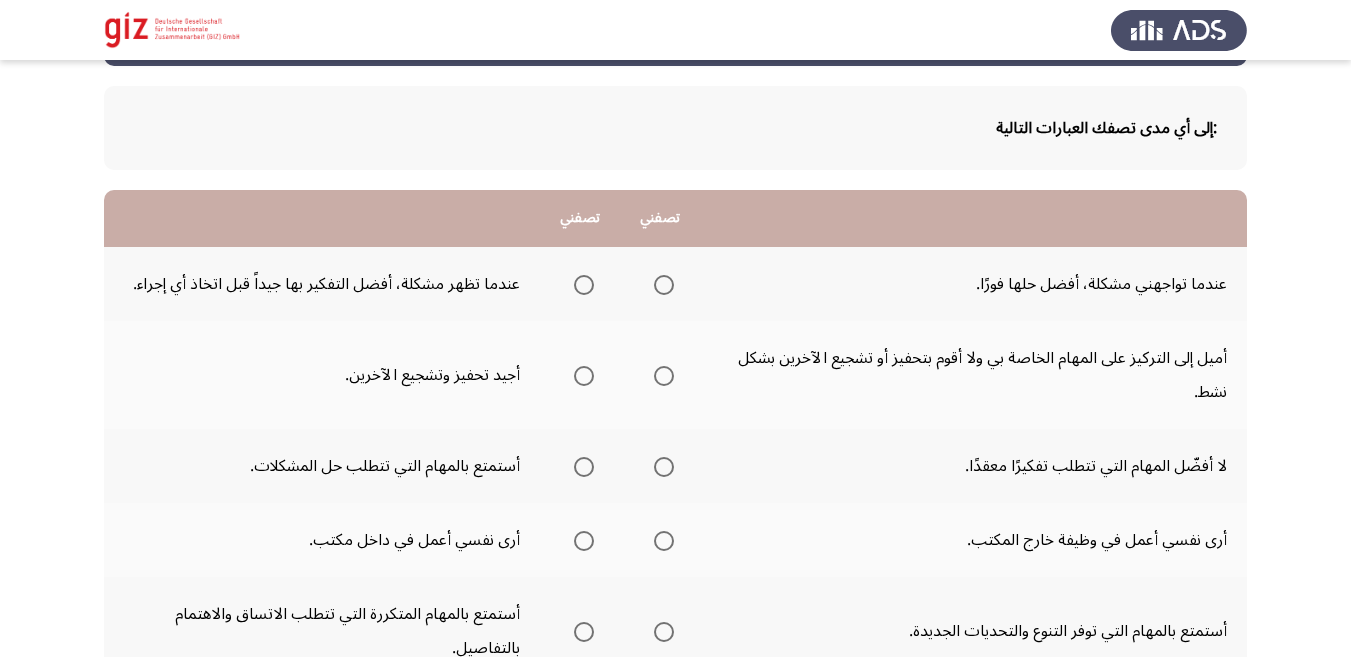 click 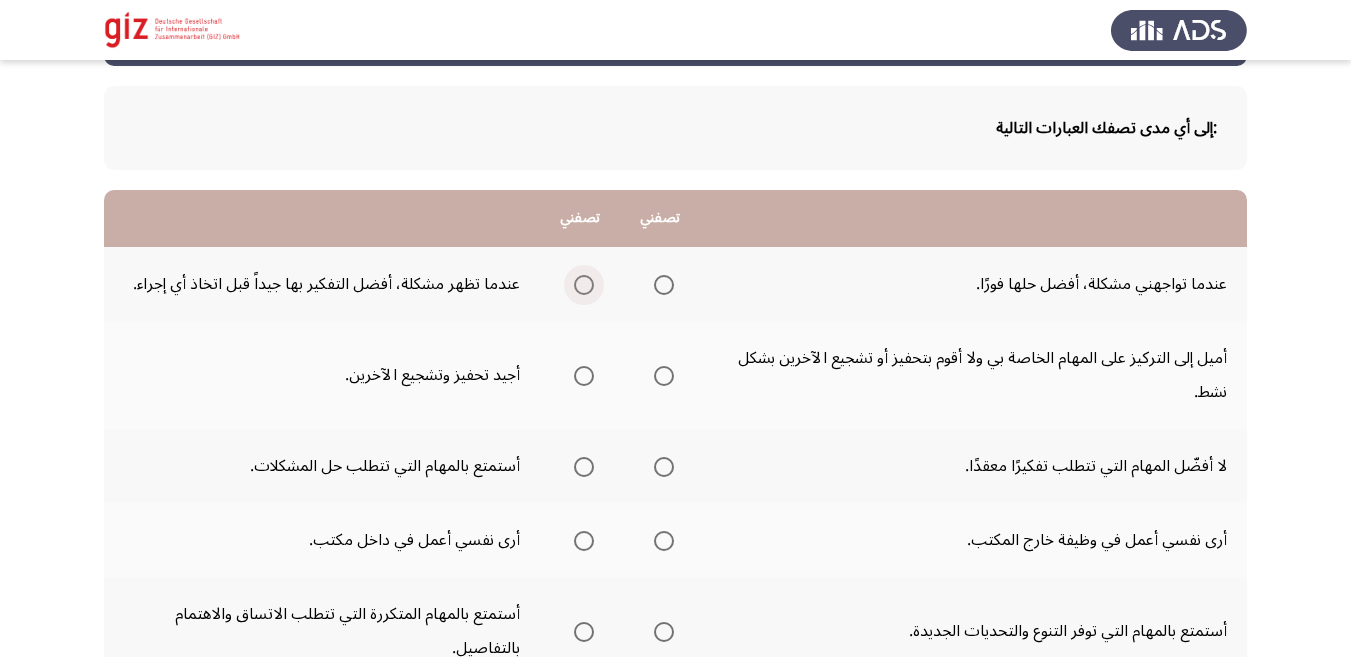 click at bounding box center (584, 285) 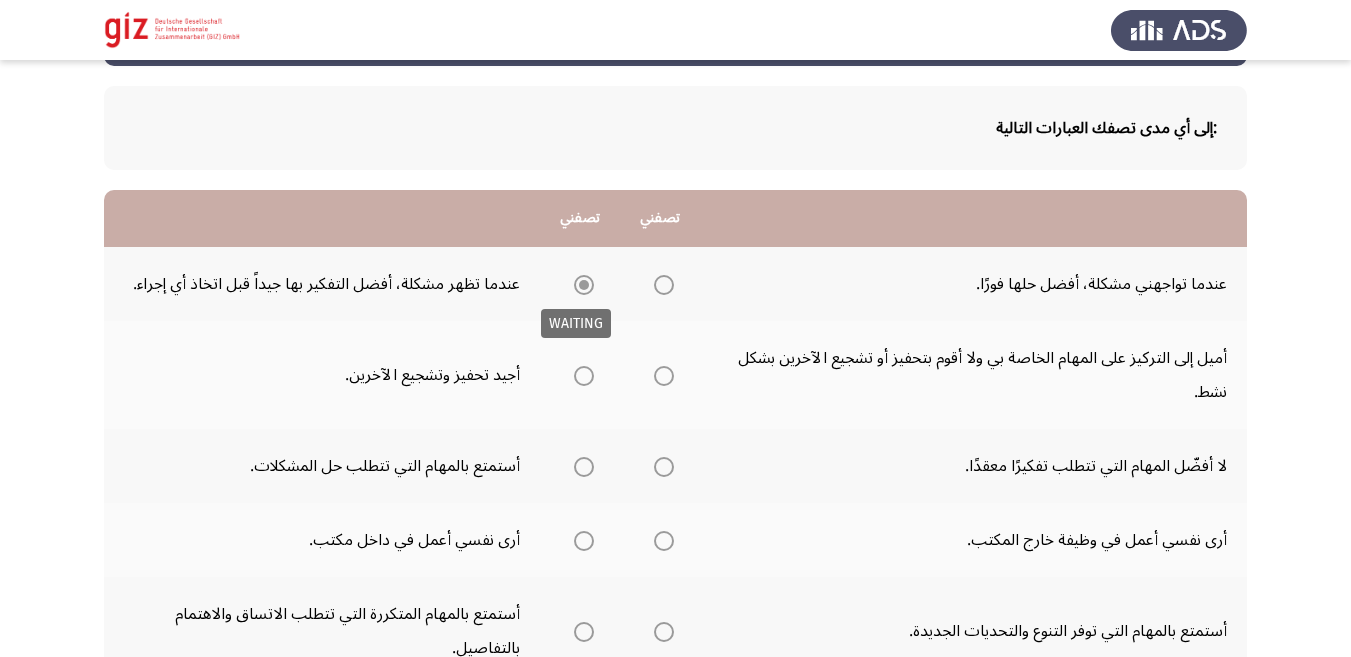 click at bounding box center [584, 285] 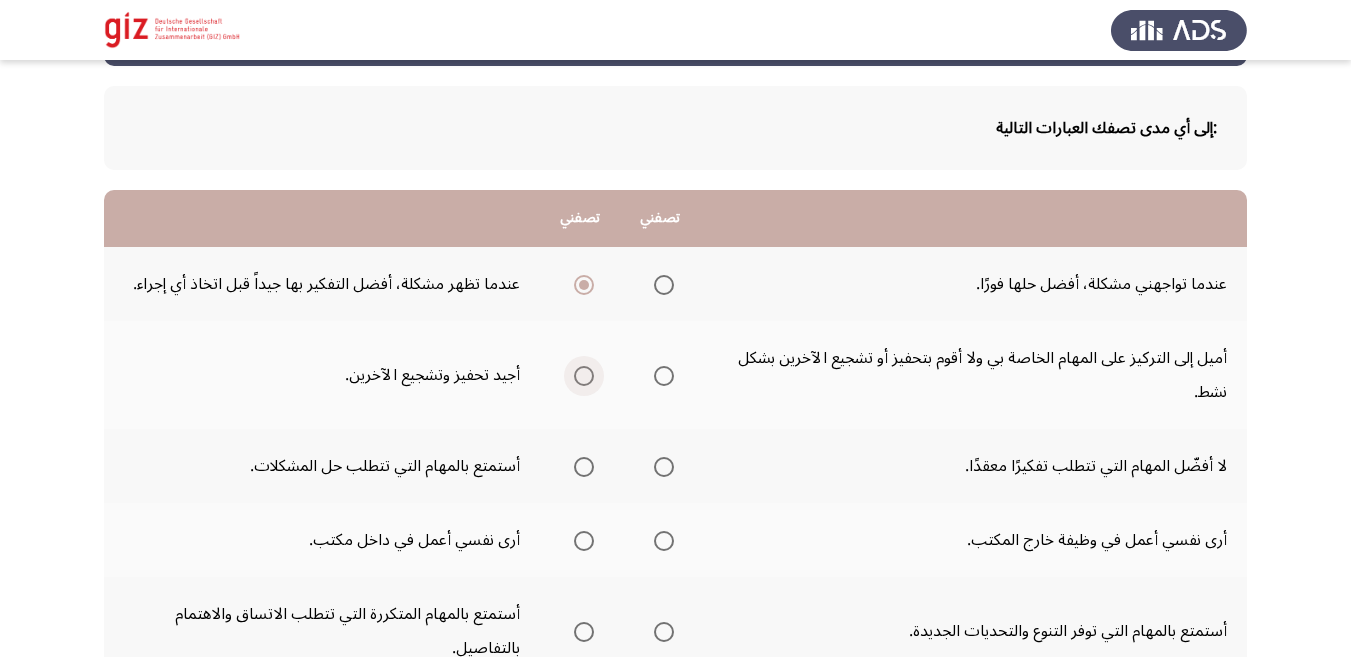 click at bounding box center [584, 376] 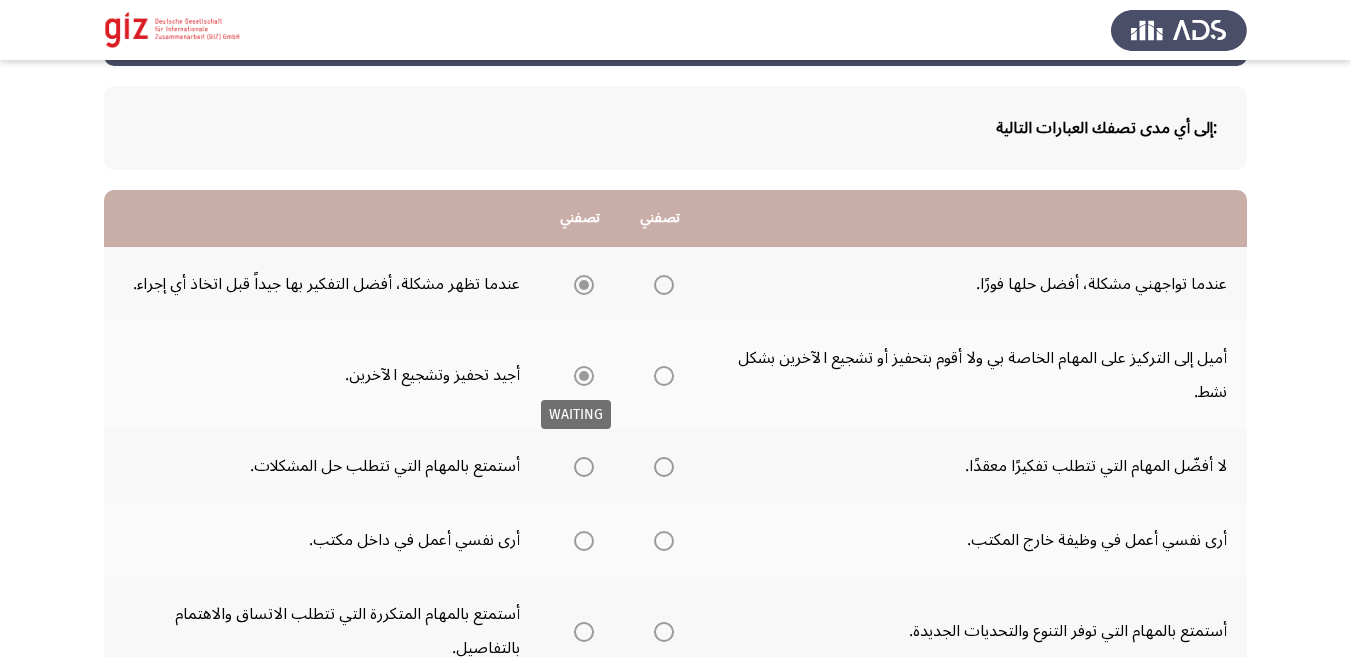 click at bounding box center (584, 376) 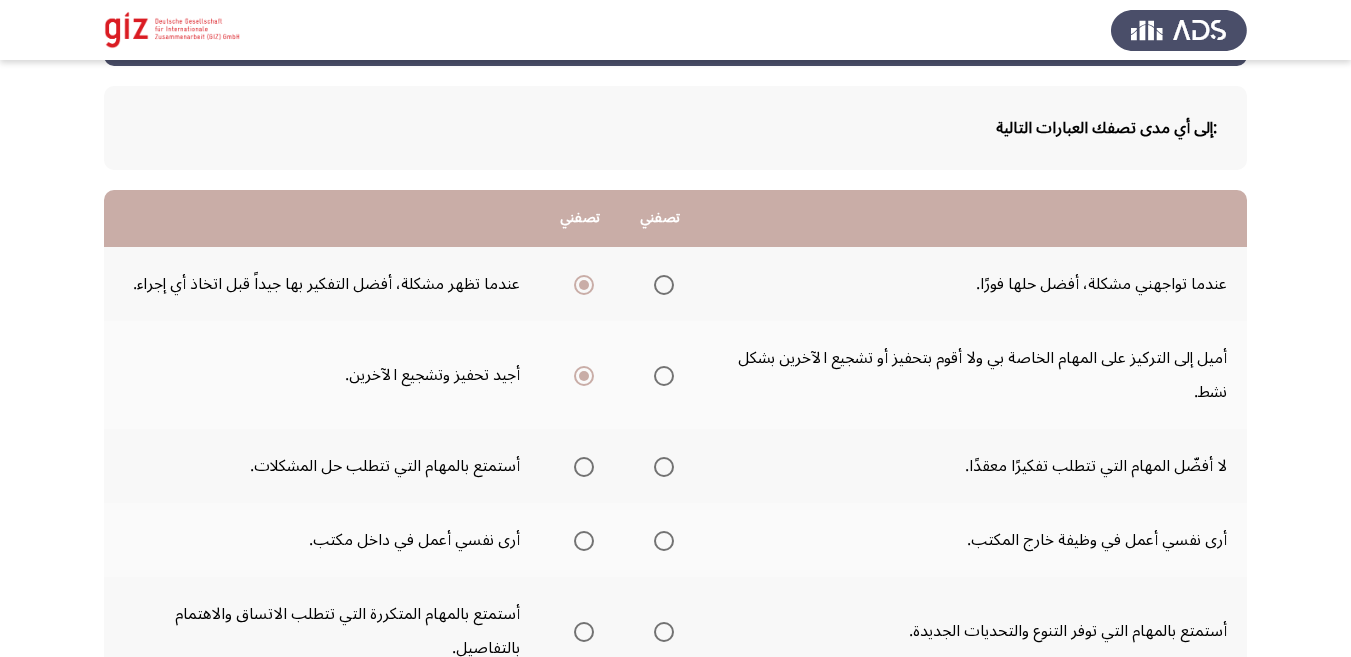 click at bounding box center (584, 467) 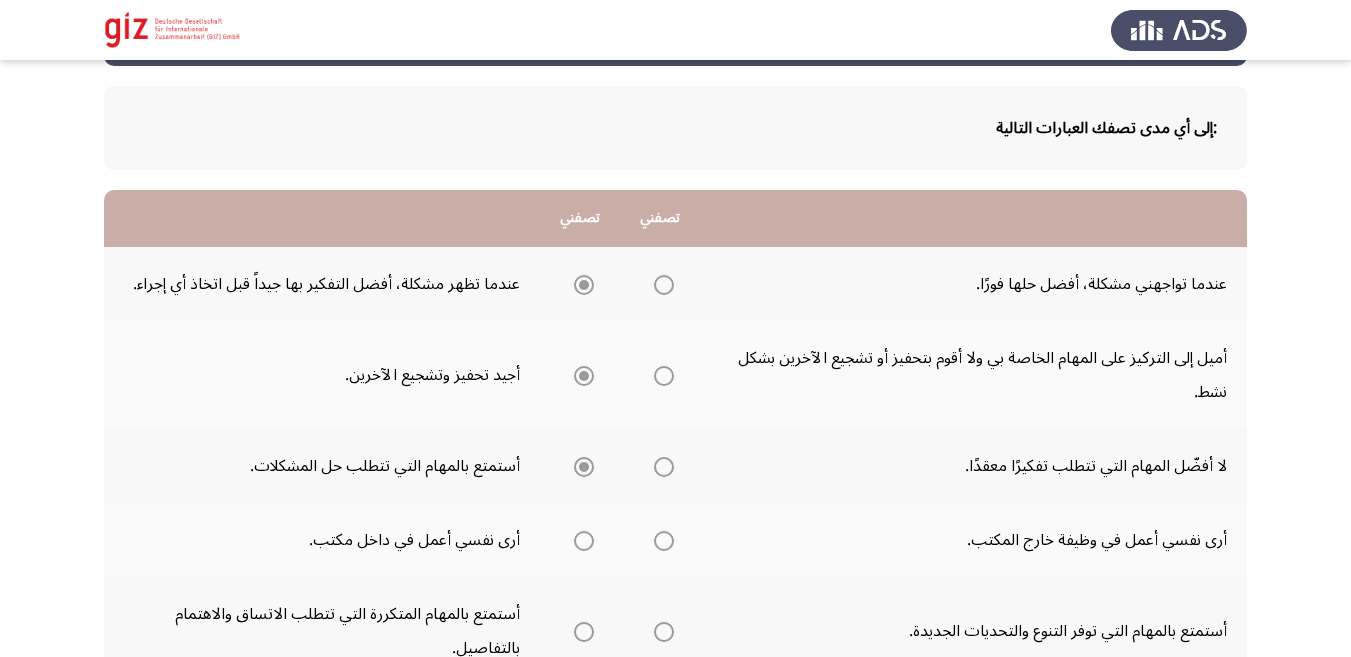 click at bounding box center (584, 467) 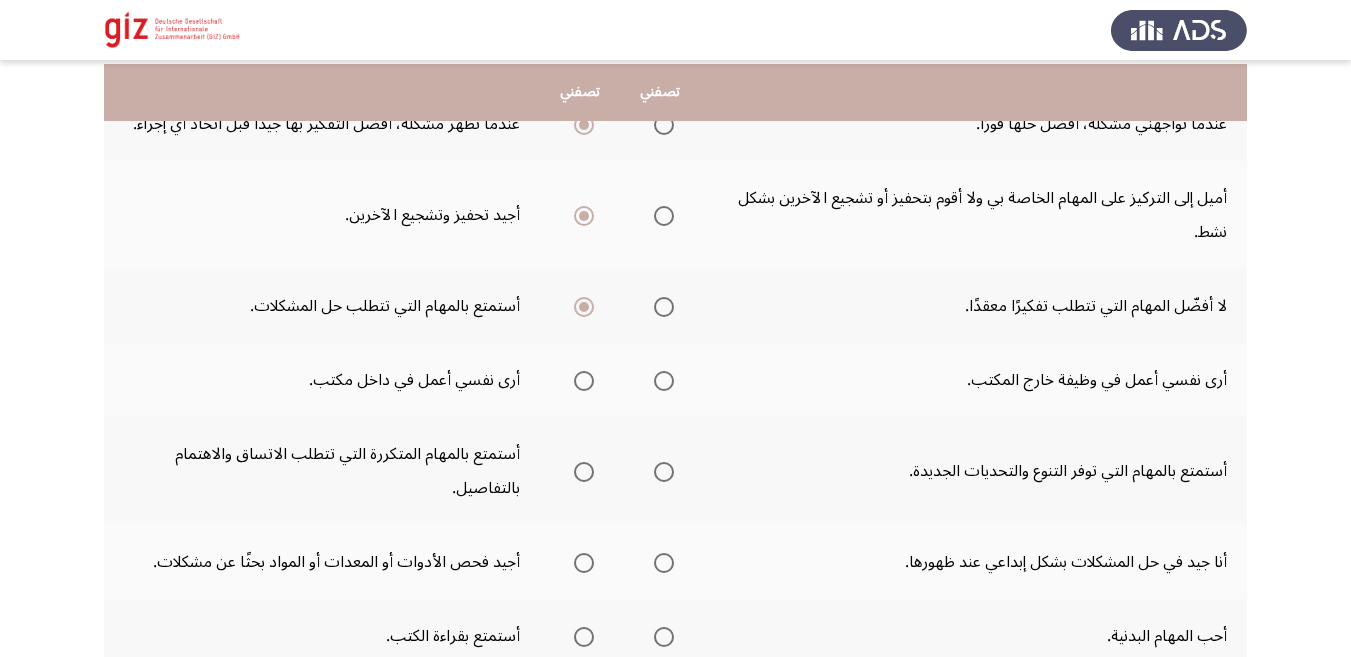 scroll, scrollTop: 246, scrollLeft: 0, axis: vertical 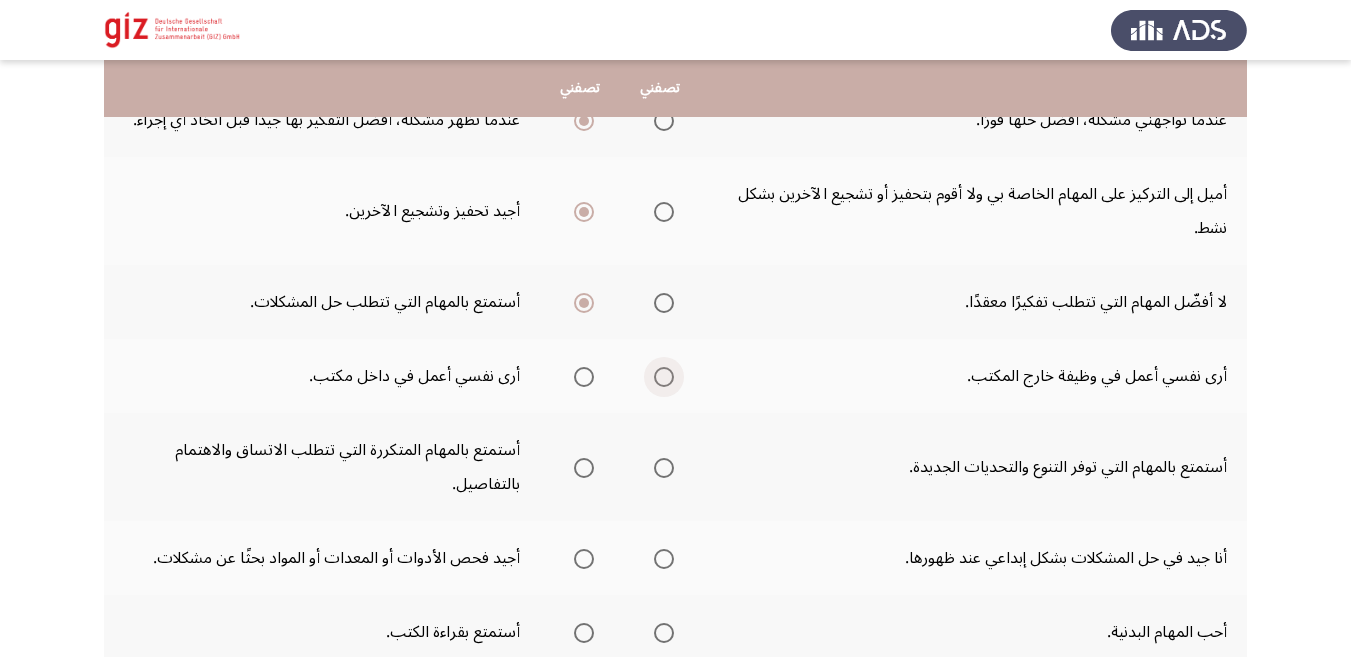 click at bounding box center (664, 377) 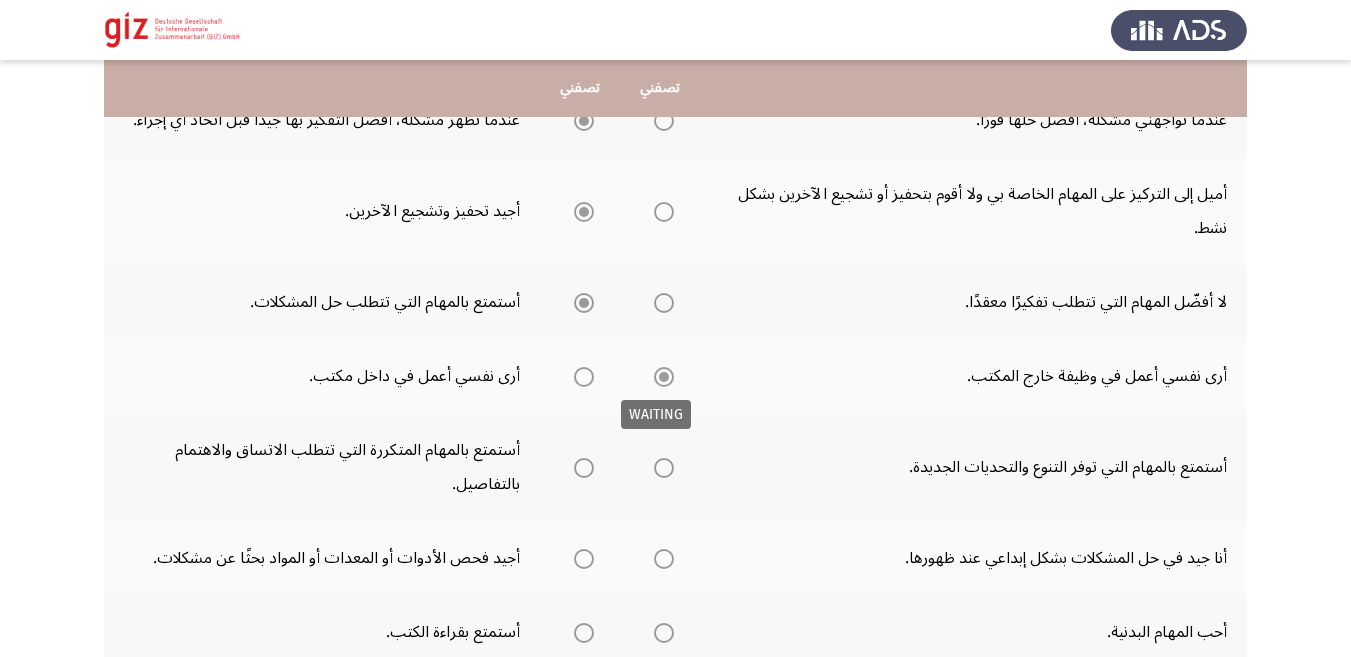 click at bounding box center (664, 377) 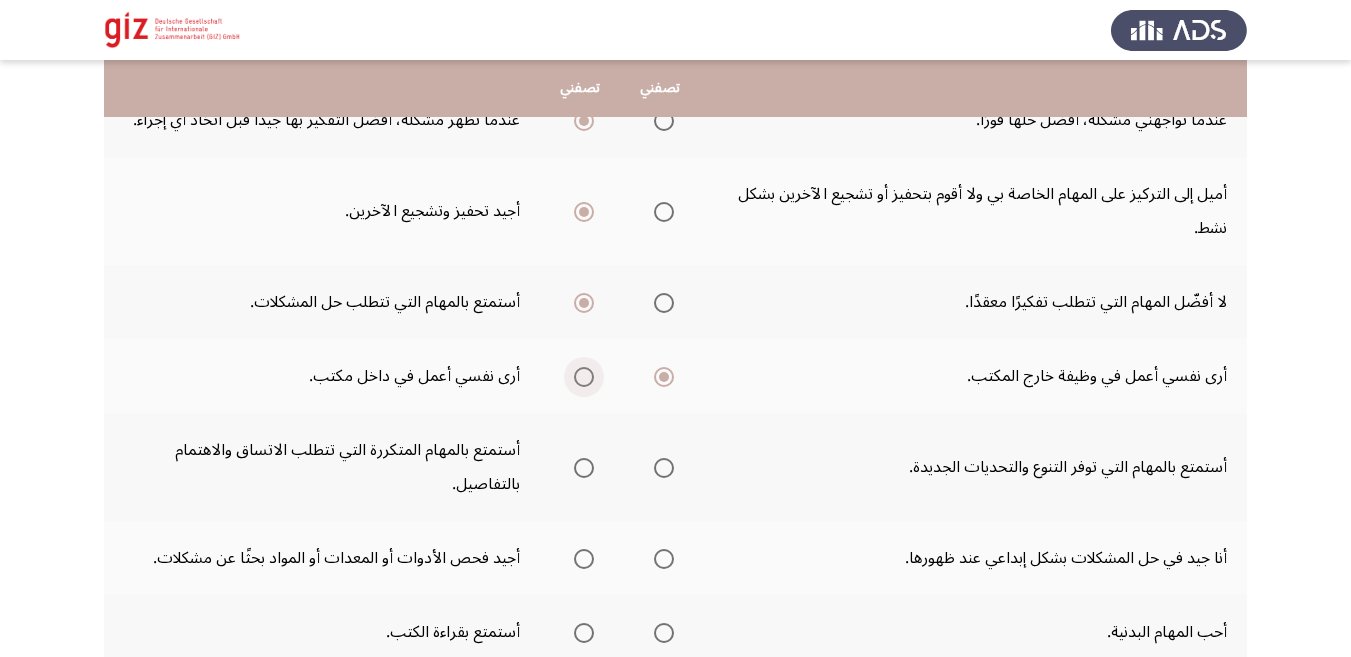 click at bounding box center (584, 377) 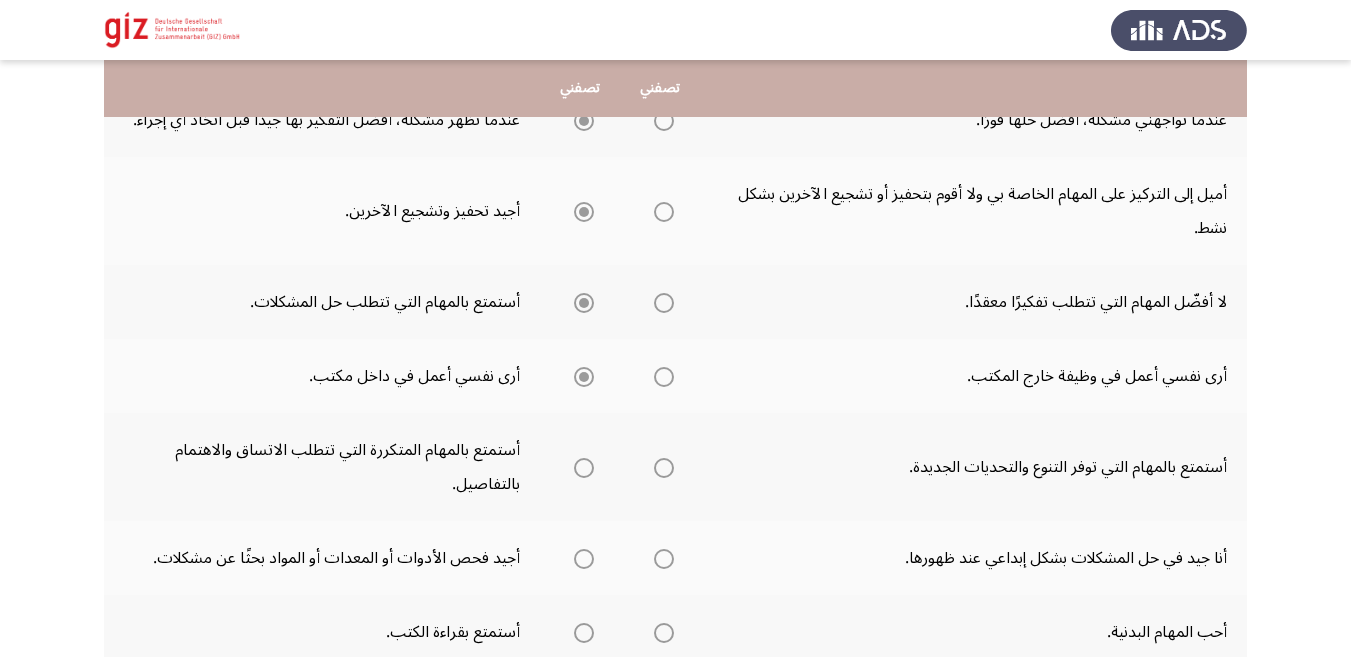 click at bounding box center [584, 377] 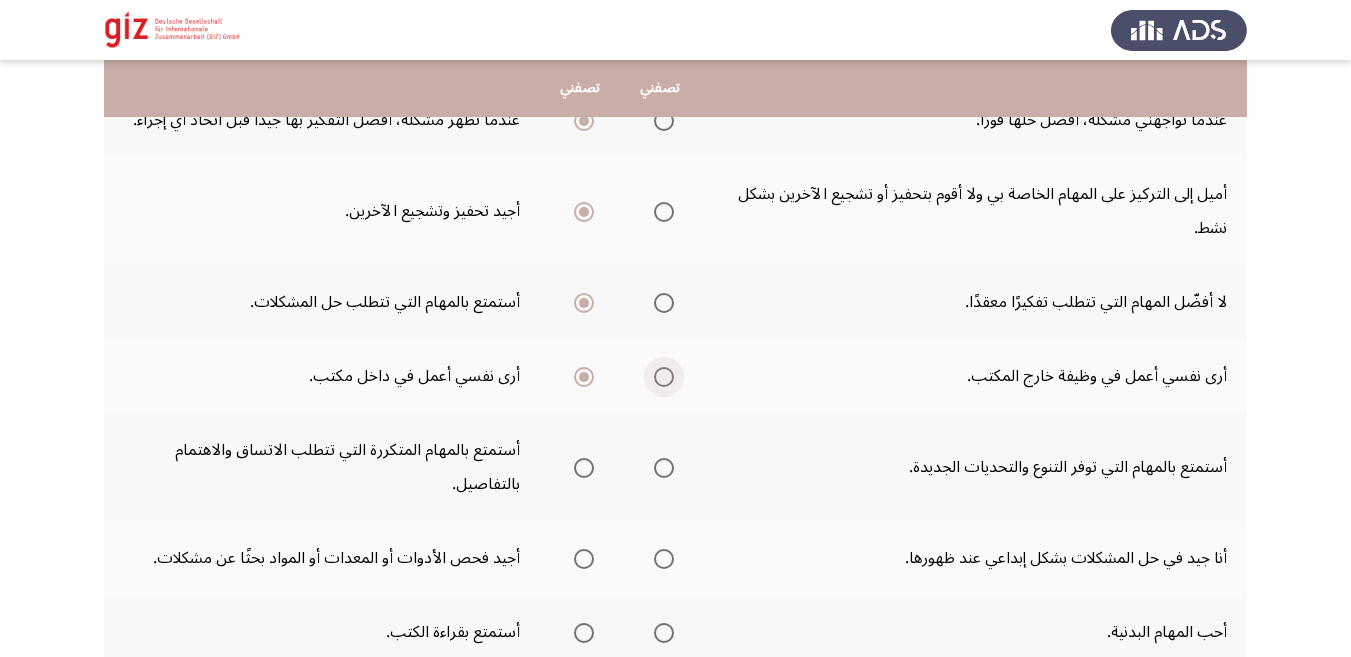 click at bounding box center (664, 377) 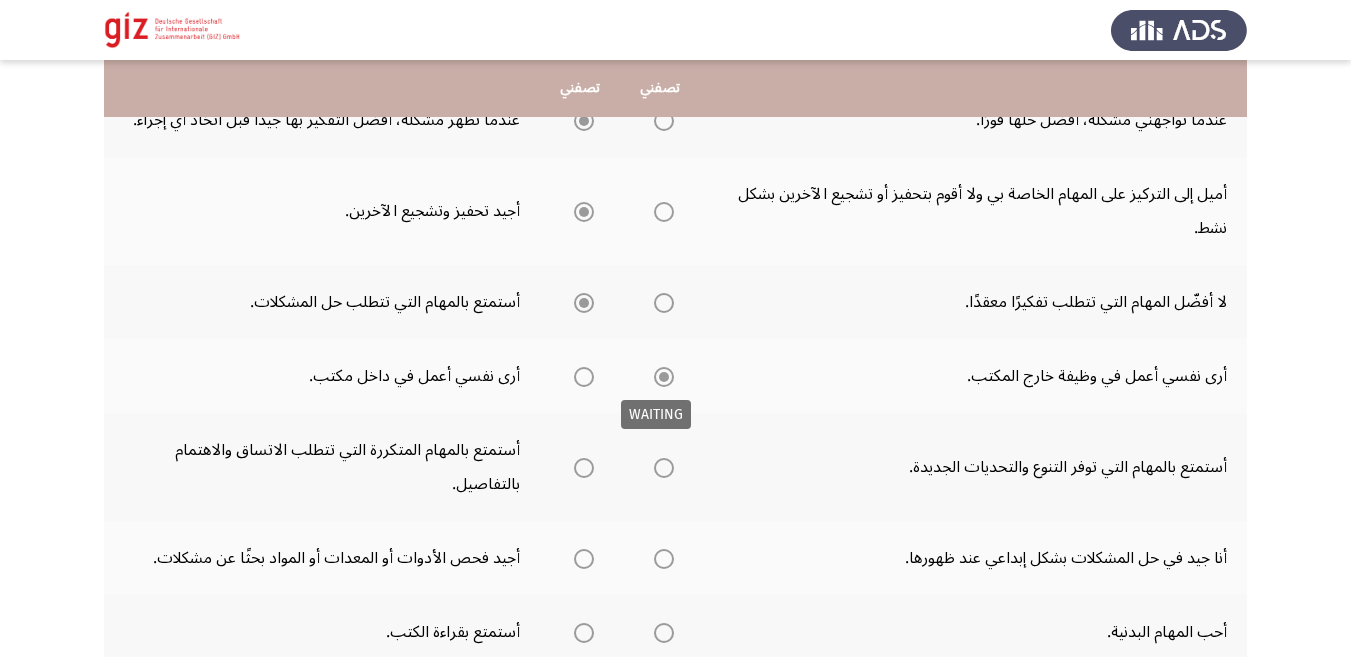 click at bounding box center [664, 377] 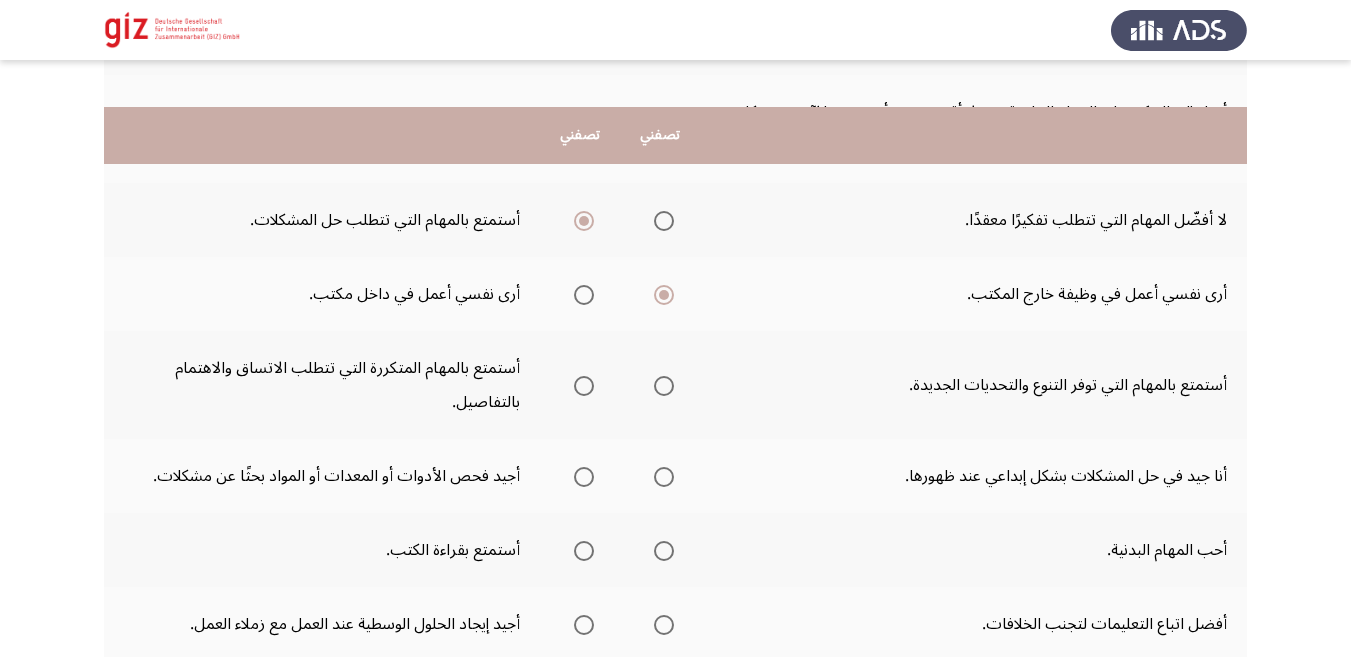 scroll, scrollTop: 410, scrollLeft: 0, axis: vertical 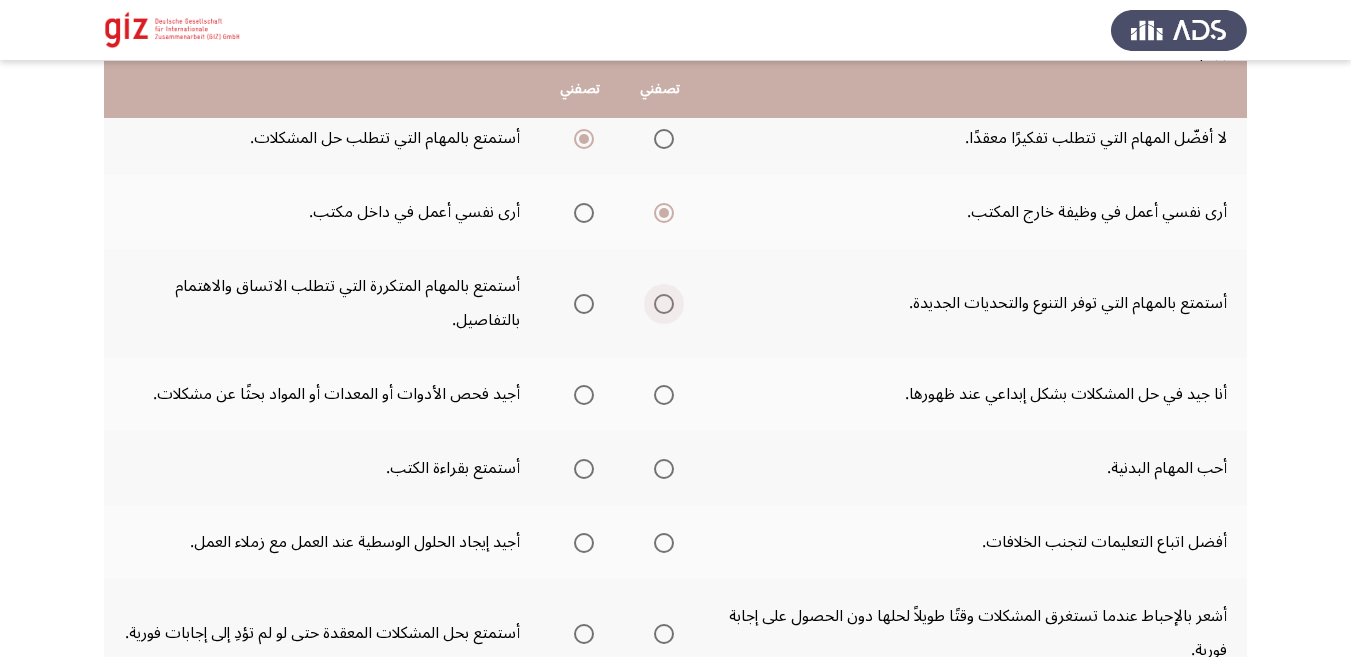 click at bounding box center (664, 304) 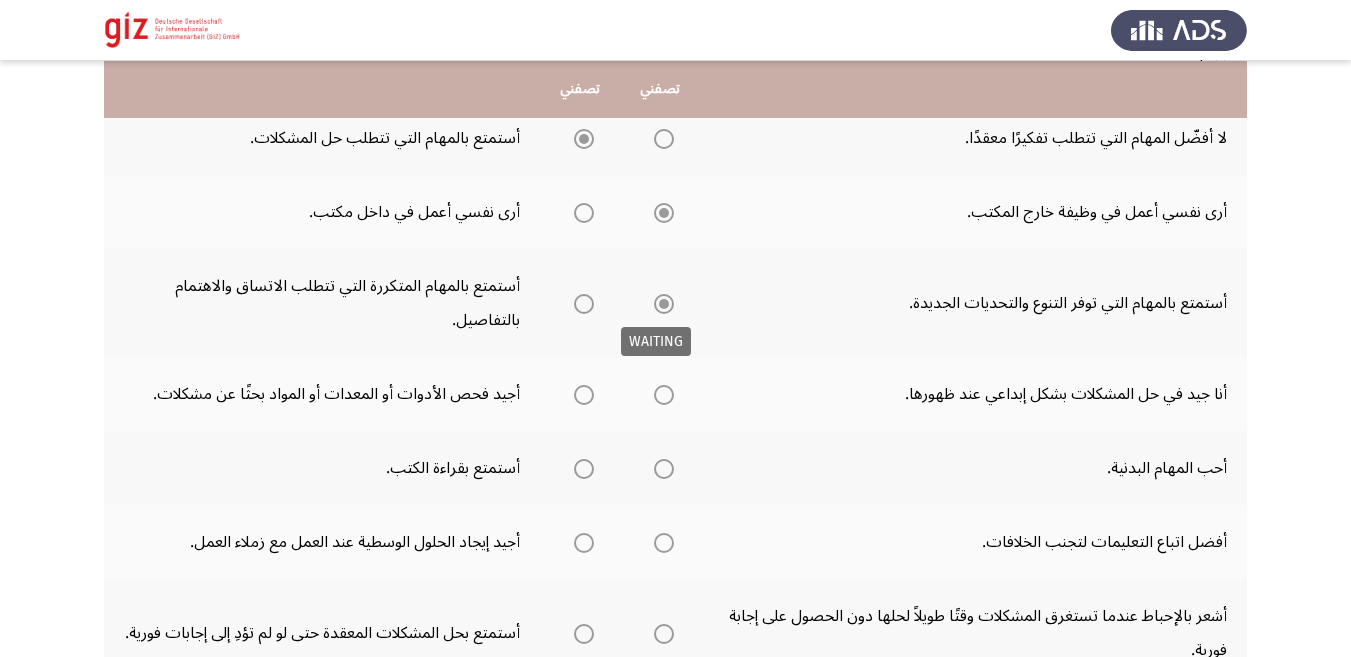 click at bounding box center [664, 304] 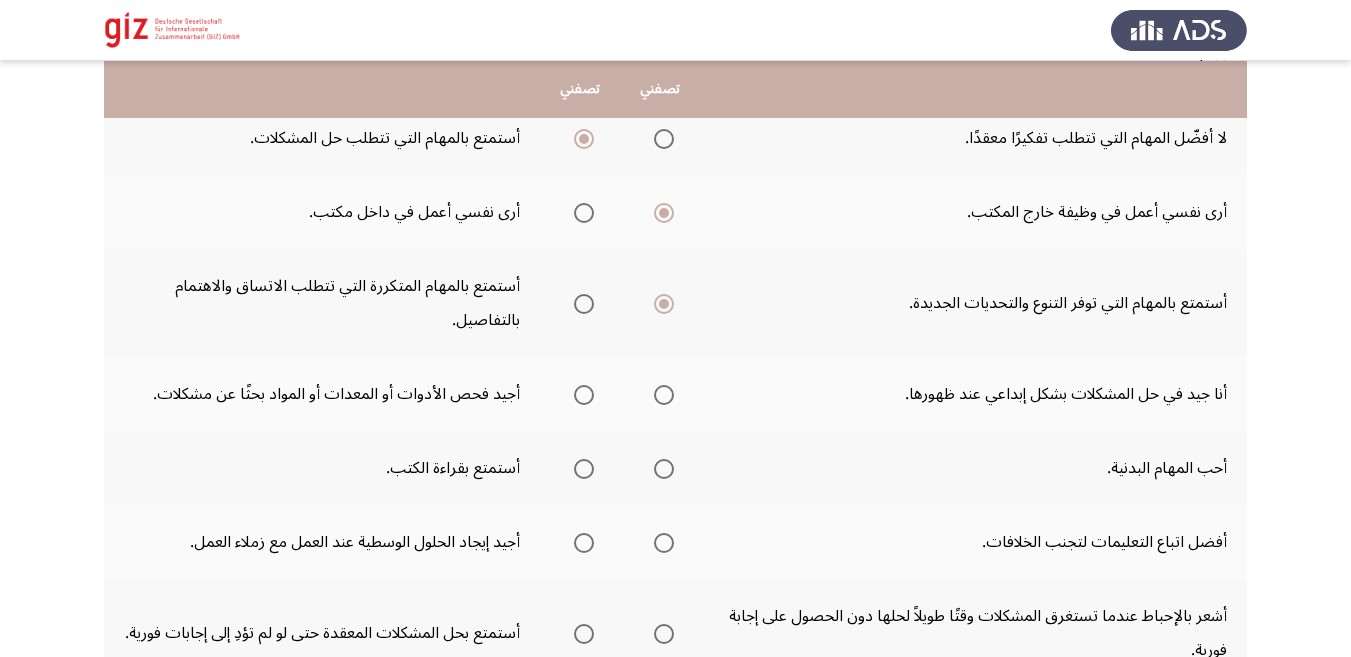 click at bounding box center [584, 395] 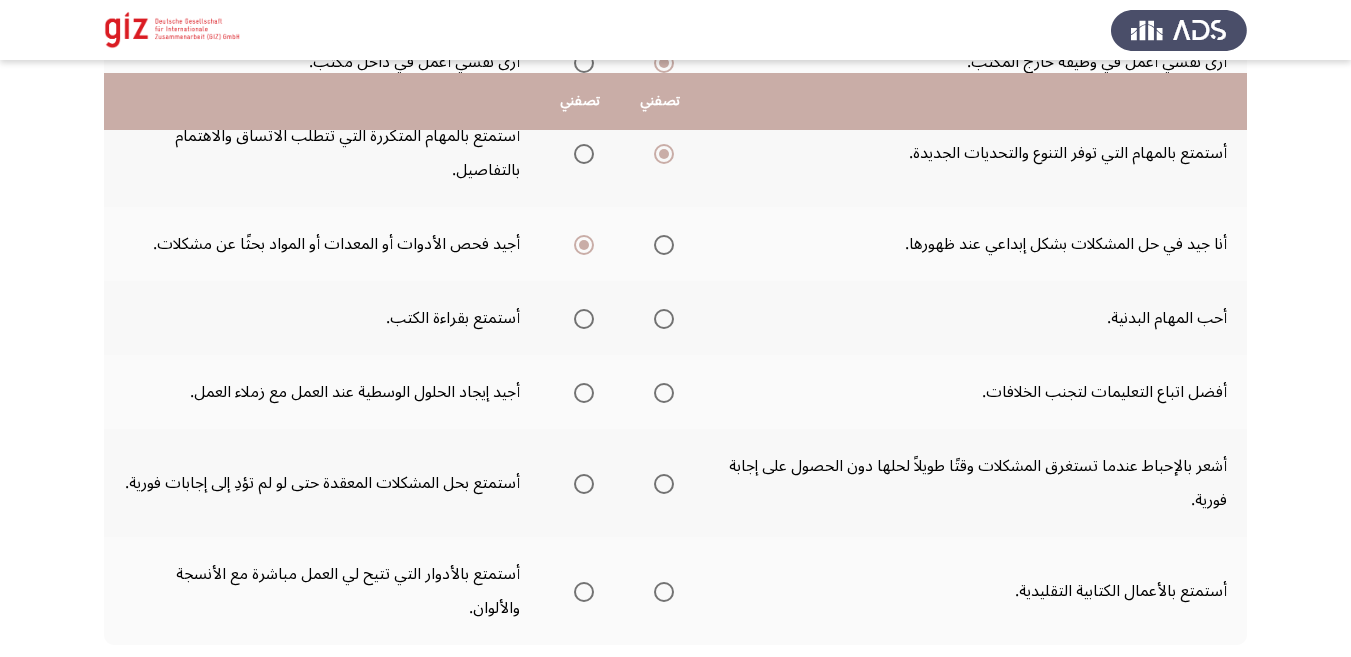 scroll, scrollTop: 574, scrollLeft: 0, axis: vertical 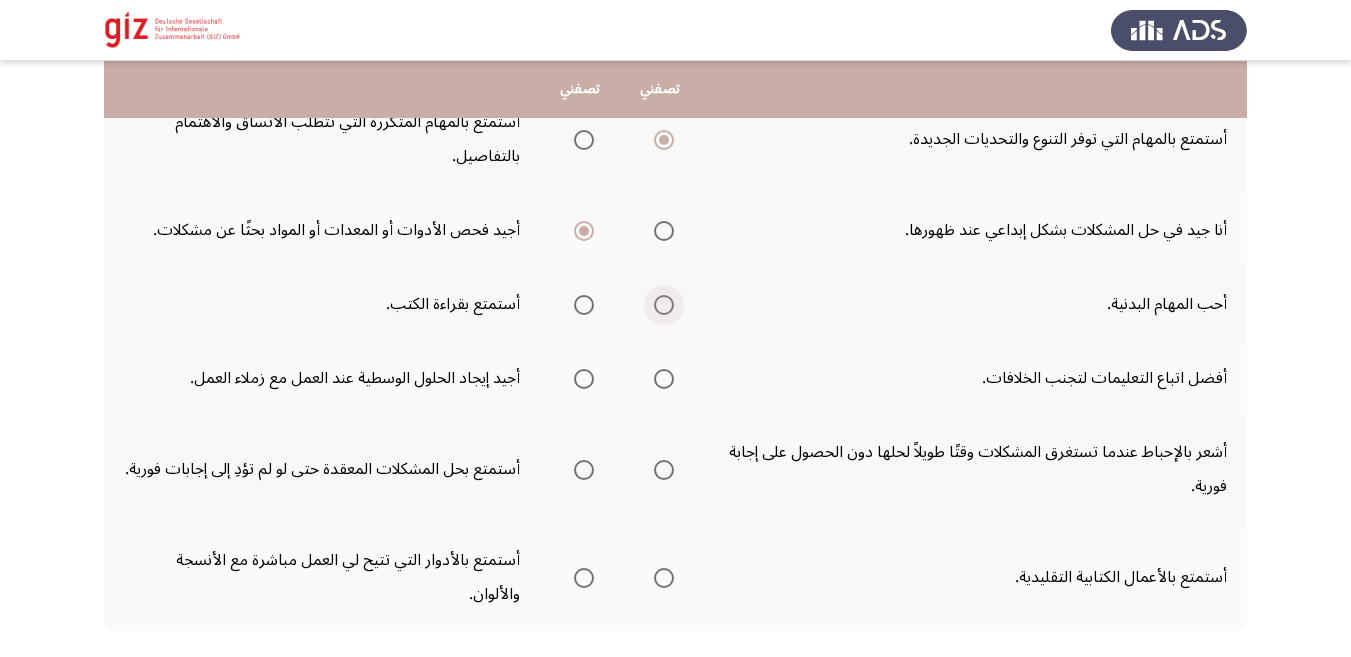 click at bounding box center (664, 305) 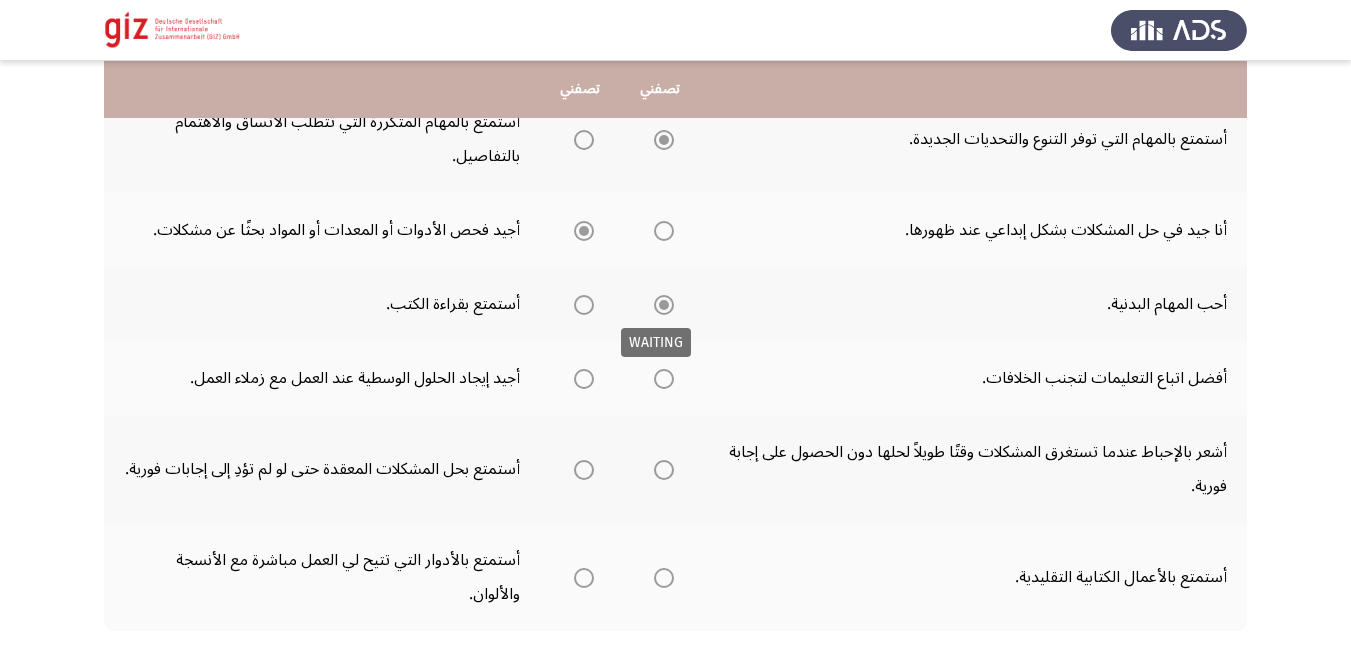 click at bounding box center (664, 305) 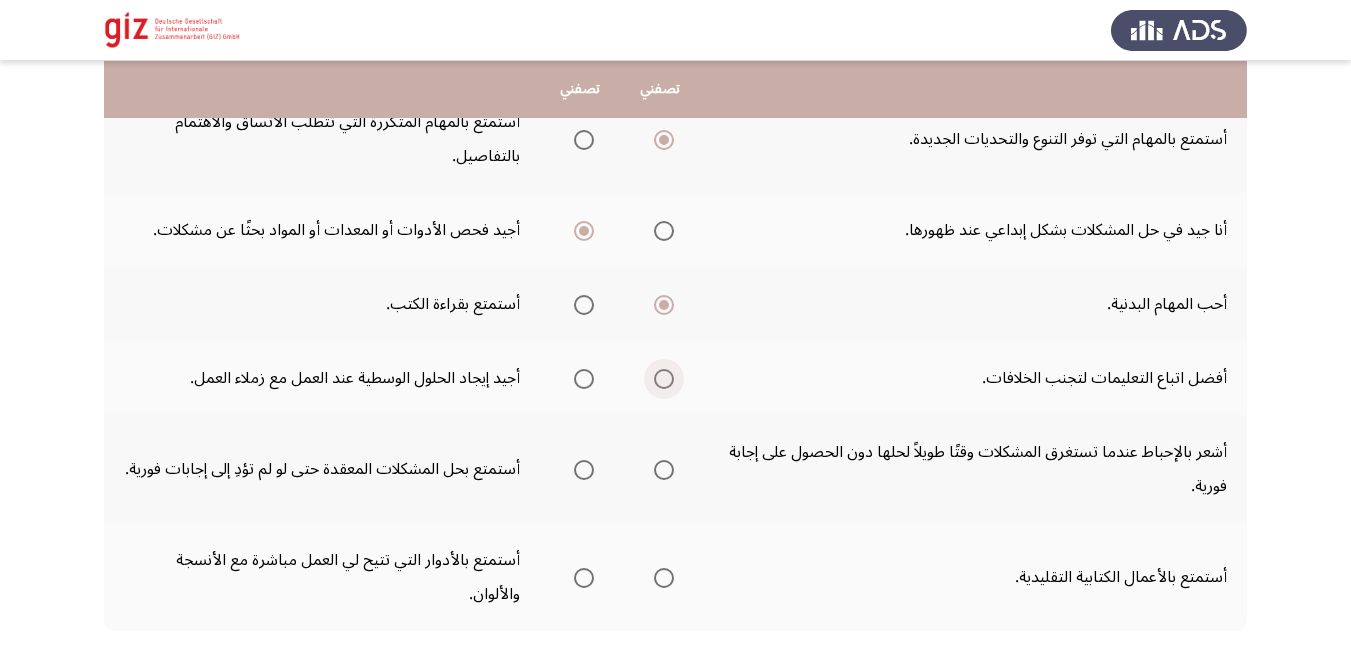 click at bounding box center (664, 379) 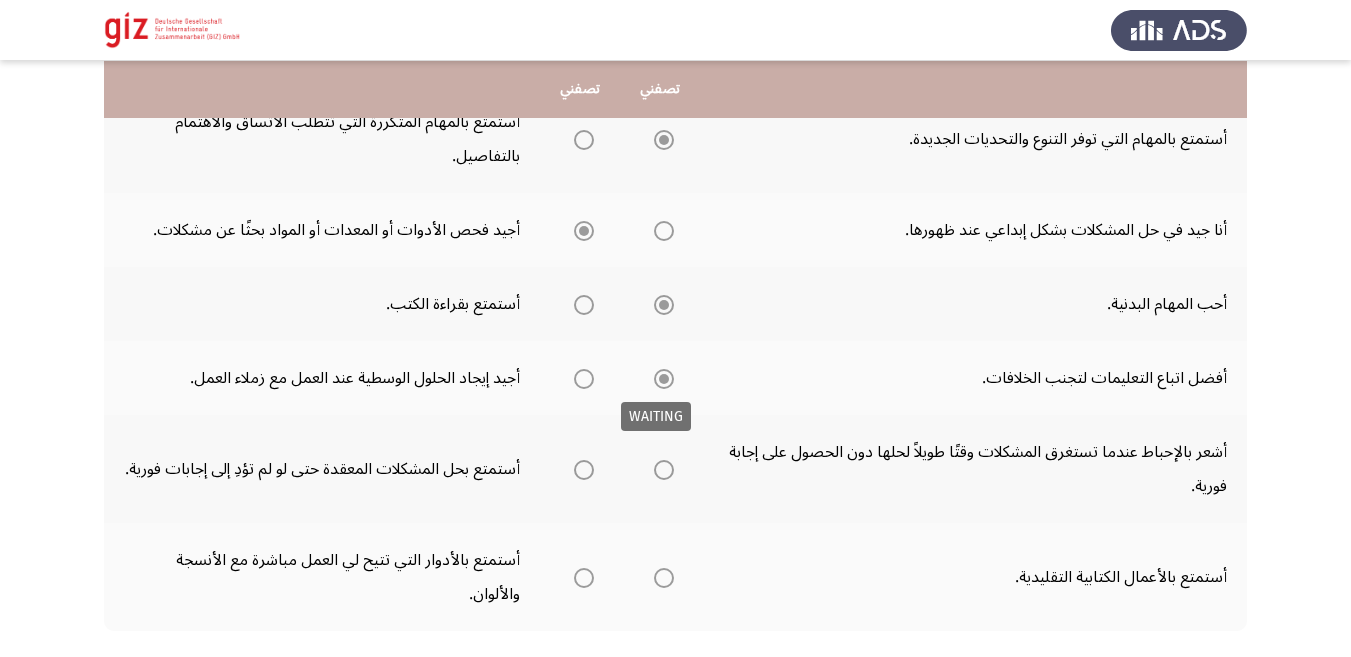 click at bounding box center (664, 379) 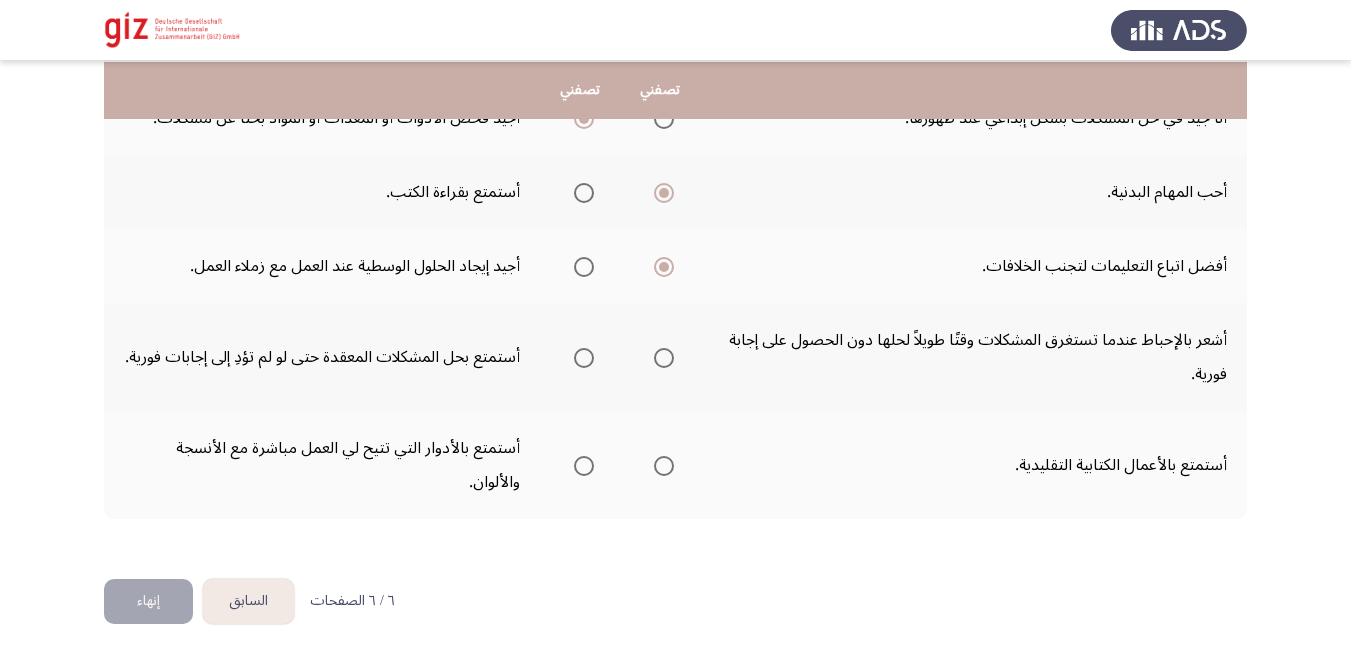 scroll, scrollTop: 688, scrollLeft: 0, axis: vertical 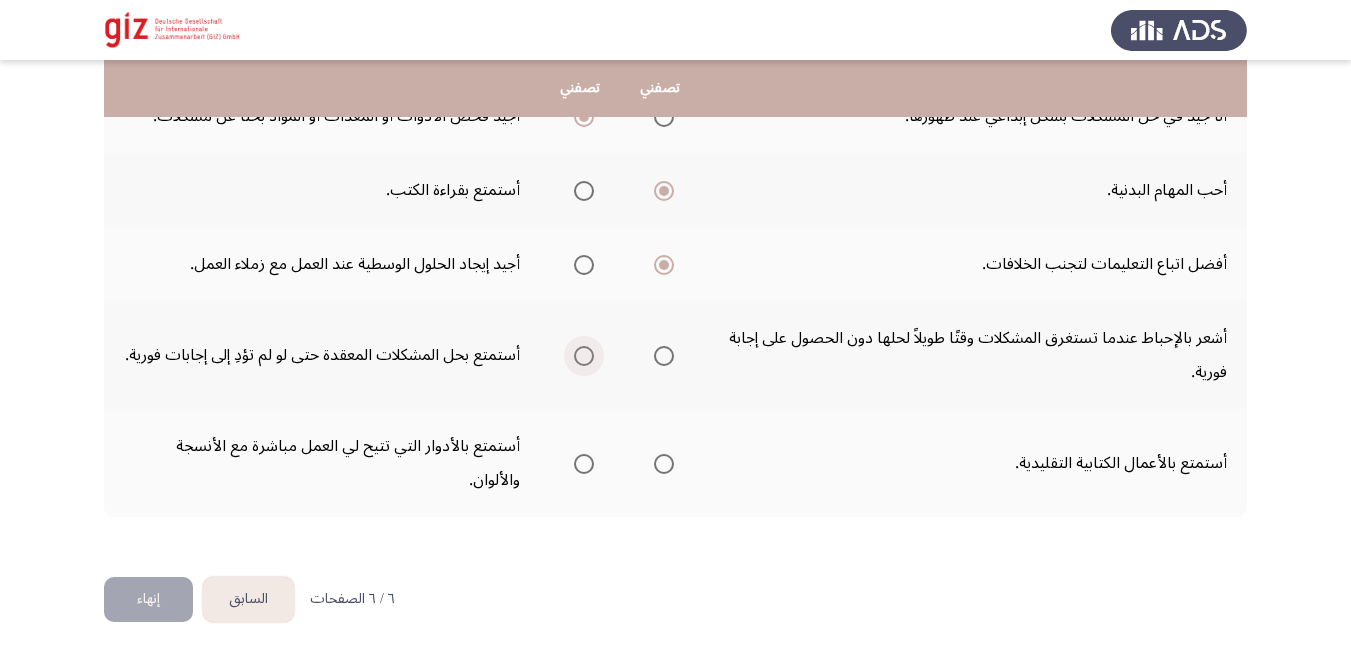click at bounding box center (584, 356) 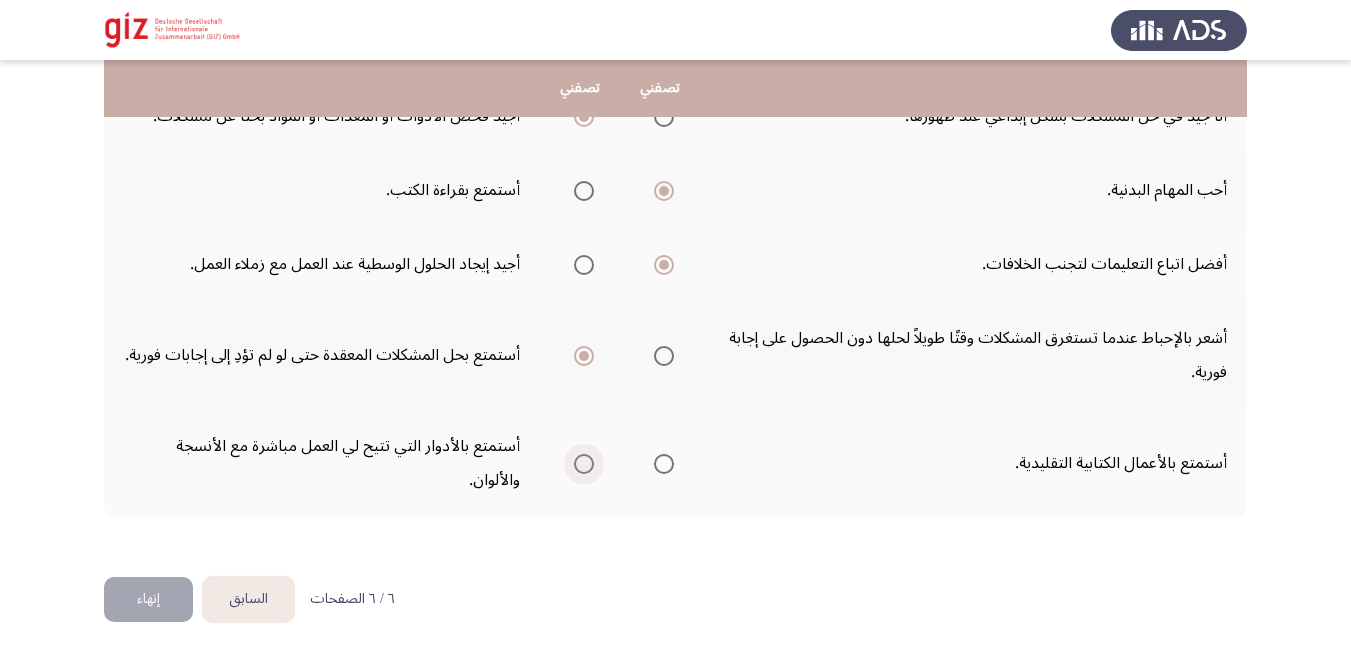 click at bounding box center (584, 464) 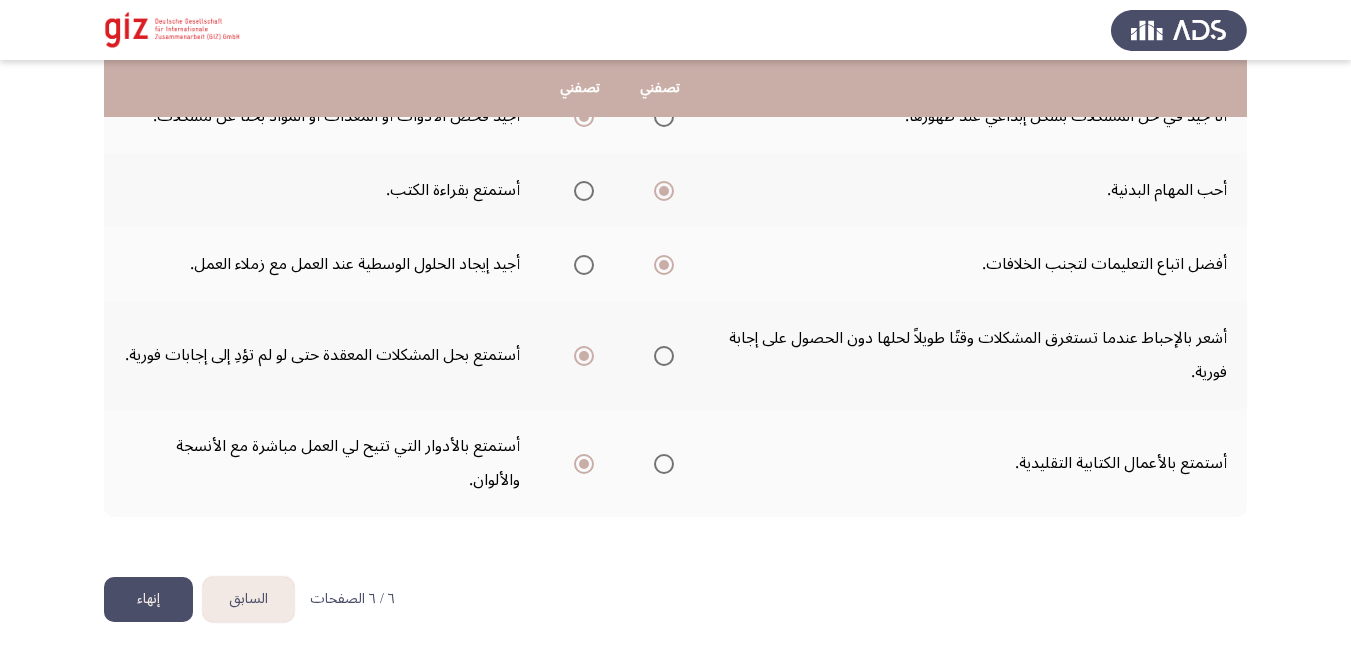 click on "إنهاء" 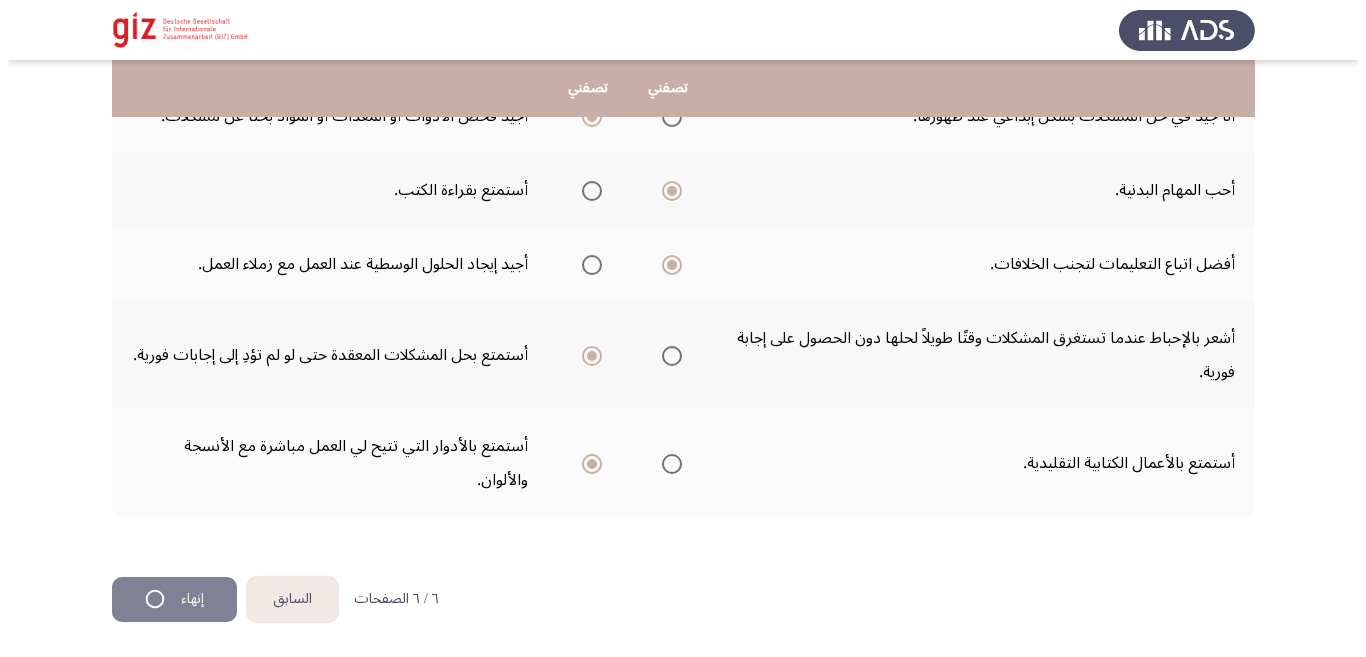 scroll, scrollTop: 0, scrollLeft: 0, axis: both 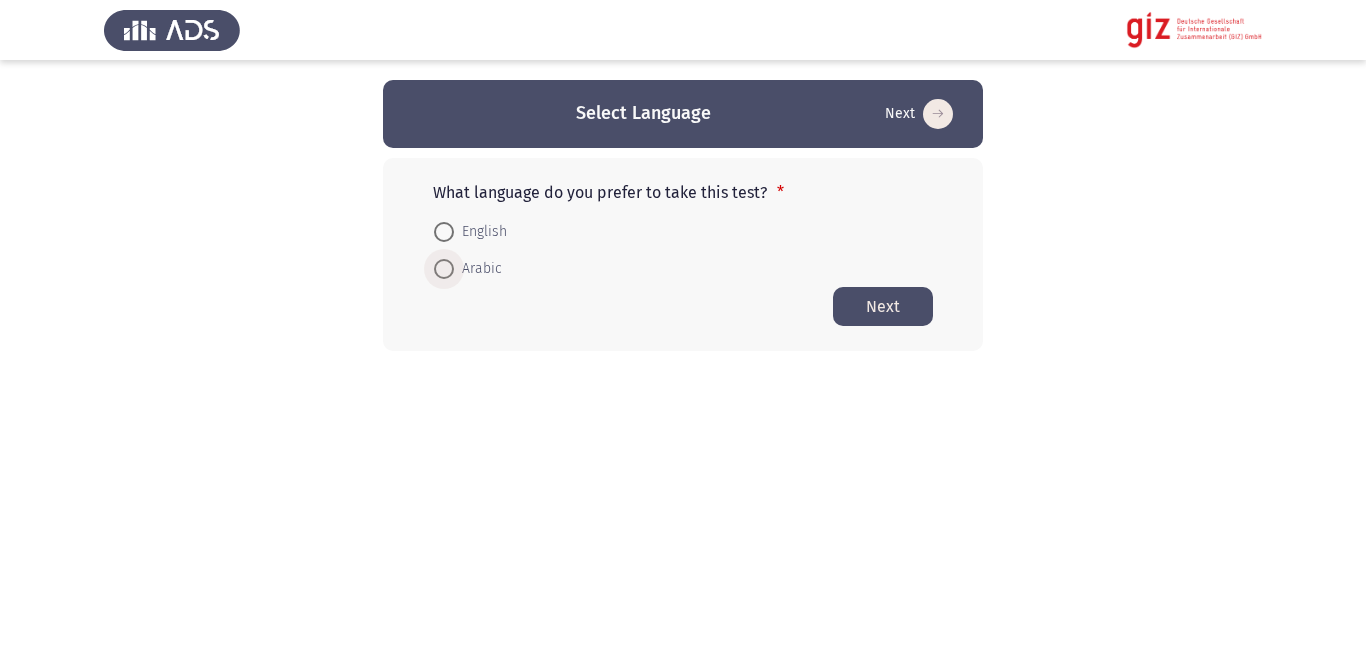 click at bounding box center (444, 269) 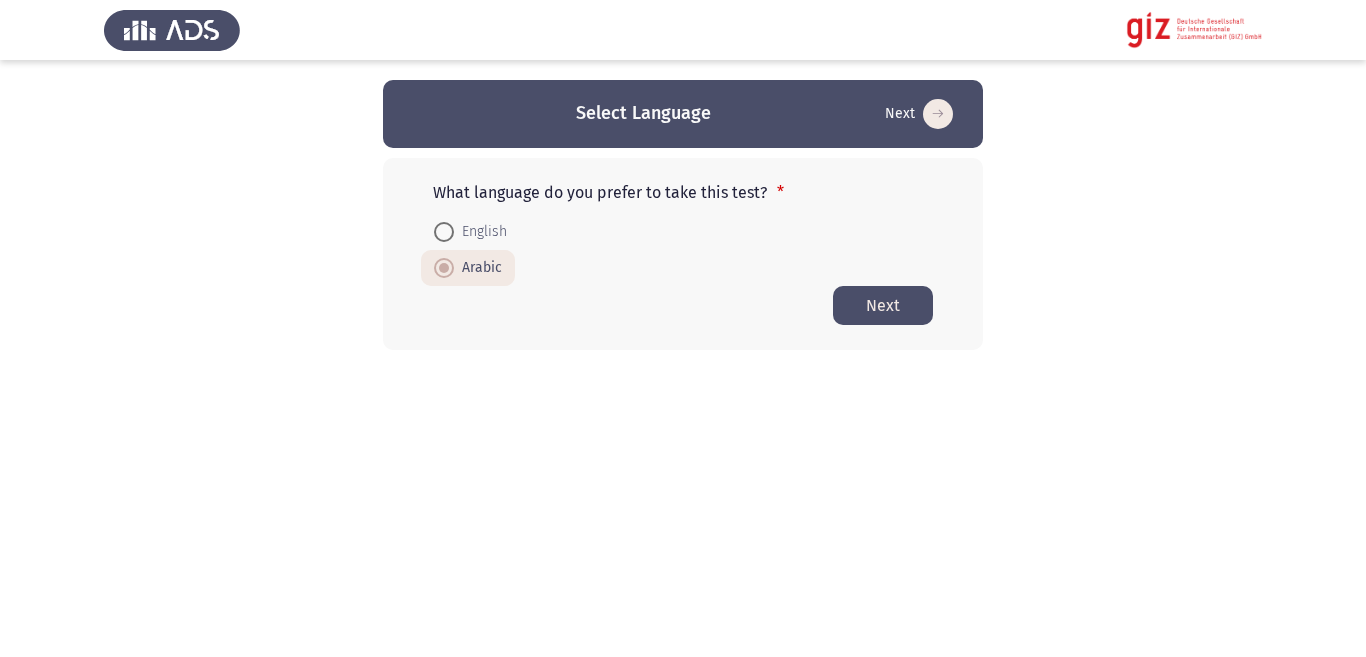 click on "Next" 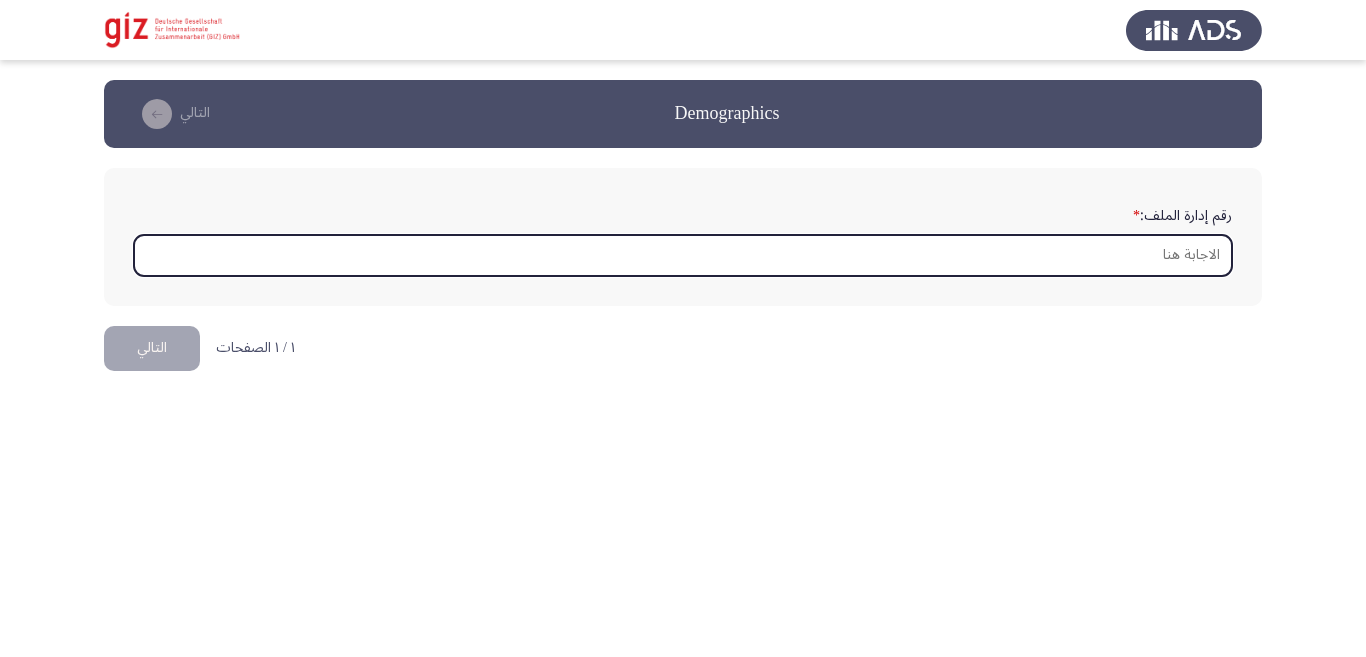 click on "رقم إدارة الملف:    *" at bounding box center (683, 255) 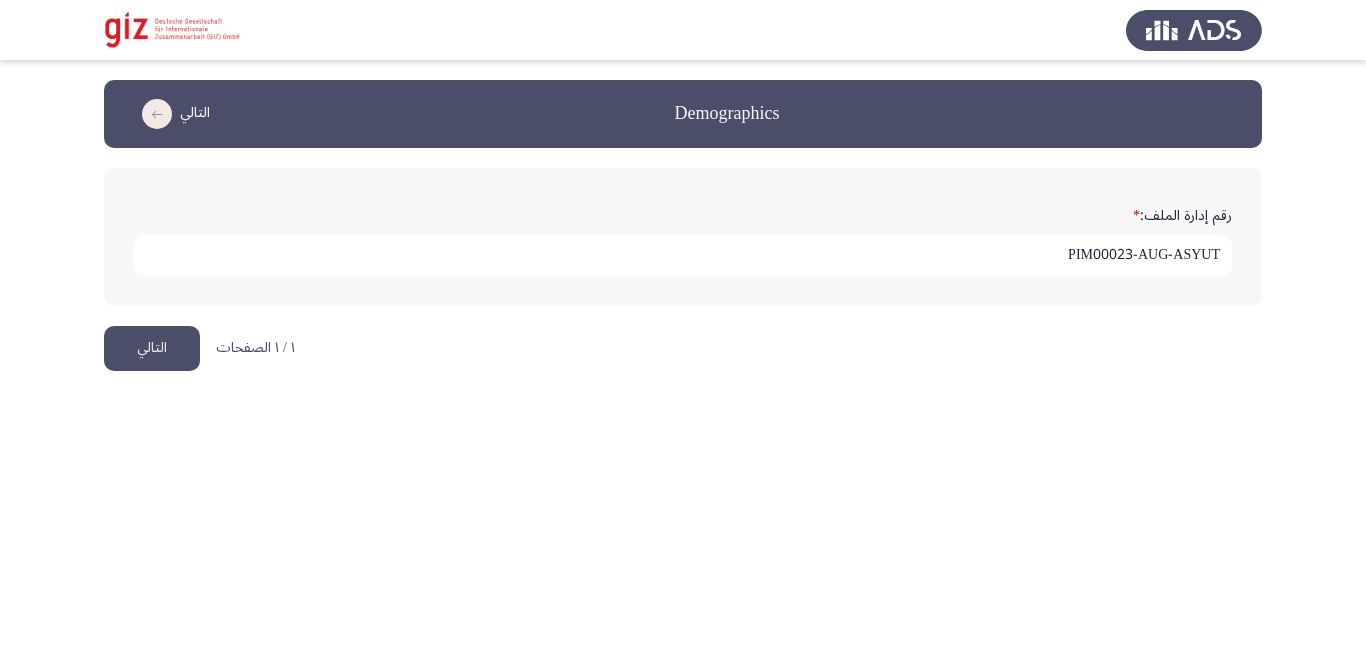 type on "PIM00023-AUG-ASYUT" 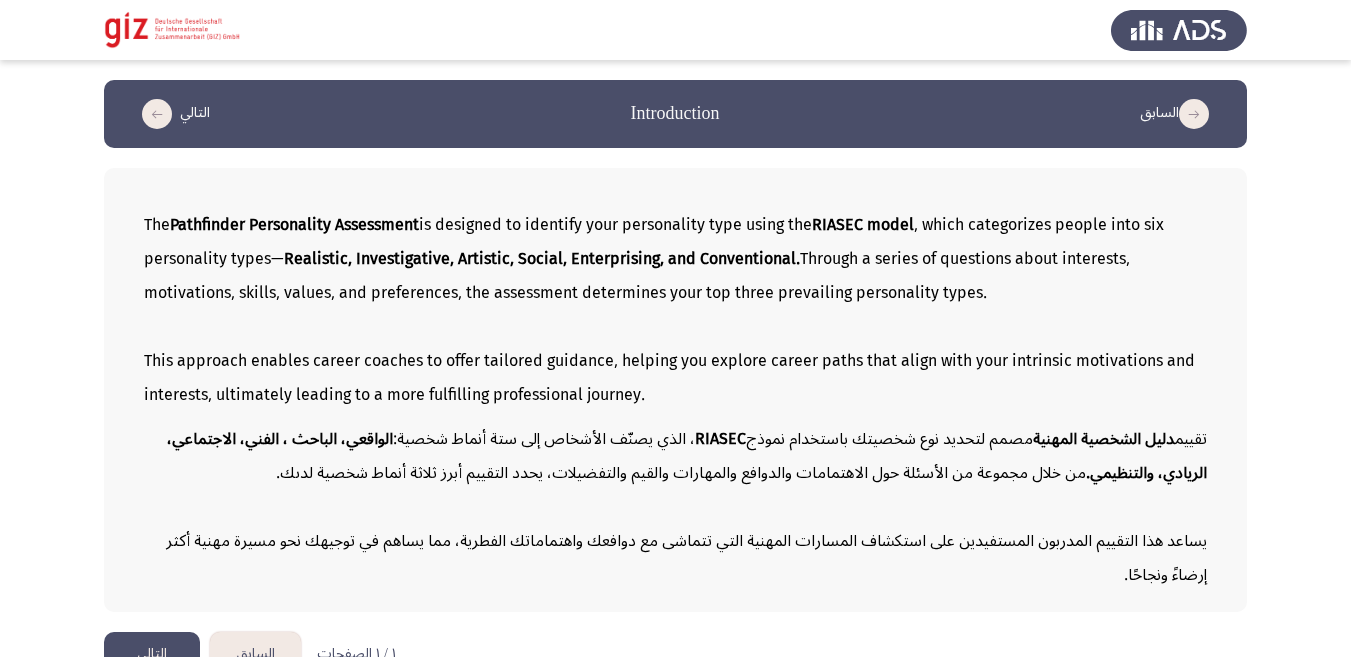 scroll, scrollTop: 40, scrollLeft: 0, axis: vertical 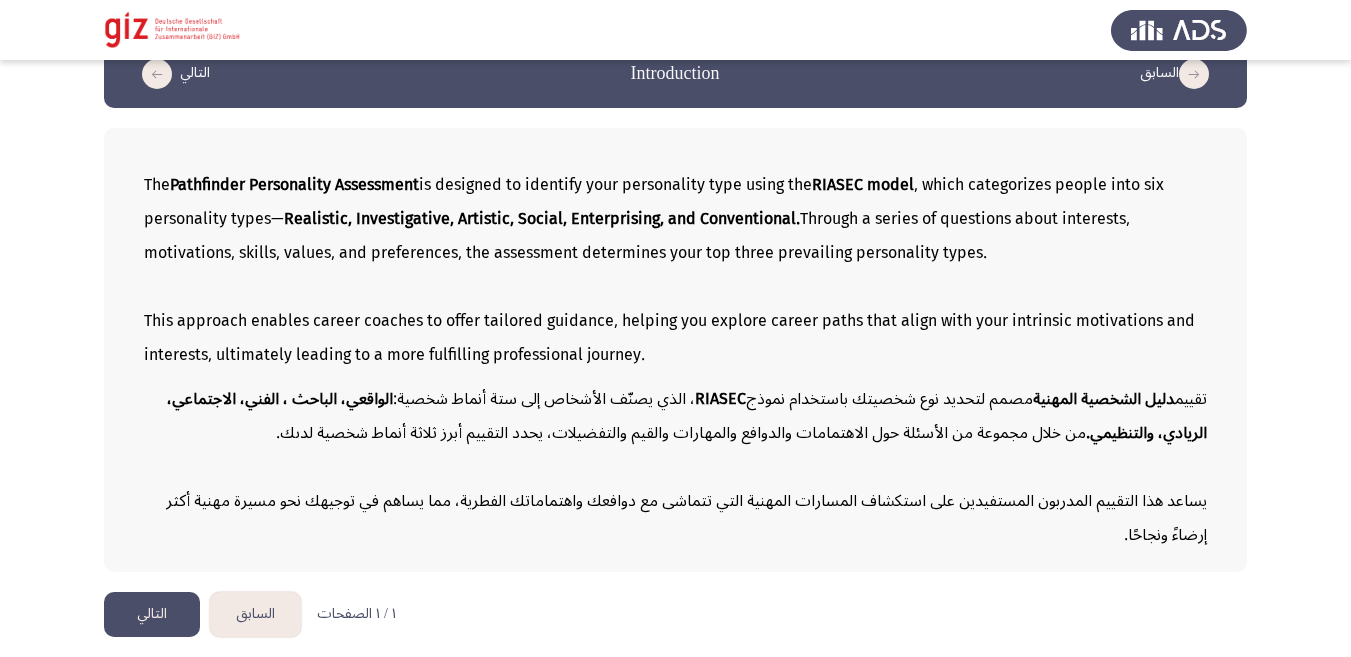 click on "التالي" 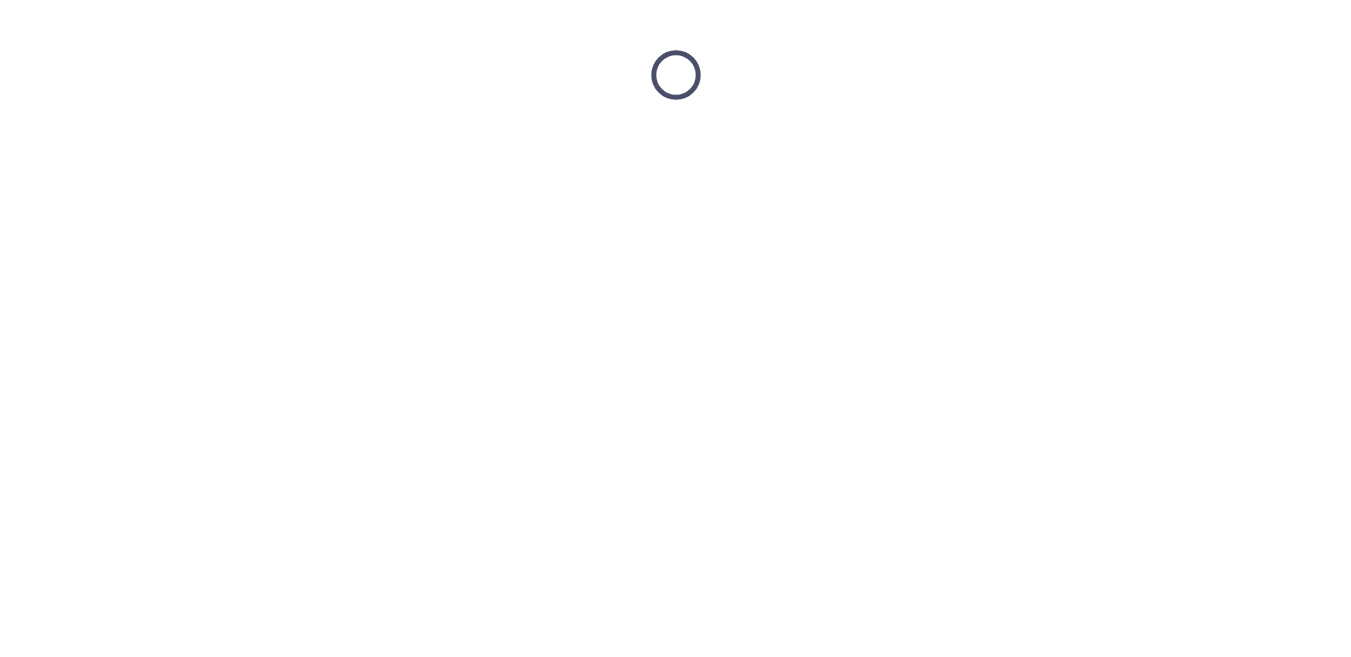 scroll, scrollTop: 0, scrollLeft: 0, axis: both 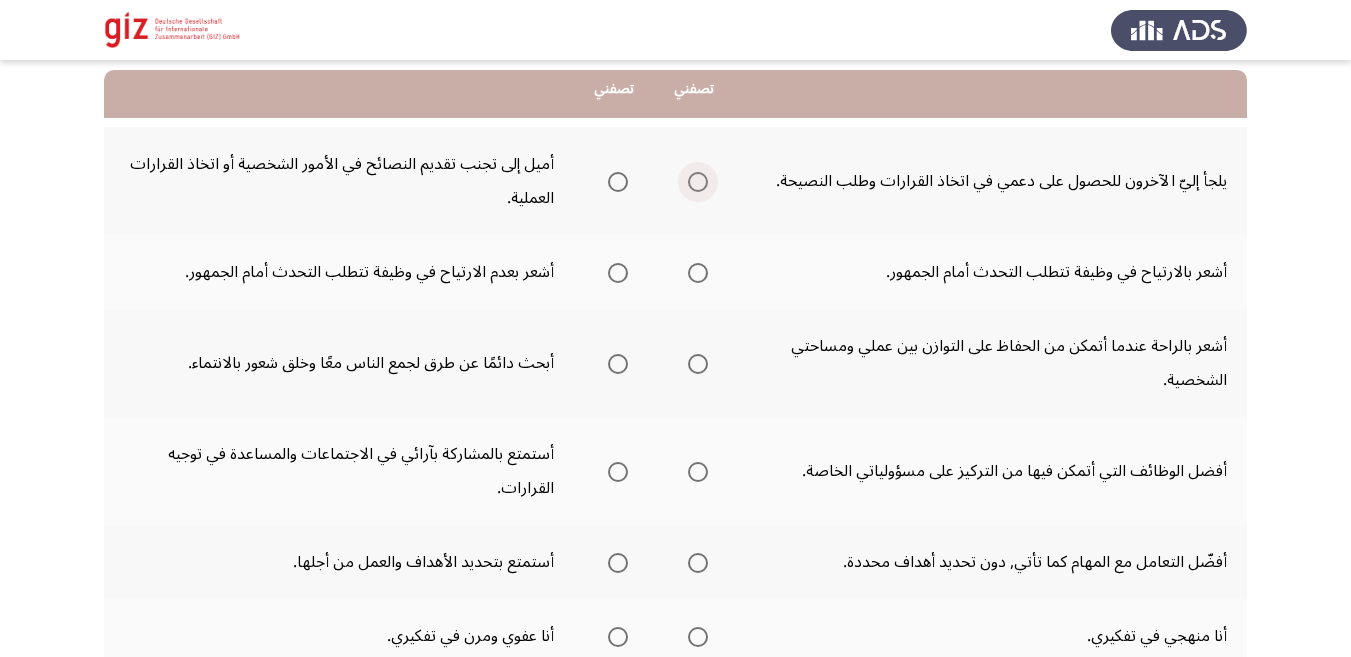 click at bounding box center [698, 182] 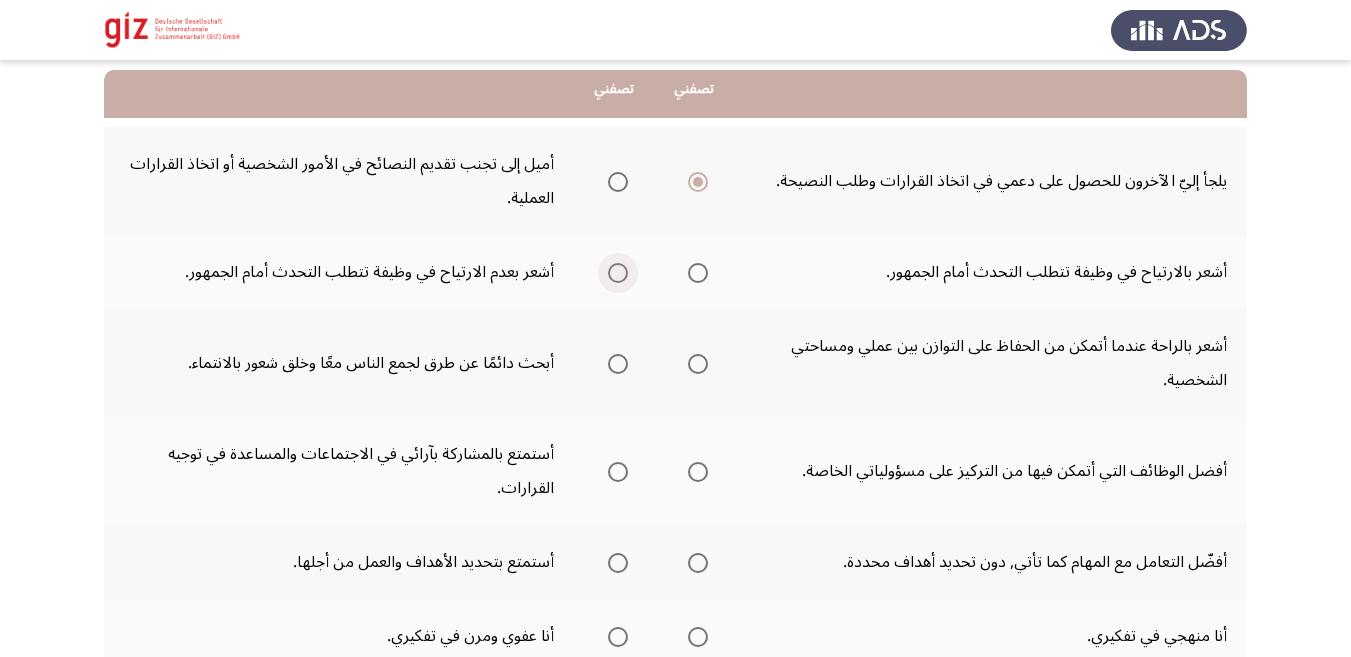 click at bounding box center [618, 273] 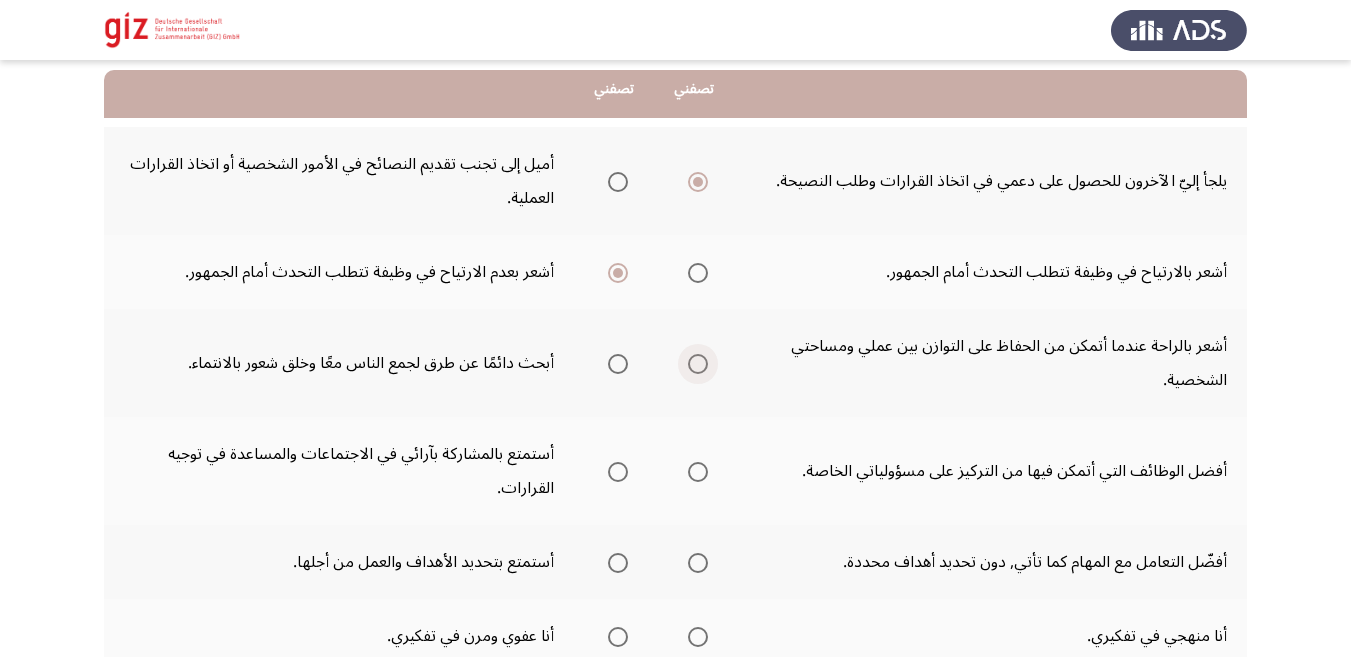 click at bounding box center [698, 364] 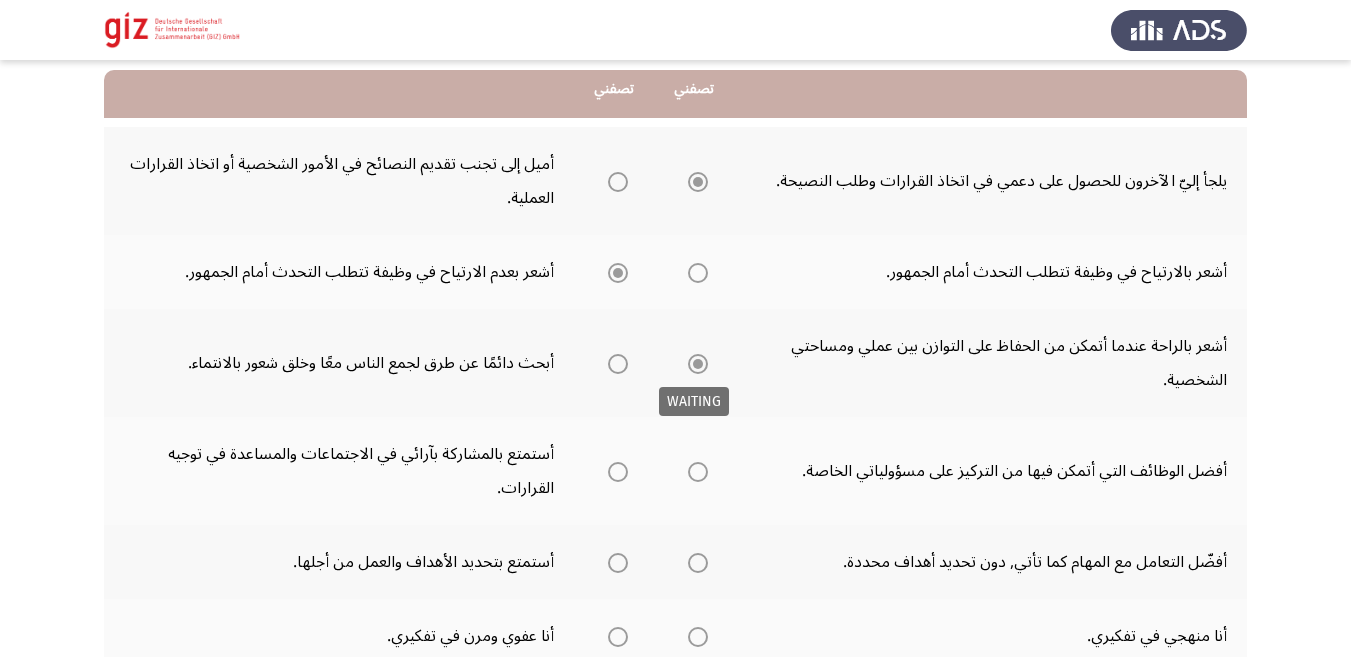 click at bounding box center (698, 364) 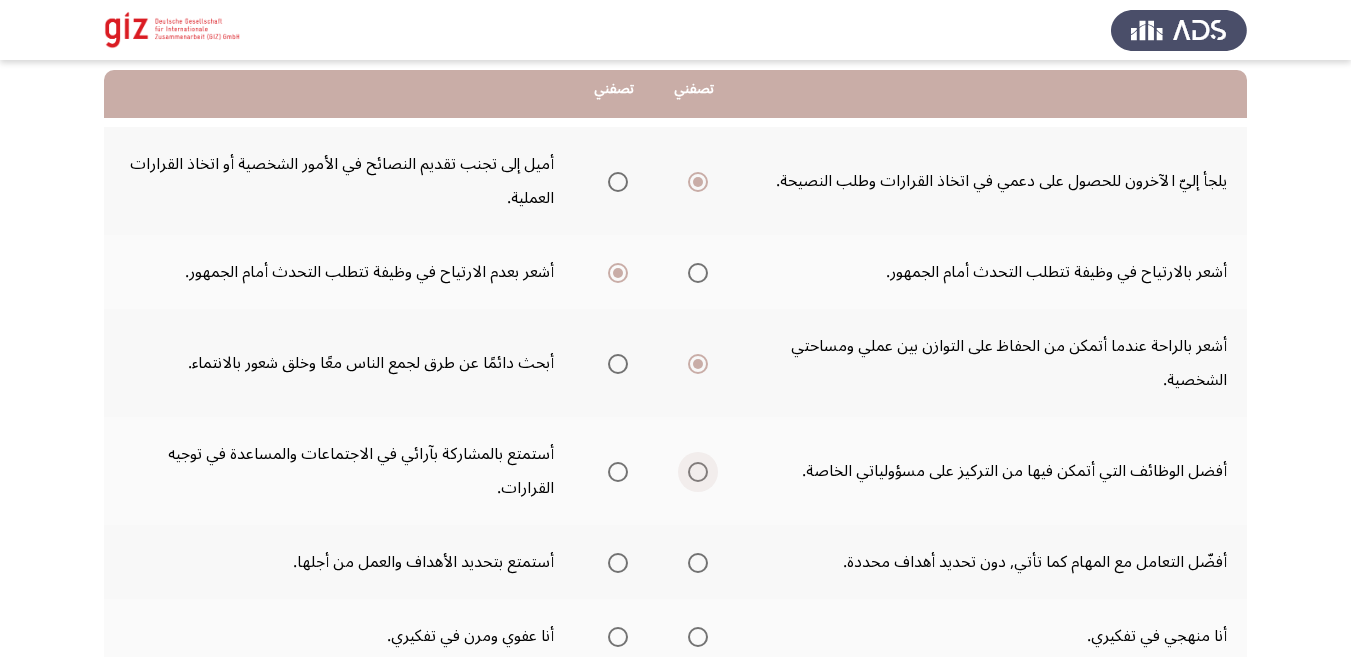 click at bounding box center [698, 472] 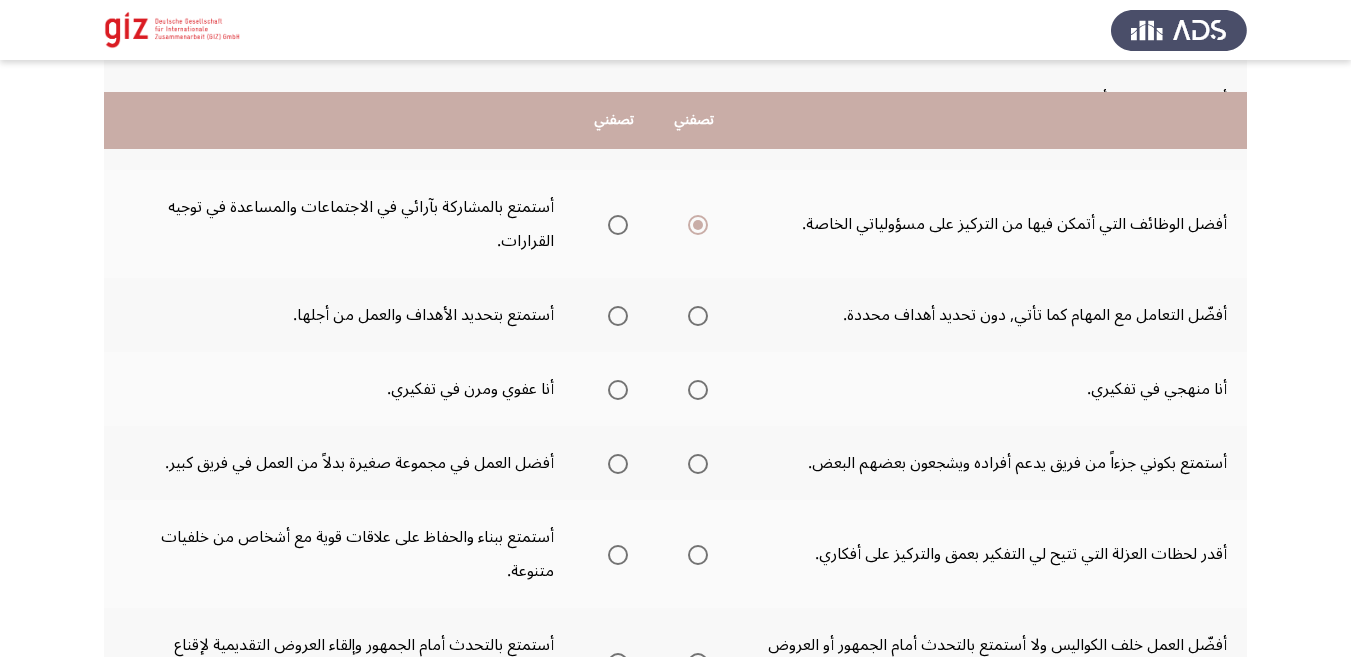 scroll, scrollTop: 531, scrollLeft: 0, axis: vertical 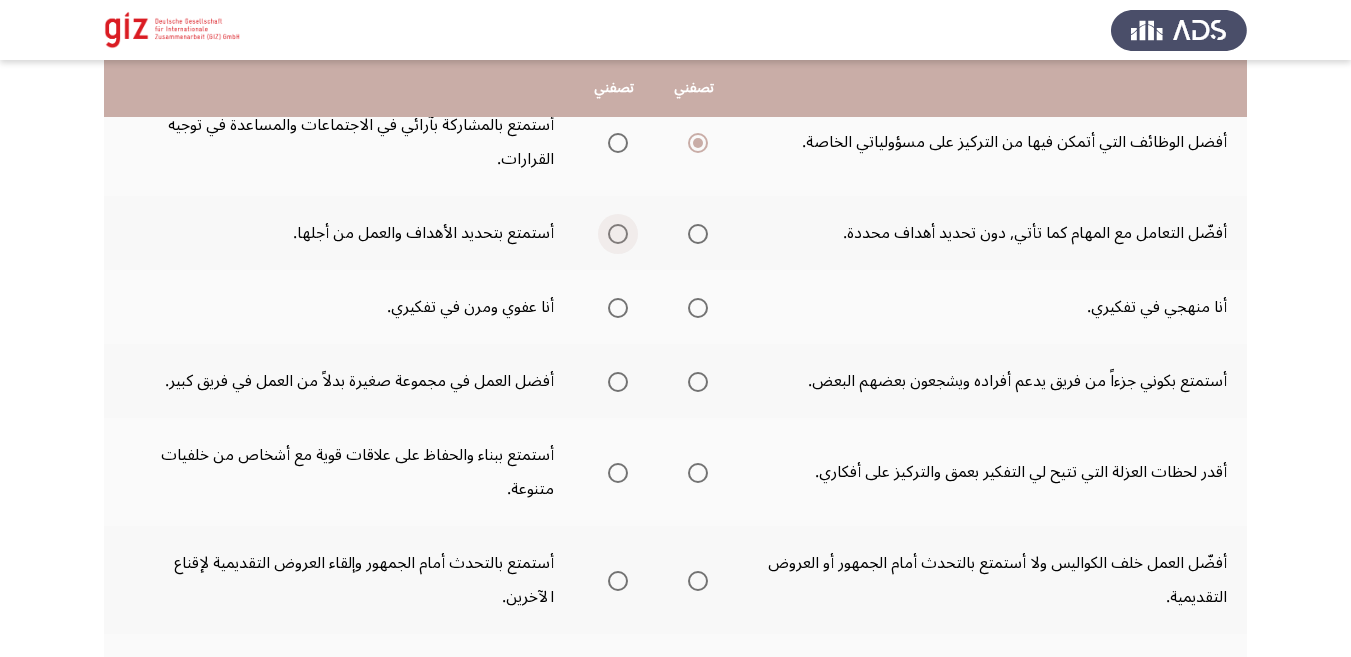 click at bounding box center [618, 234] 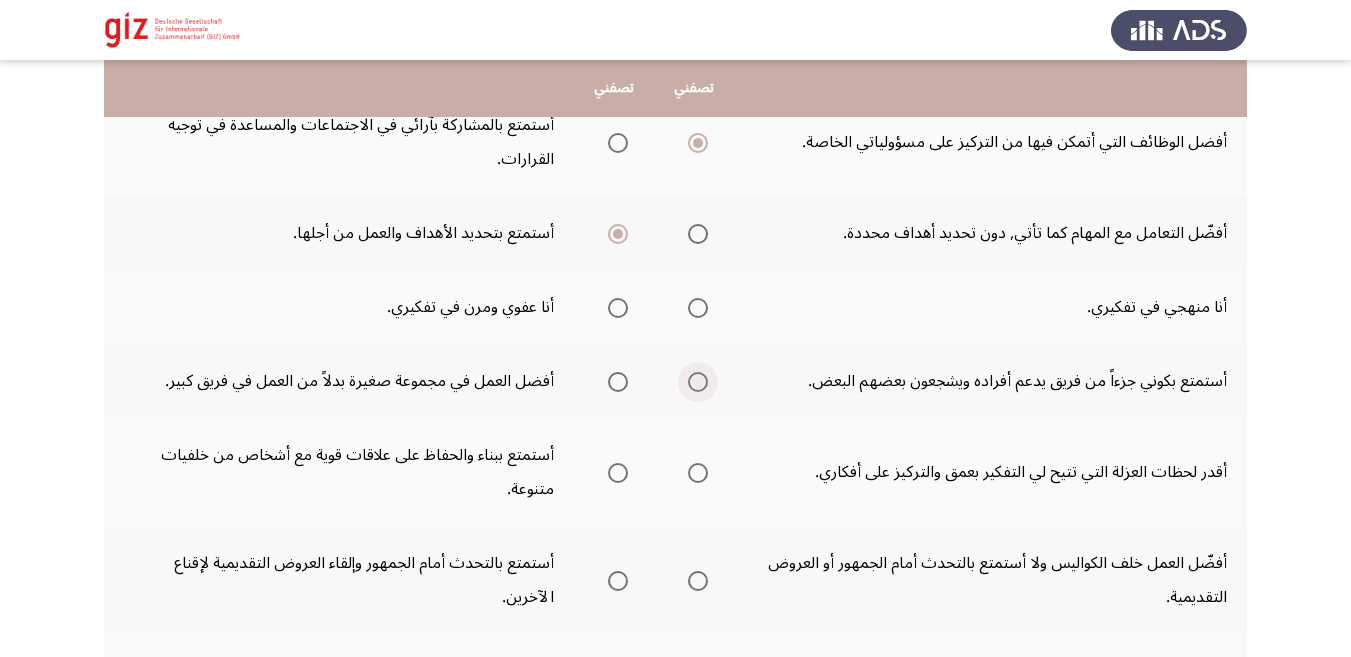 click at bounding box center (698, 382) 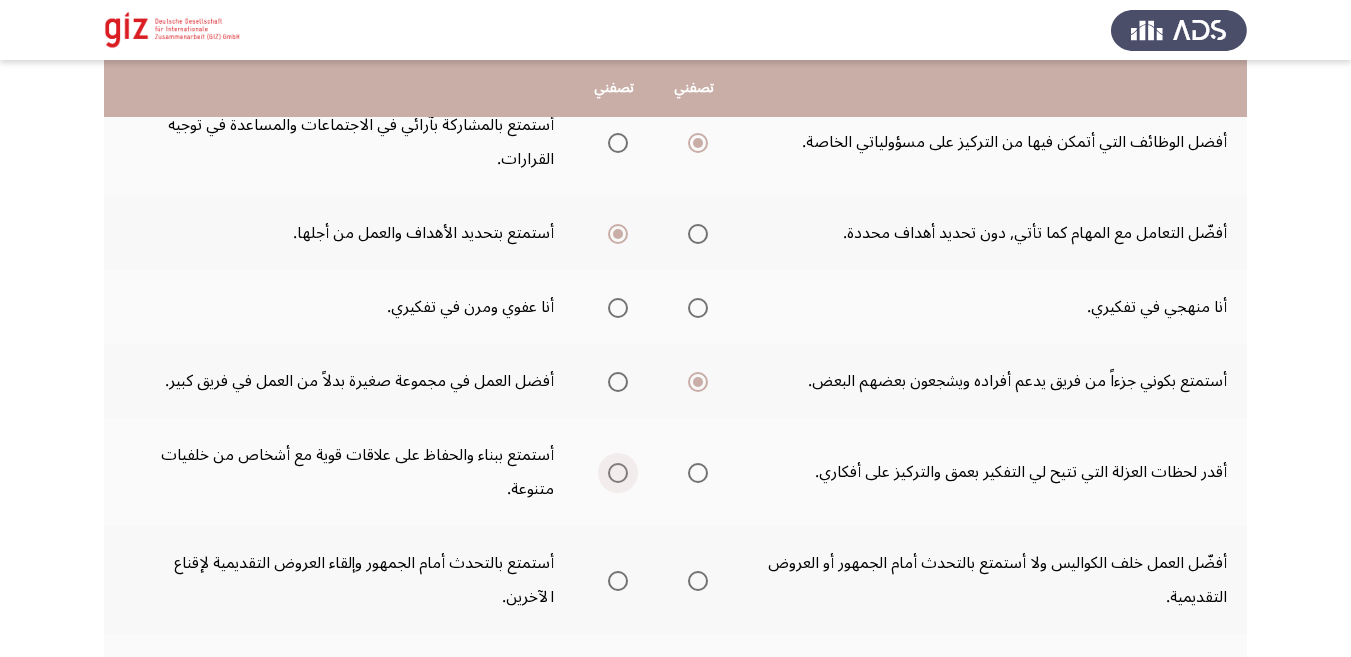 click at bounding box center [618, 473] 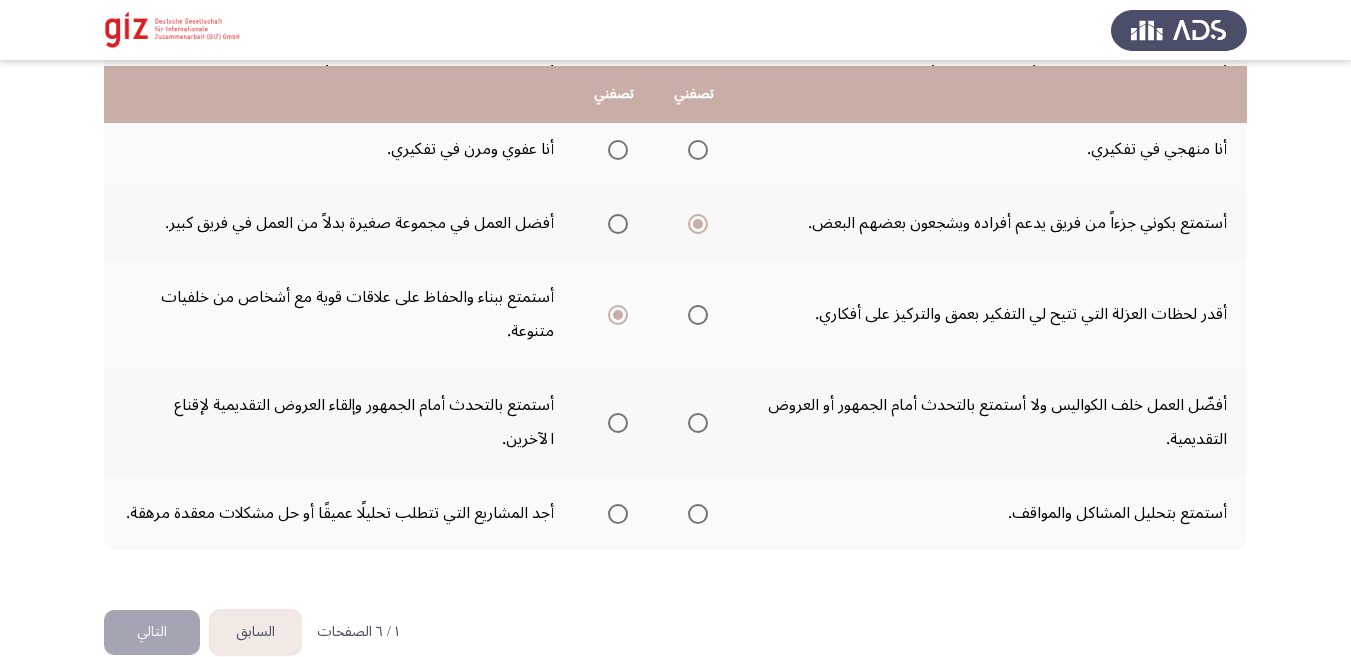 scroll, scrollTop: 695, scrollLeft: 0, axis: vertical 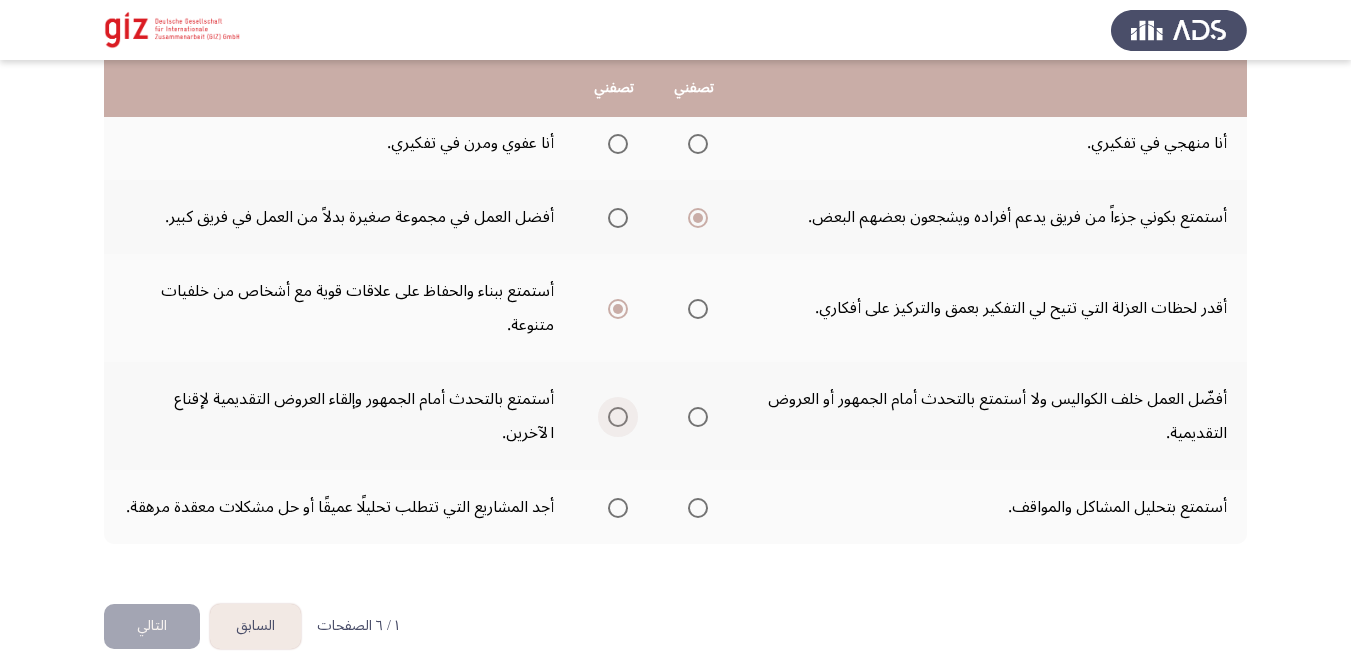 click at bounding box center (618, 417) 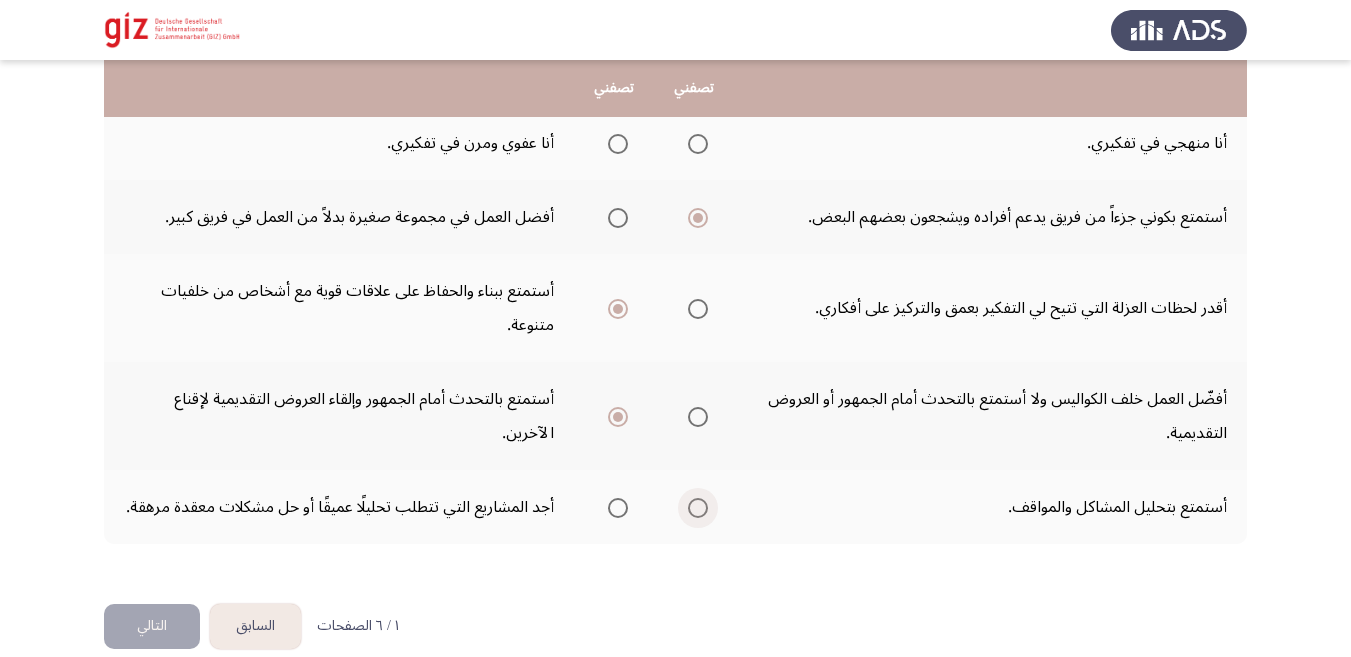 click at bounding box center [698, 508] 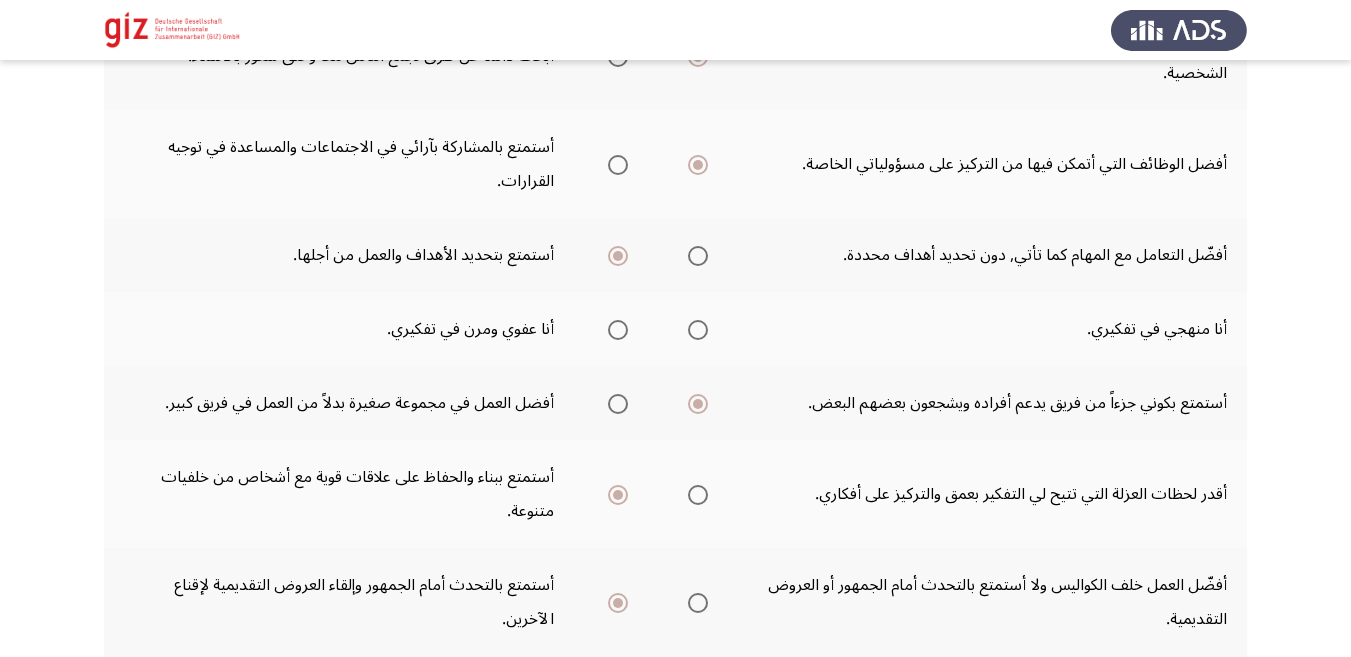 scroll, scrollTop: 427, scrollLeft: 0, axis: vertical 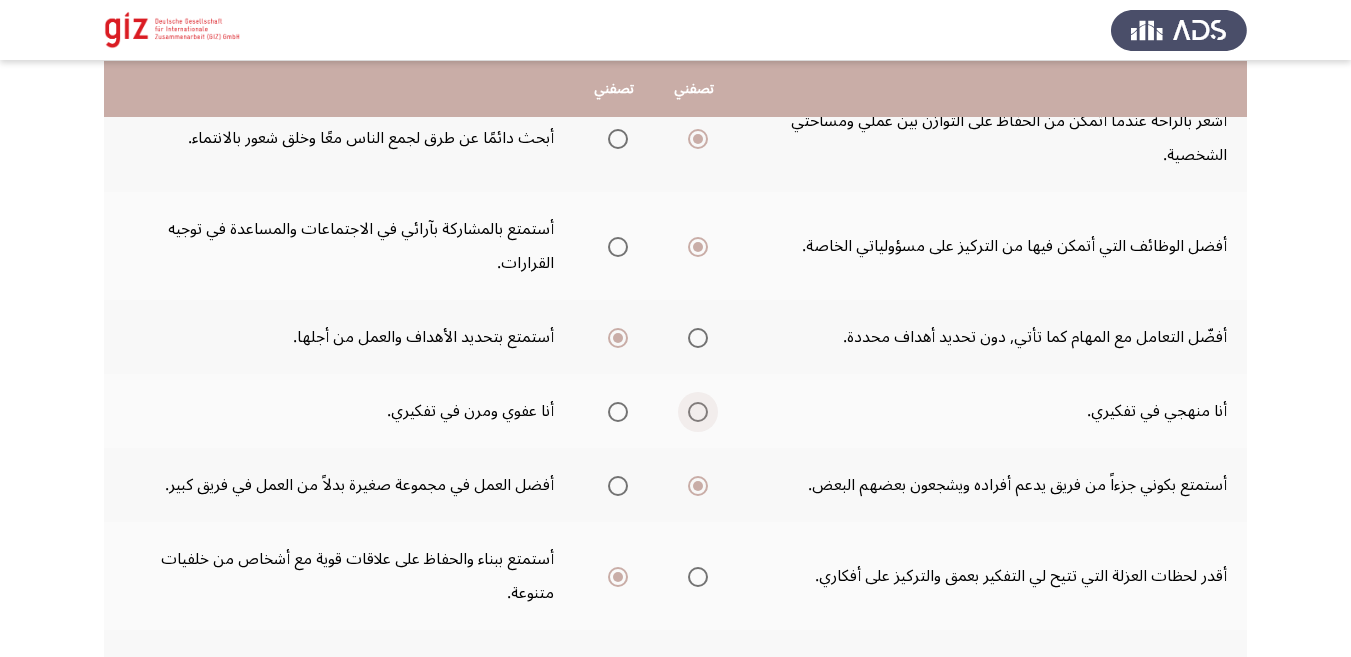 click at bounding box center (698, 412) 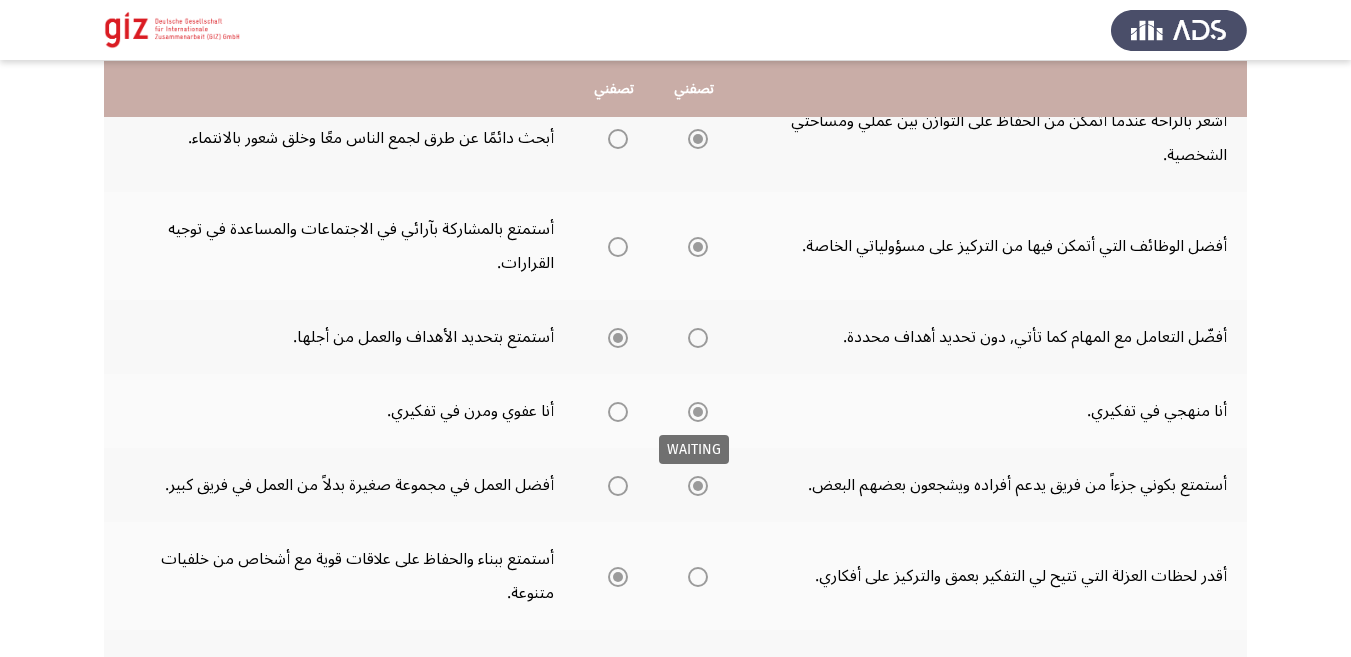click at bounding box center (698, 412) 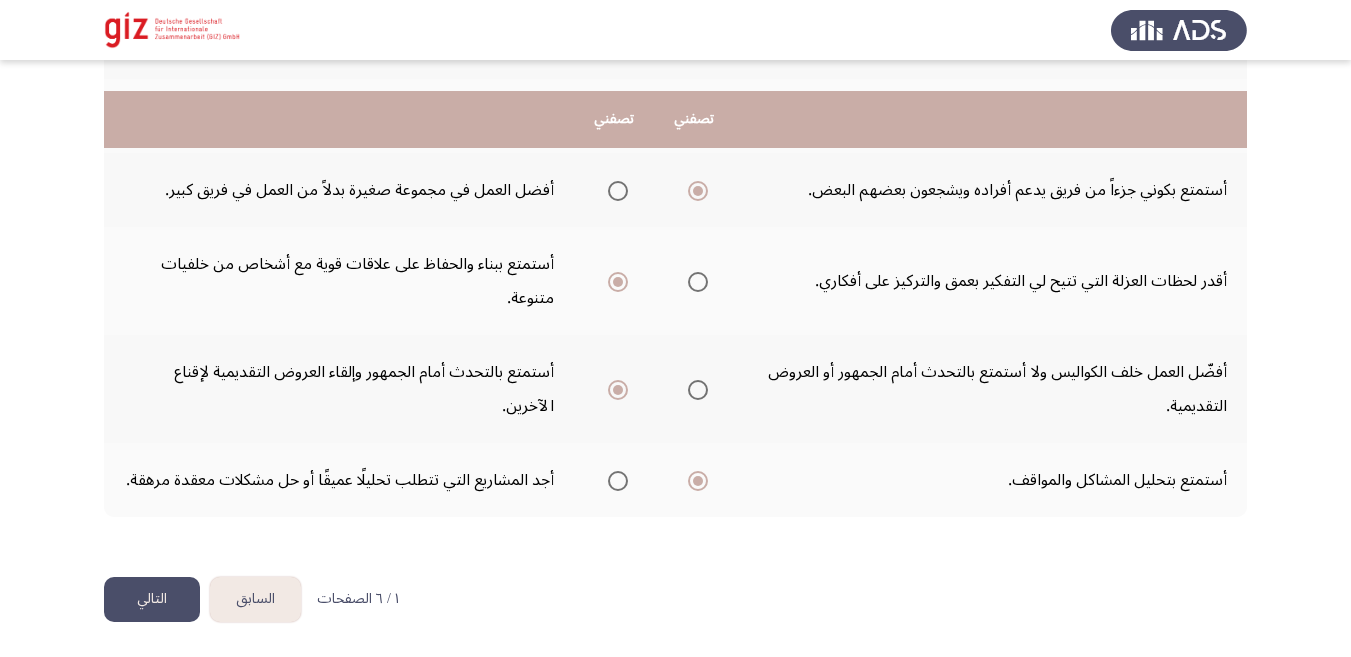 scroll, scrollTop: 756, scrollLeft: 0, axis: vertical 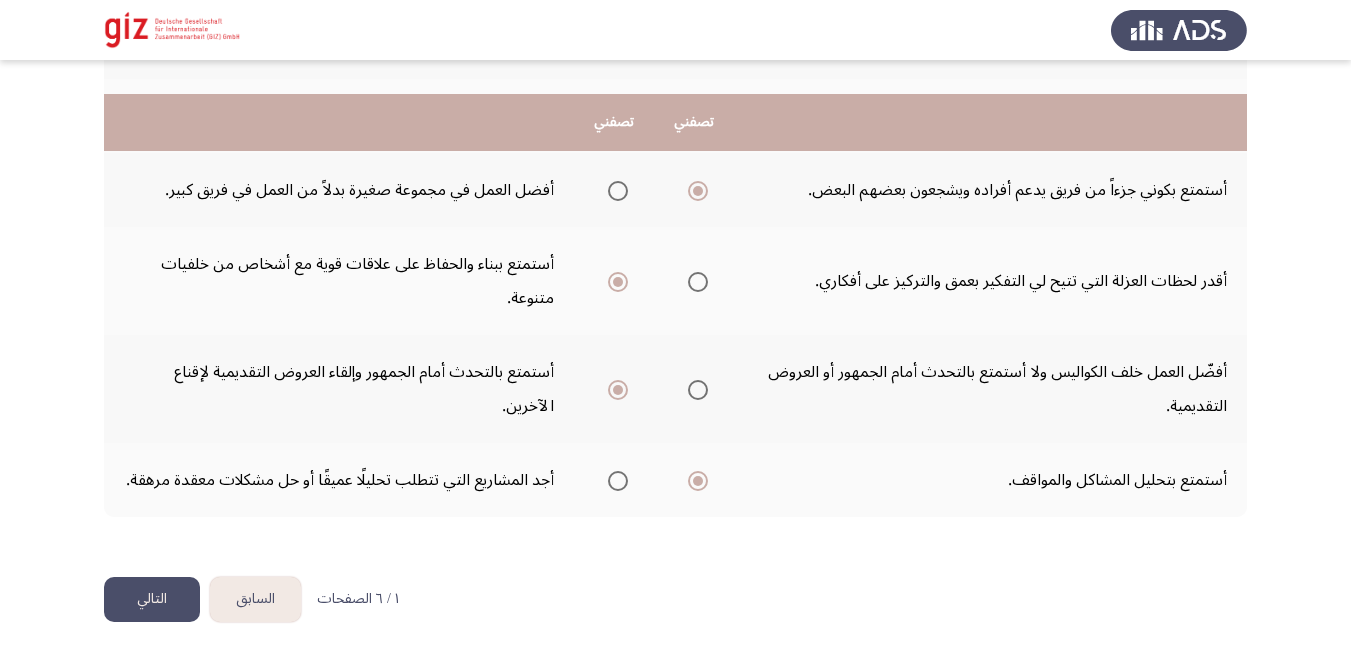 click on "التالي" 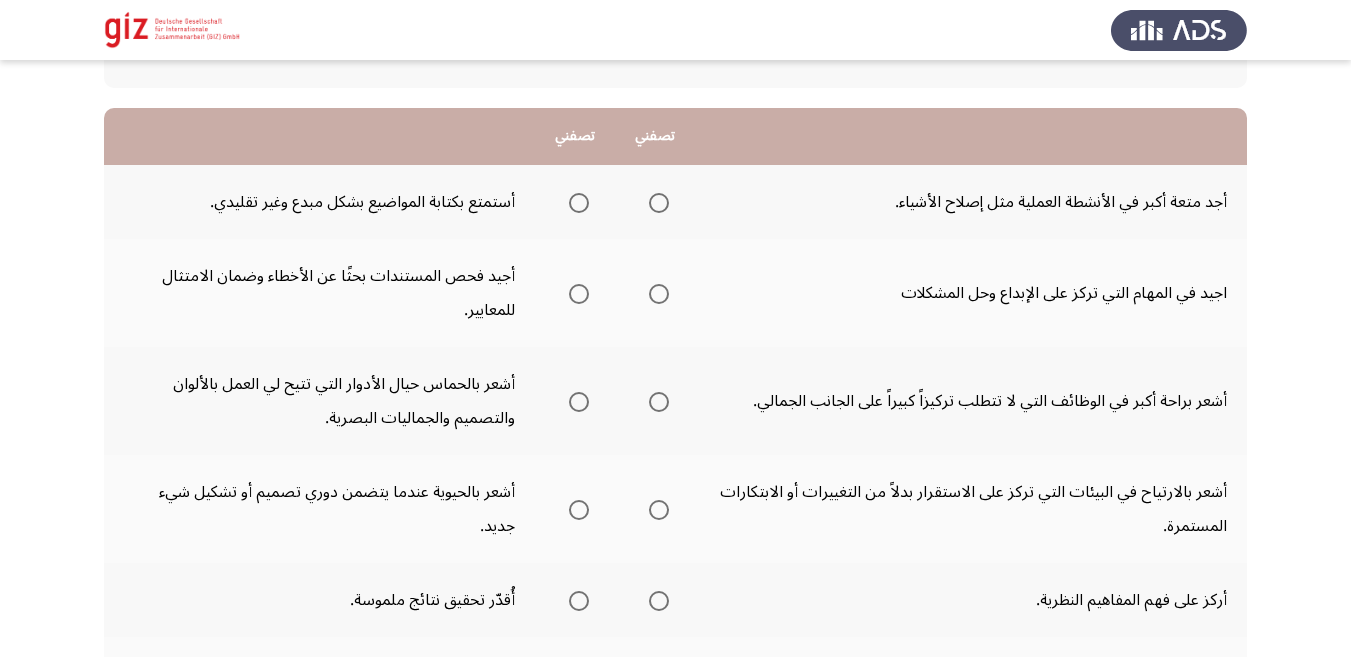 scroll, scrollTop: 164, scrollLeft: 0, axis: vertical 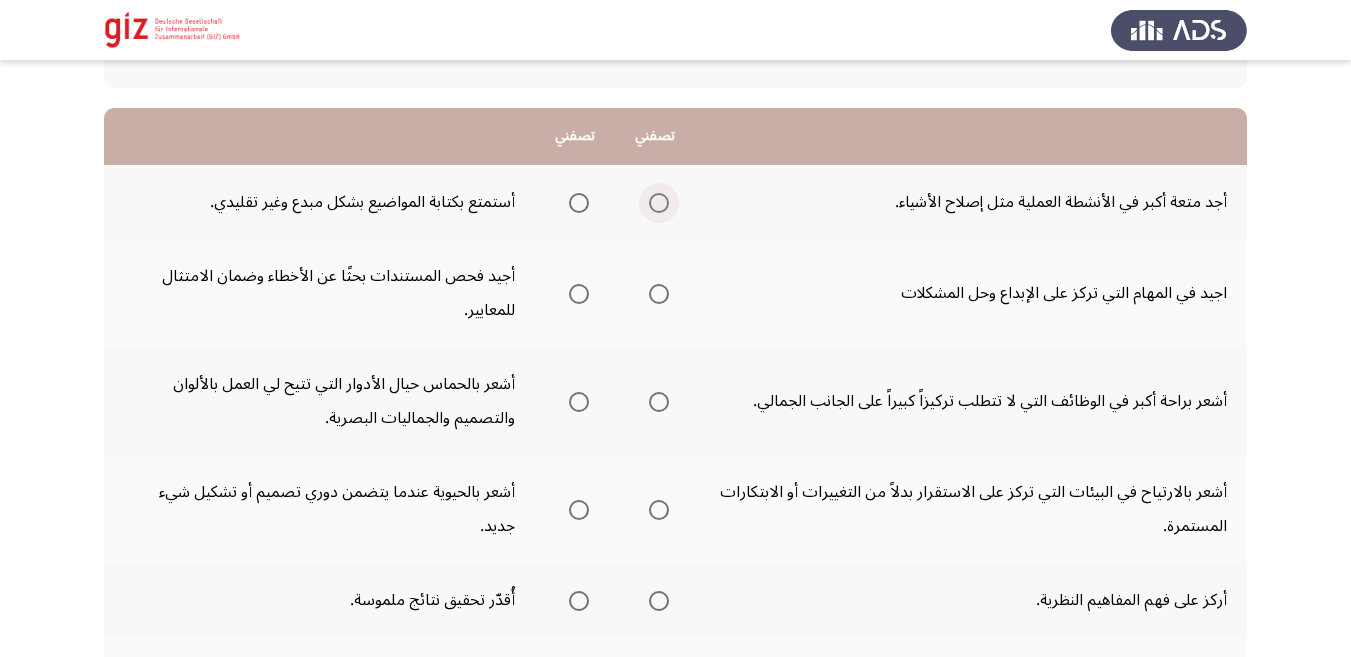 click at bounding box center (659, 203) 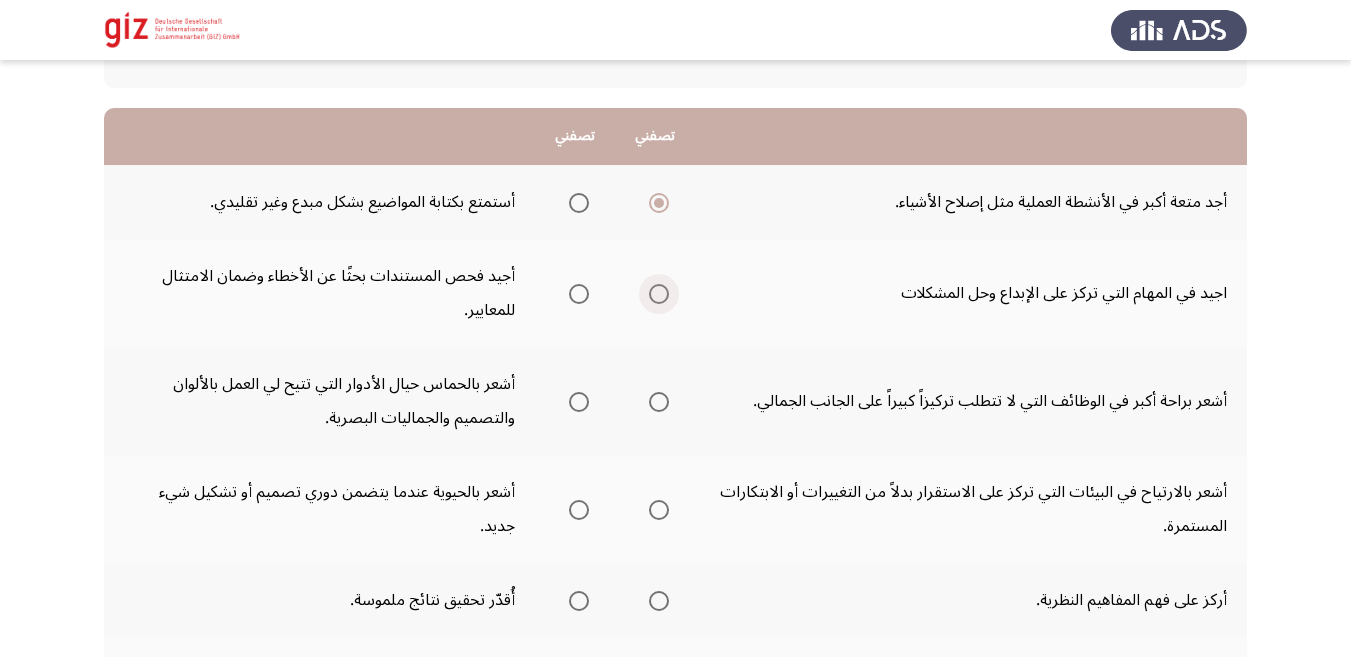 click at bounding box center (659, 294) 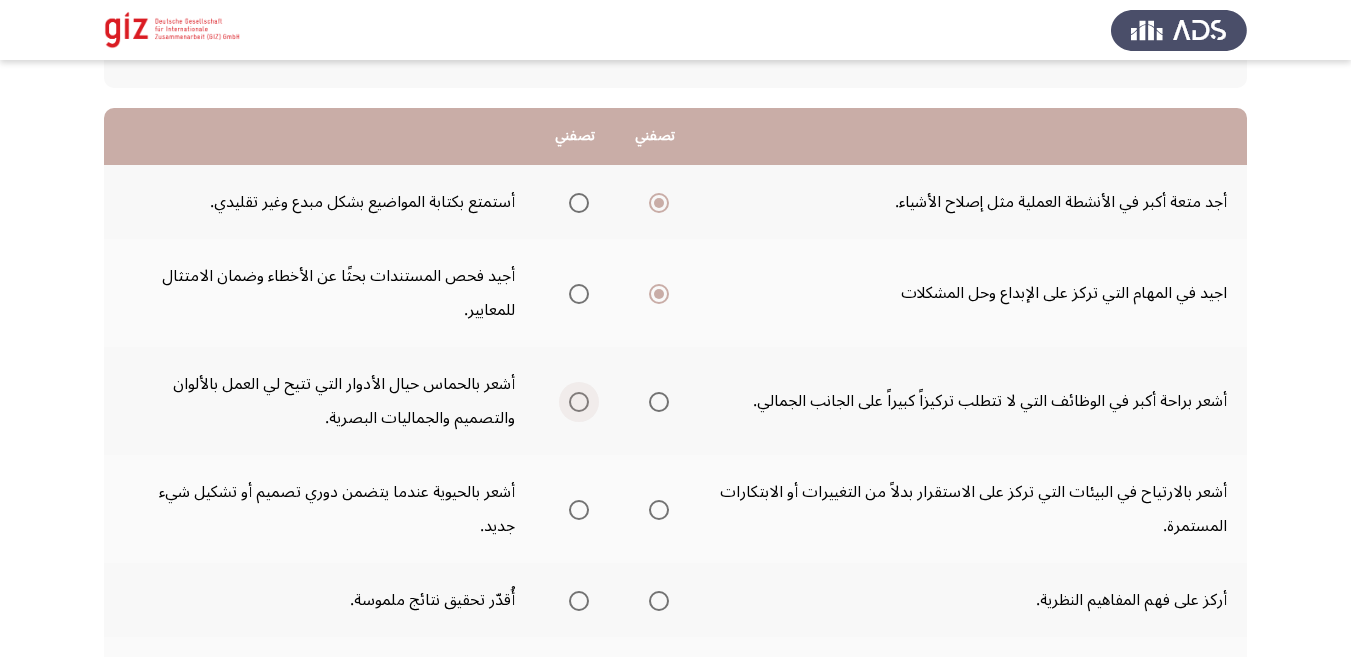 click at bounding box center (579, 402) 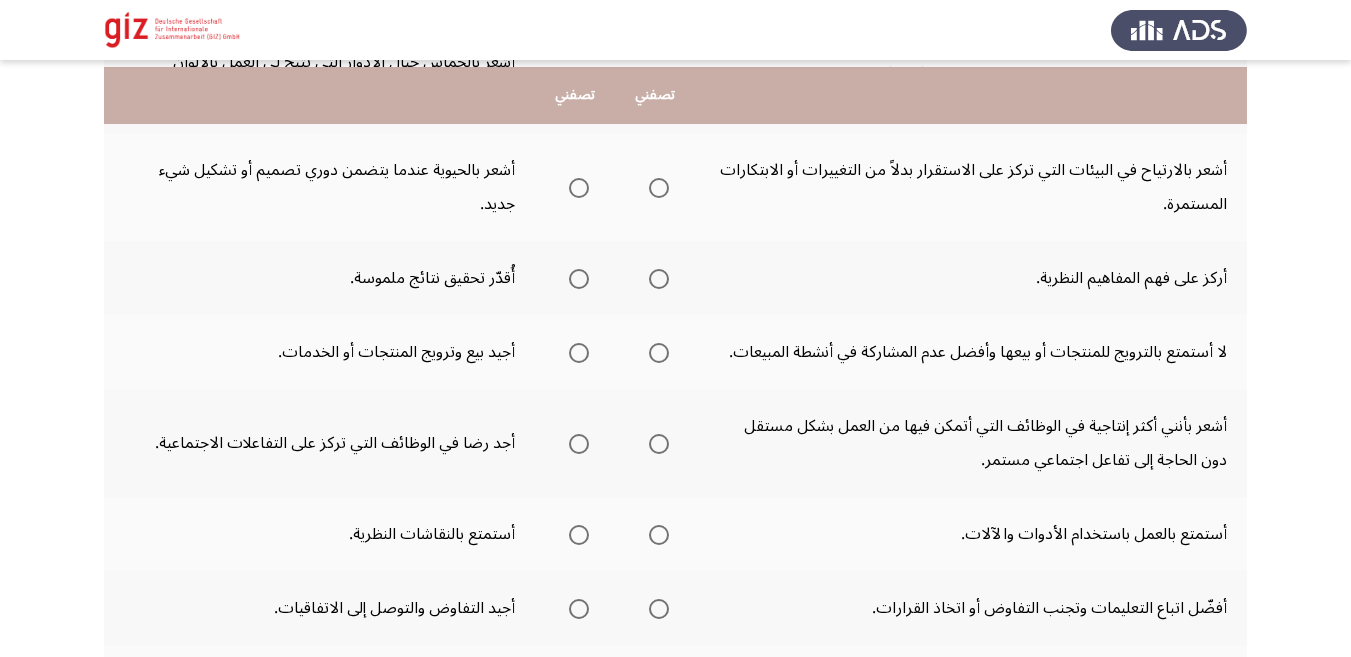 scroll, scrollTop: 492, scrollLeft: 0, axis: vertical 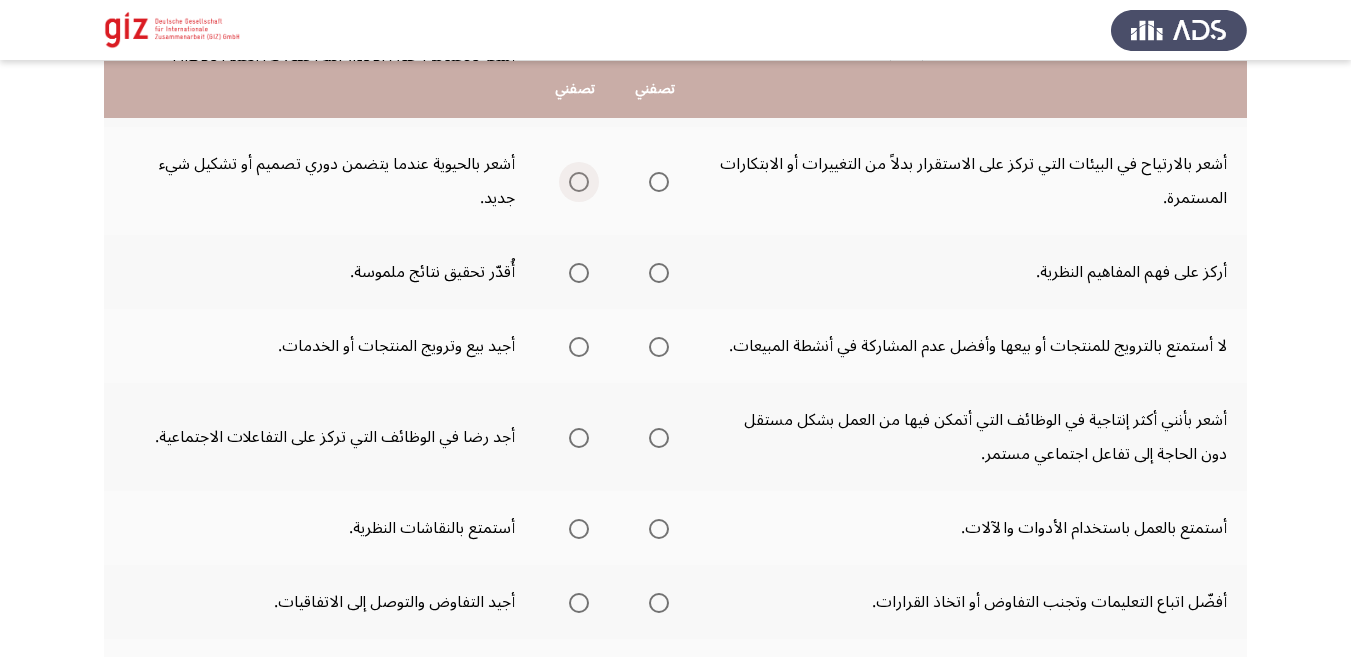 click at bounding box center (579, 182) 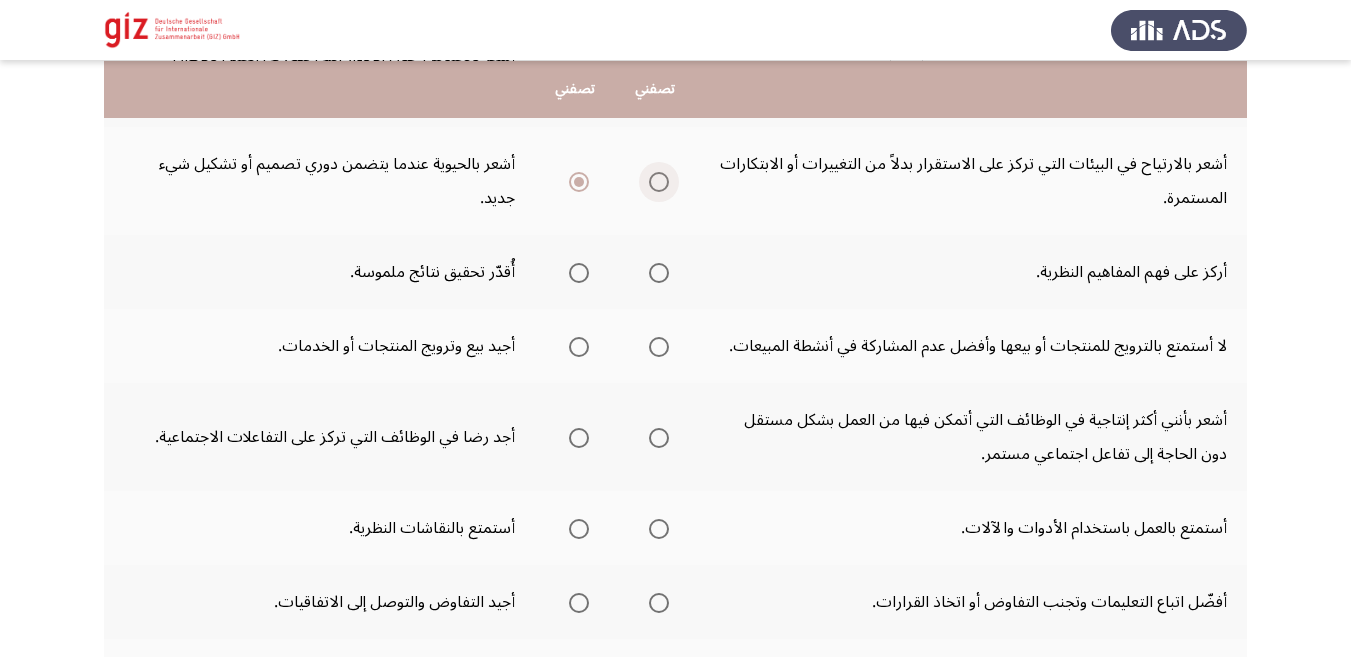click at bounding box center [659, 182] 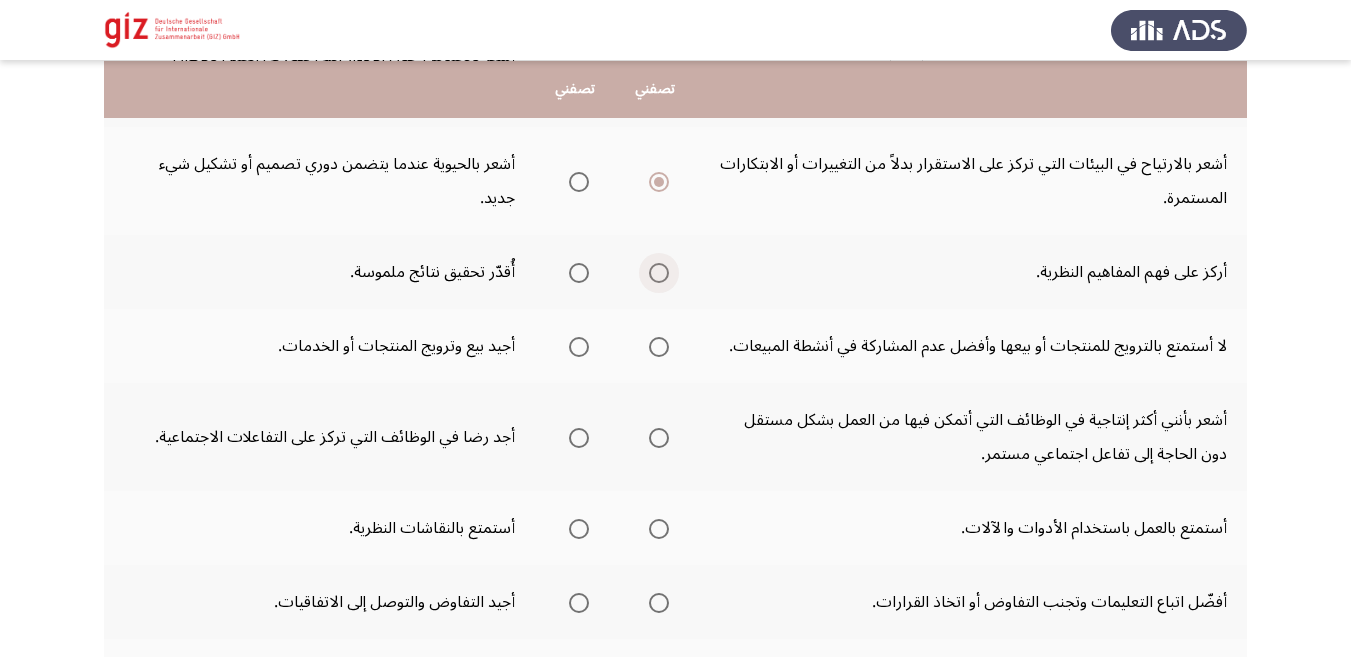 click at bounding box center (659, 273) 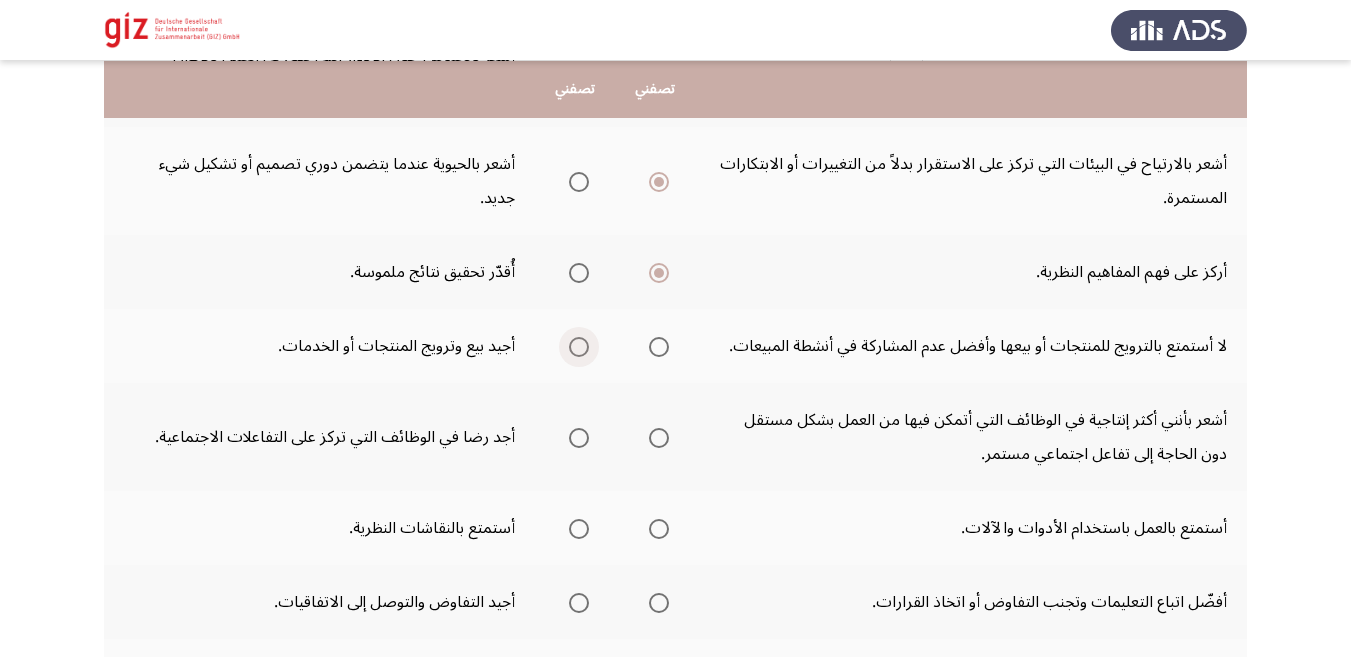 click at bounding box center (579, 347) 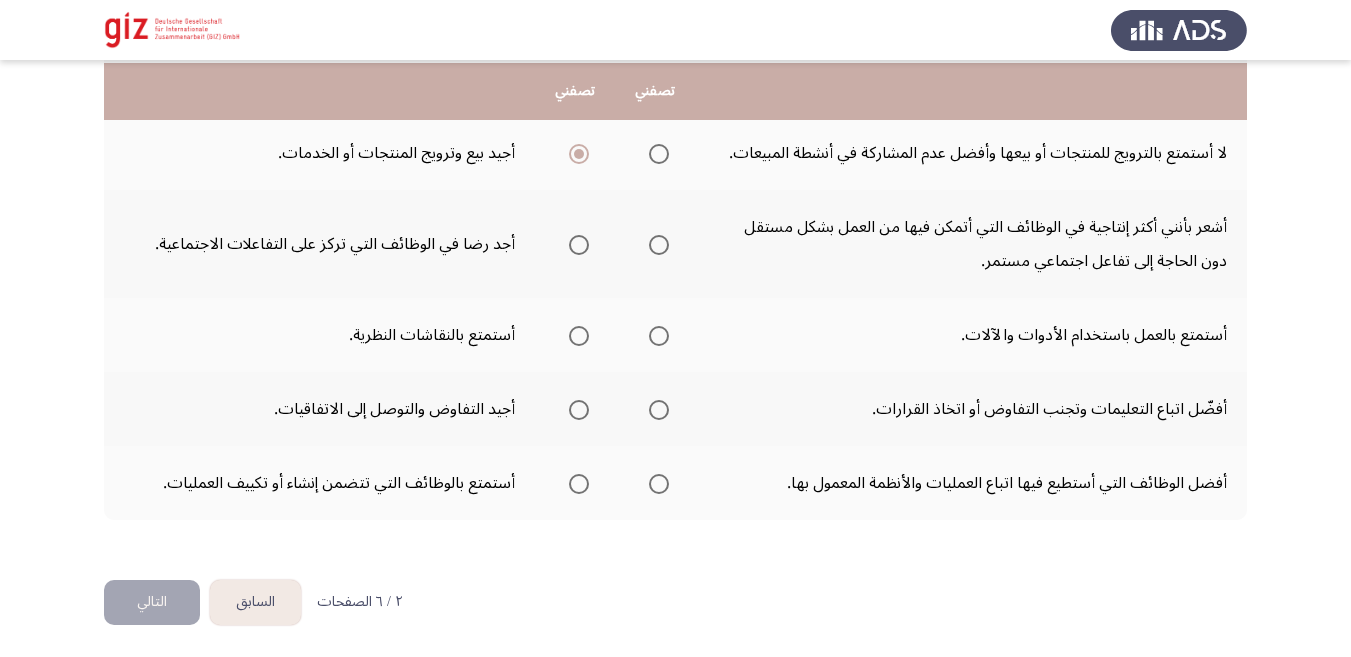 scroll, scrollTop: 688, scrollLeft: 0, axis: vertical 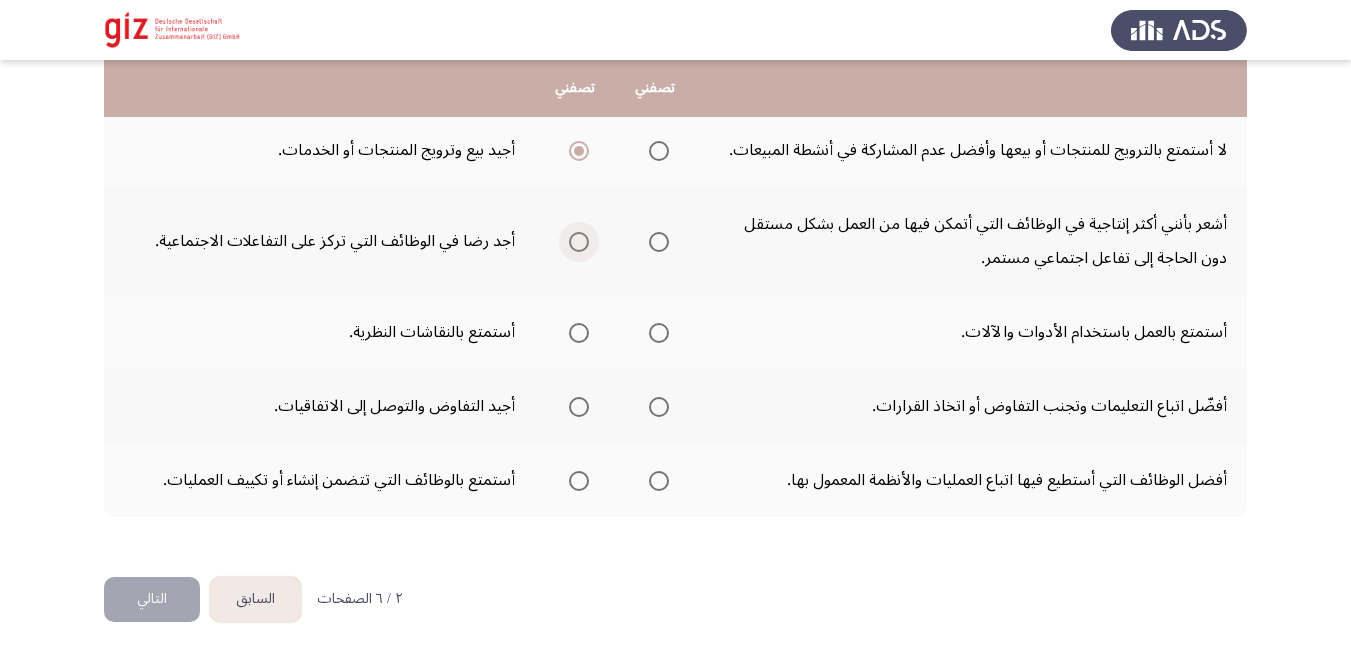 click at bounding box center (579, 242) 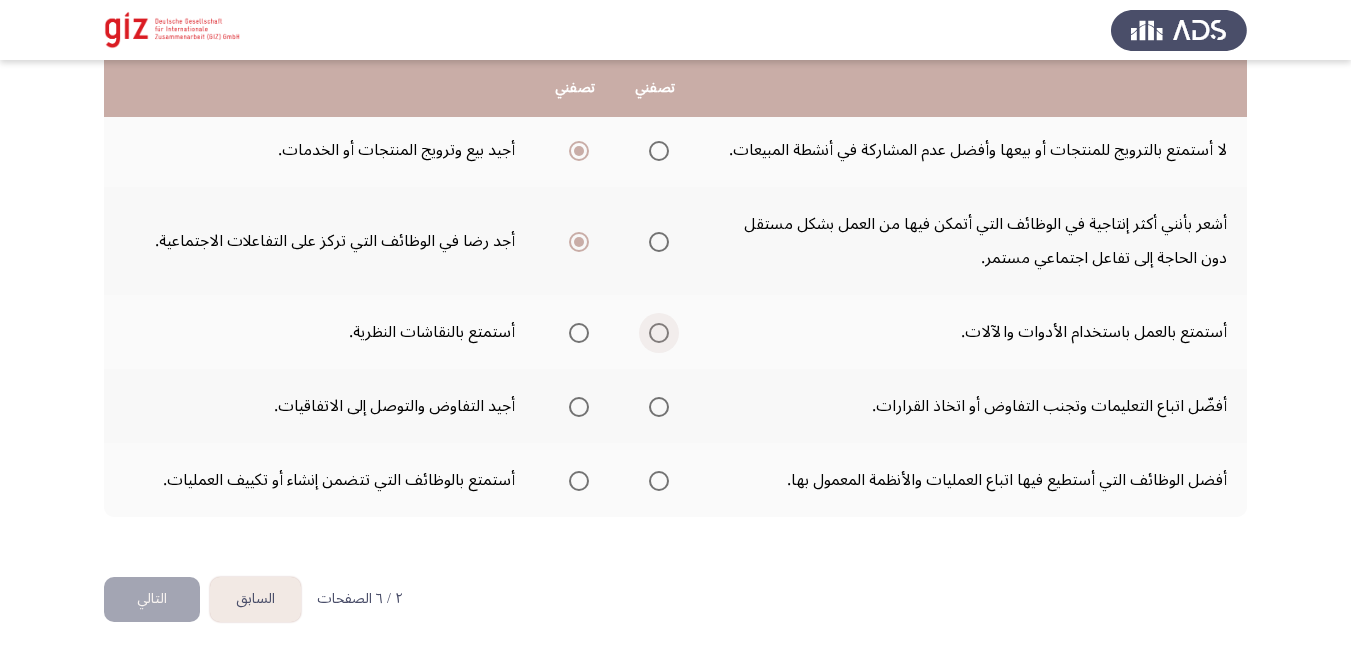 click at bounding box center [659, 333] 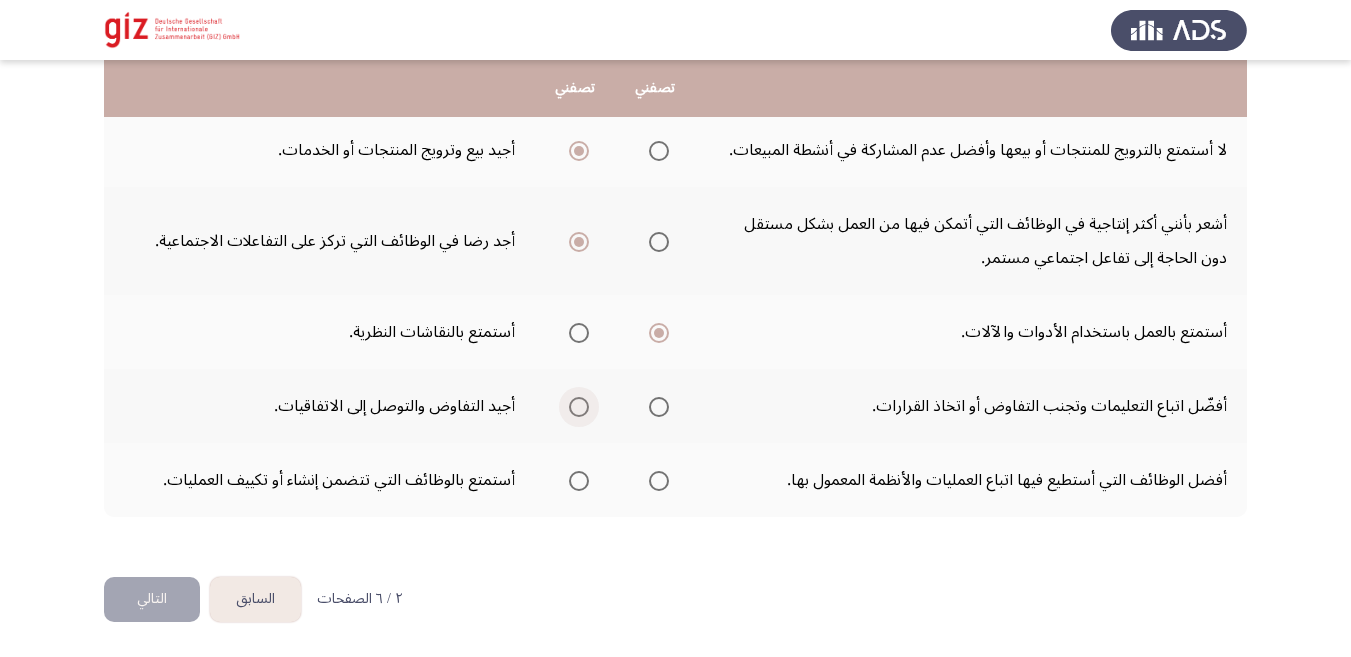 click at bounding box center [579, 407] 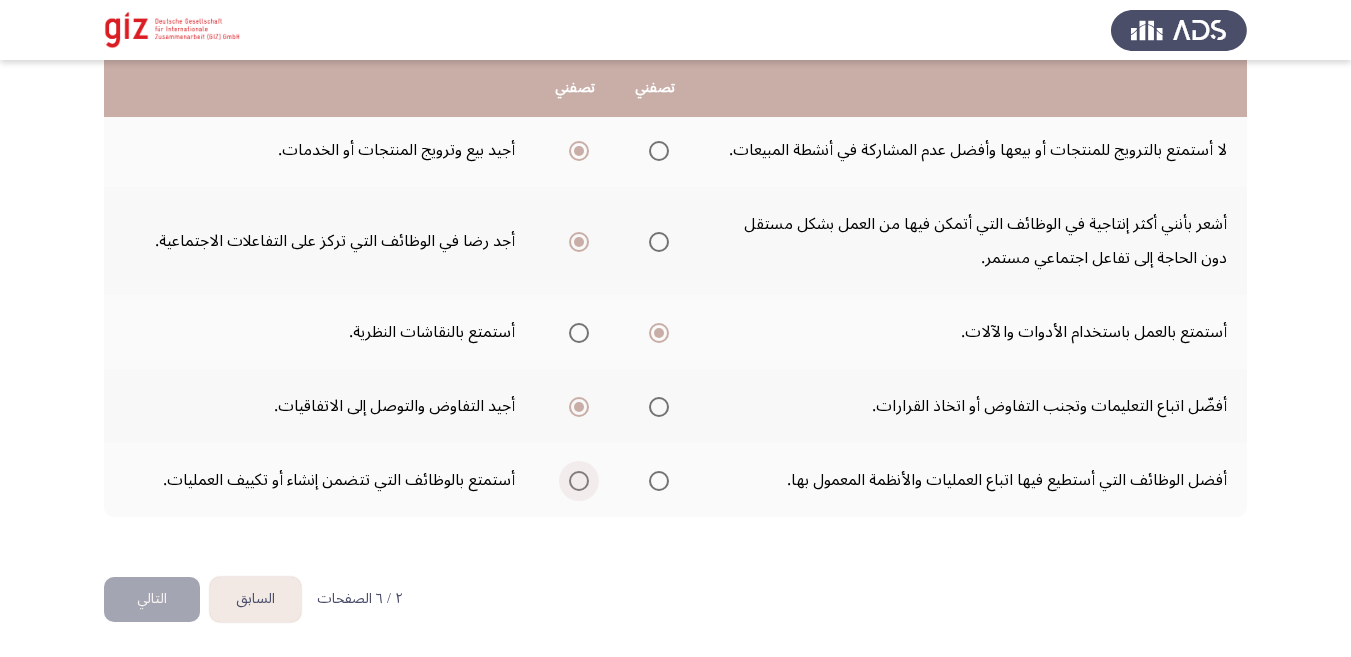 click at bounding box center (579, 481) 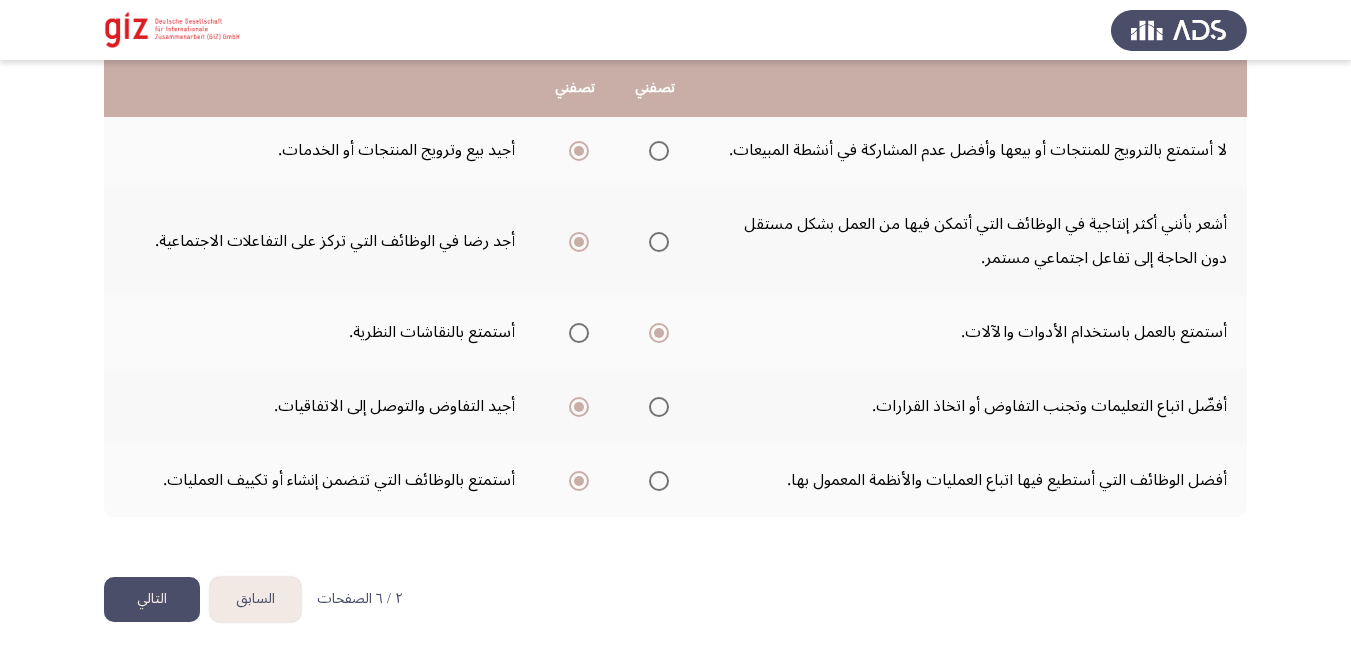 click on "التالي" 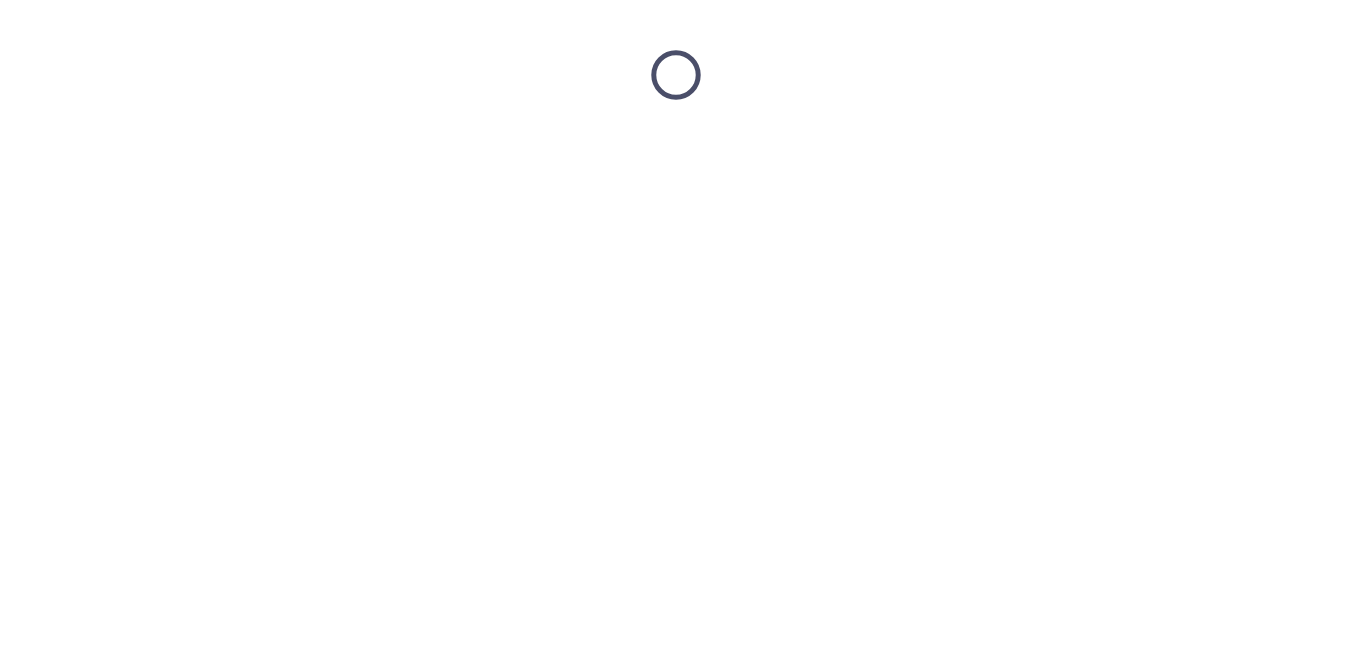 scroll, scrollTop: 0, scrollLeft: 0, axis: both 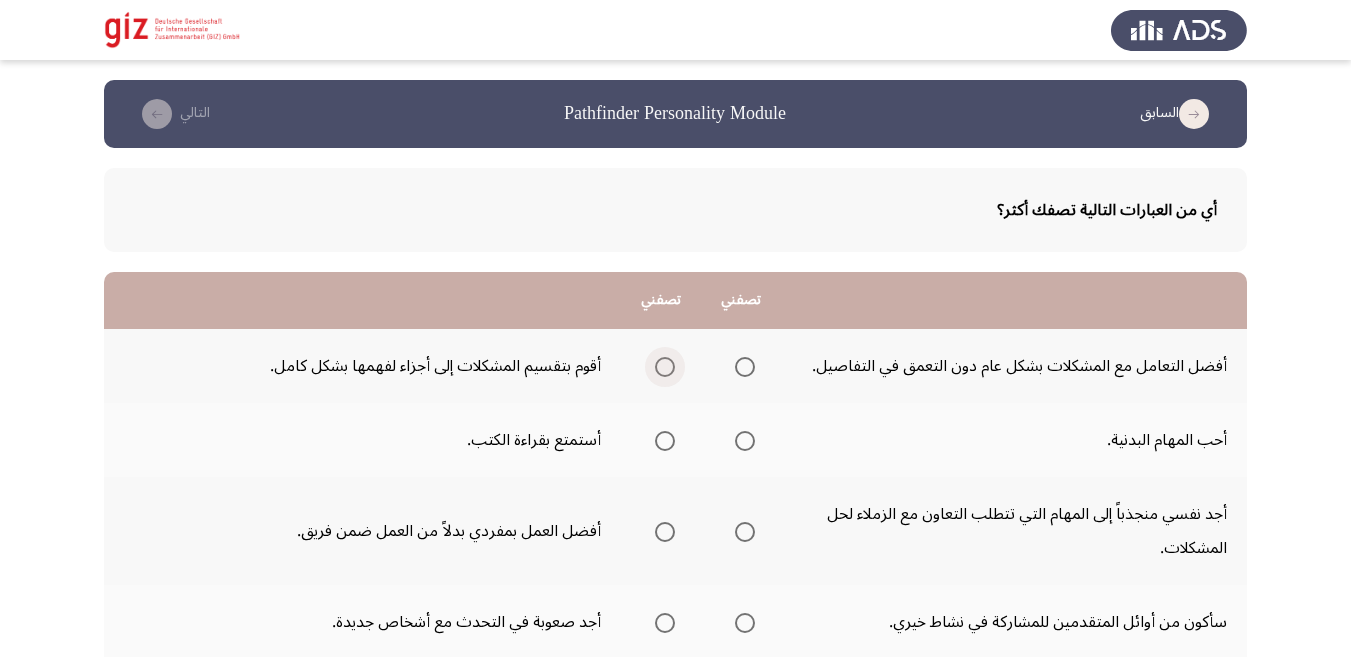 click at bounding box center [665, 367] 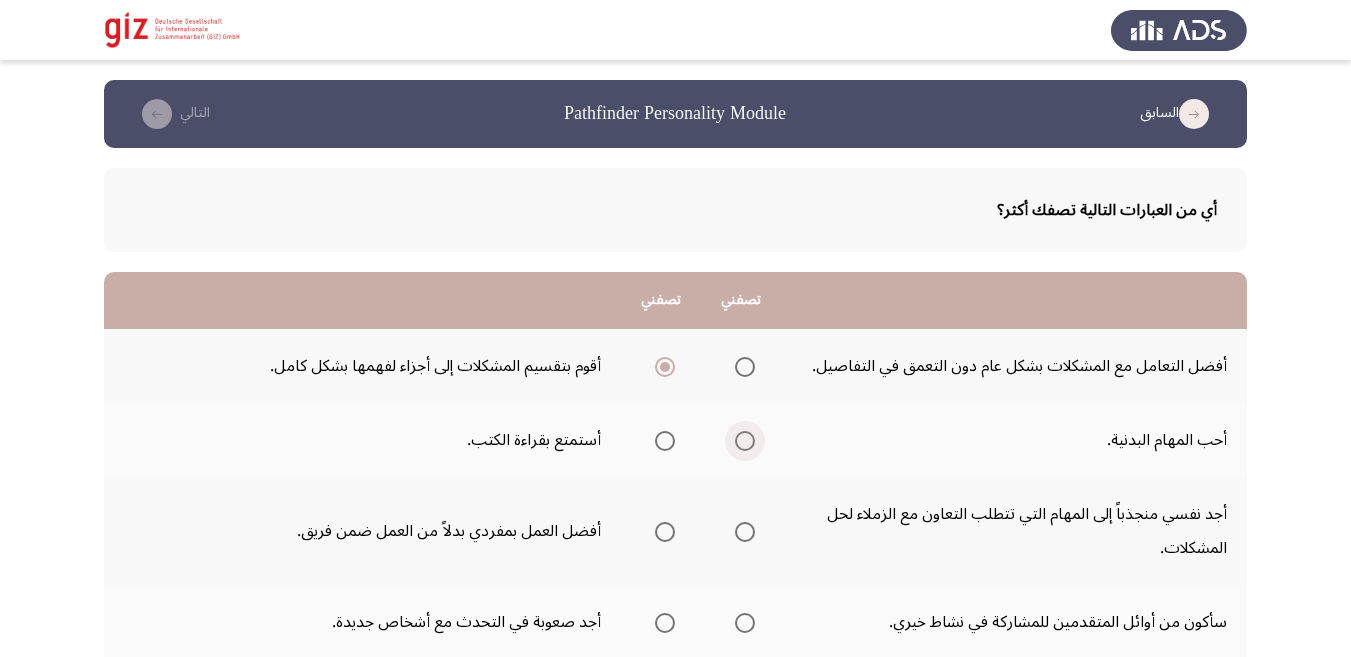click at bounding box center [745, 441] 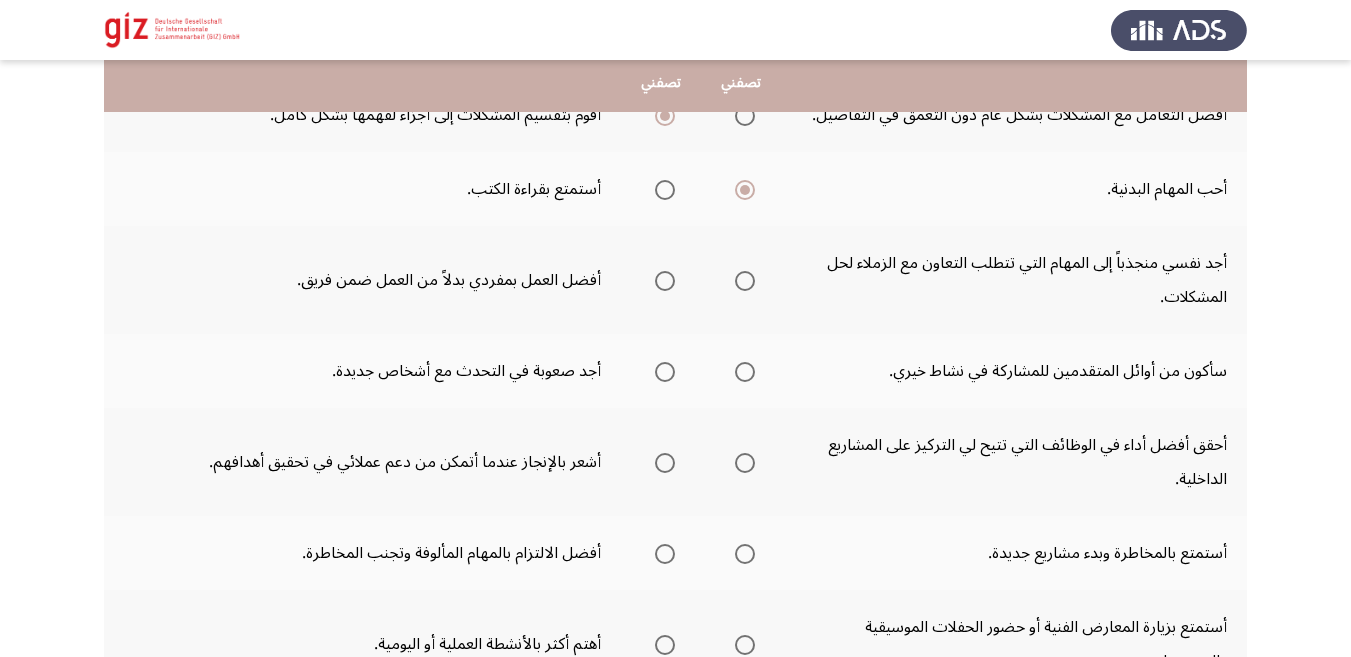 scroll, scrollTop: 246, scrollLeft: 0, axis: vertical 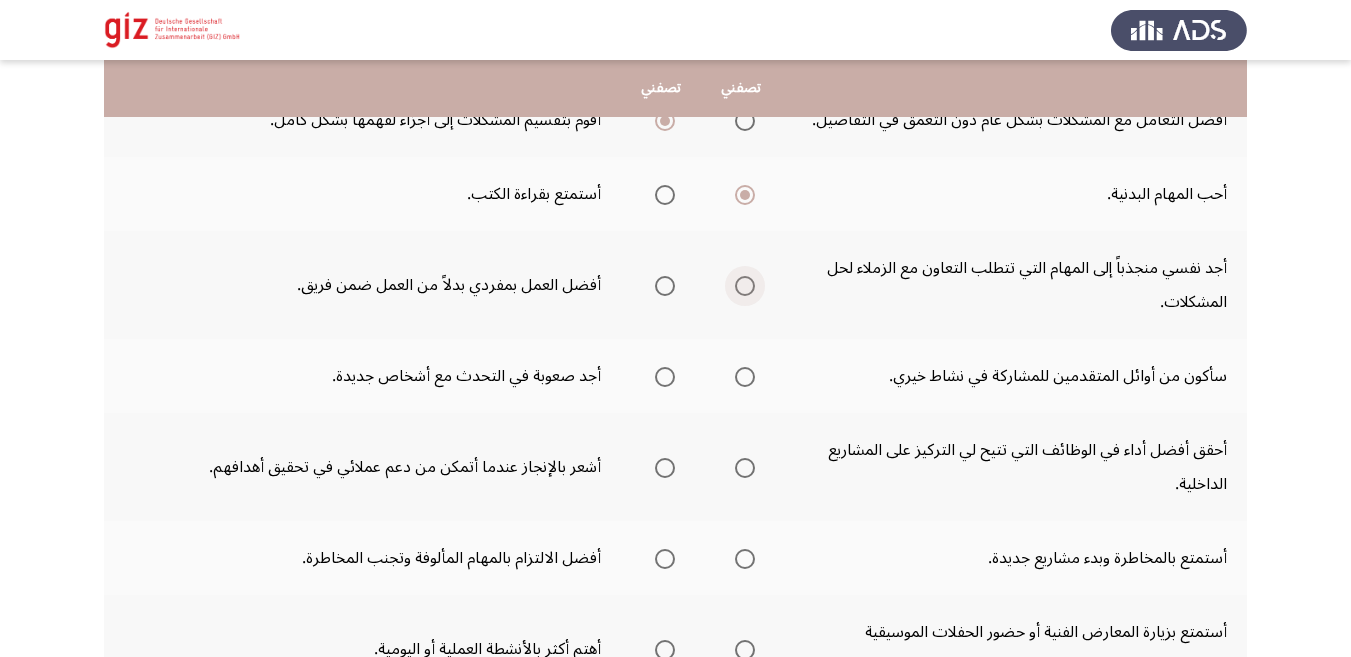 click at bounding box center [745, 286] 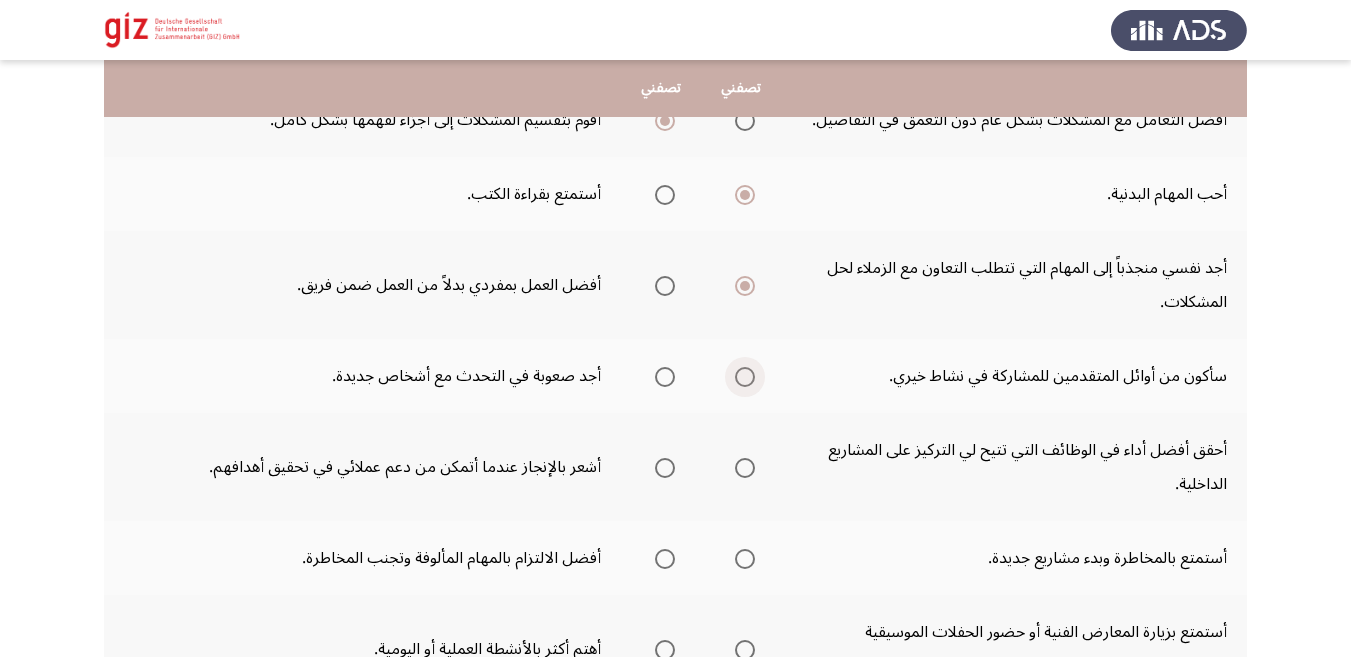 click at bounding box center [745, 377] 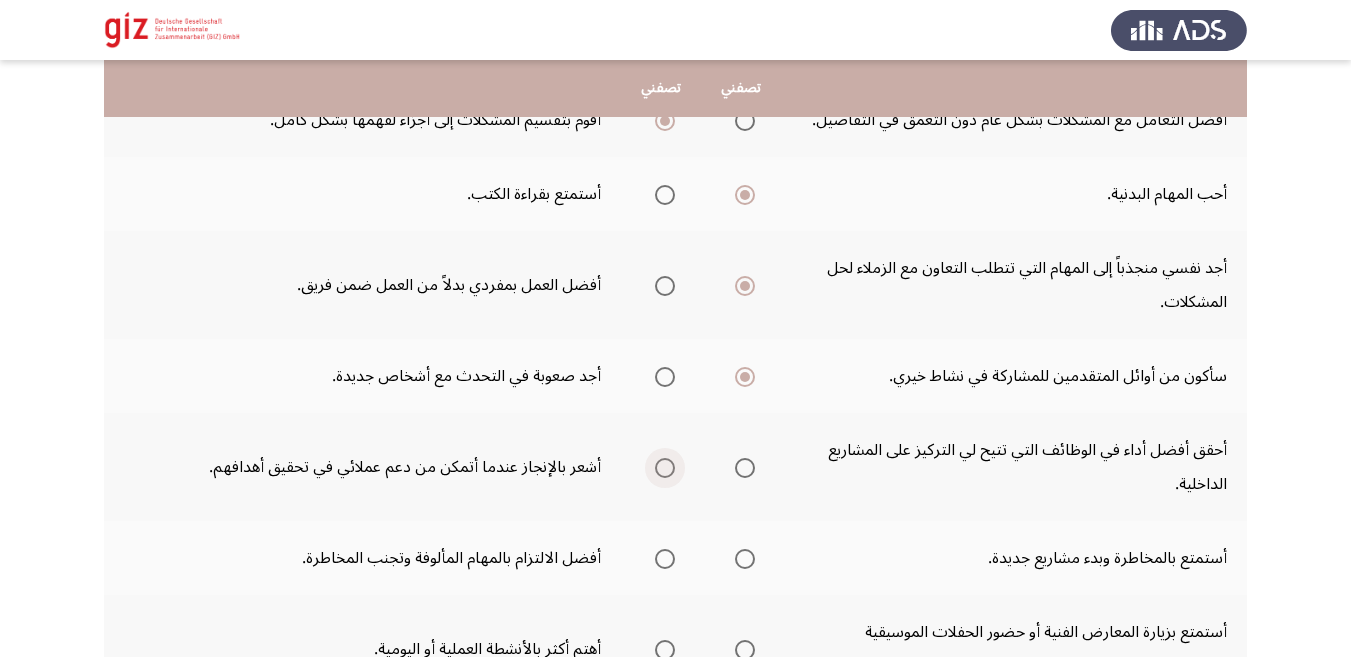 click at bounding box center (665, 468) 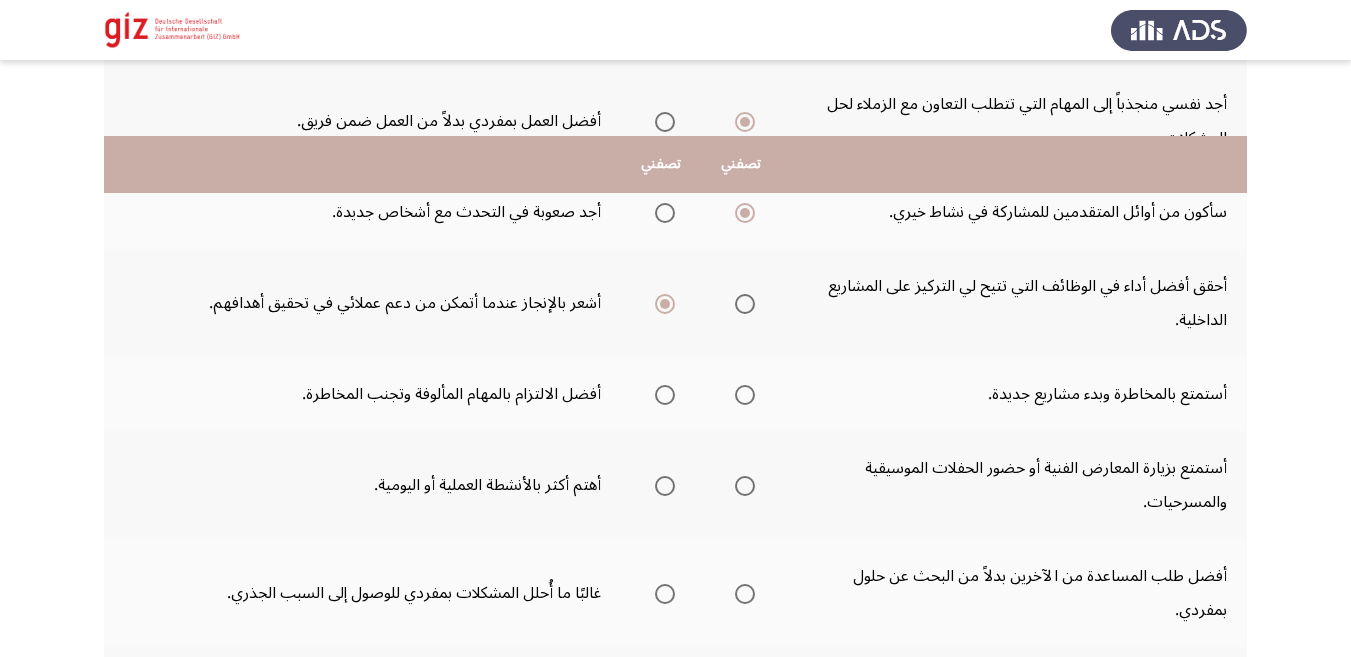 scroll, scrollTop: 492, scrollLeft: 0, axis: vertical 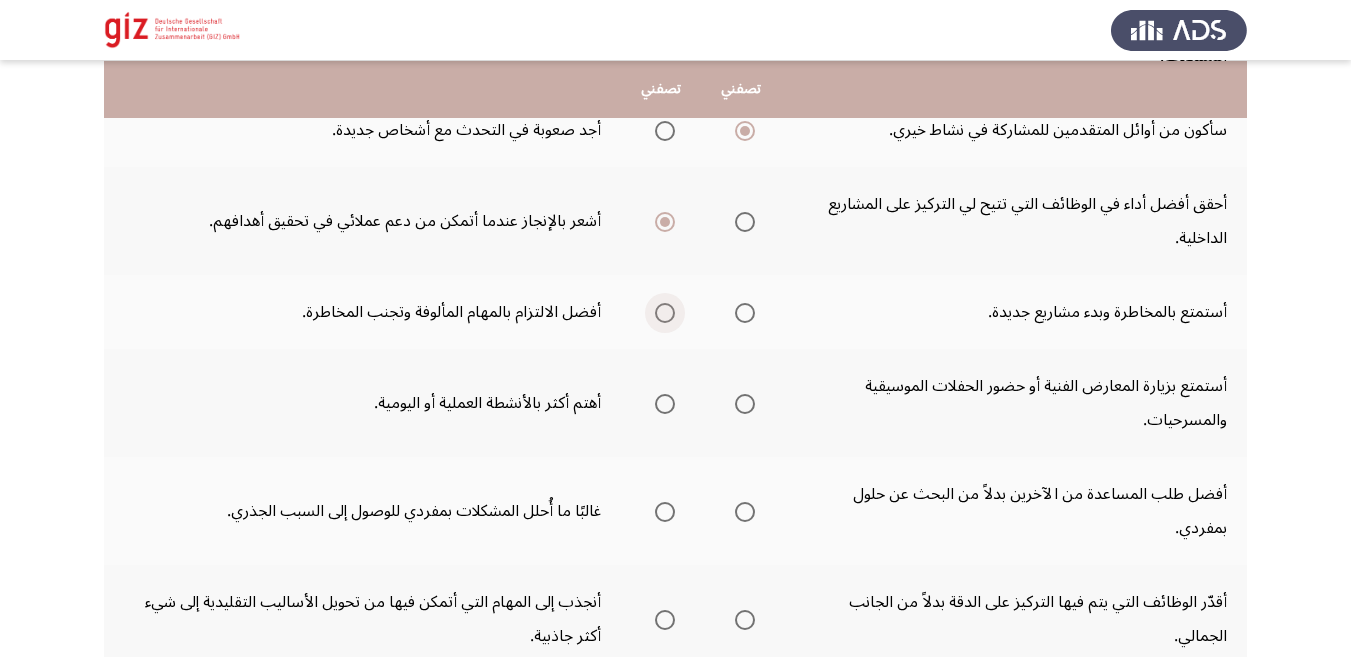click at bounding box center [665, 313] 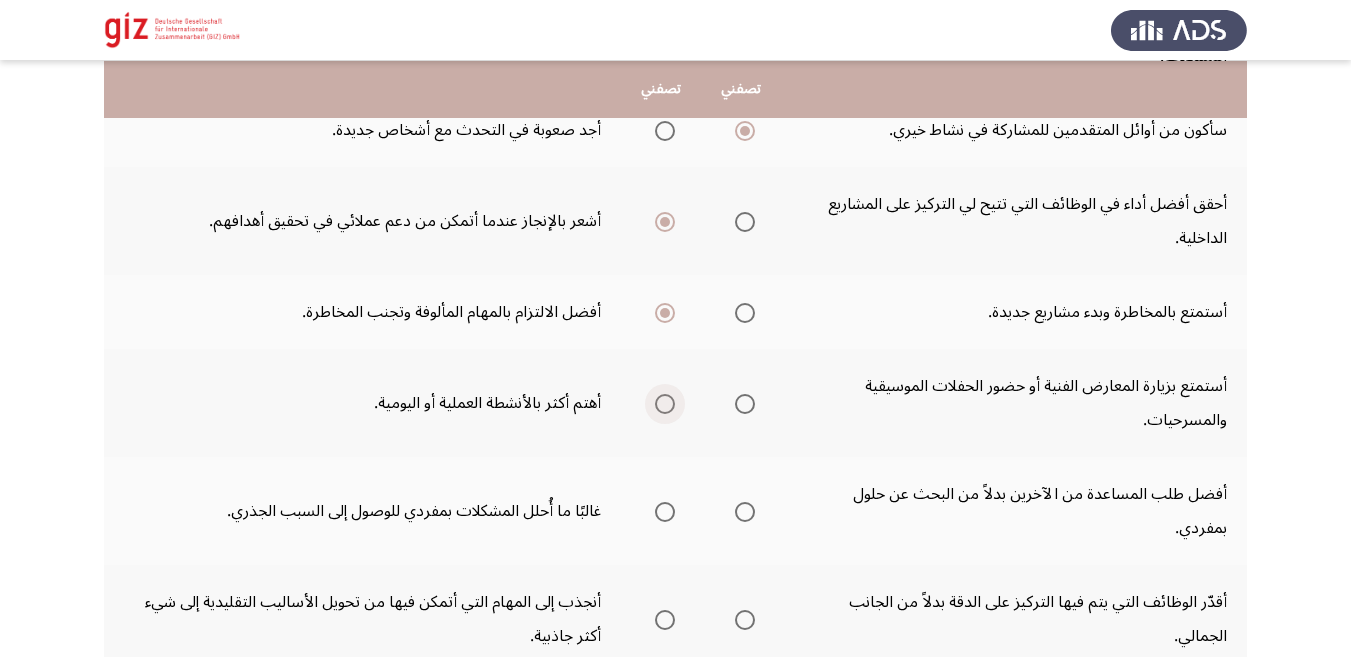 click at bounding box center [665, 404] 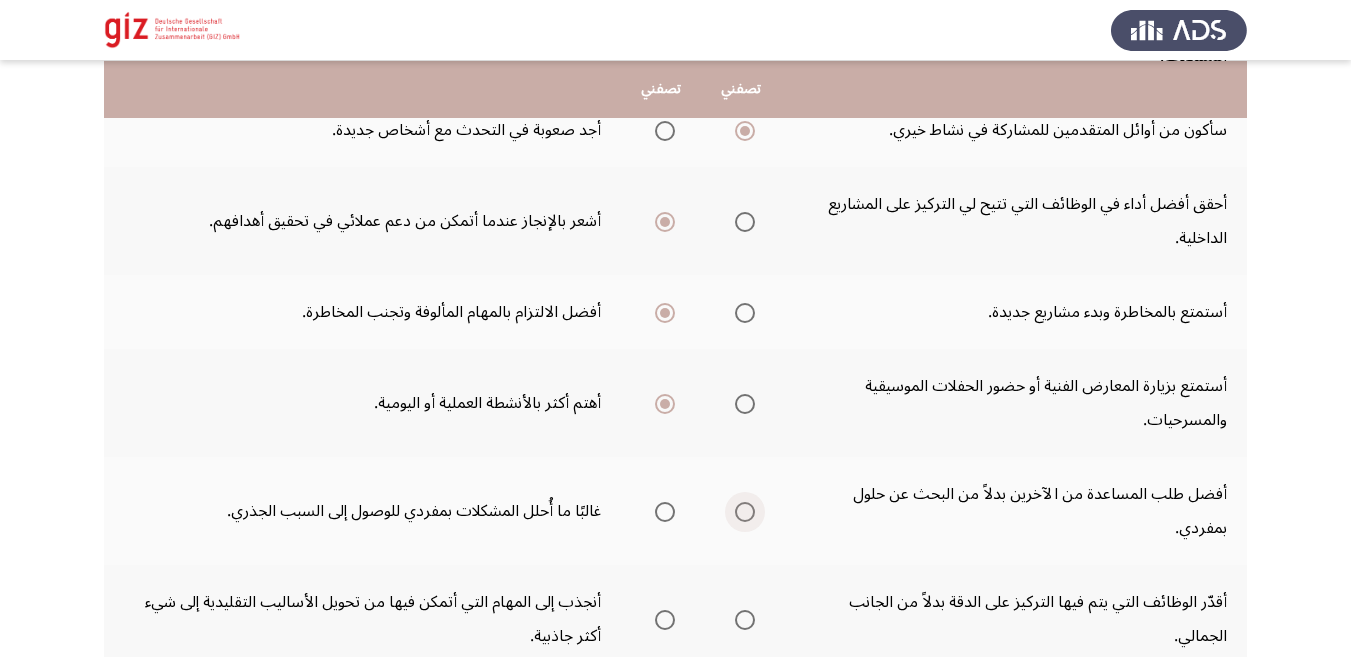 click at bounding box center [745, 512] 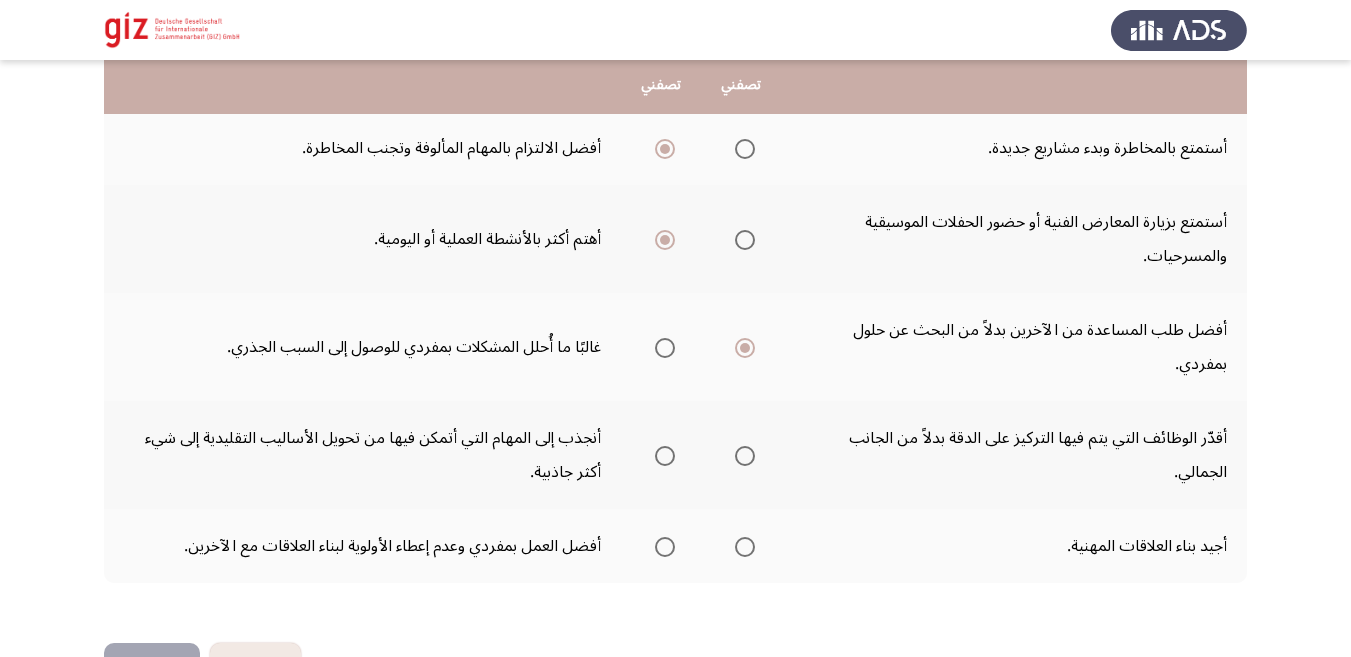 scroll, scrollTop: 657, scrollLeft: 0, axis: vertical 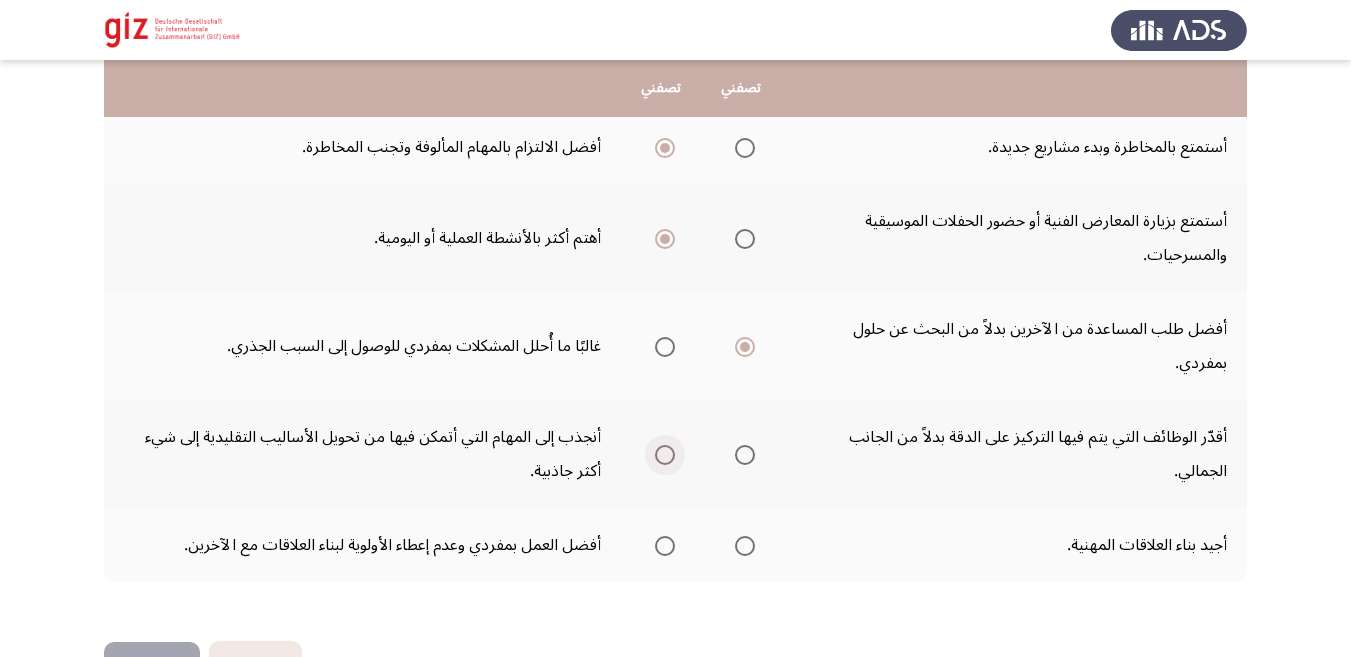 click at bounding box center (665, 455) 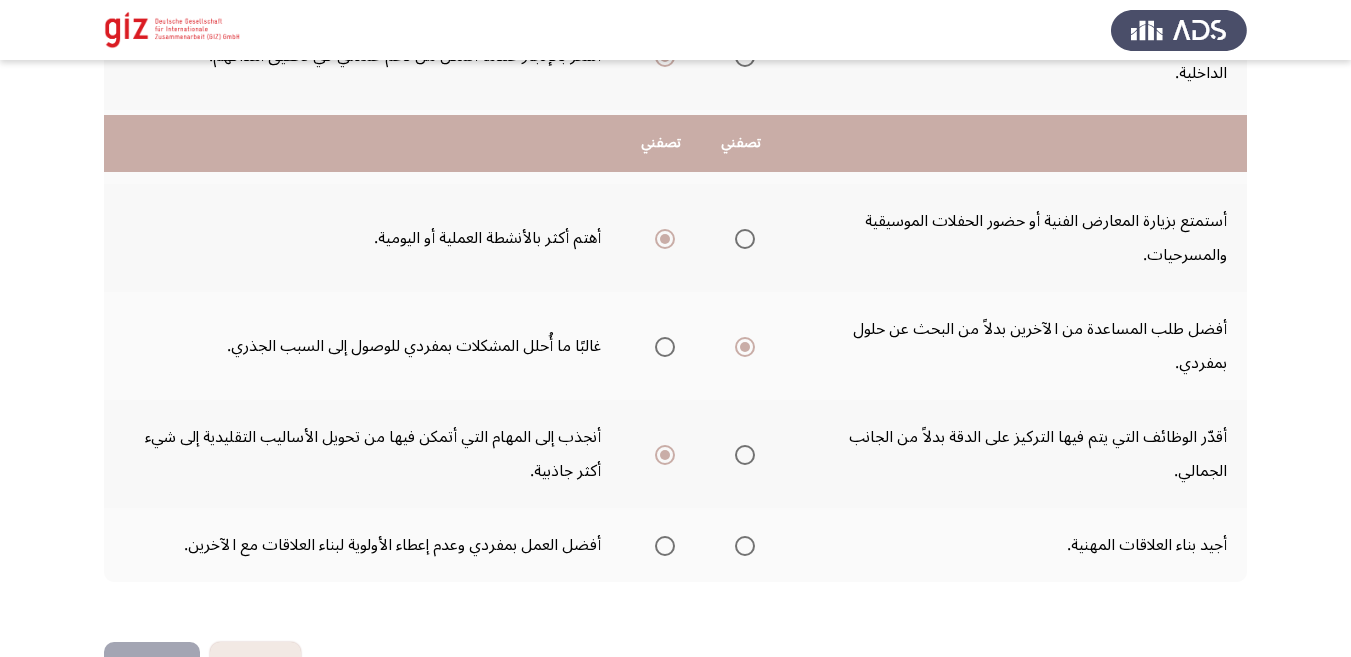 scroll, scrollTop: 722, scrollLeft: 0, axis: vertical 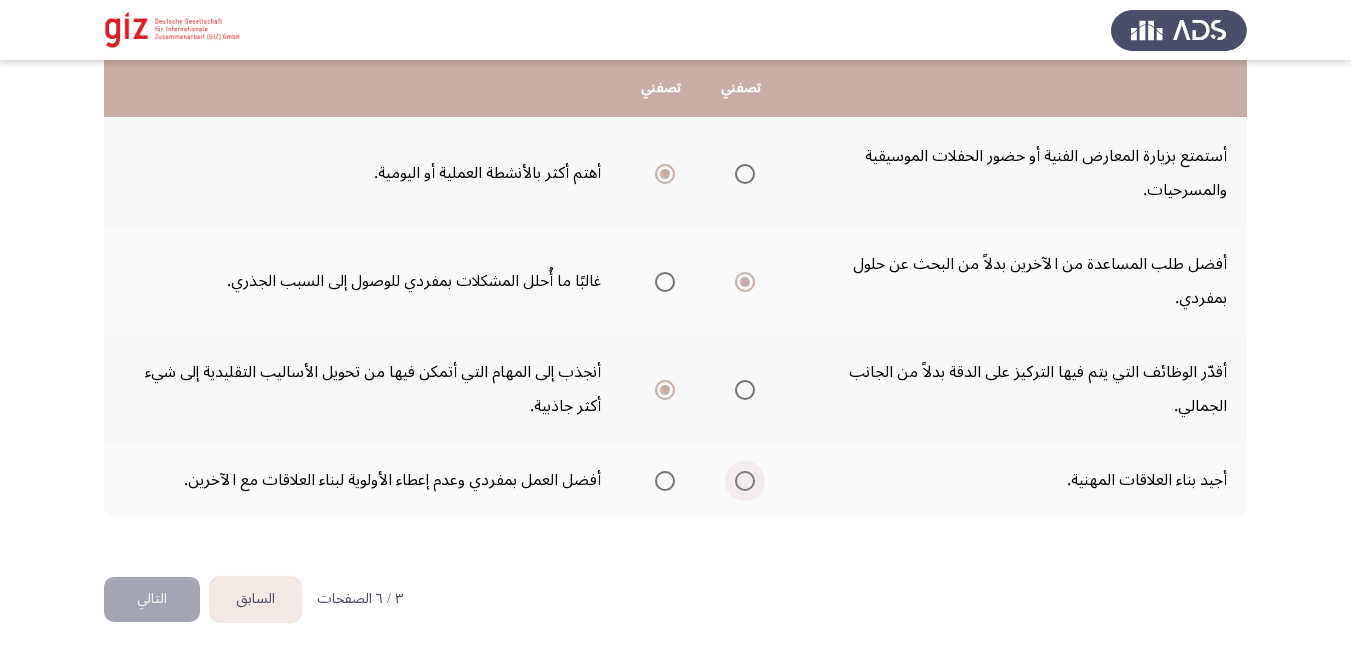 click at bounding box center (745, 481) 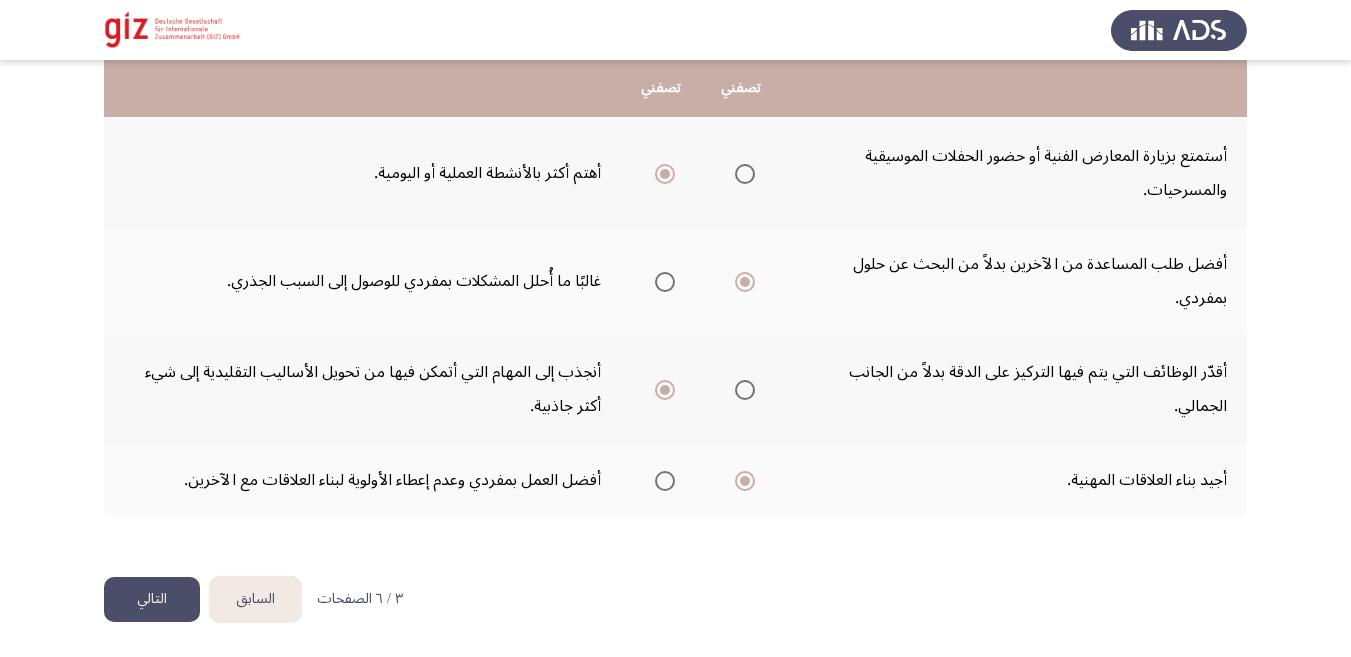 click on "التالي" 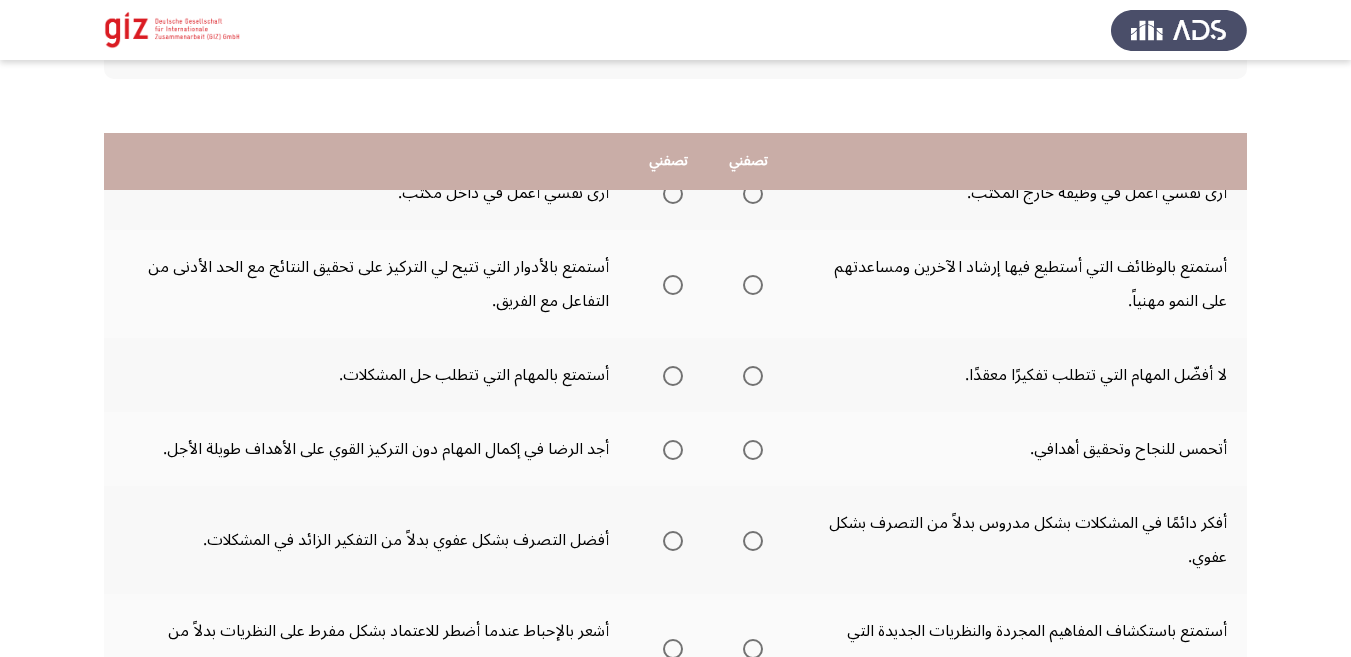 scroll, scrollTop: 164, scrollLeft: 0, axis: vertical 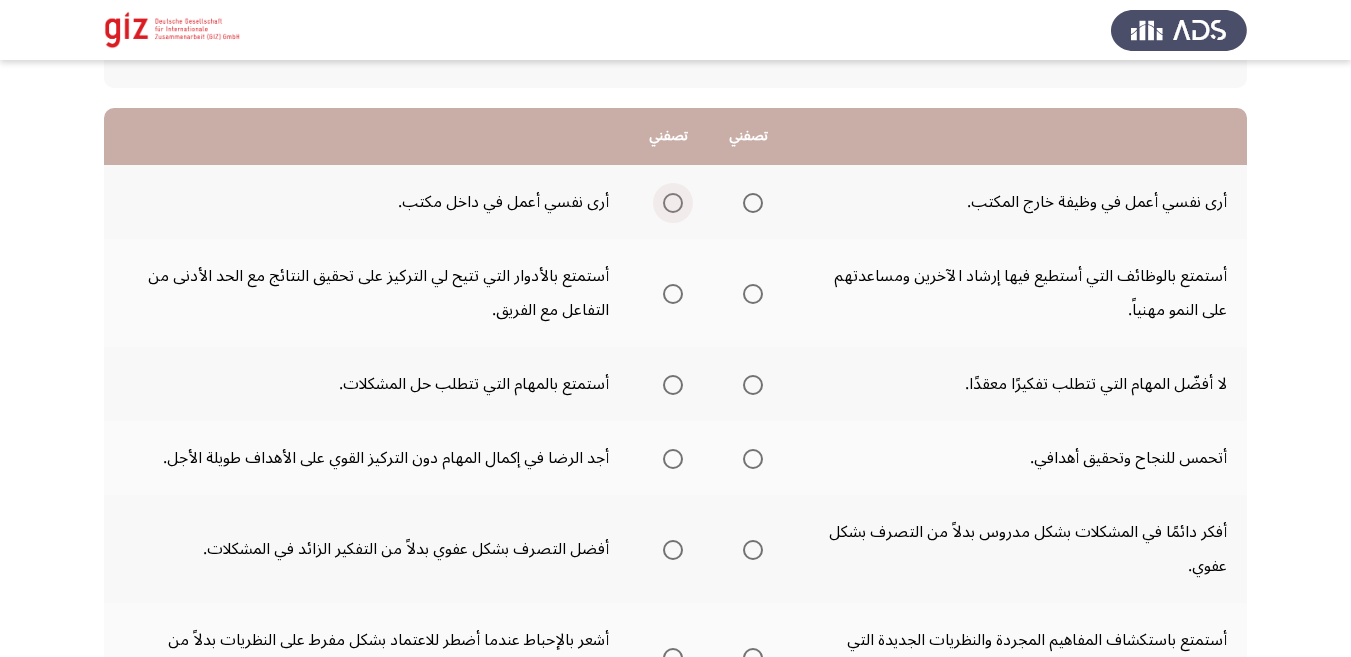 click at bounding box center [673, 203] 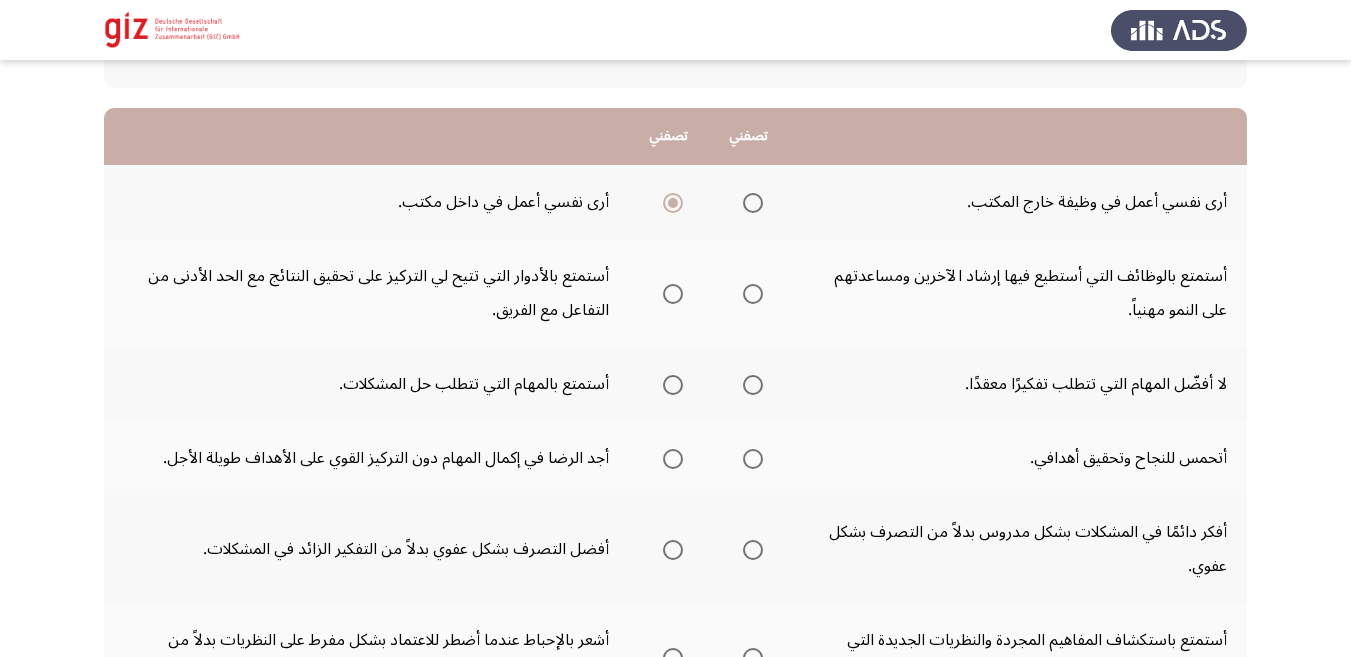 click 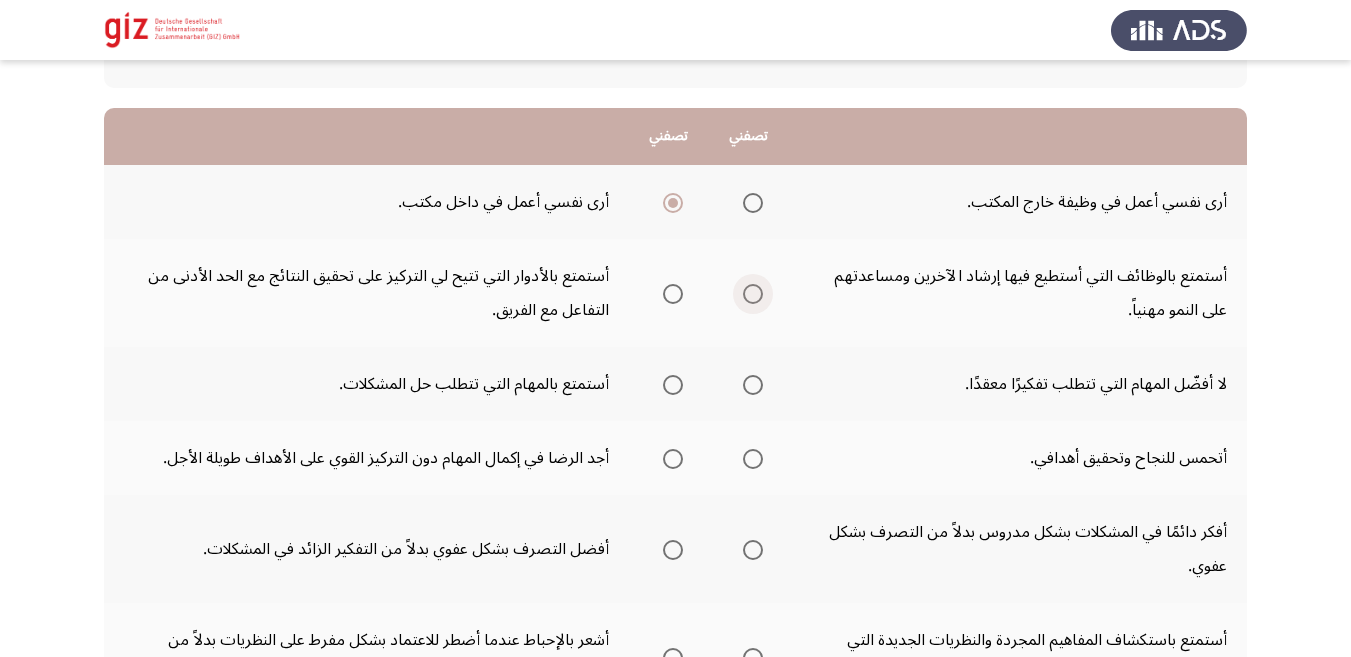 click at bounding box center [753, 294] 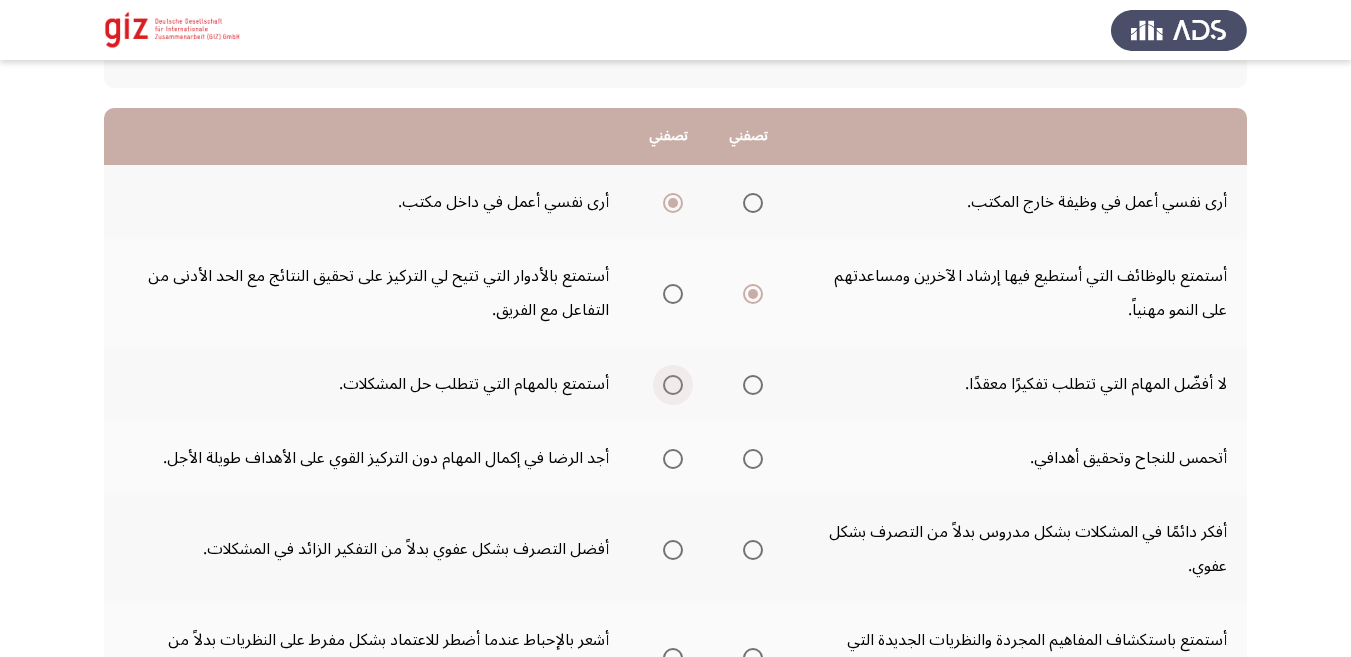 click at bounding box center [673, 385] 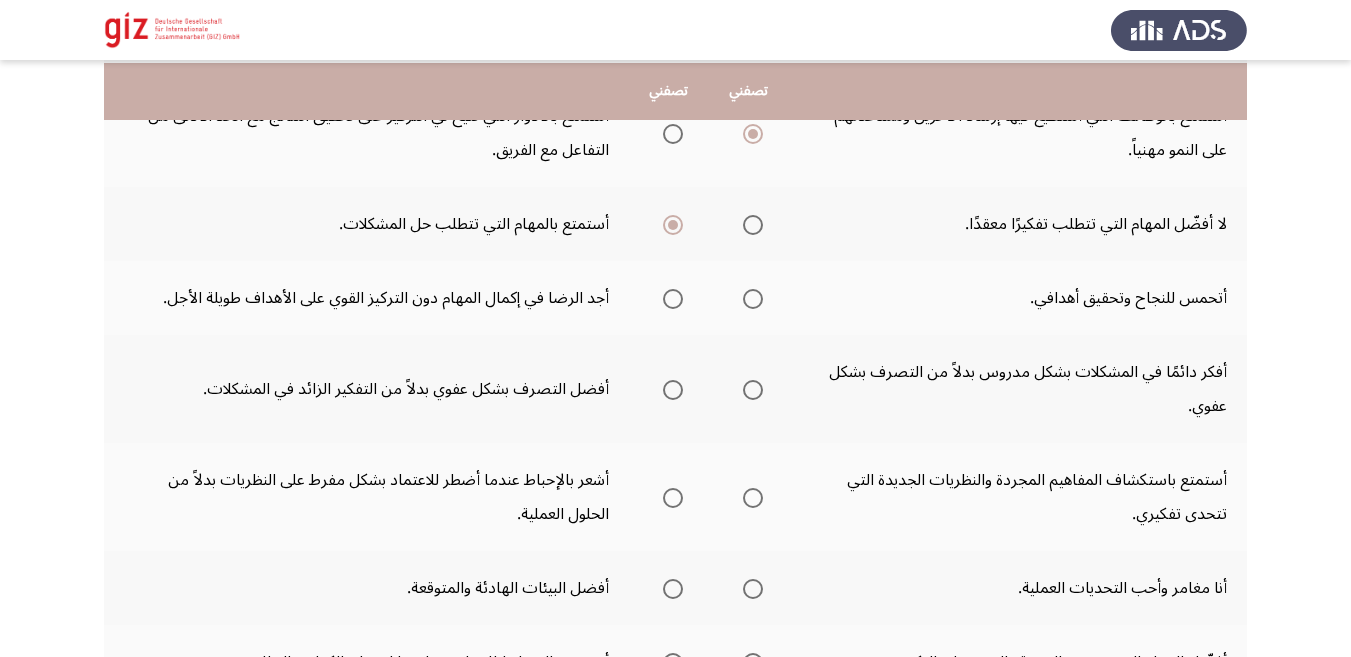 scroll, scrollTop: 328, scrollLeft: 0, axis: vertical 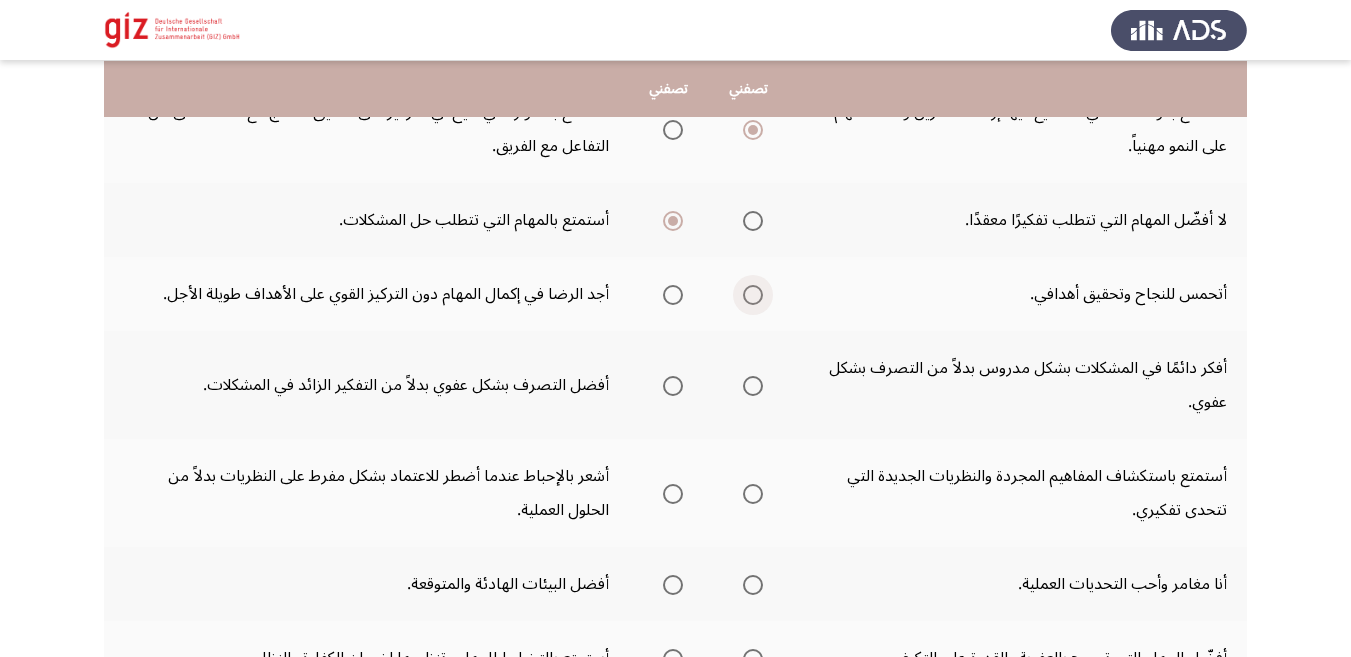 click at bounding box center [753, 295] 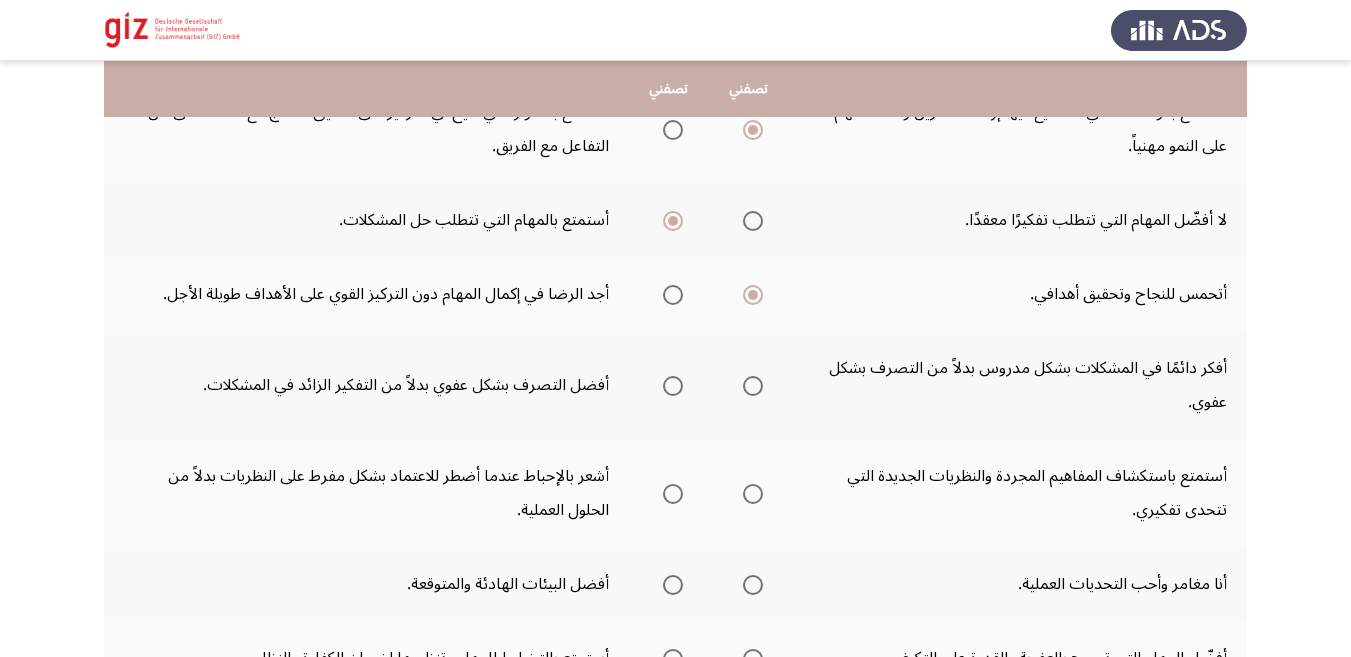 click 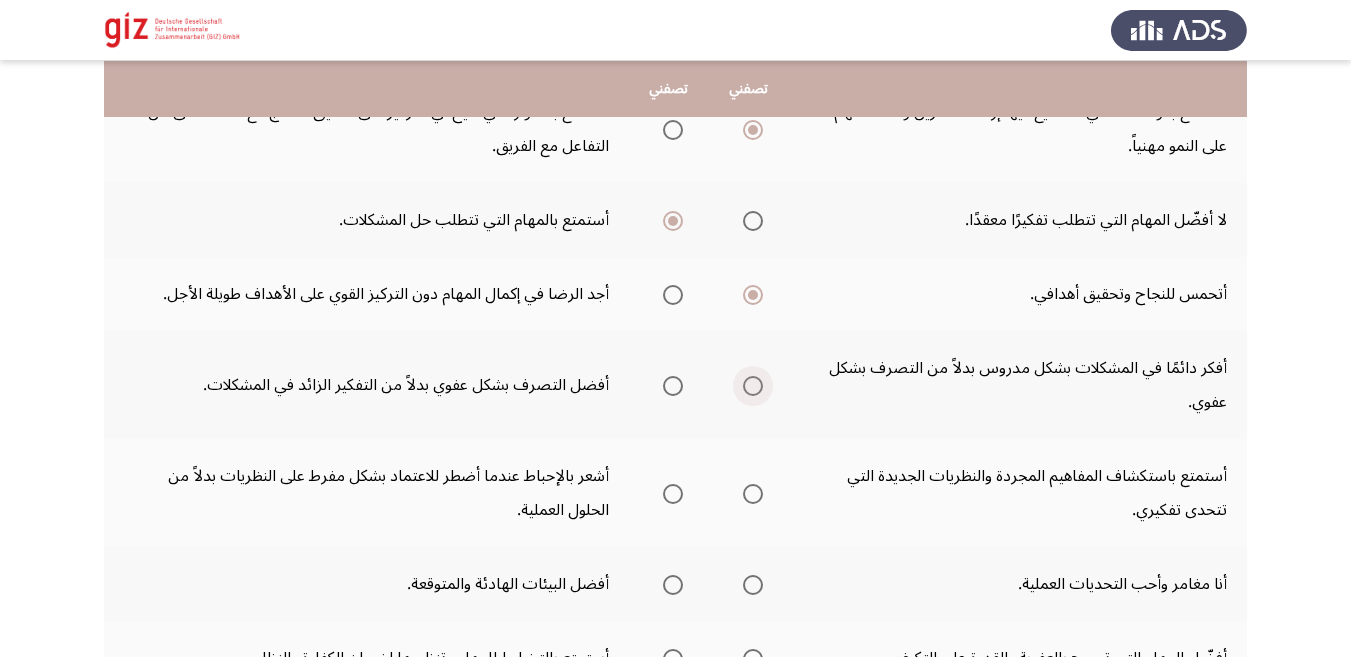 click at bounding box center (753, 386) 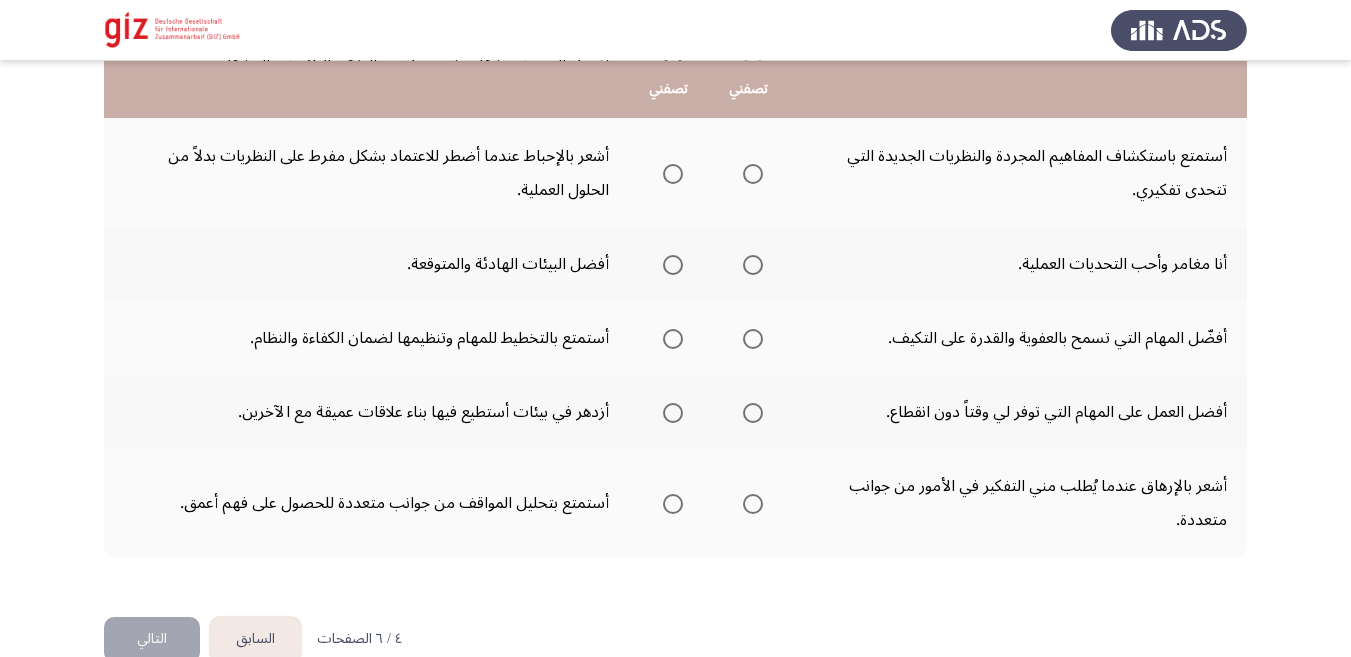 scroll, scrollTop: 657, scrollLeft: 0, axis: vertical 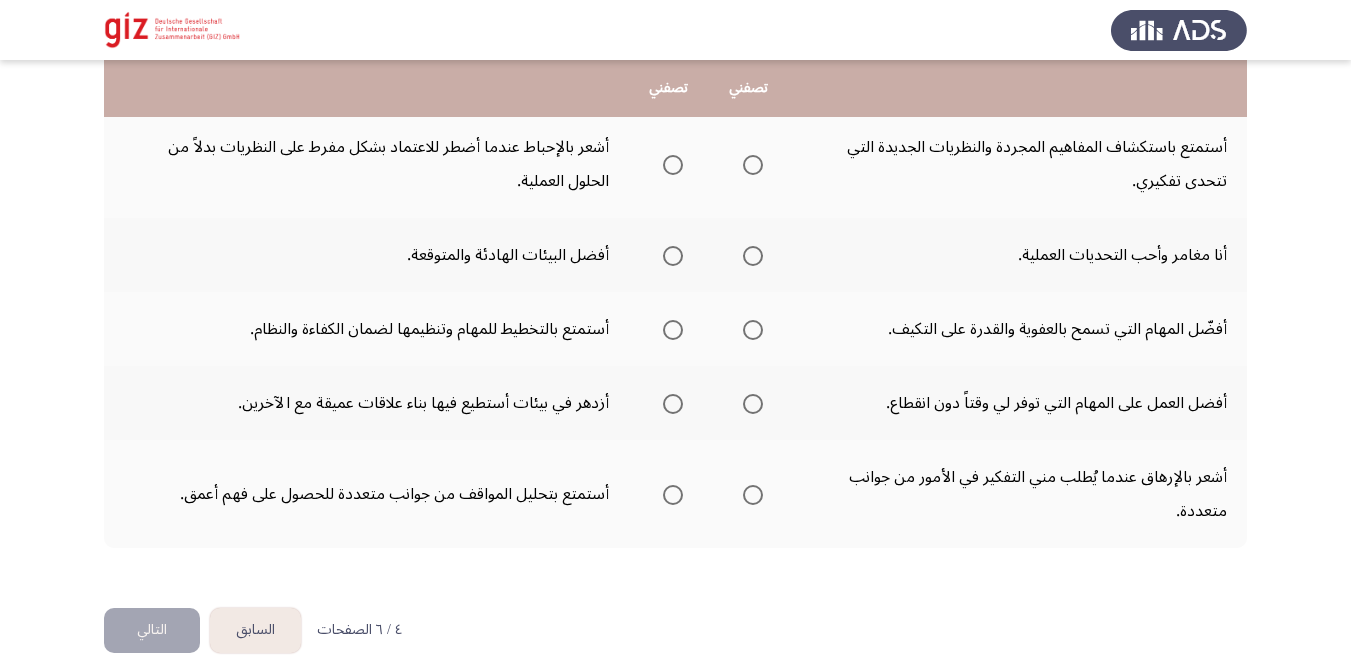 click at bounding box center (673, 165) 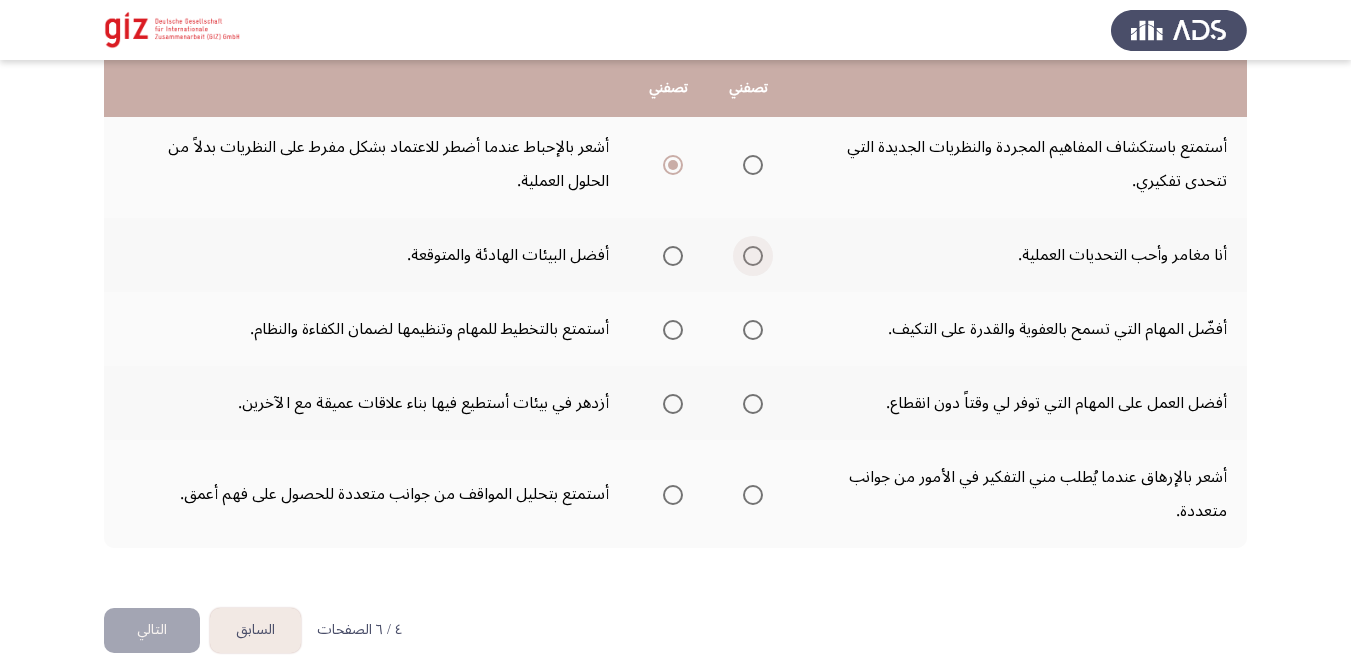 click at bounding box center (753, 256) 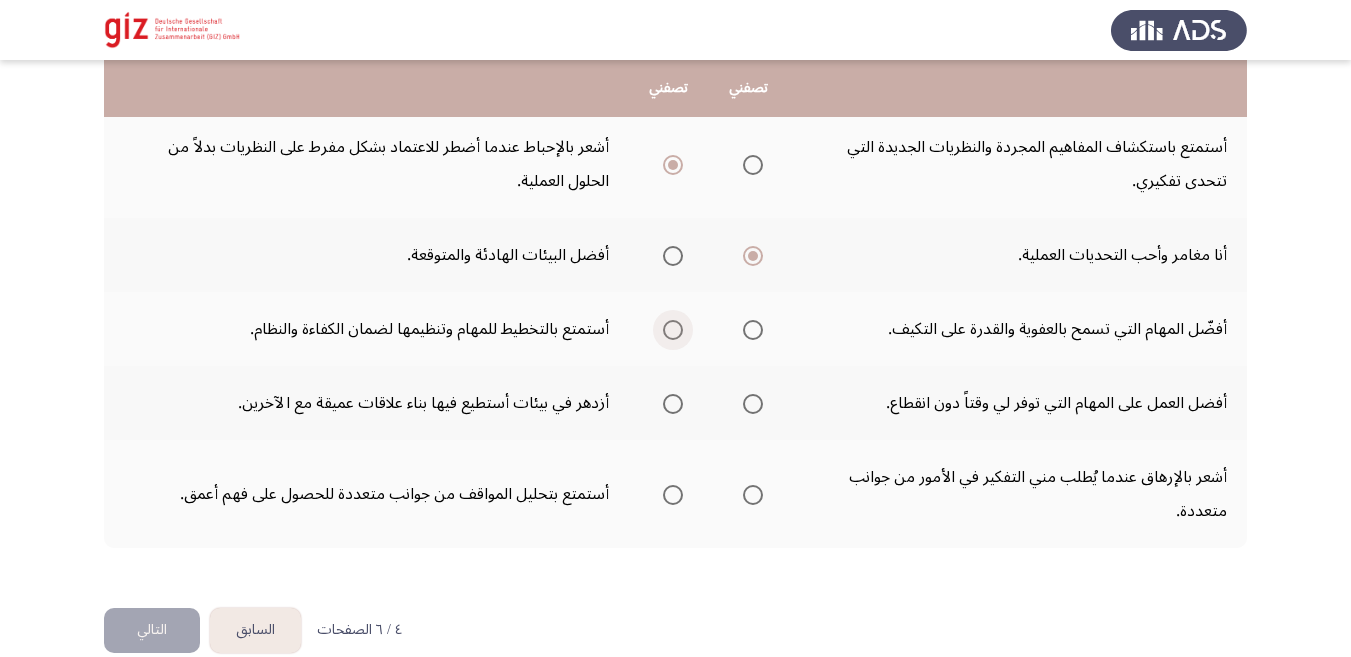 click at bounding box center (673, 330) 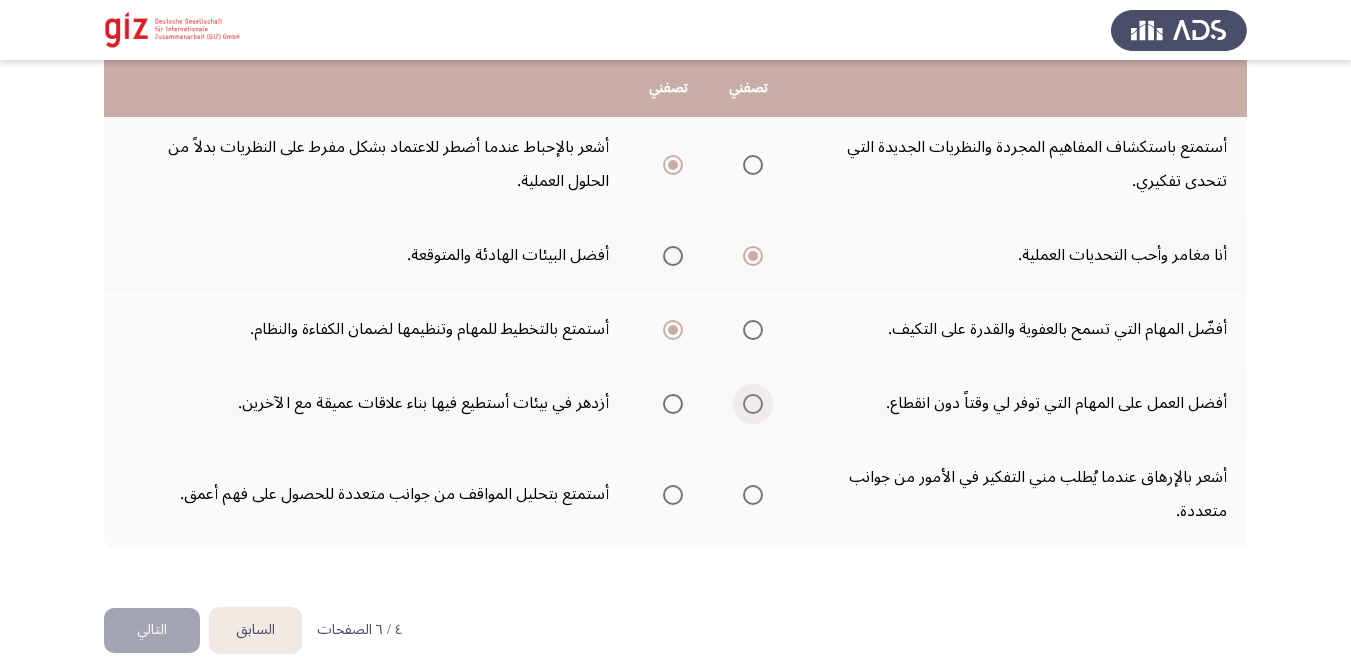 click at bounding box center (753, 404) 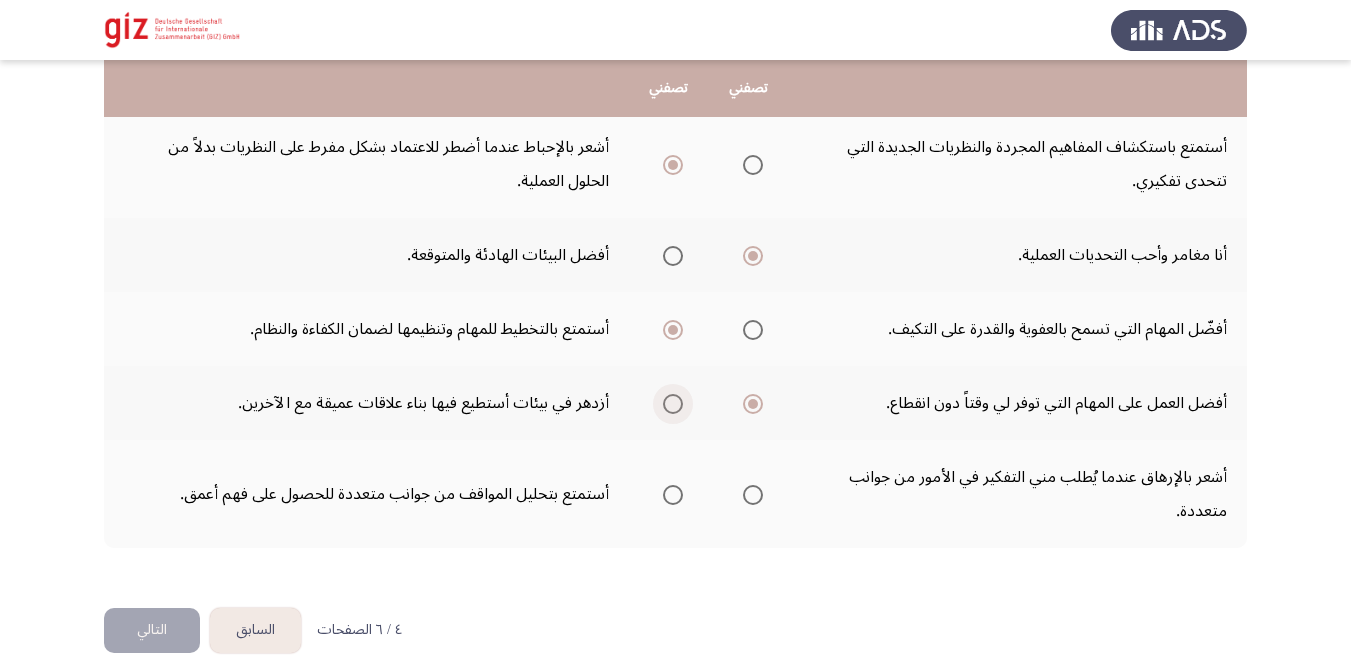 click at bounding box center (673, 404) 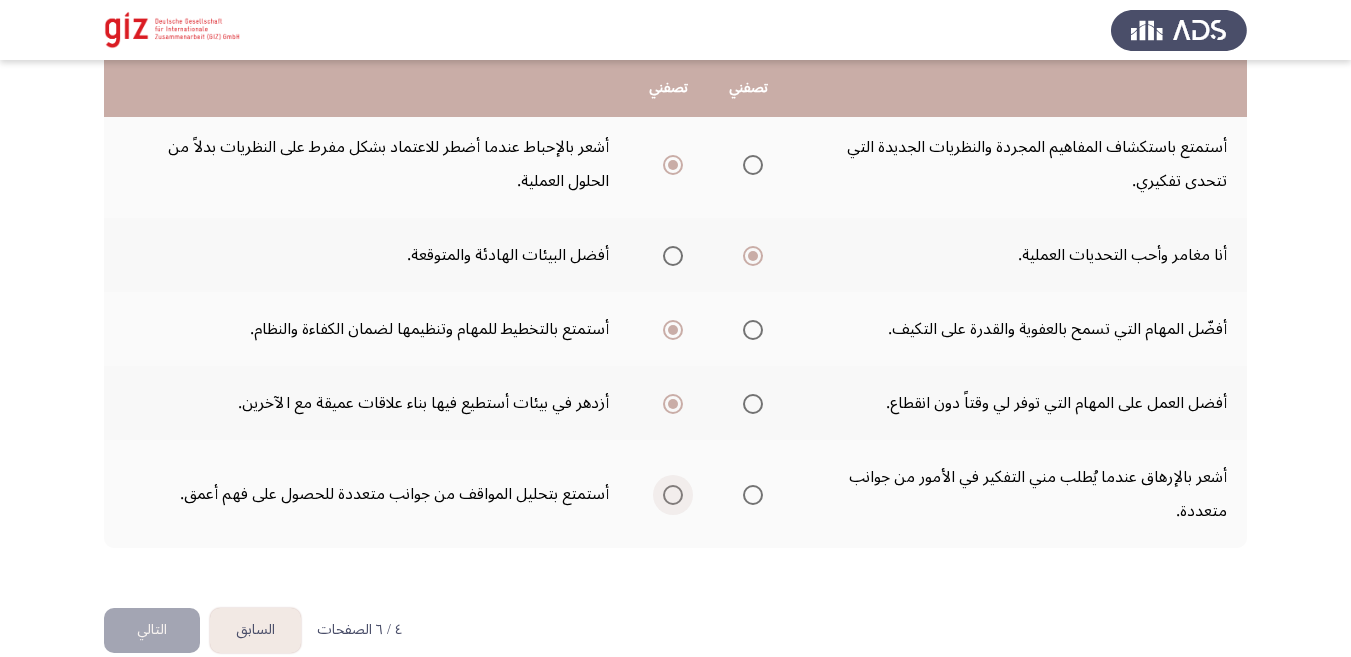 click at bounding box center (673, 495) 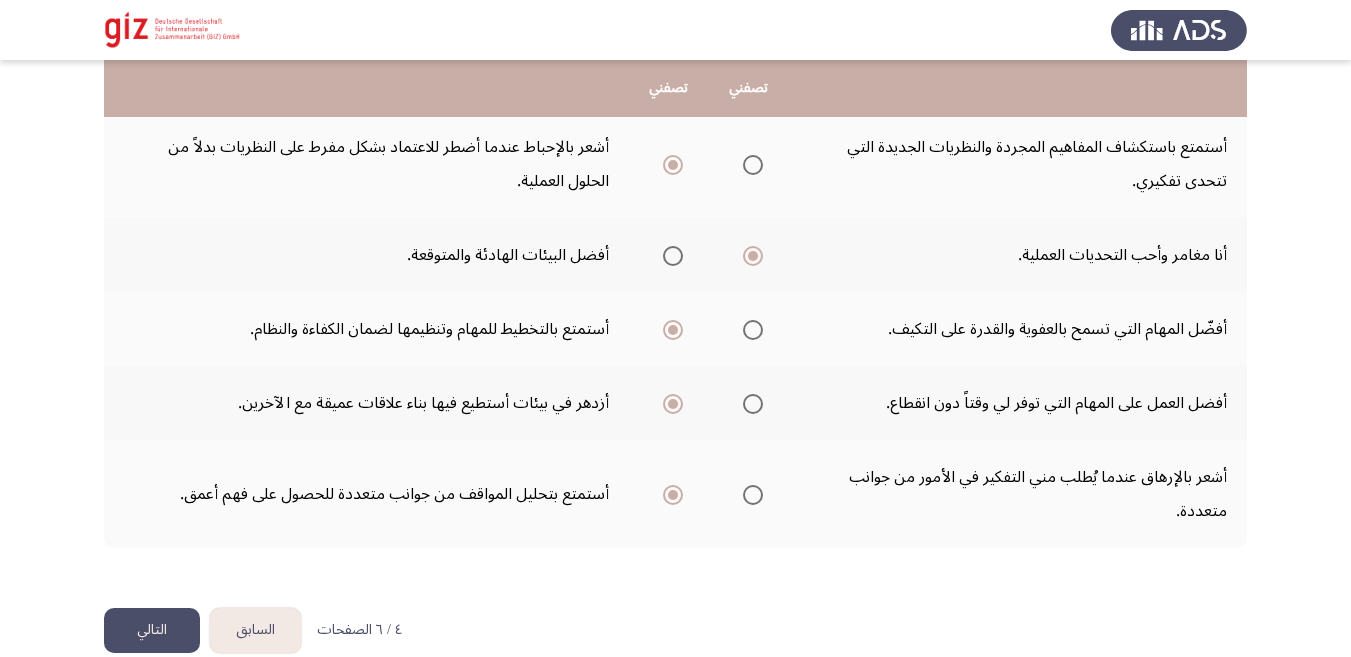 click on "التالي" 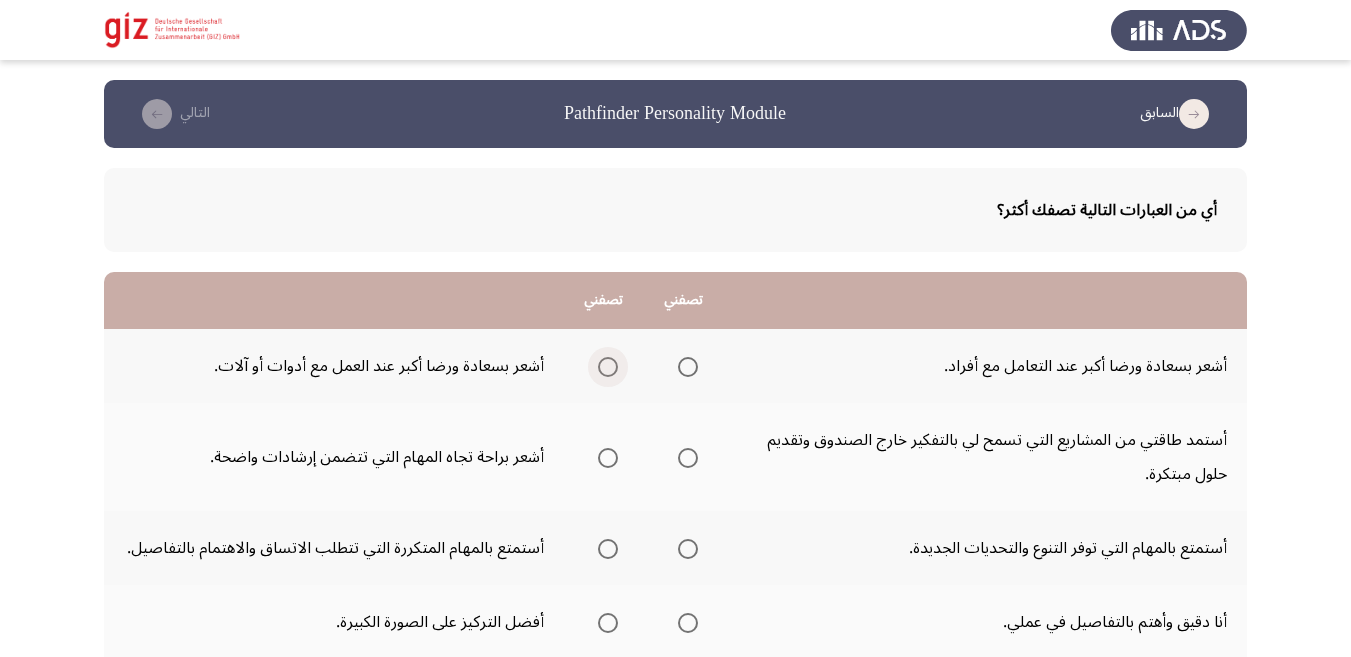 click at bounding box center [608, 367] 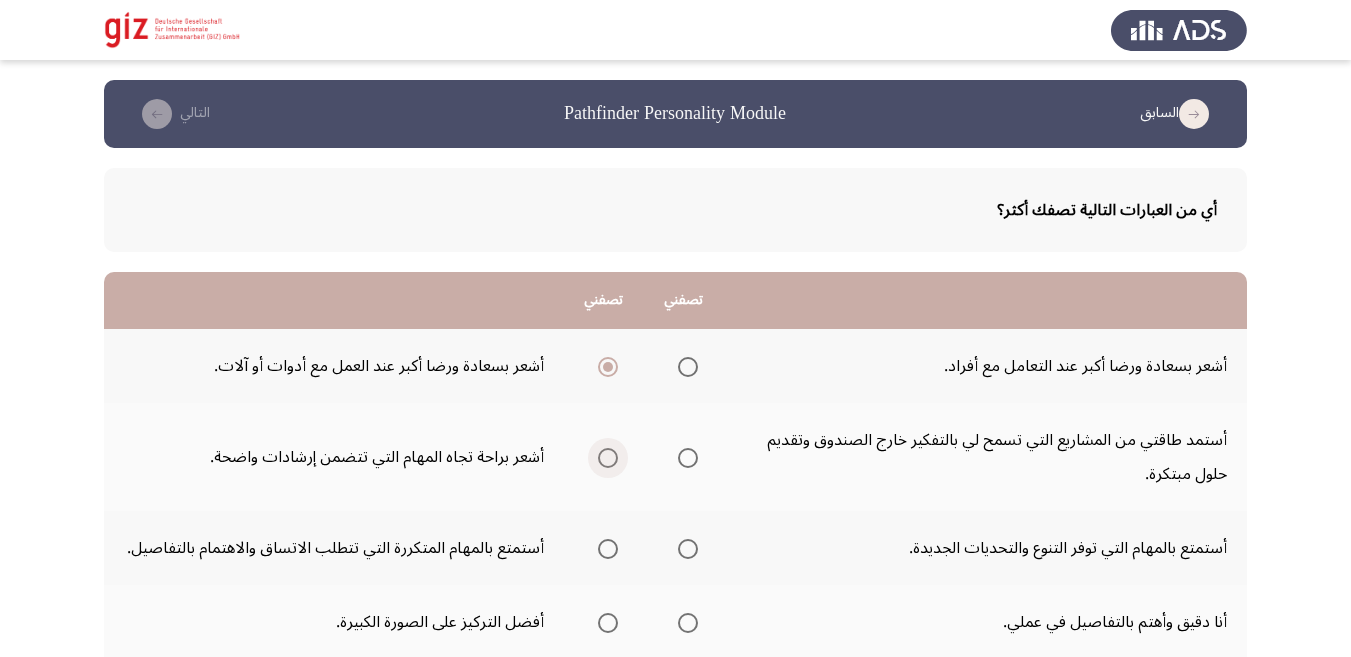 click at bounding box center [608, 458] 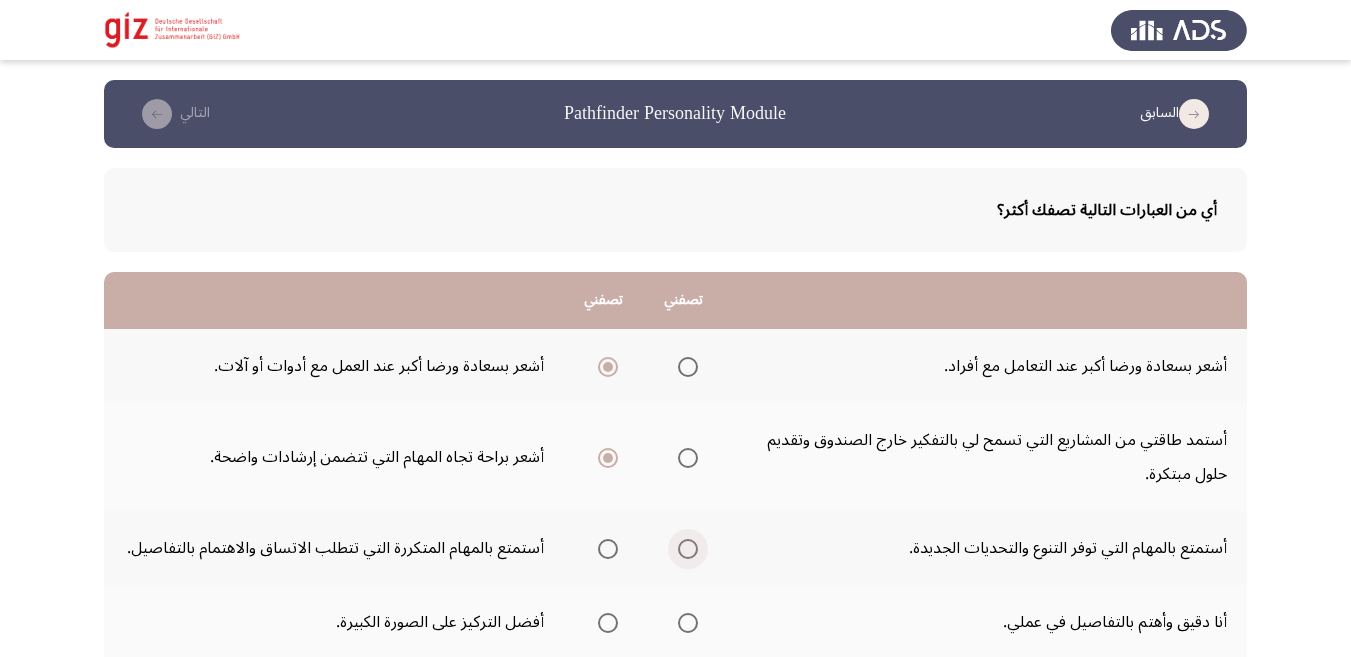 click at bounding box center [688, 549] 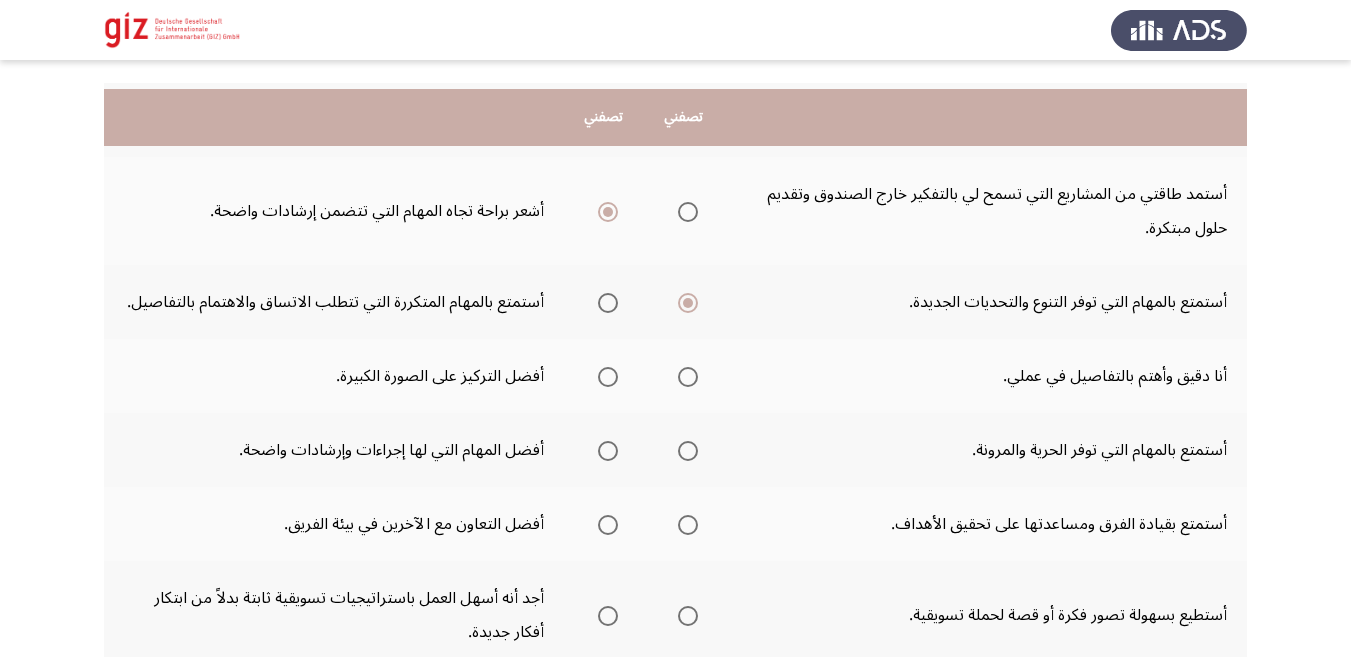 scroll, scrollTop: 328, scrollLeft: 0, axis: vertical 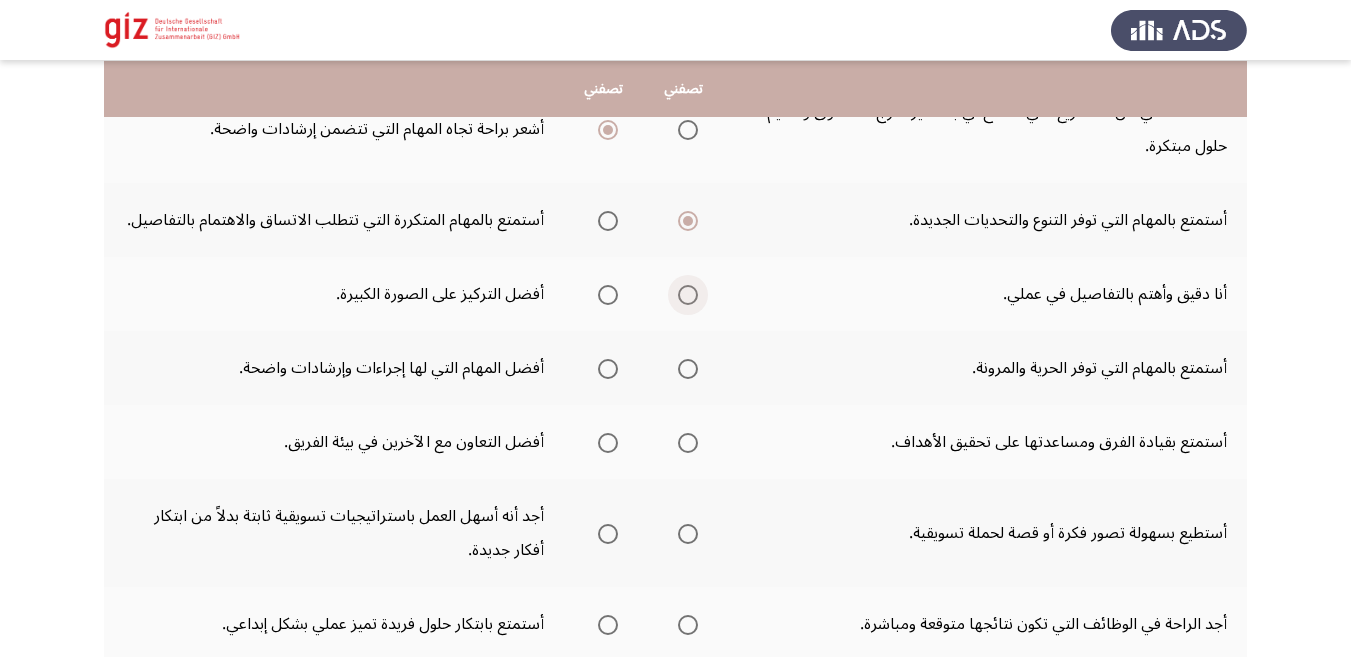click at bounding box center (688, 295) 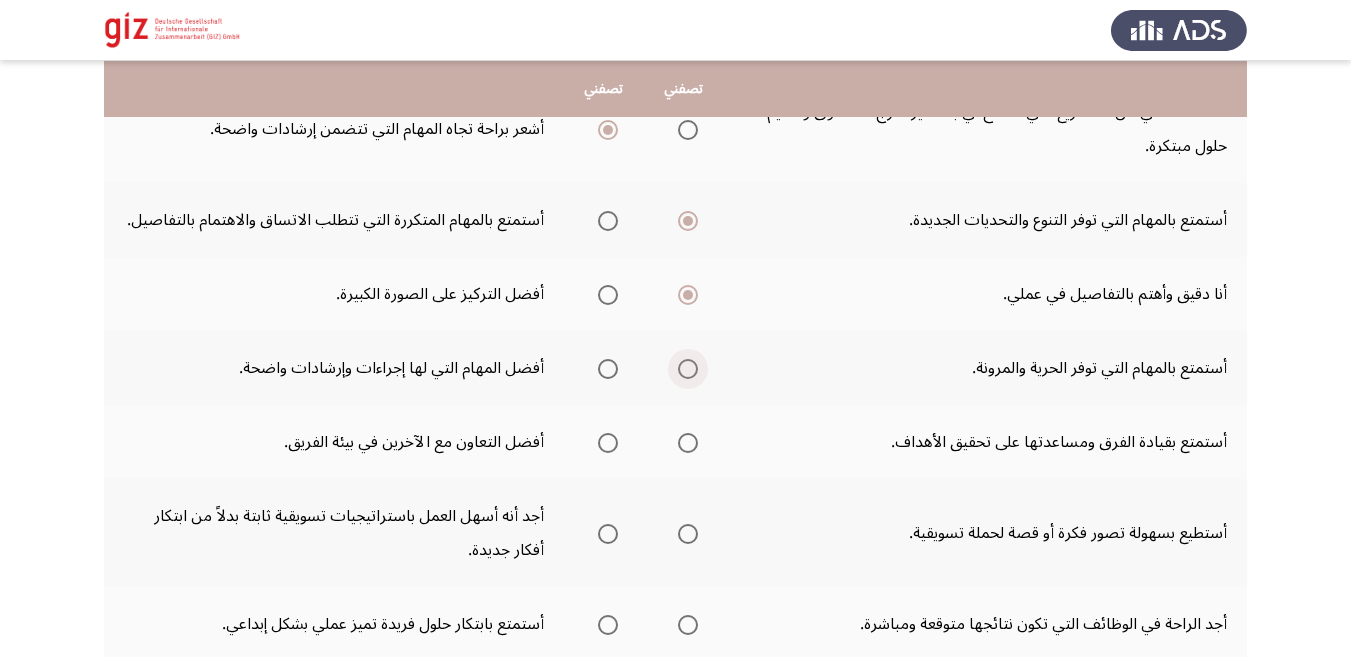 click at bounding box center (688, 369) 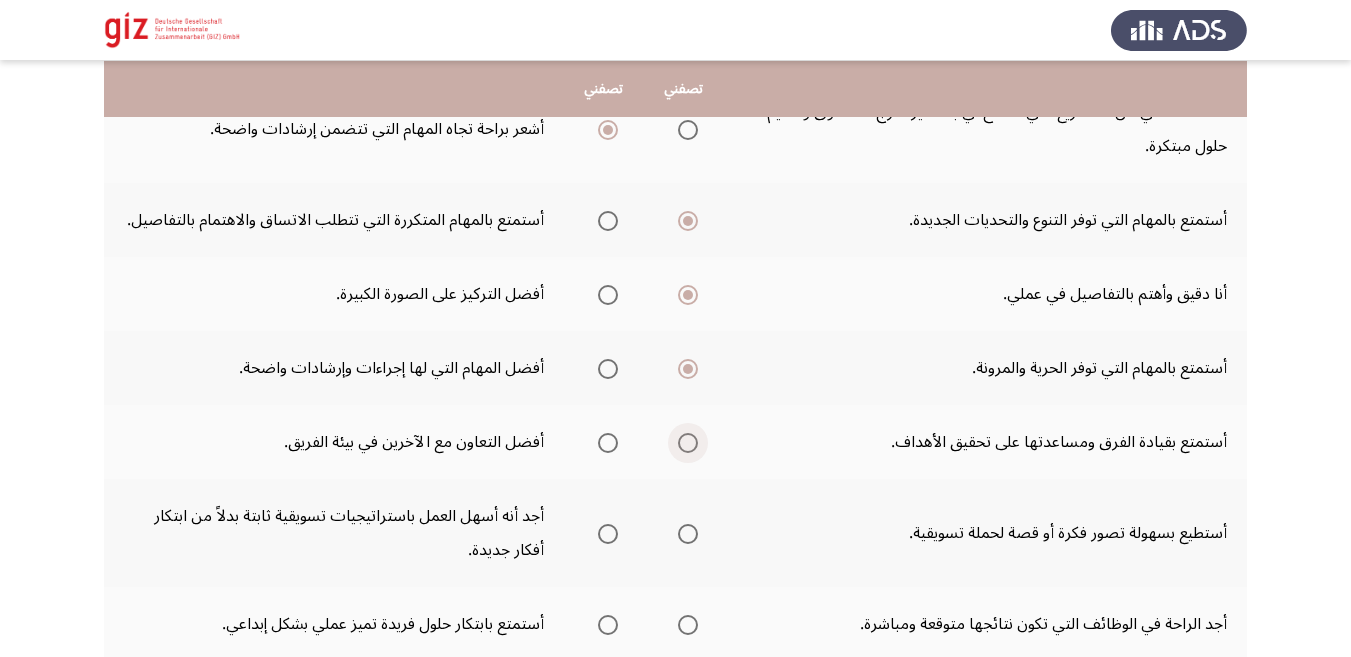 click at bounding box center [688, 443] 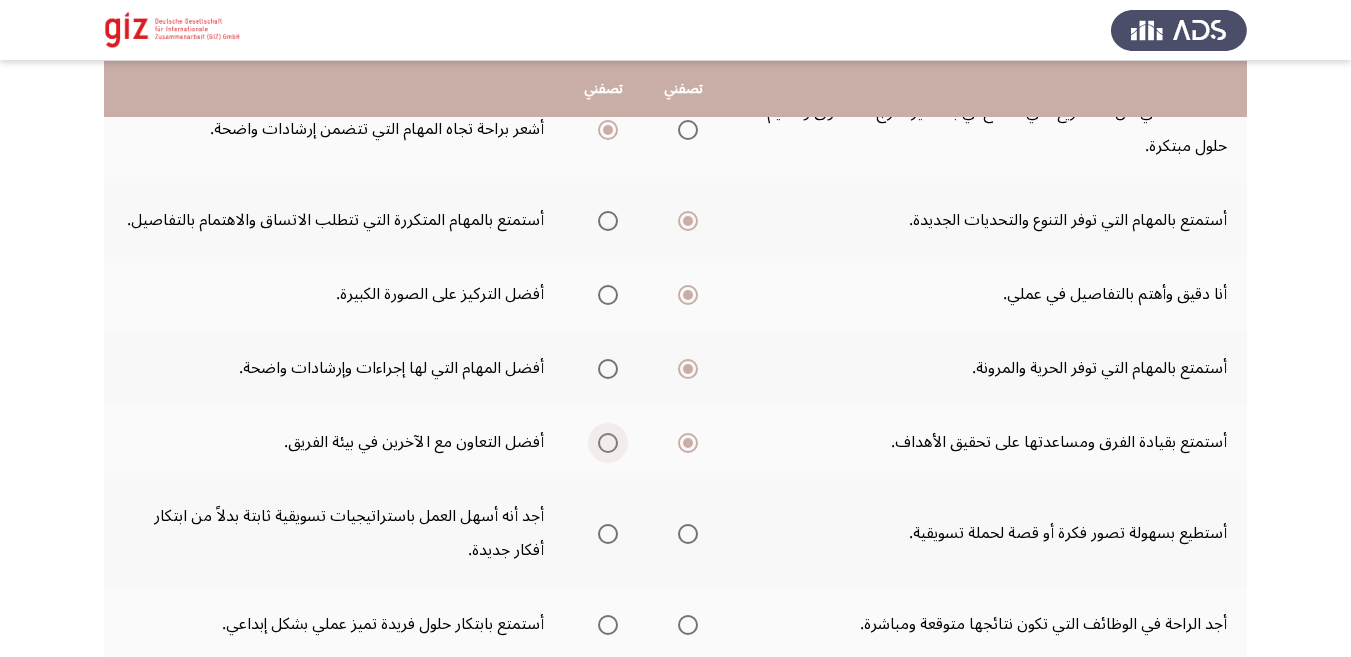 click at bounding box center [608, 443] 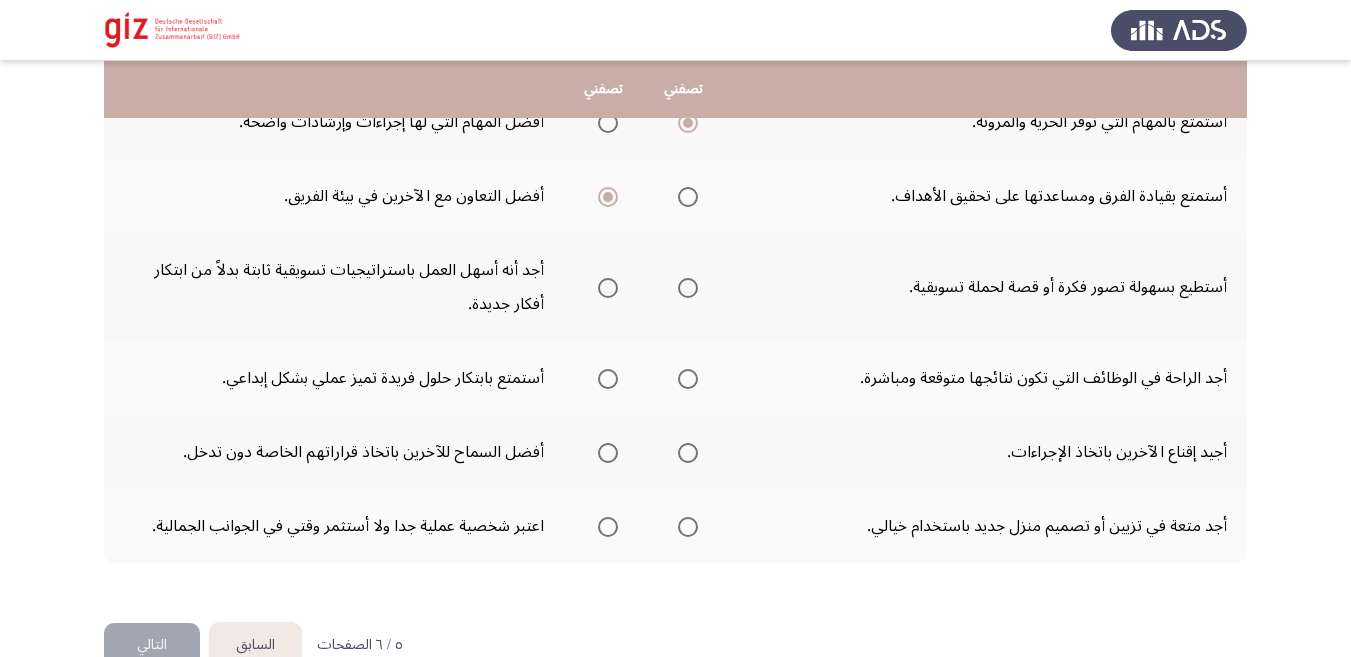 scroll, scrollTop: 574, scrollLeft: 0, axis: vertical 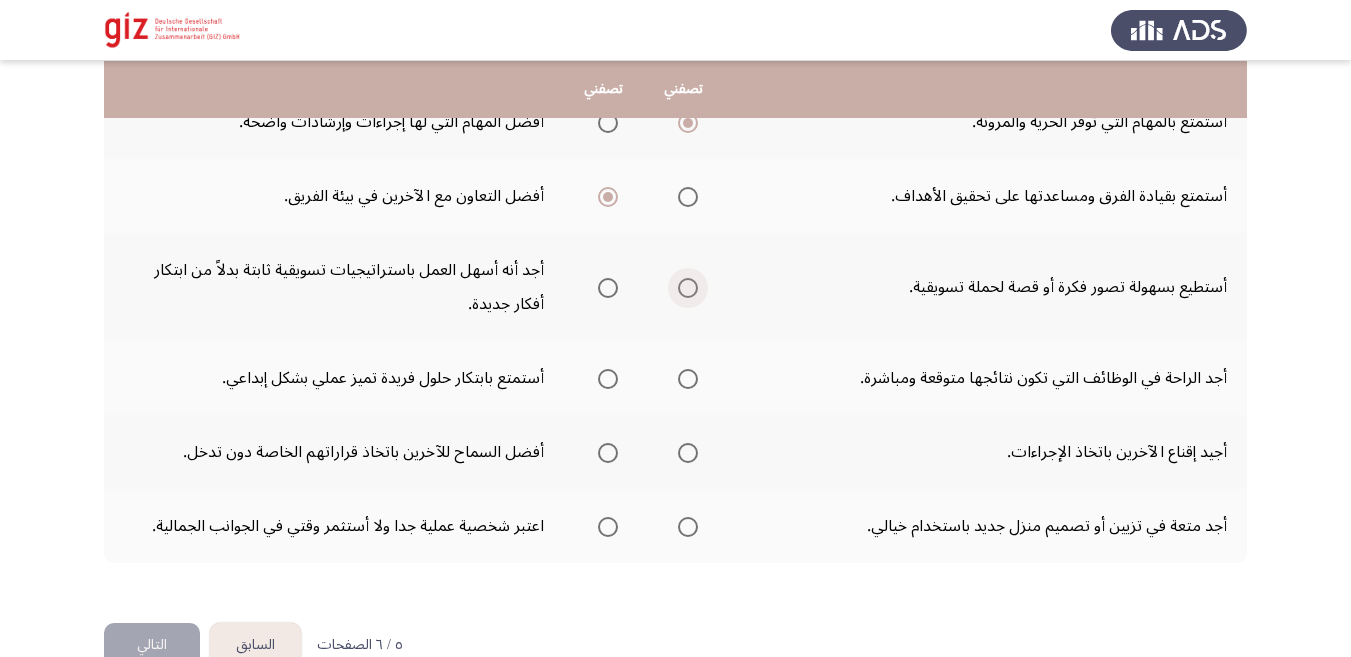click at bounding box center (688, 288) 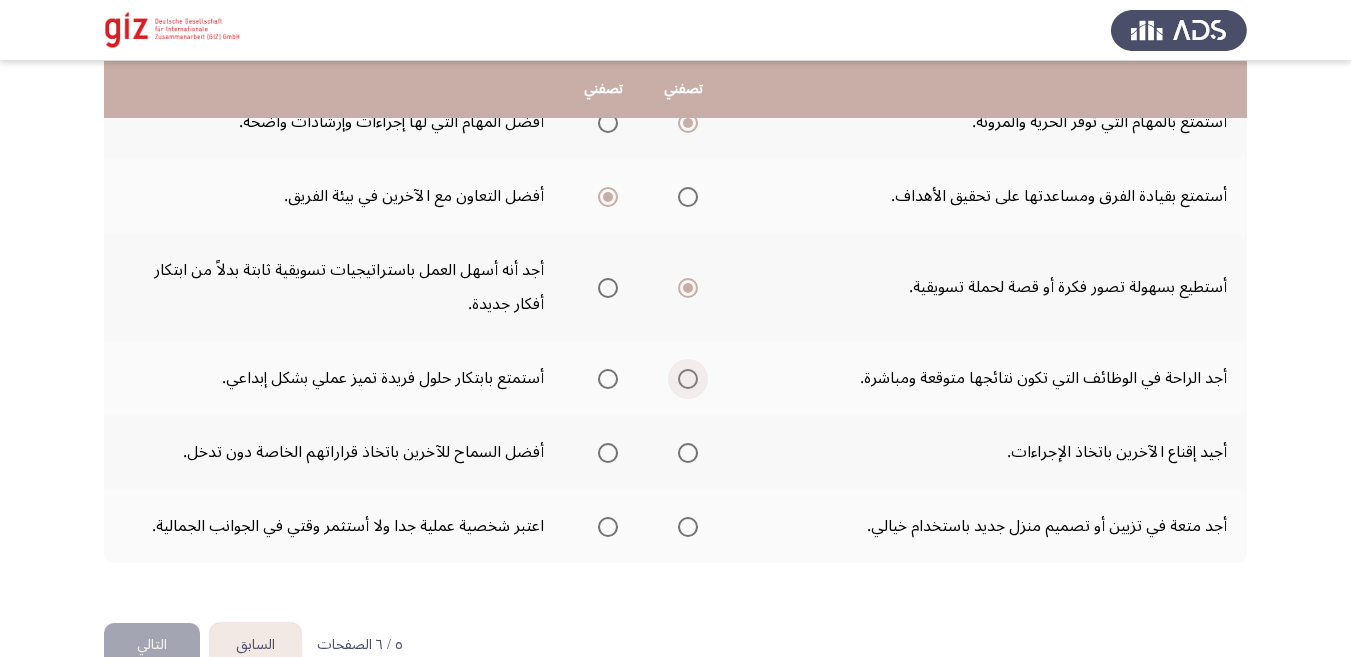 click at bounding box center [688, 379] 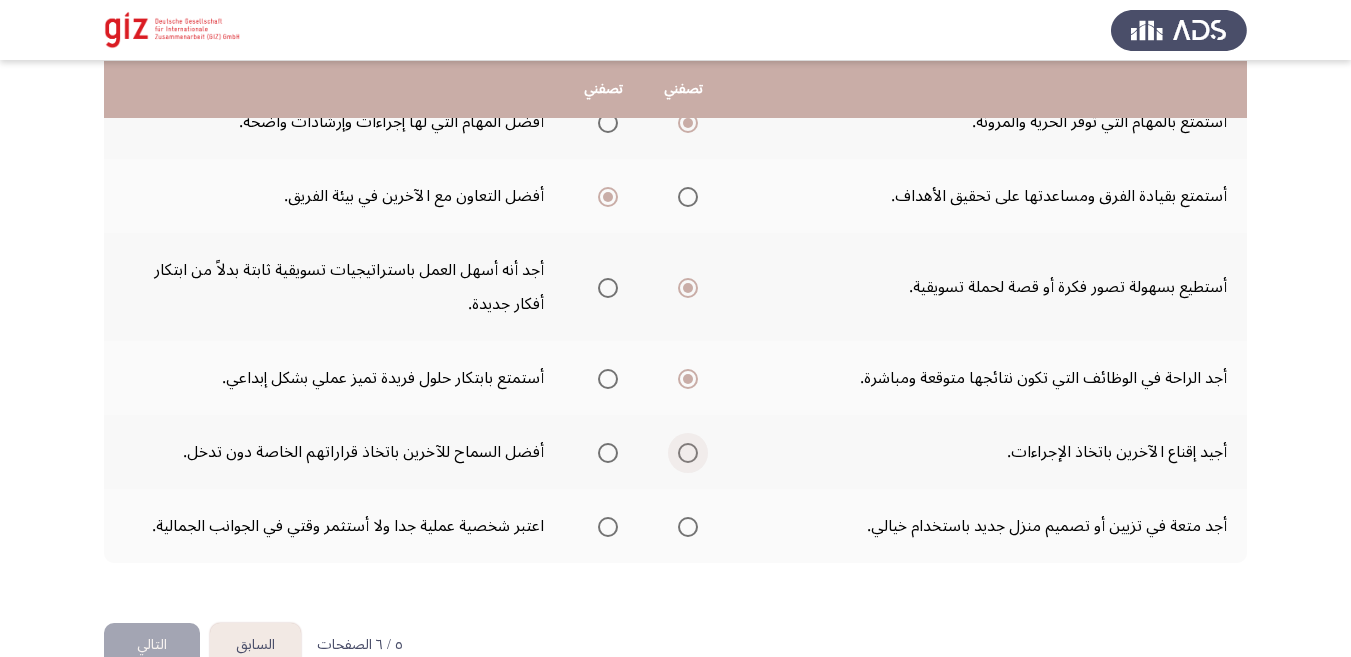 click at bounding box center (688, 453) 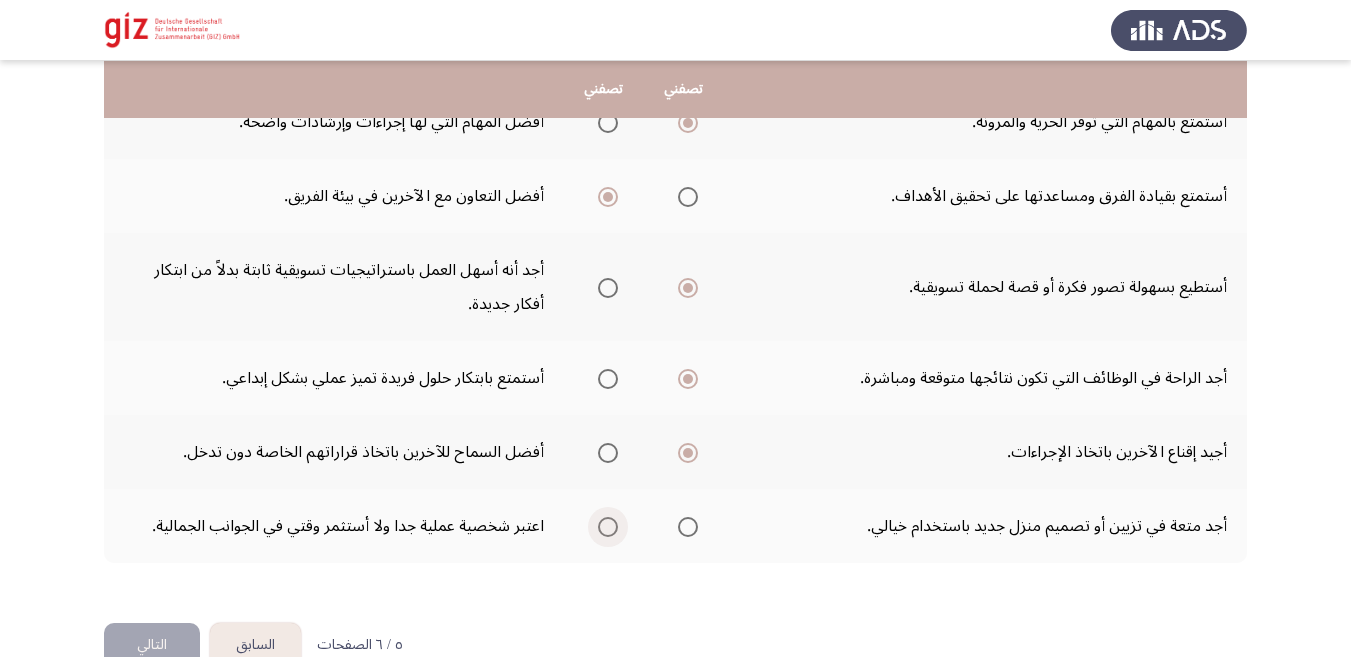 click at bounding box center (608, 527) 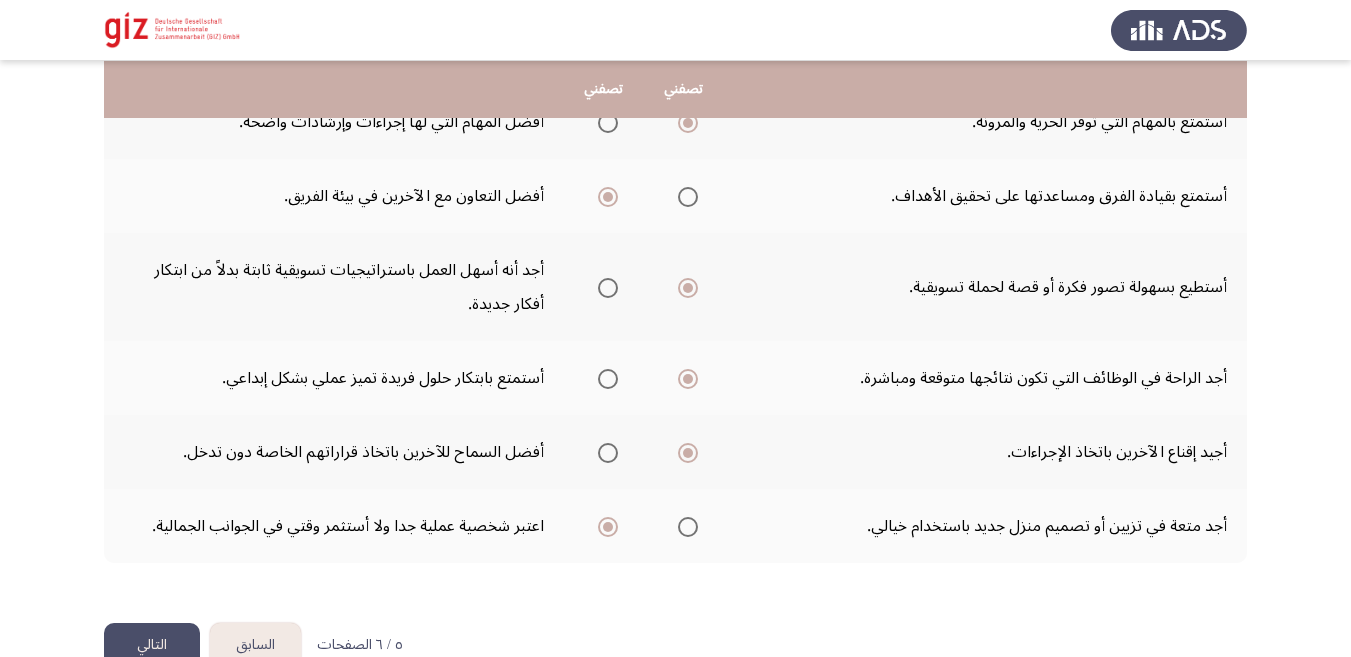 click on "التالي" 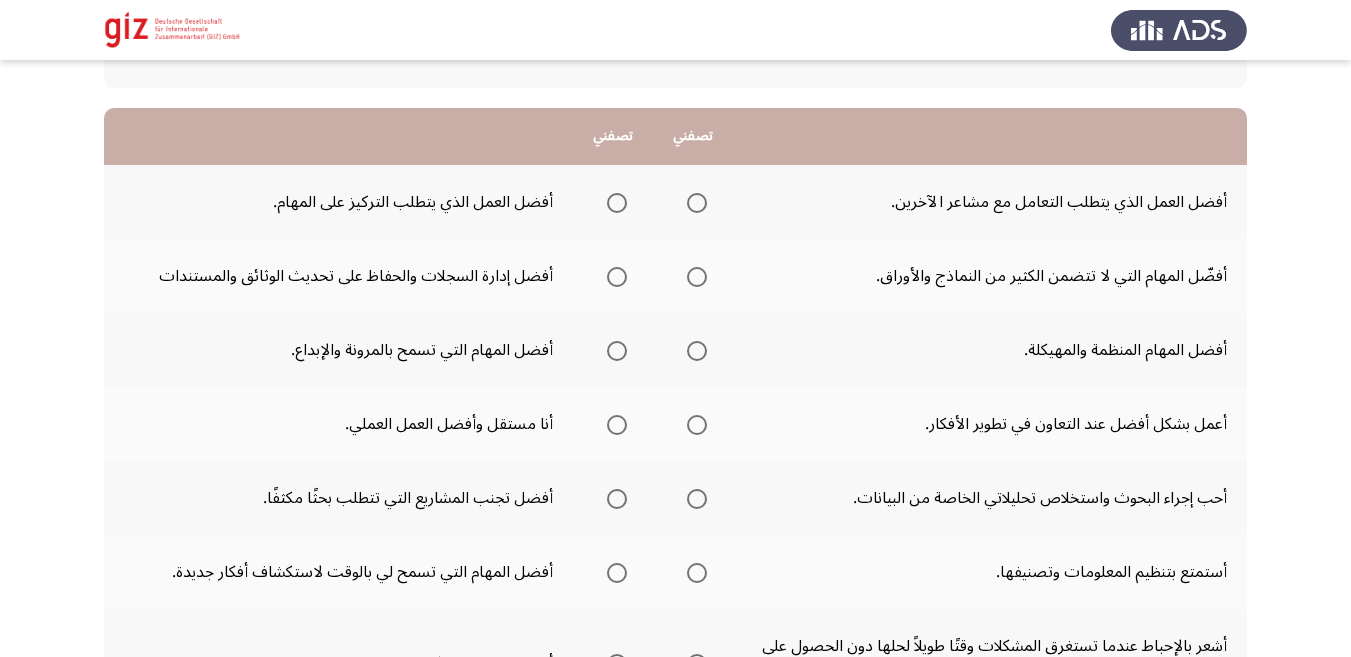 scroll, scrollTop: 164, scrollLeft: 0, axis: vertical 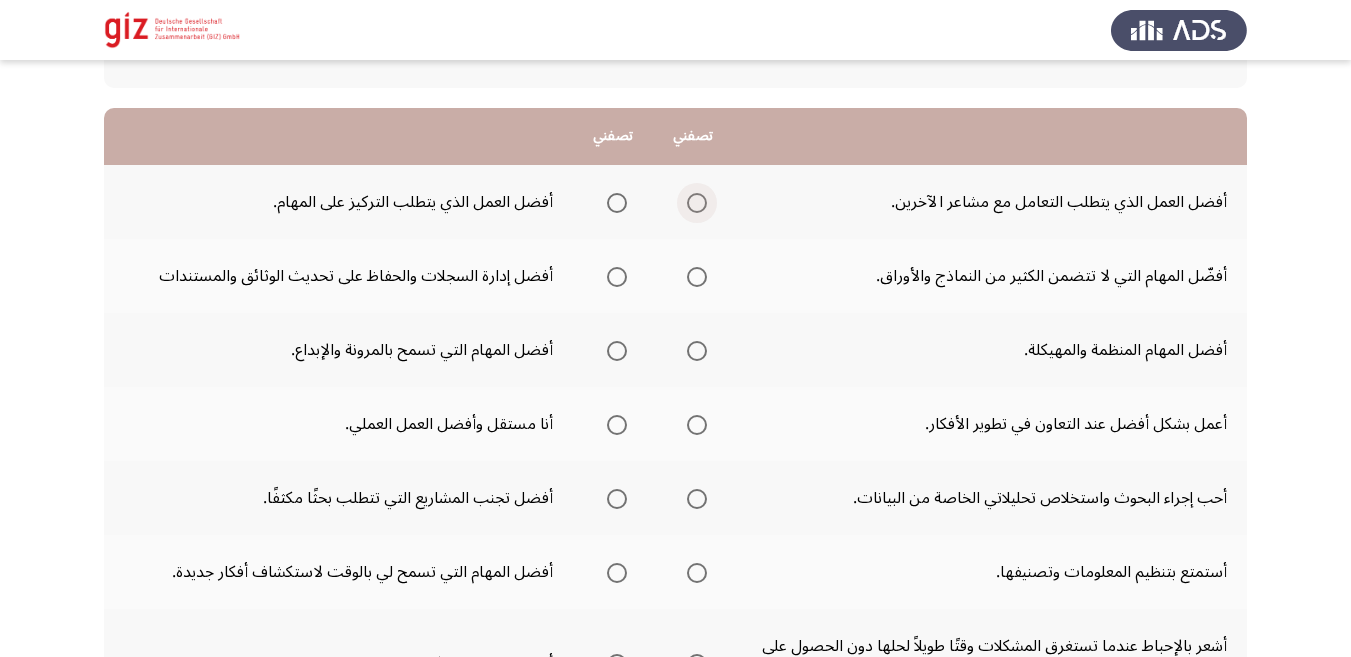 click at bounding box center [697, 203] 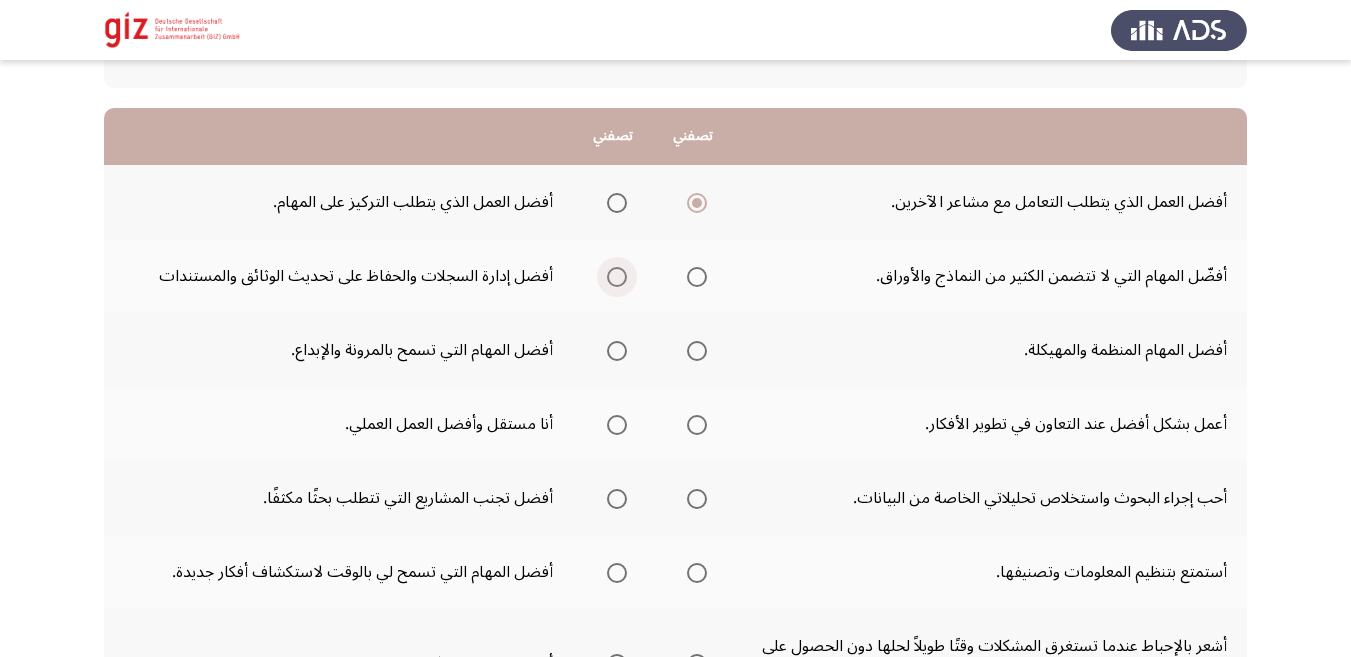 click at bounding box center [617, 277] 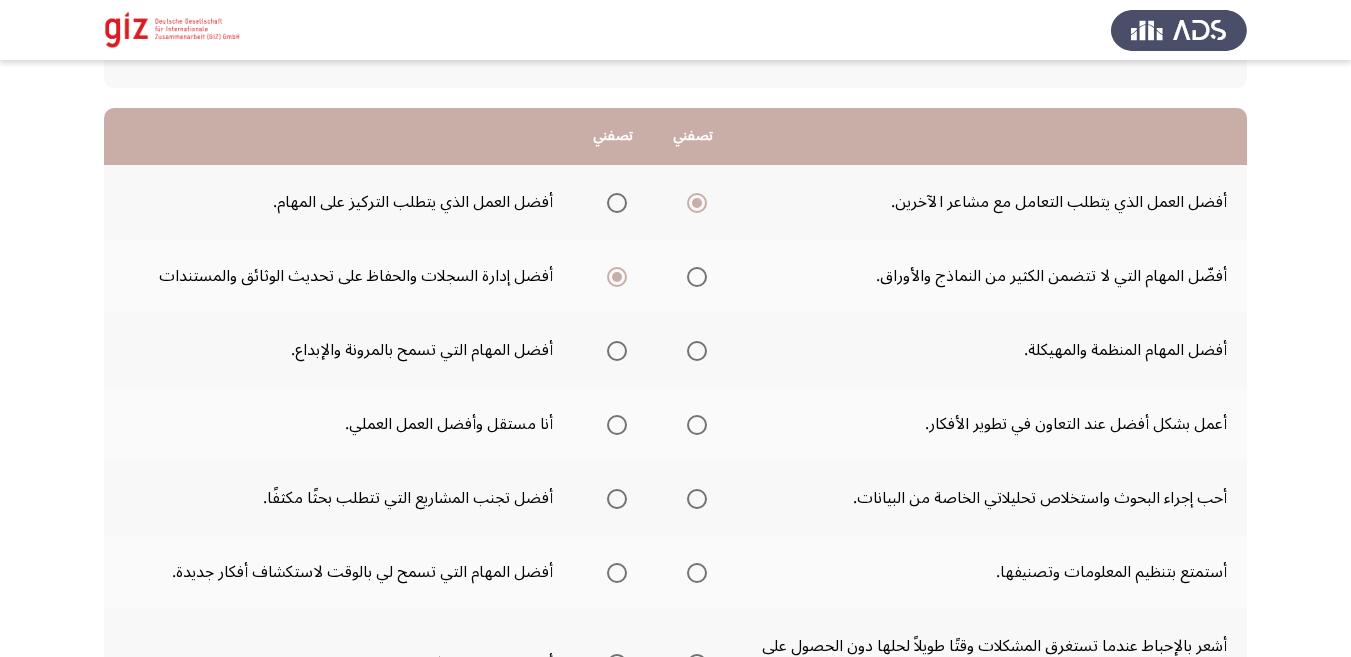 click 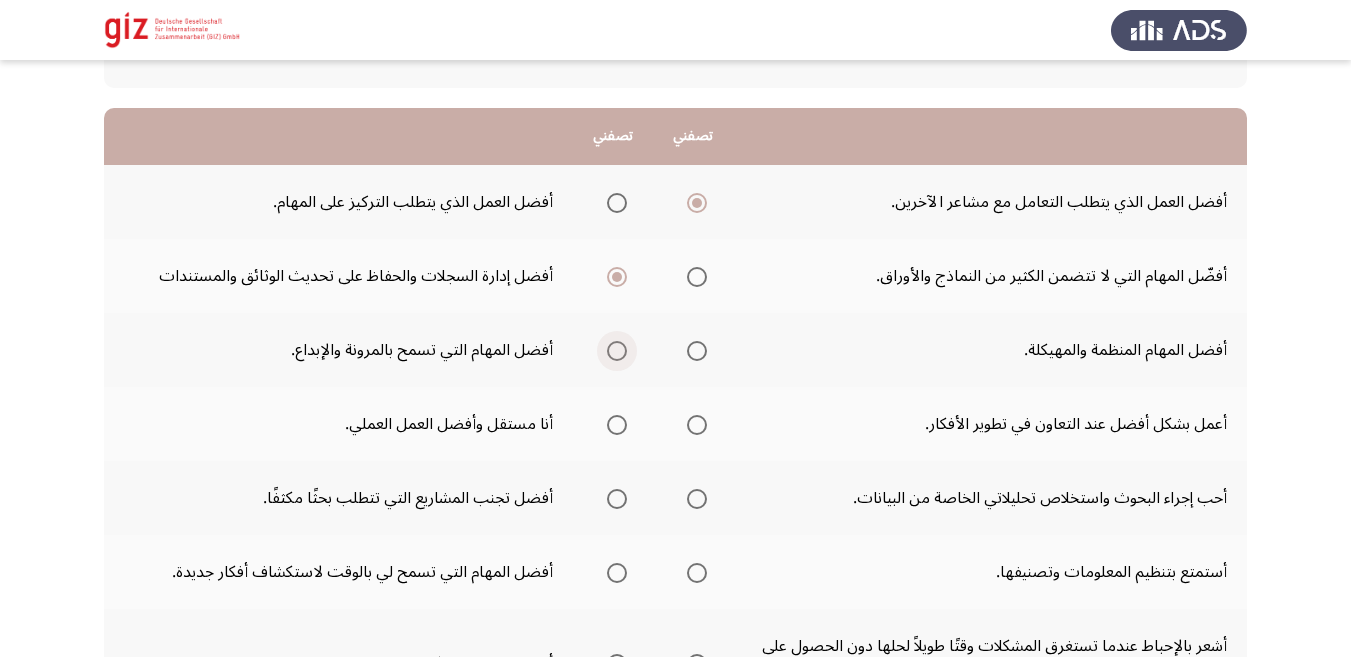 click at bounding box center [617, 351] 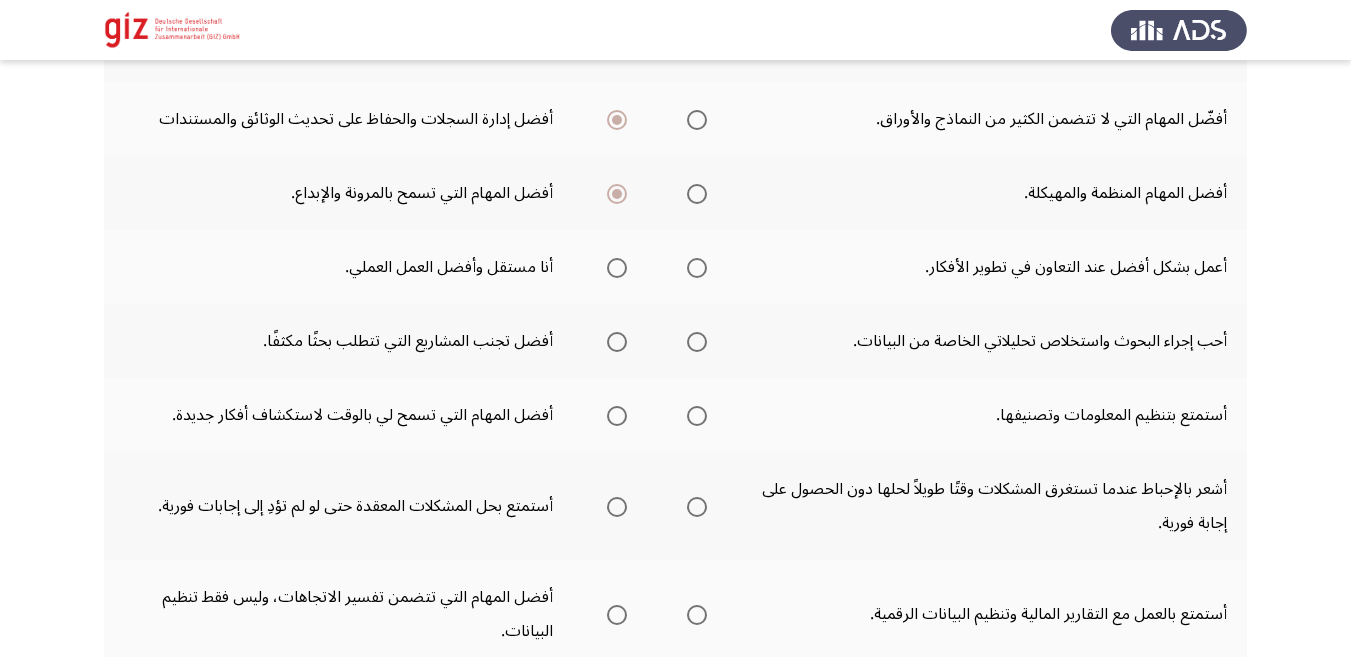 scroll, scrollTop: 328, scrollLeft: 0, axis: vertical 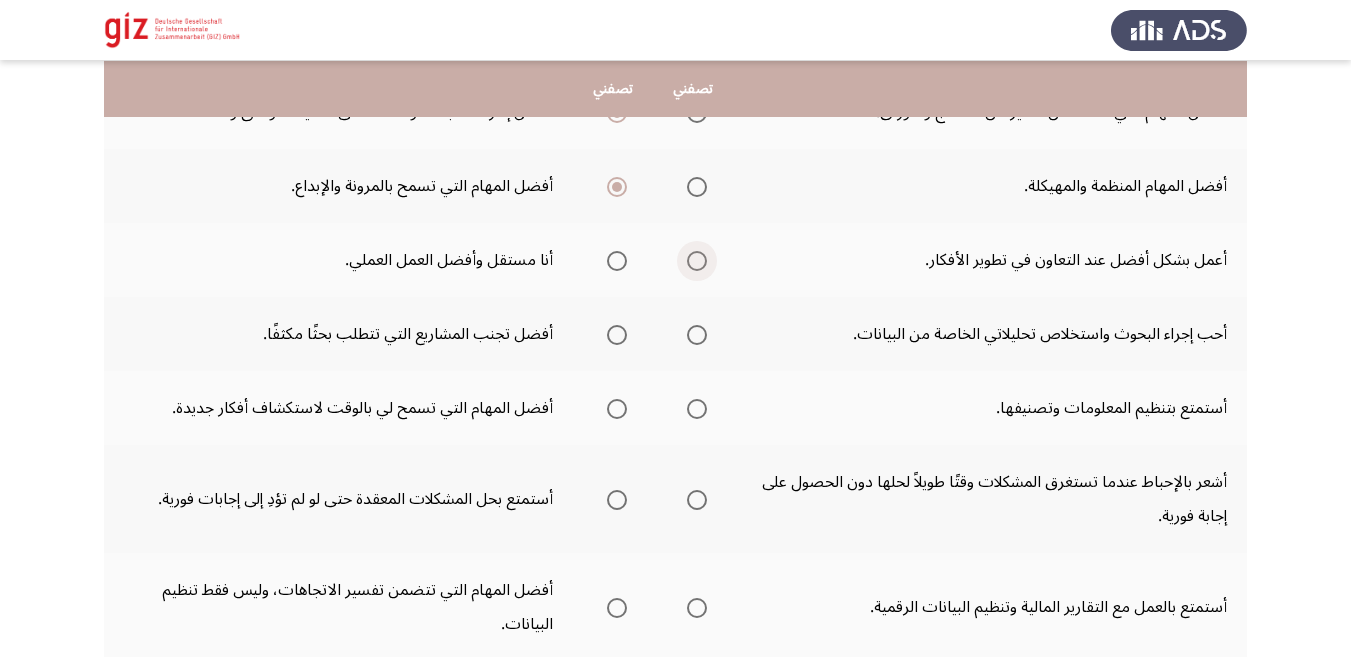 click at bounding box center [697, 261] 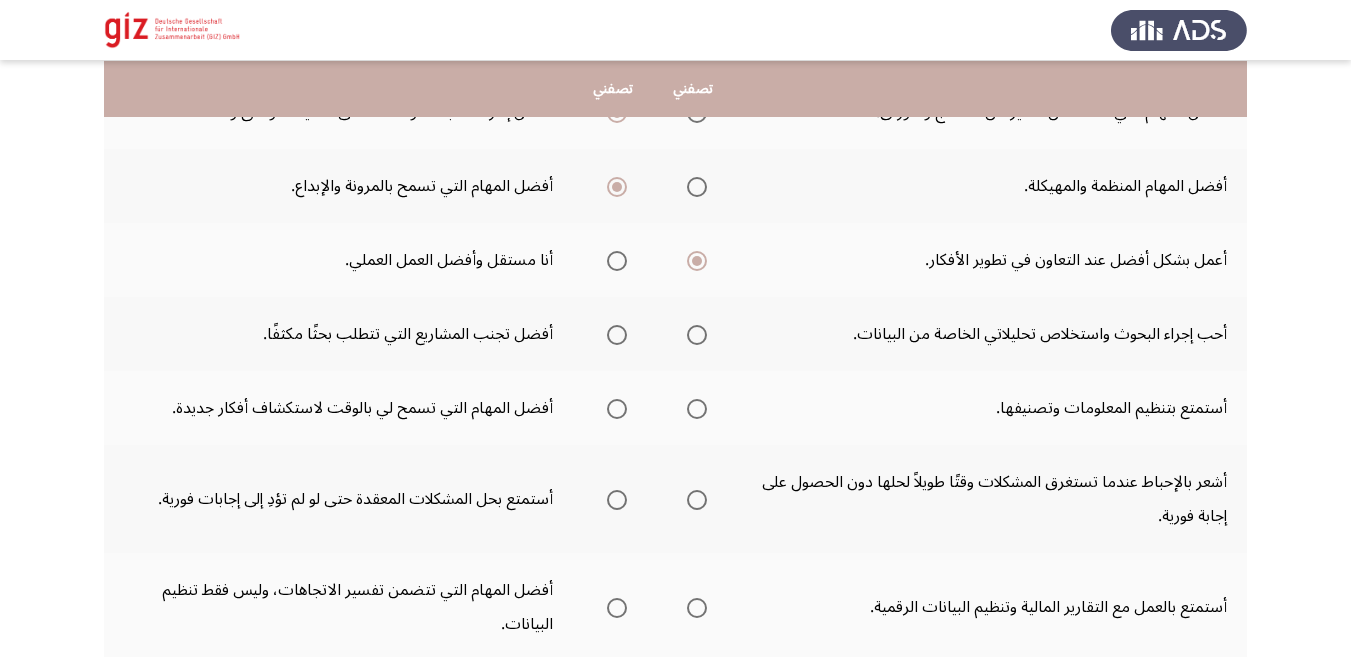 click 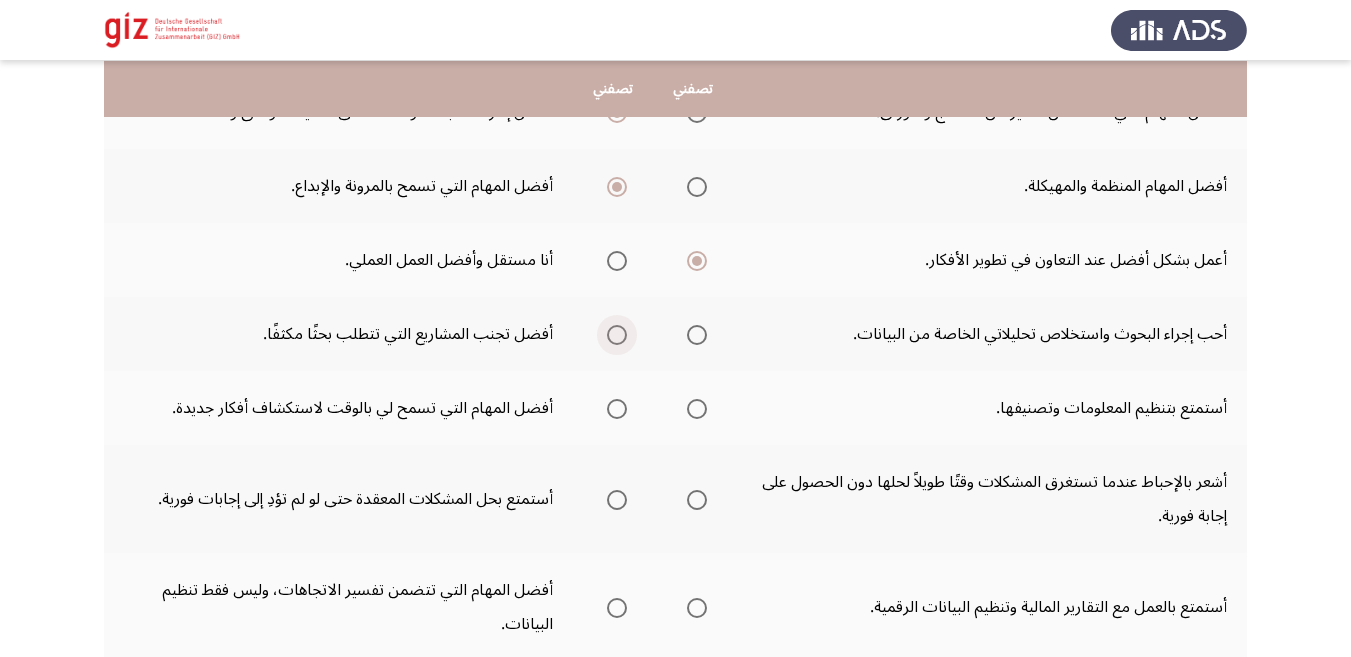 click at bounding box center (613, 335) 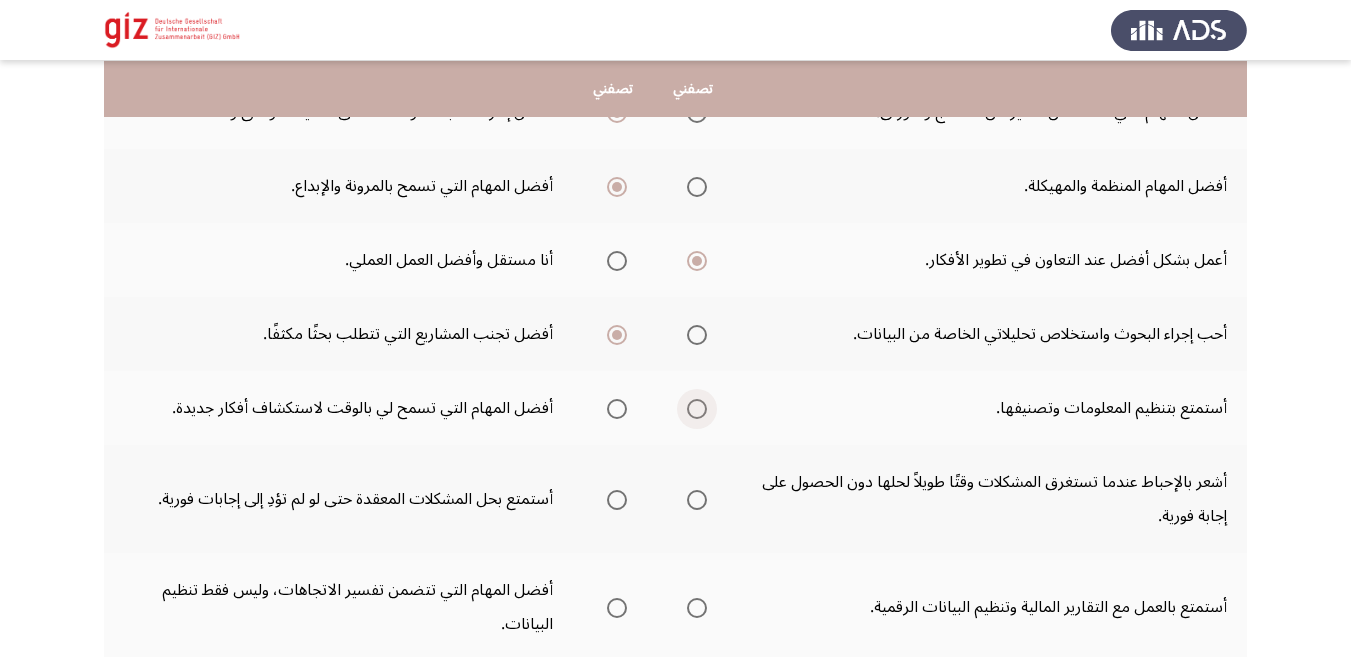 click at bounding box center [697, 409] 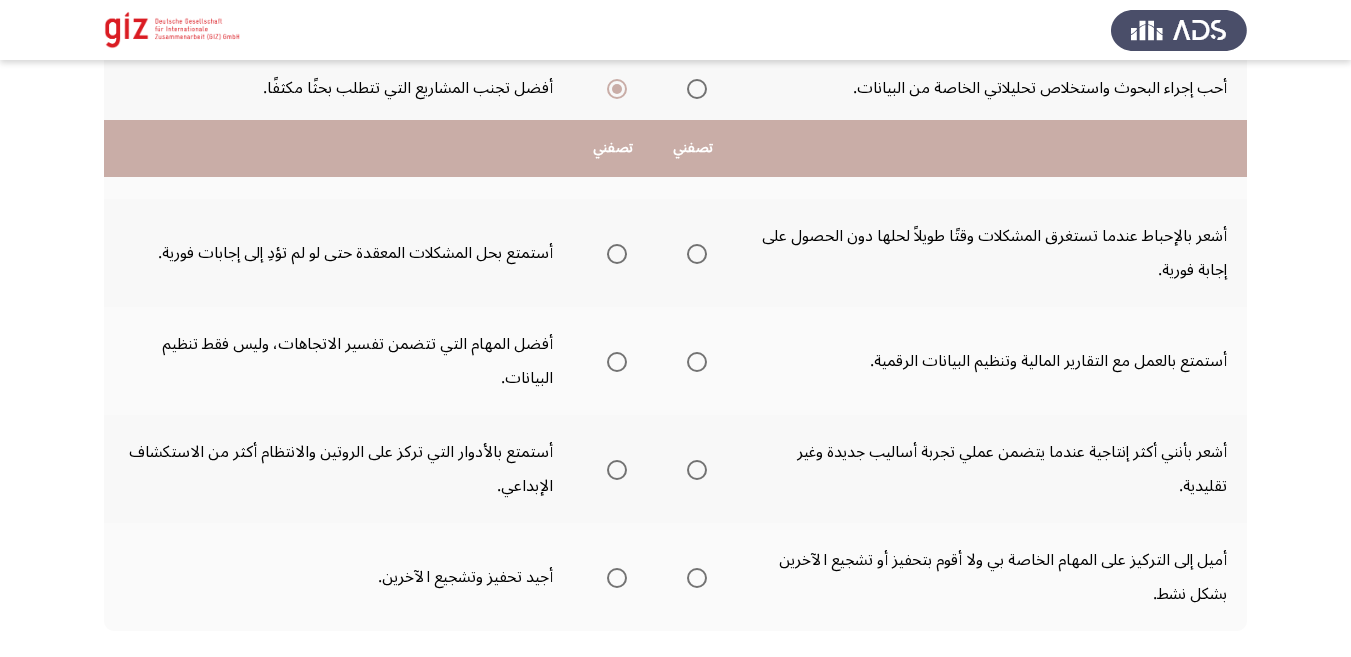 scroll, scrollTop: 657, scrollLeft: 0, axis: vertical 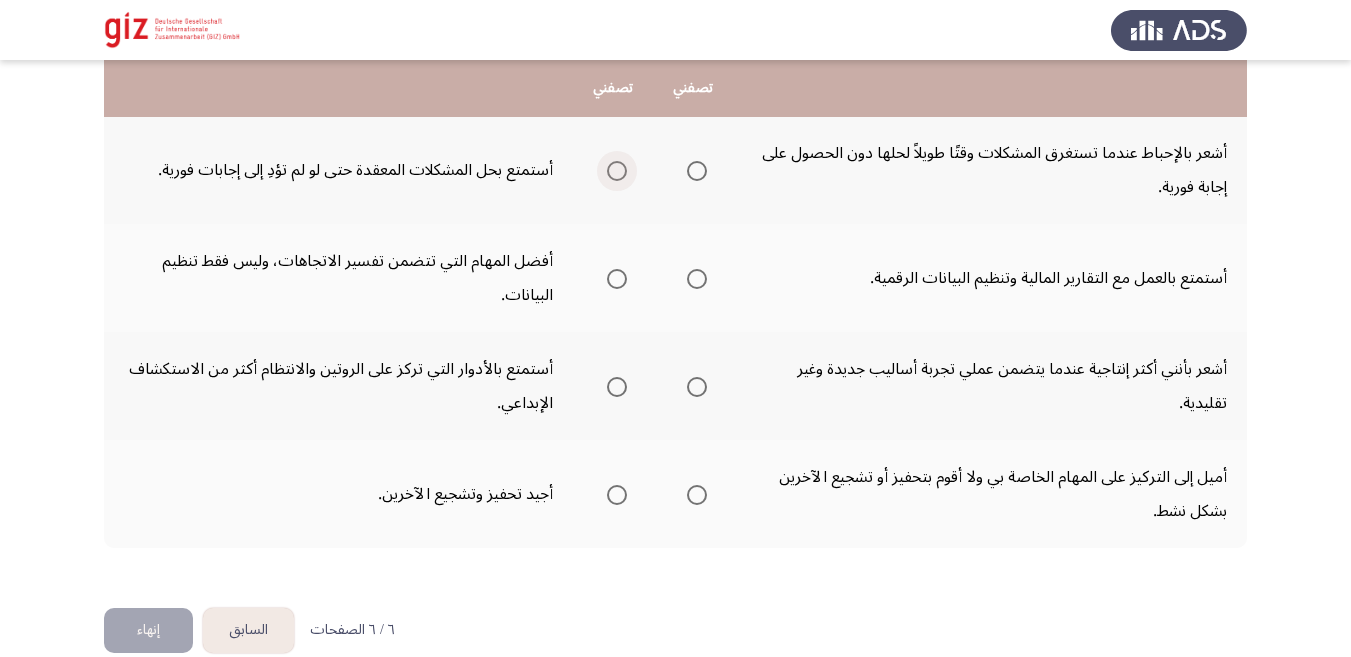 click at bounding box center [617, 171] 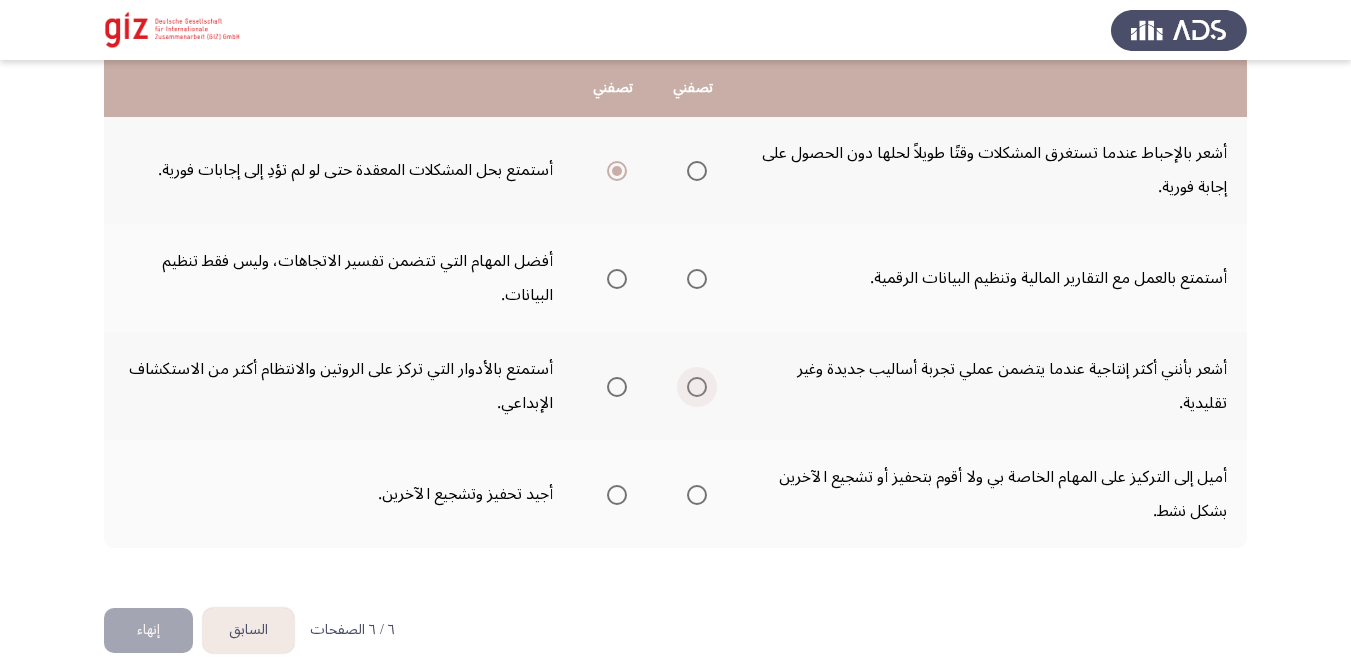 click at bounding box center [697, 387] 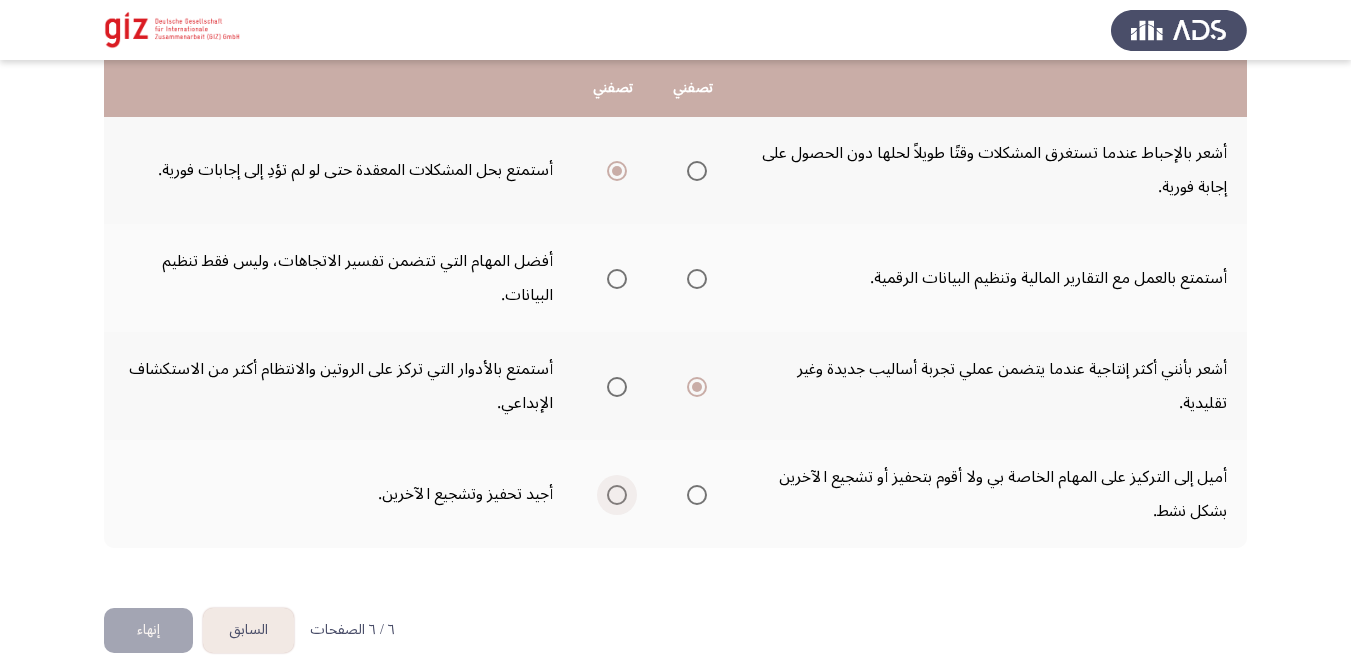 click at bounding box center [617, 495] 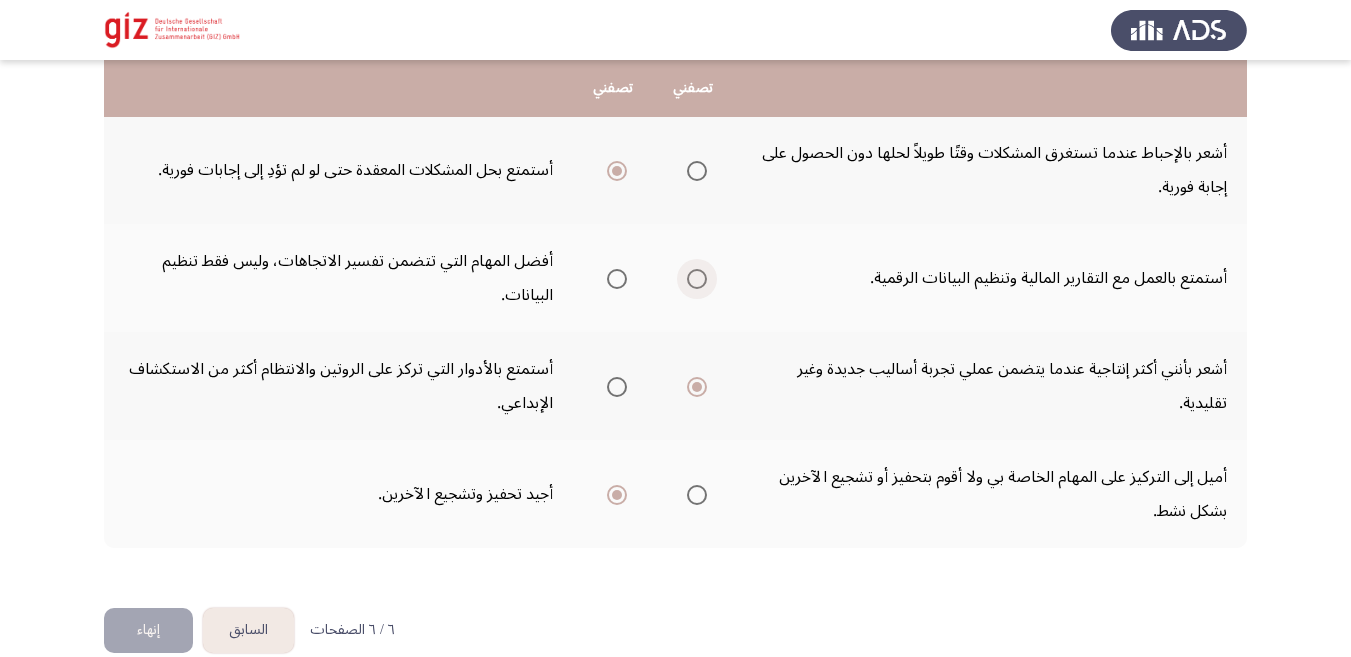 click at bounding box center [697, 279] 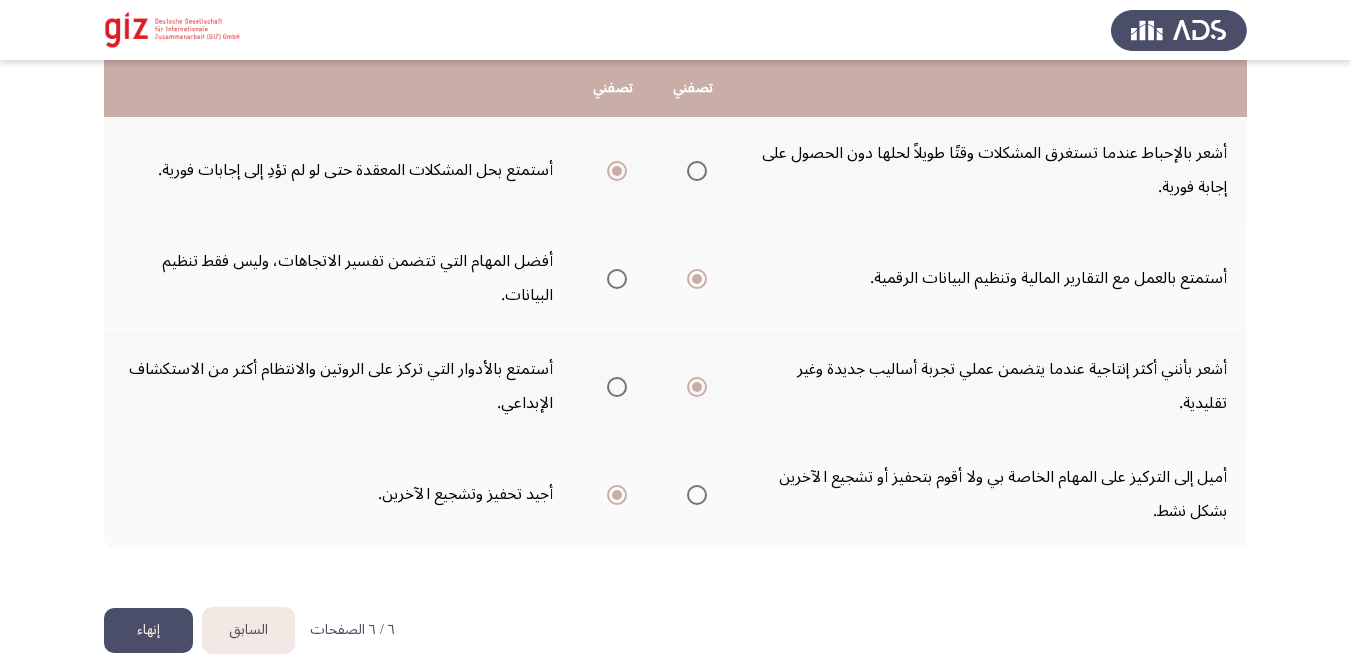 click on "إنهاء" 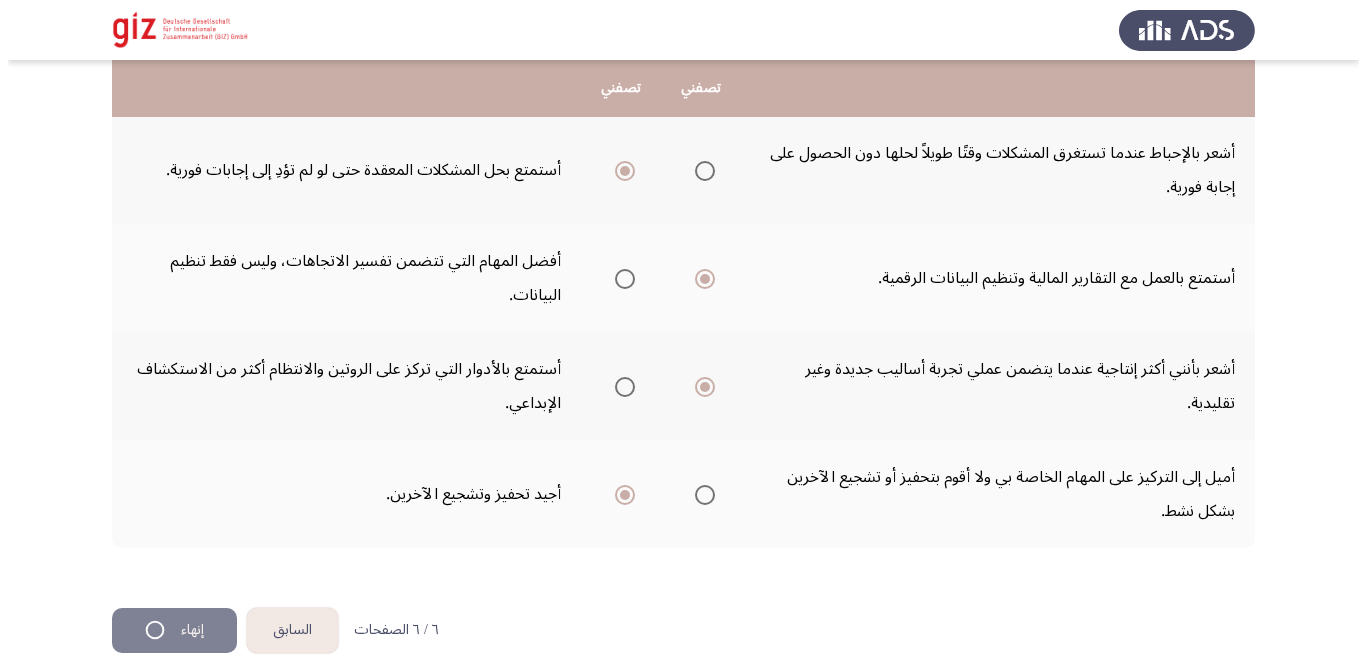 scroll, scrollTop: 0, scrollLeft: 0, axis: both 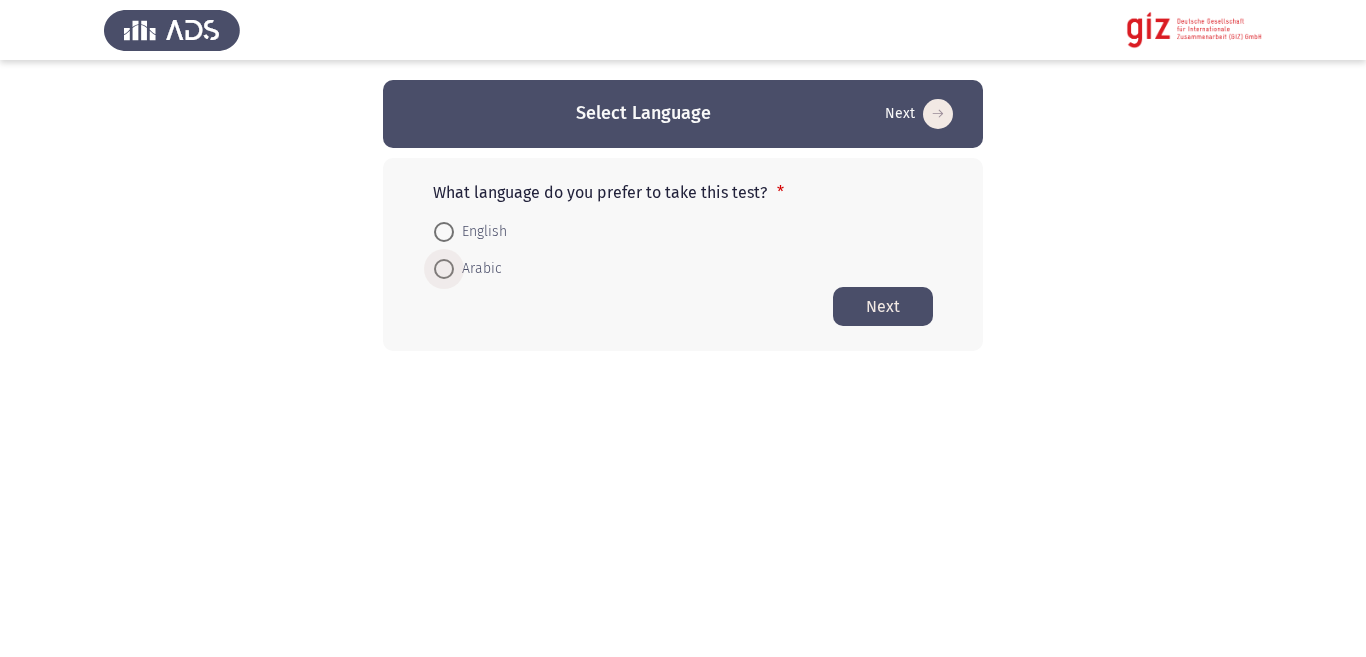 click on "Arabic" at bounding box center [478, 269] 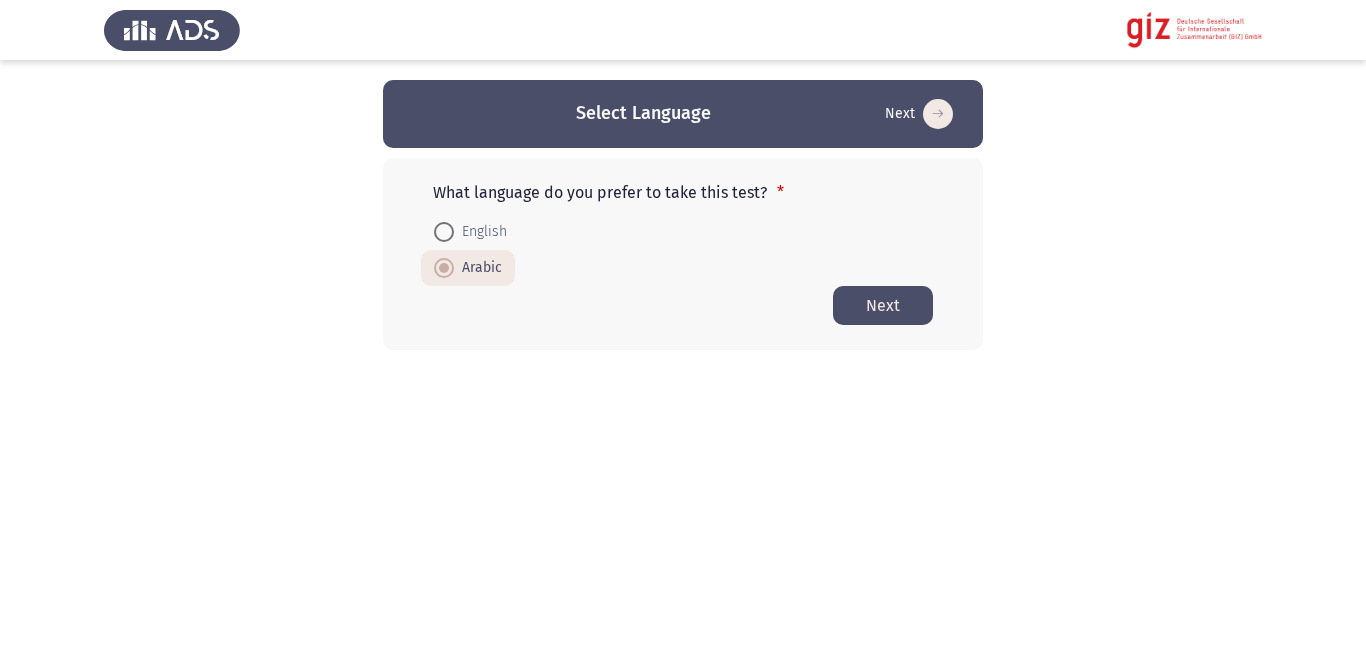 click on "Next" 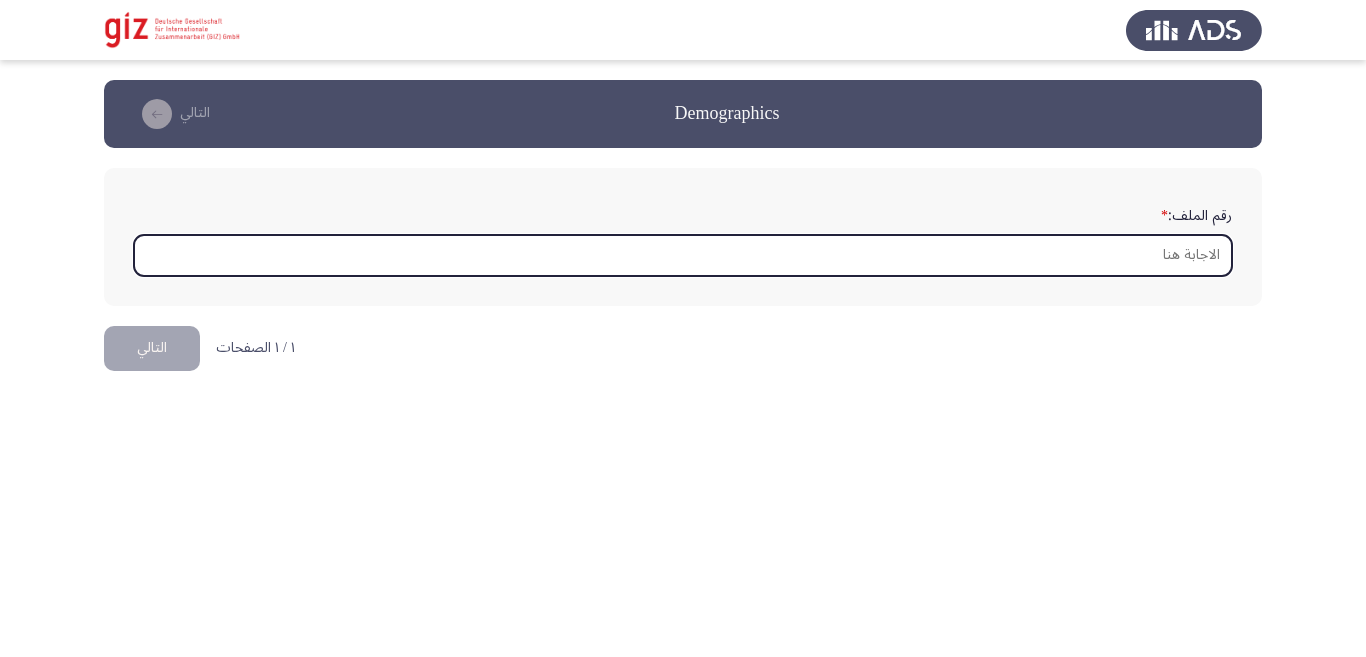 click on "رقم الملف:    *" at bounding box center (683, 255) 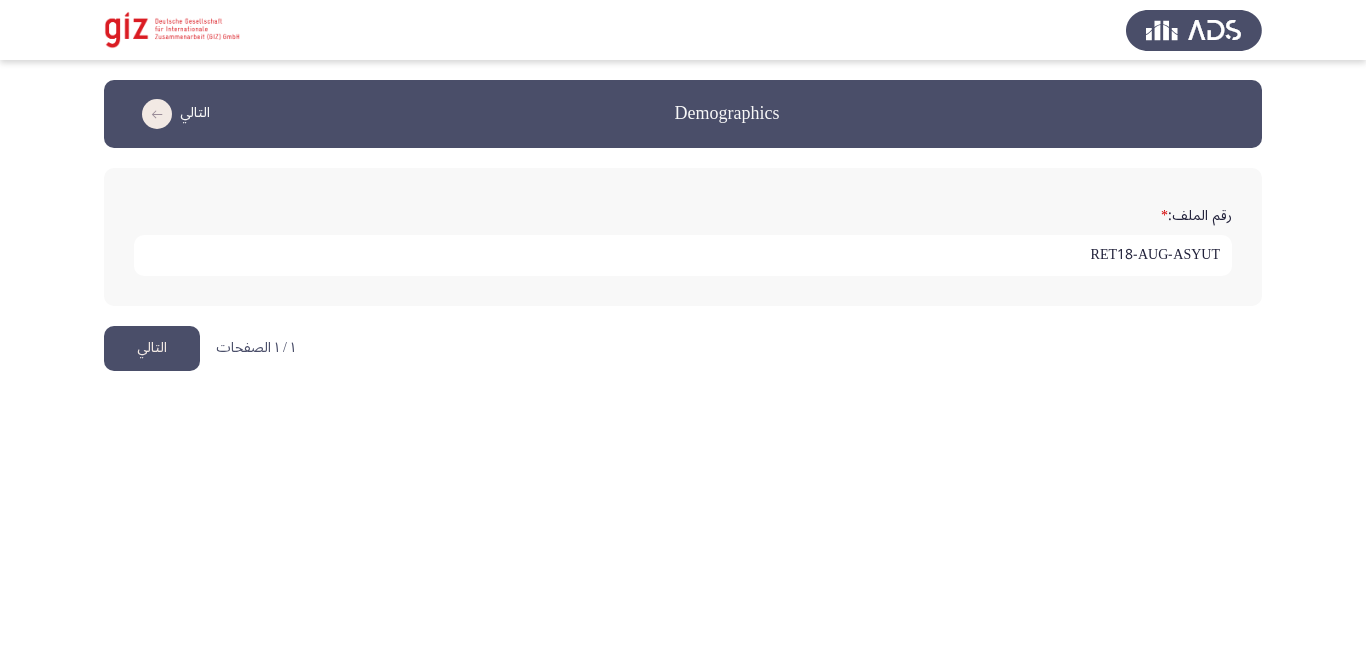 type on "RET18-AUG-ASYUT" 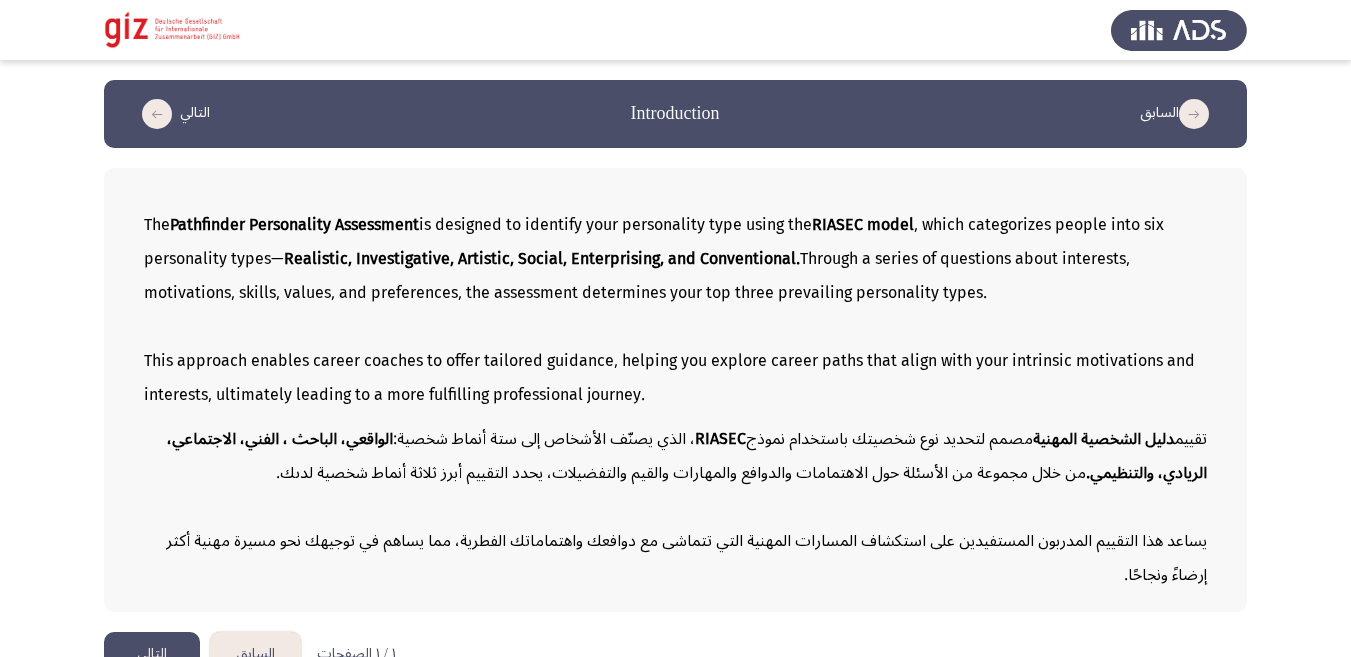 scroll, scrollTop: 40, scrollLeft: 0, axis: vertical 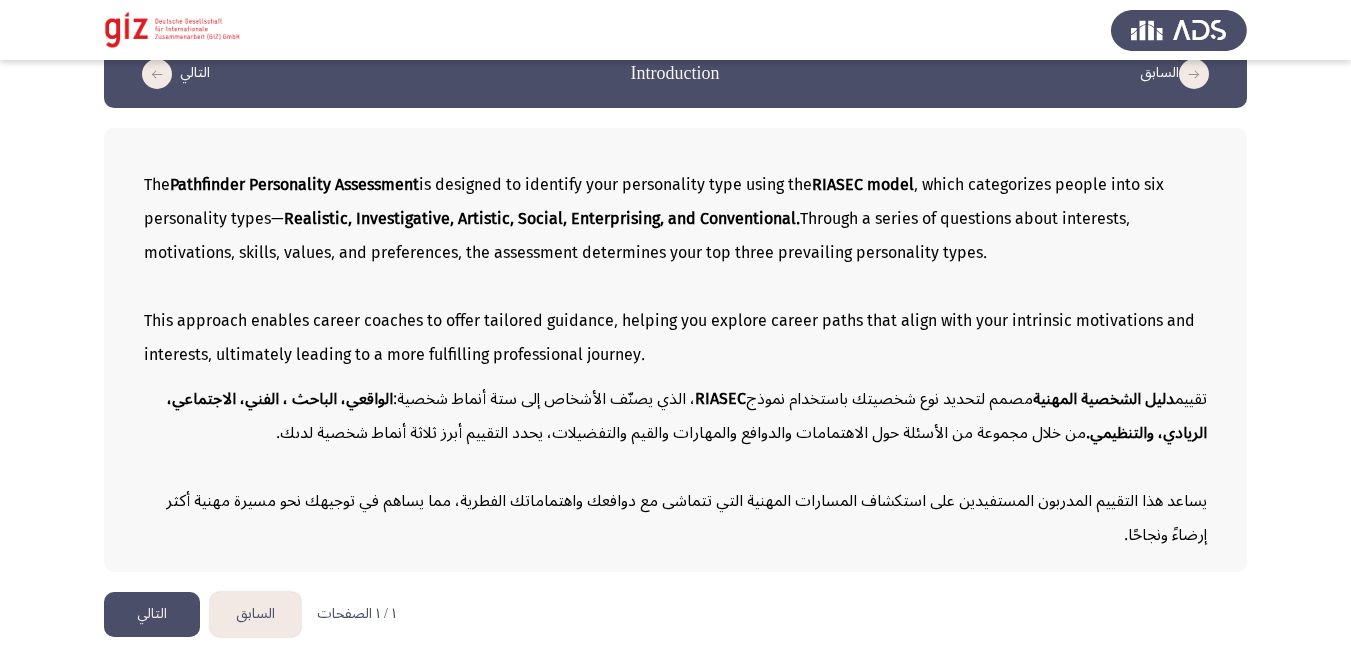 click on "التالي" 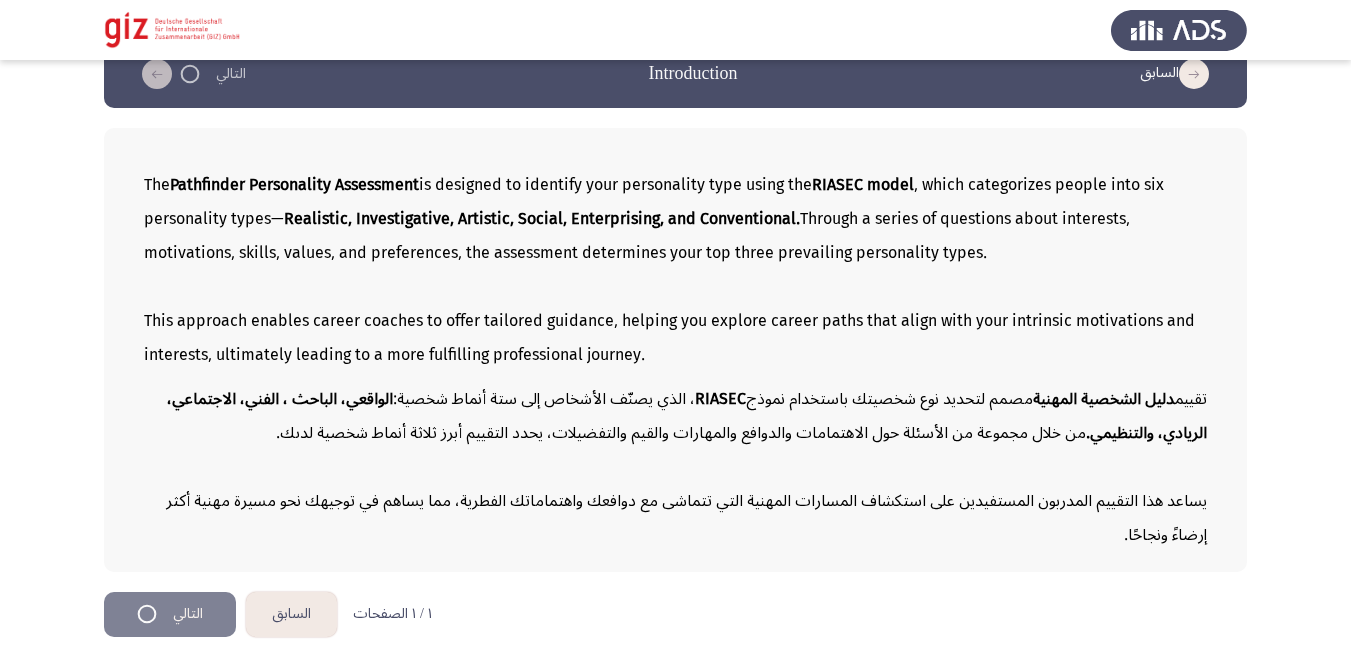scroll, scrollTop: 0, scrollLeft: 0, axis: both 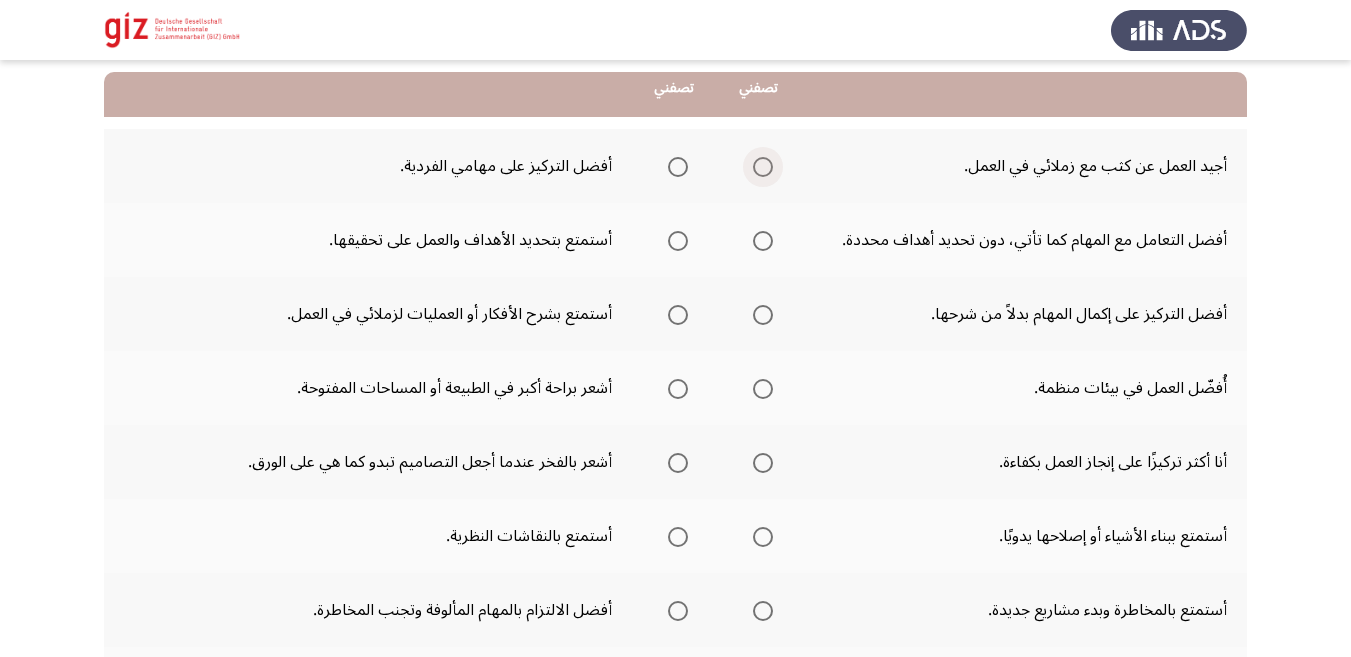 click at bounding box center (763, 167) 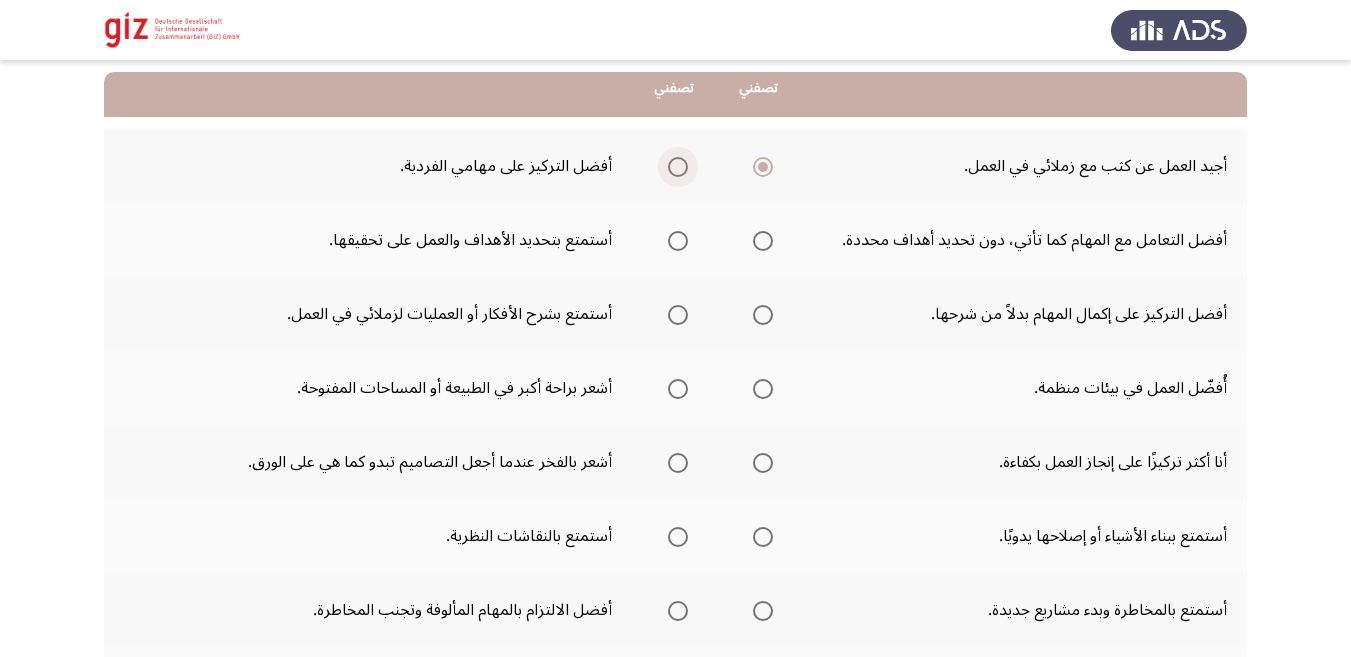 click at bounding box center [678, 167] 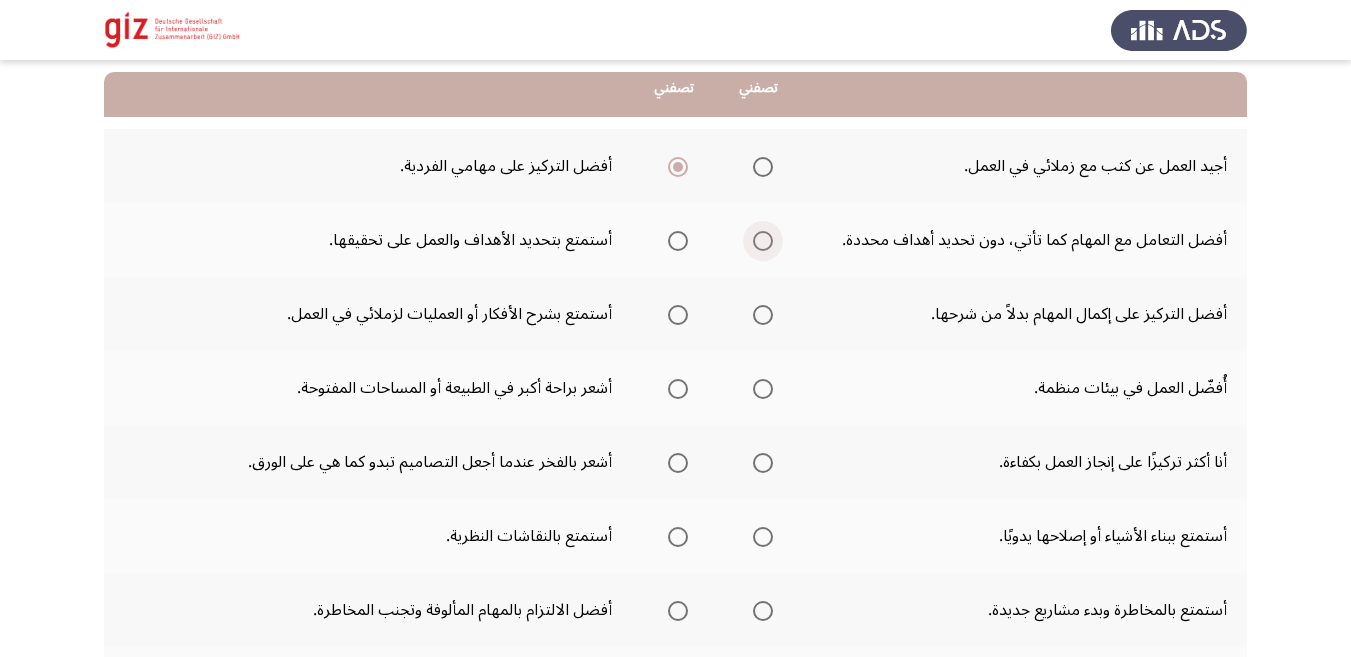 click at bounding box center (763, 241) 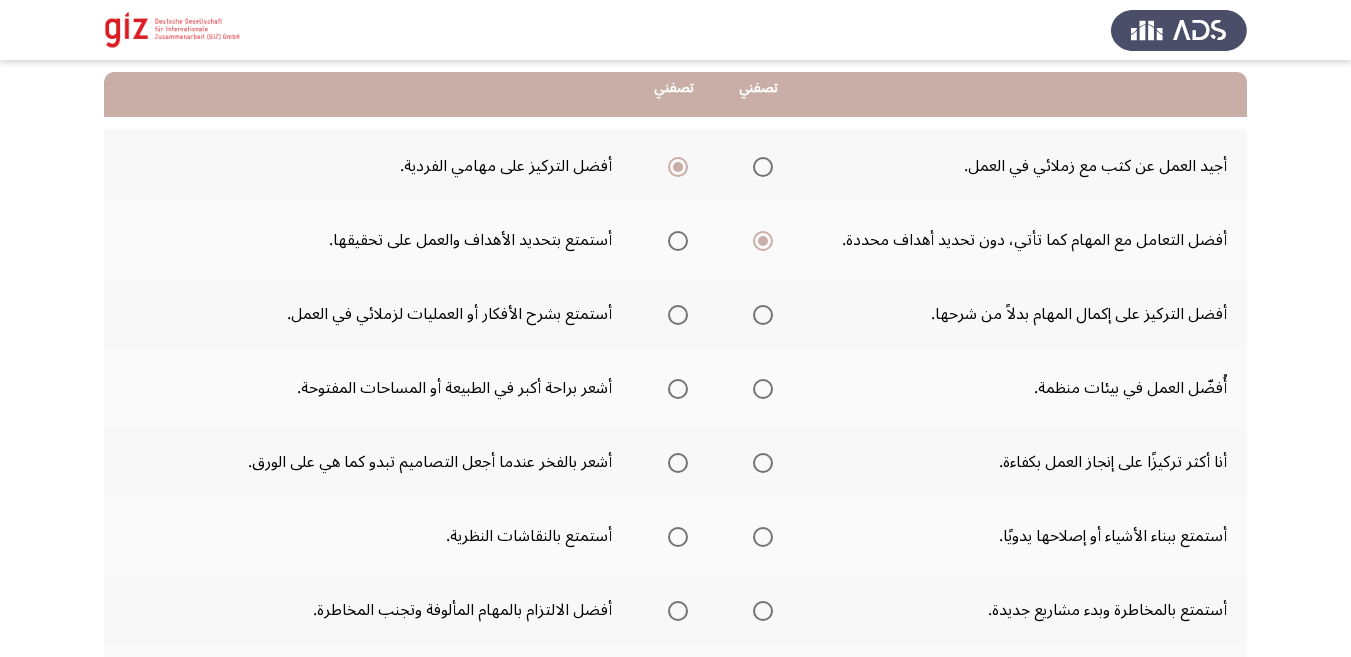 drag, startPoint x: 674, startPoint y: 271, endPoint x: 711, endPoint y: 196, distance: 83.630135 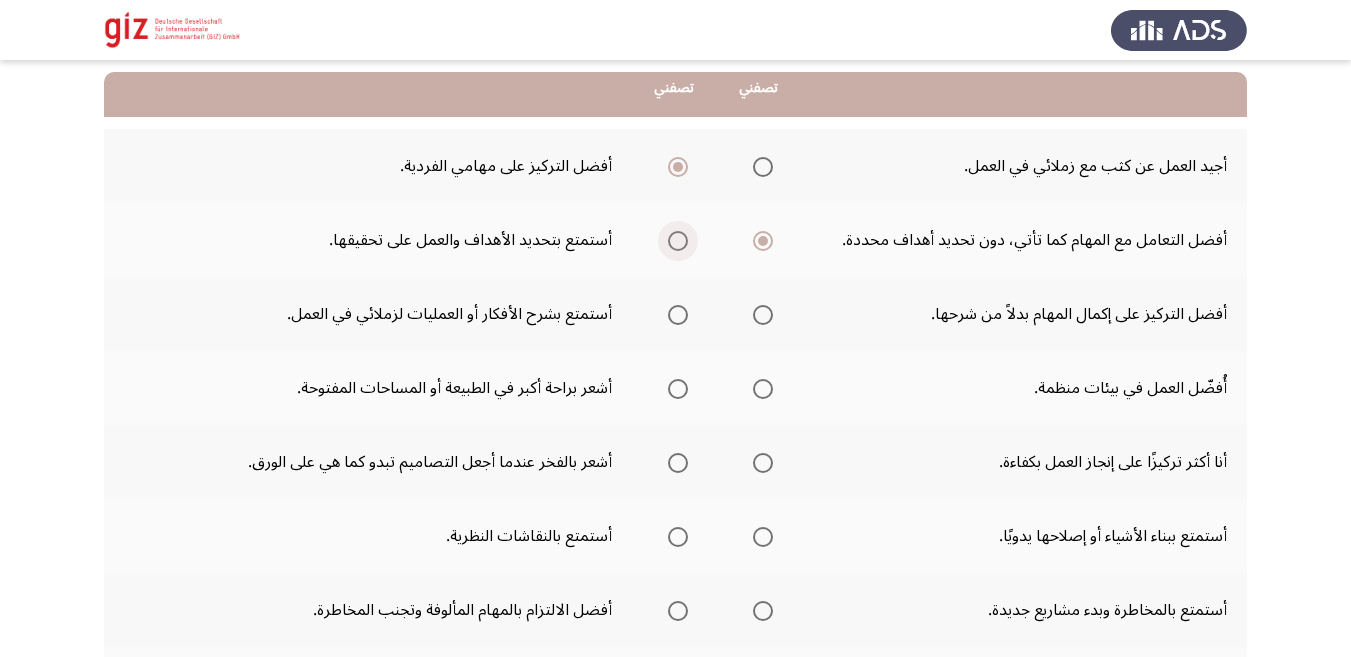 click at bounding box center [678, 241] 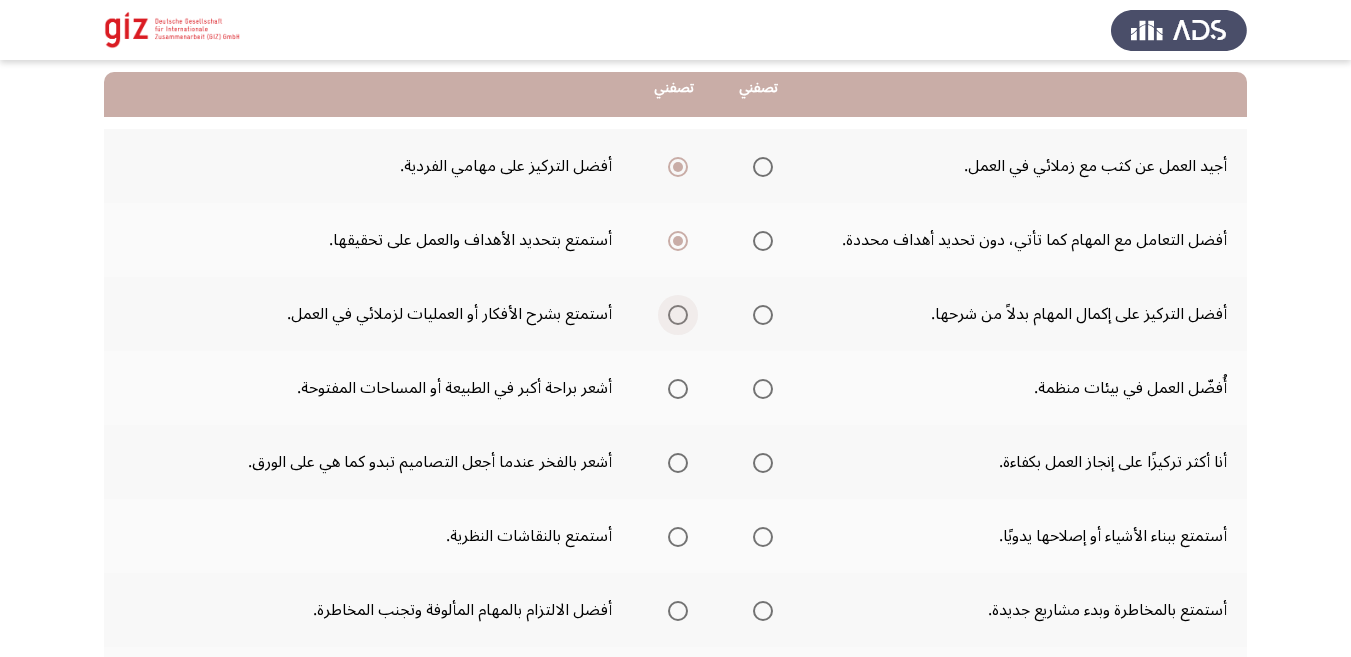 click at bounding box center [678, 315] 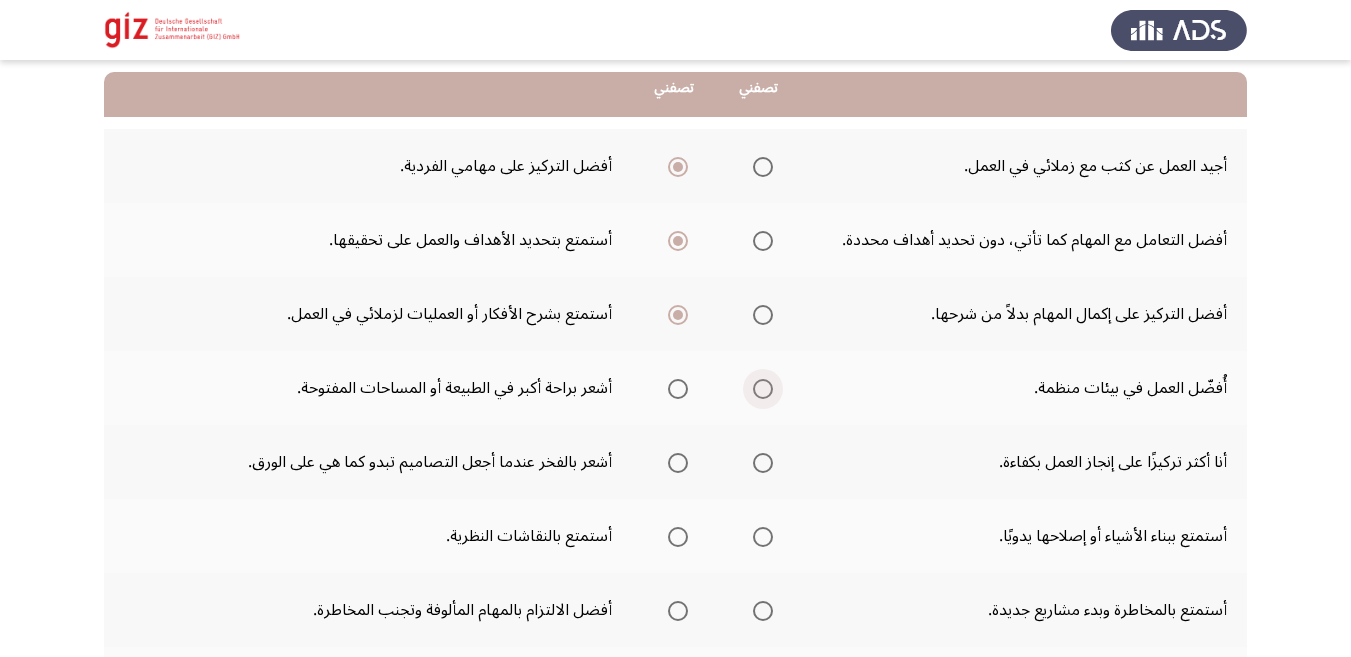 click at bounding box center (763, 389) 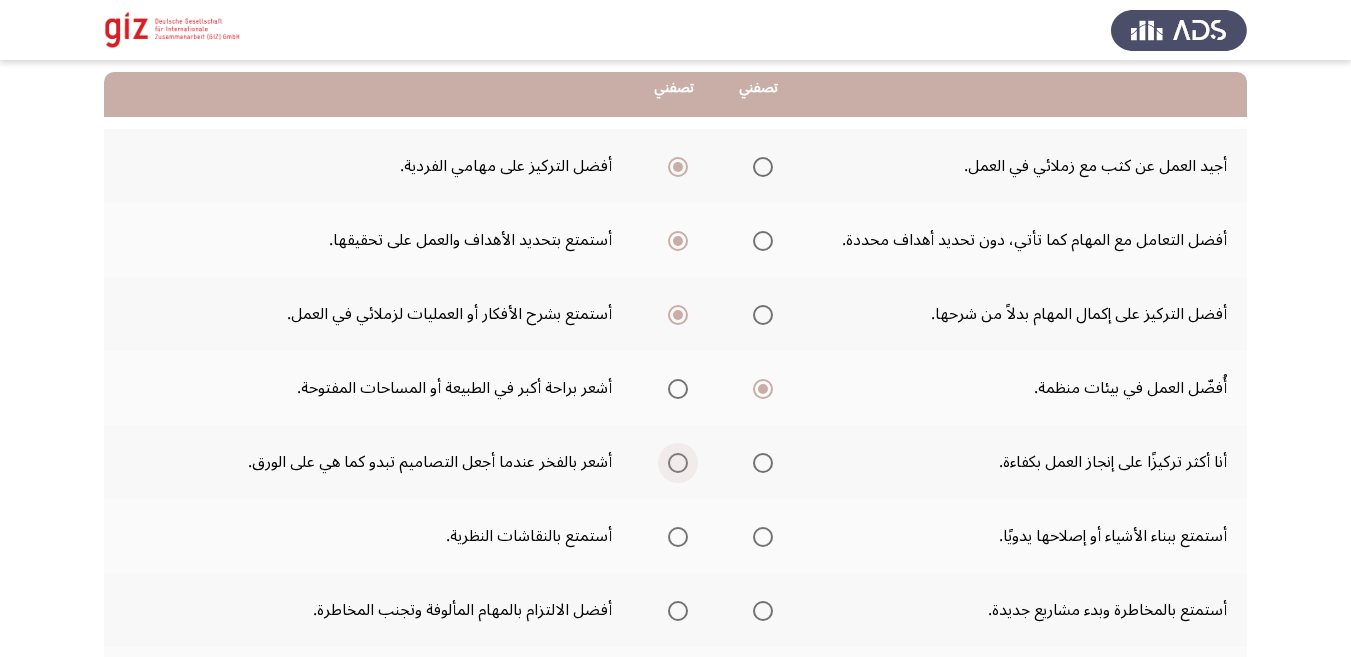 click at bounding box center (678, 463) 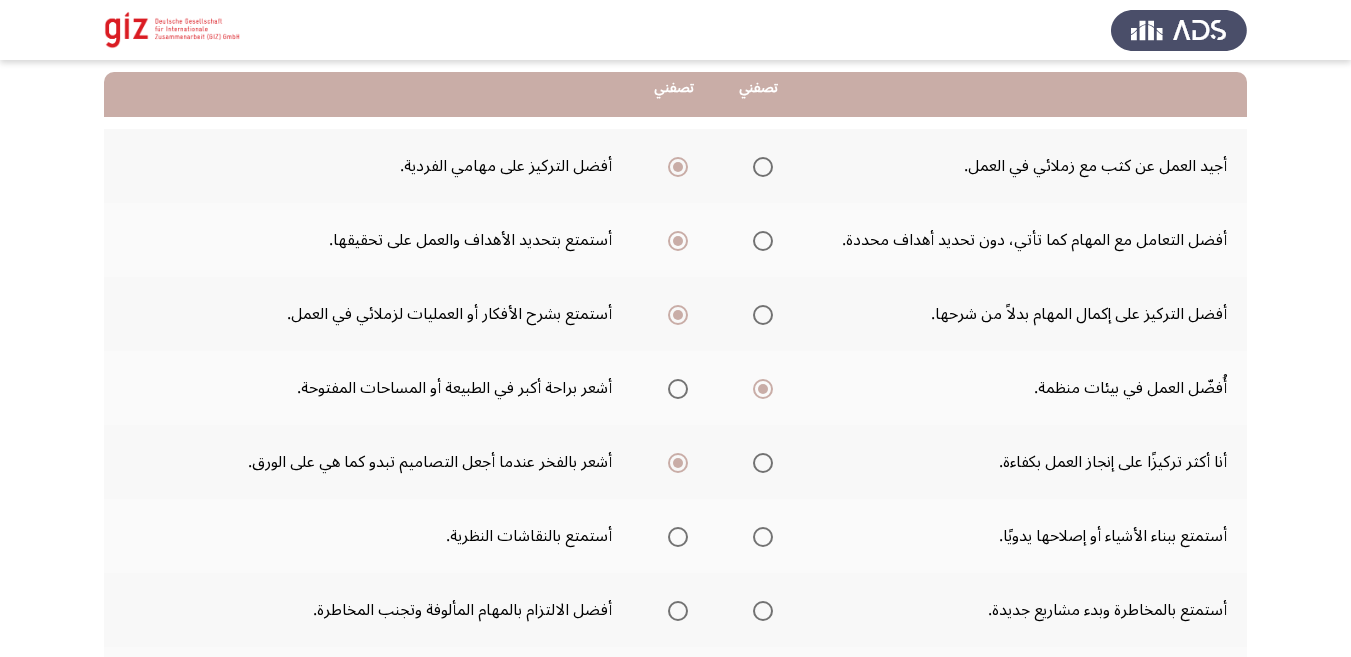 click 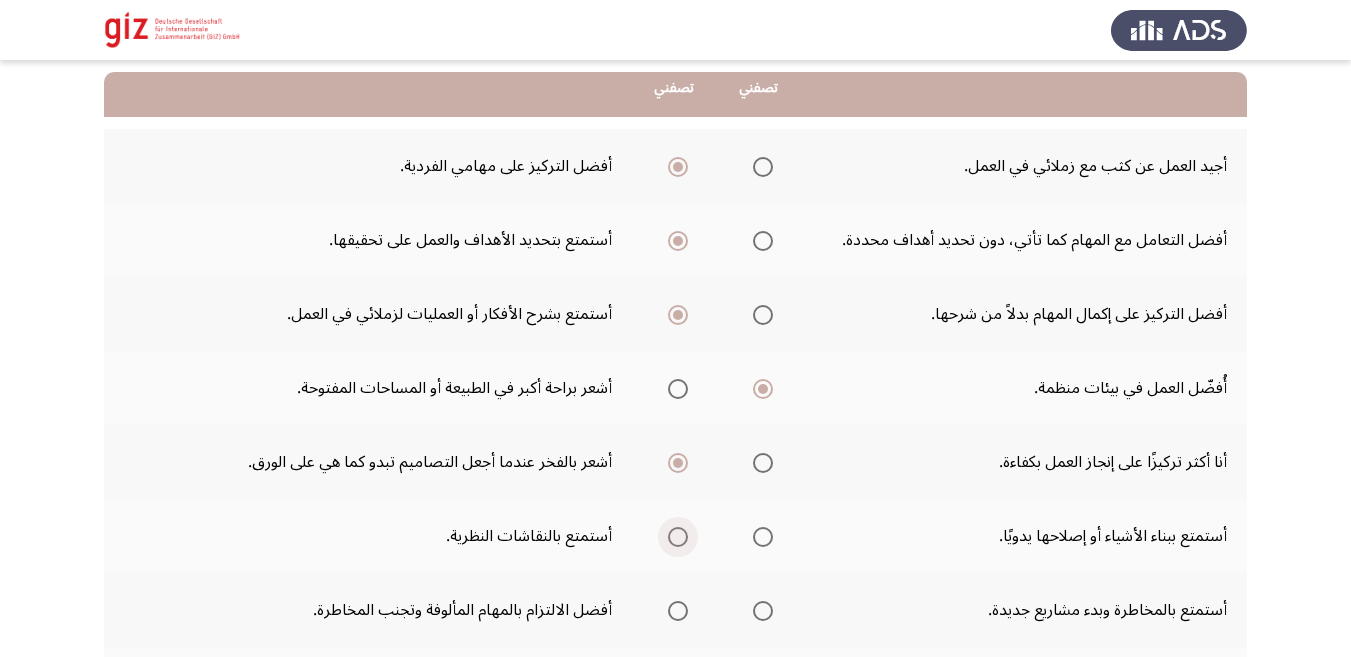 click at bounding box center [678, 537] 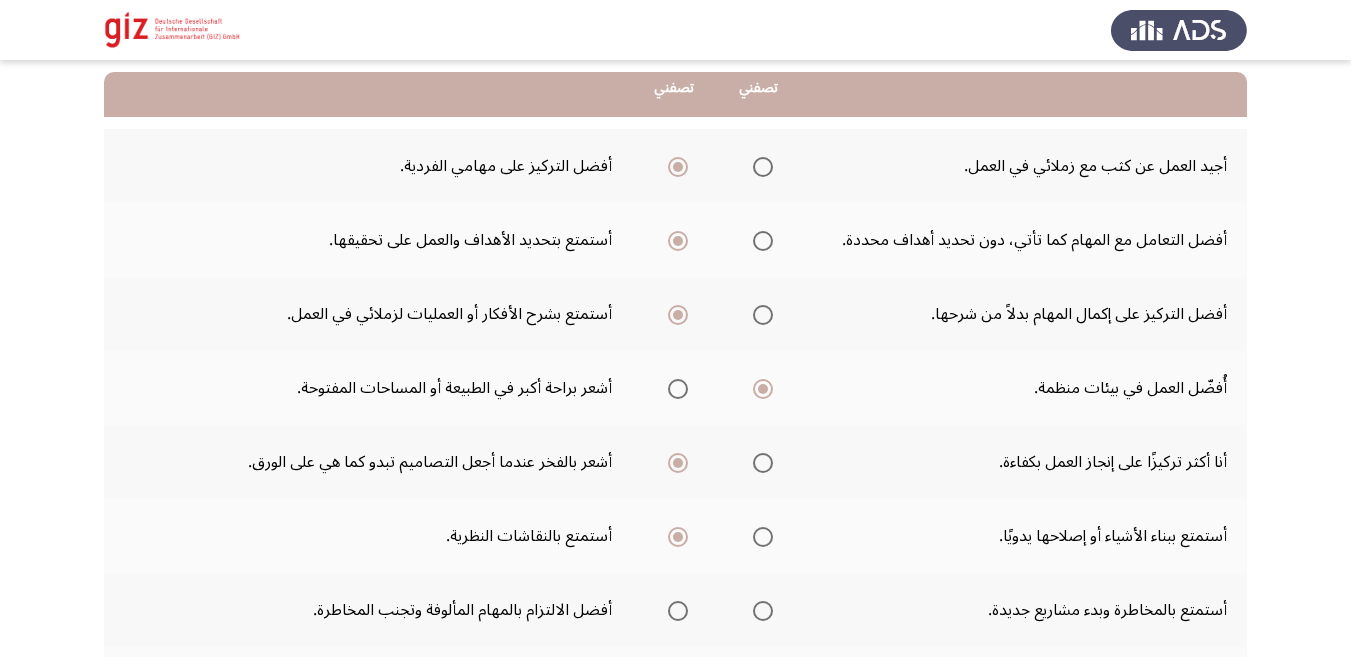 click 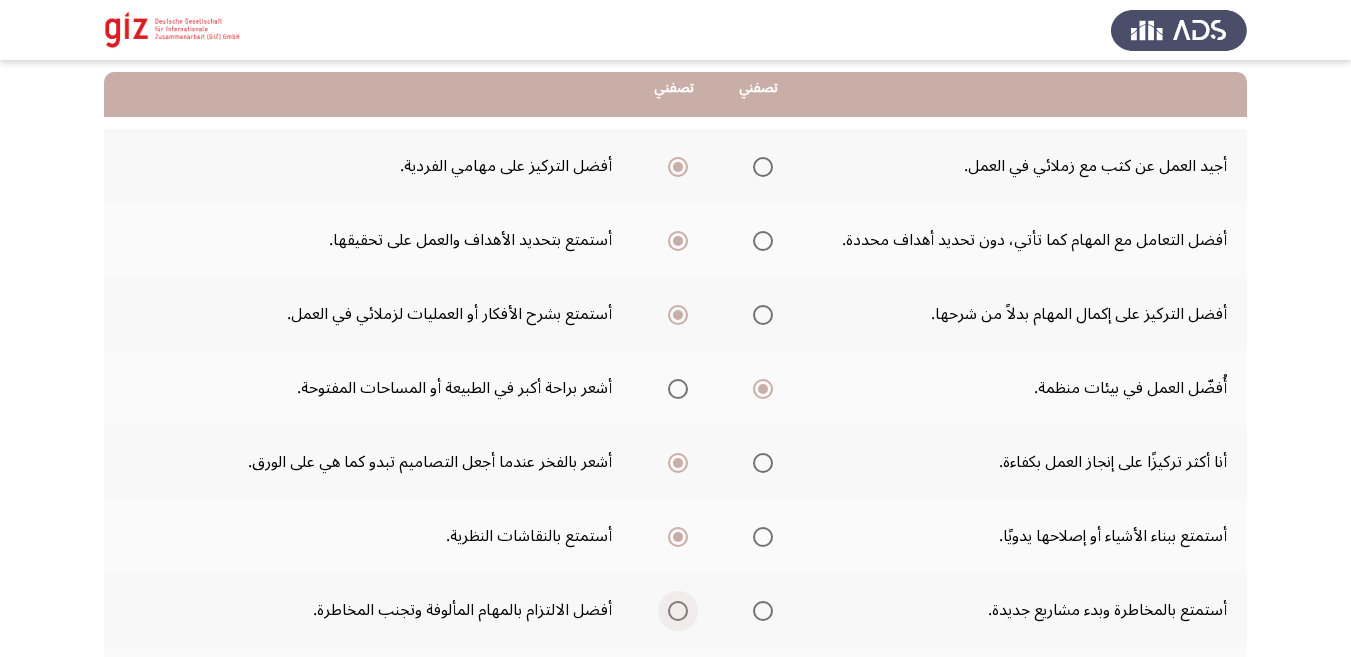 click at bounding box center [678, 611] 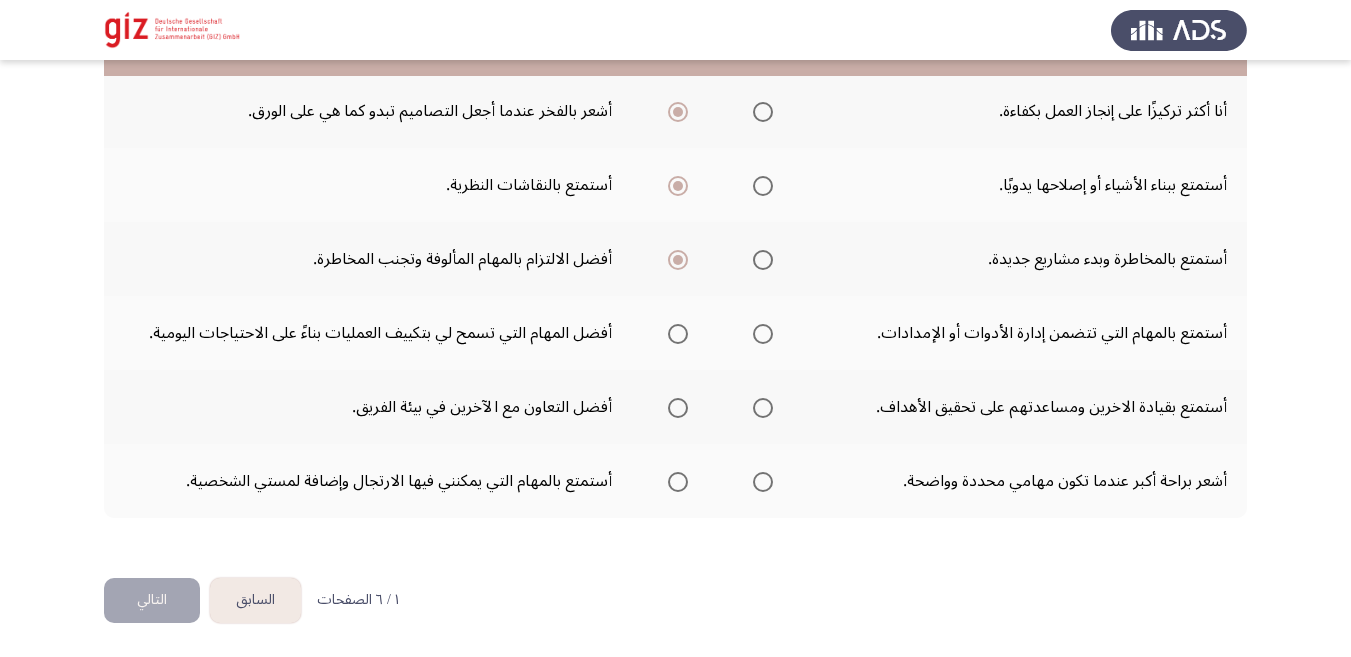 scroll, scrollTop: 552, scrollLeft: 0, axis: vertical 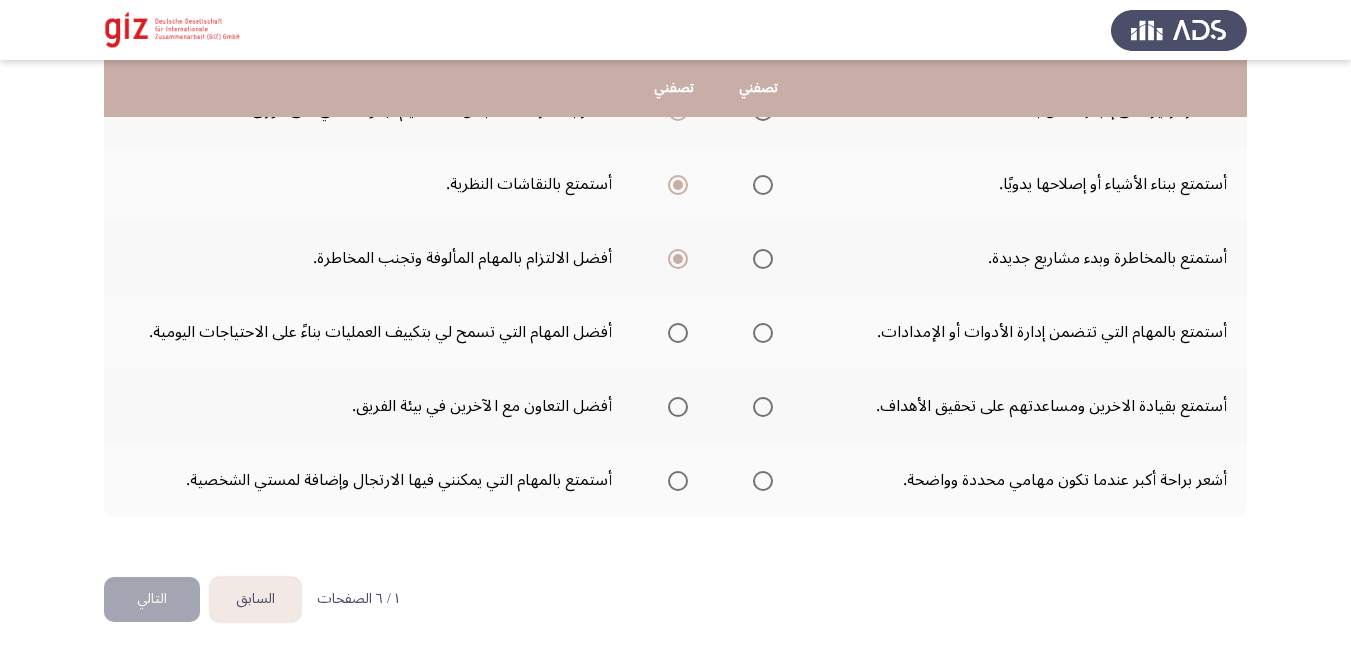 click at bounding box center (678, 333) 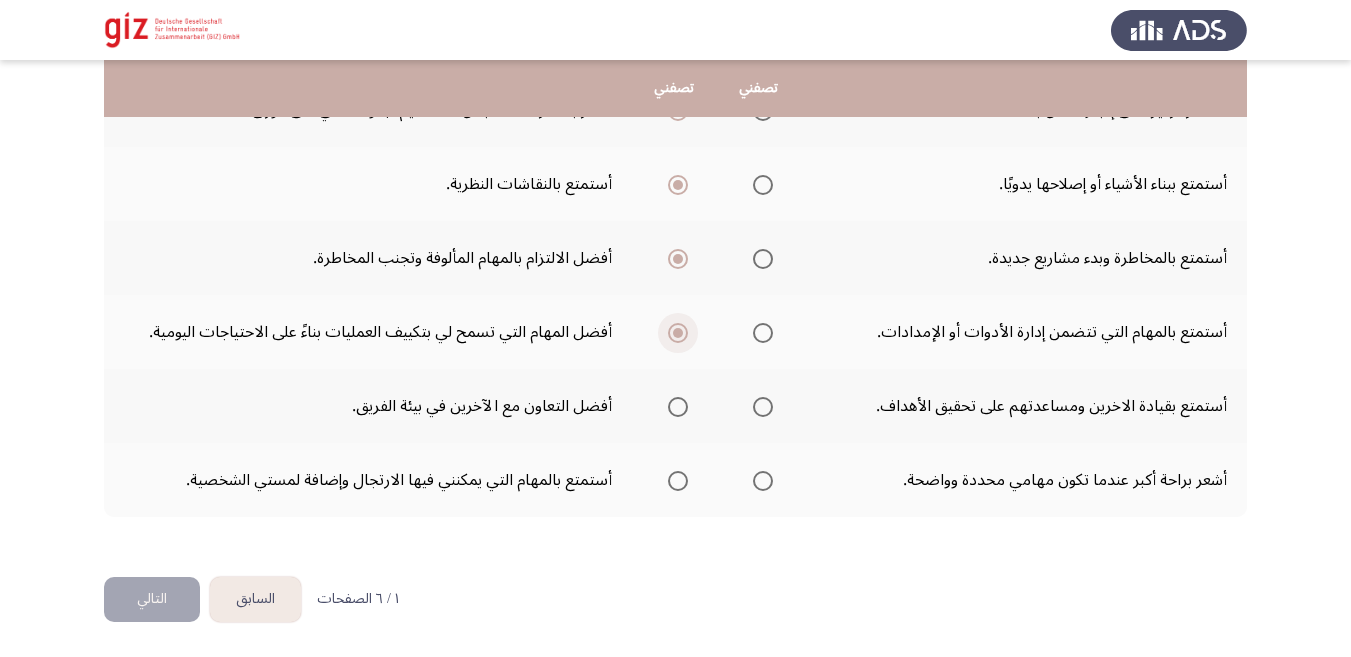 click at bounding box center (678, 333) 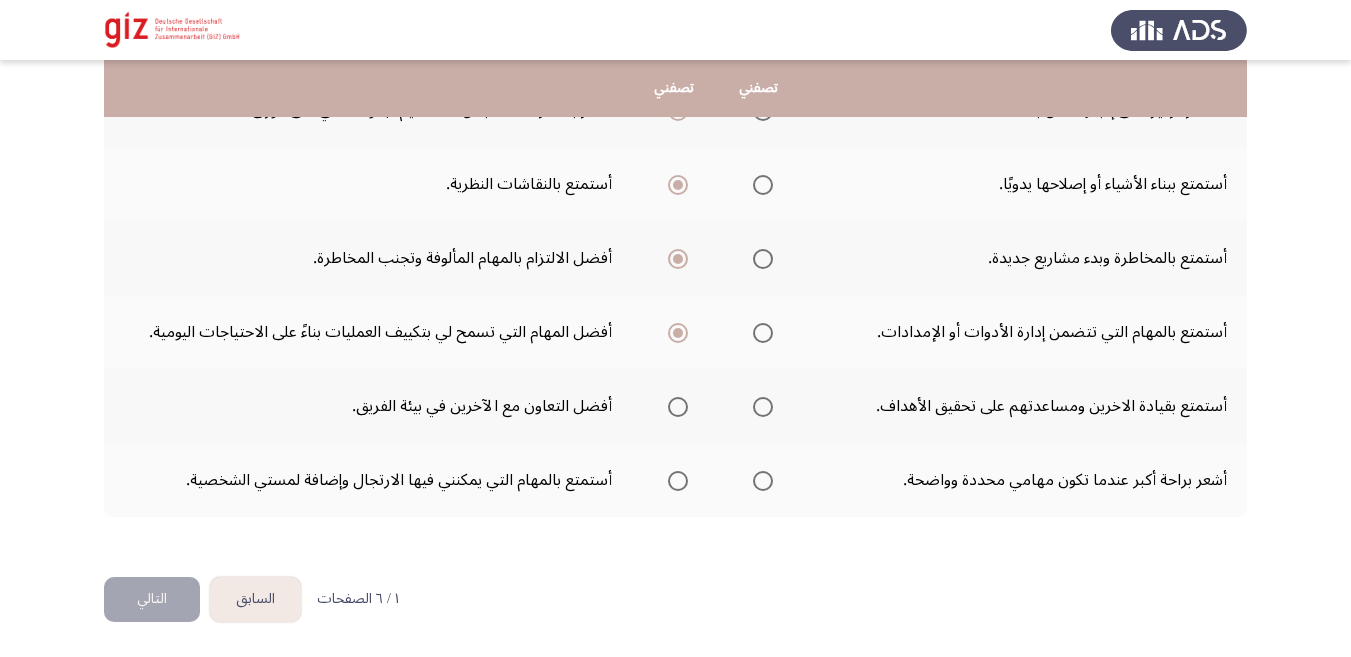 click 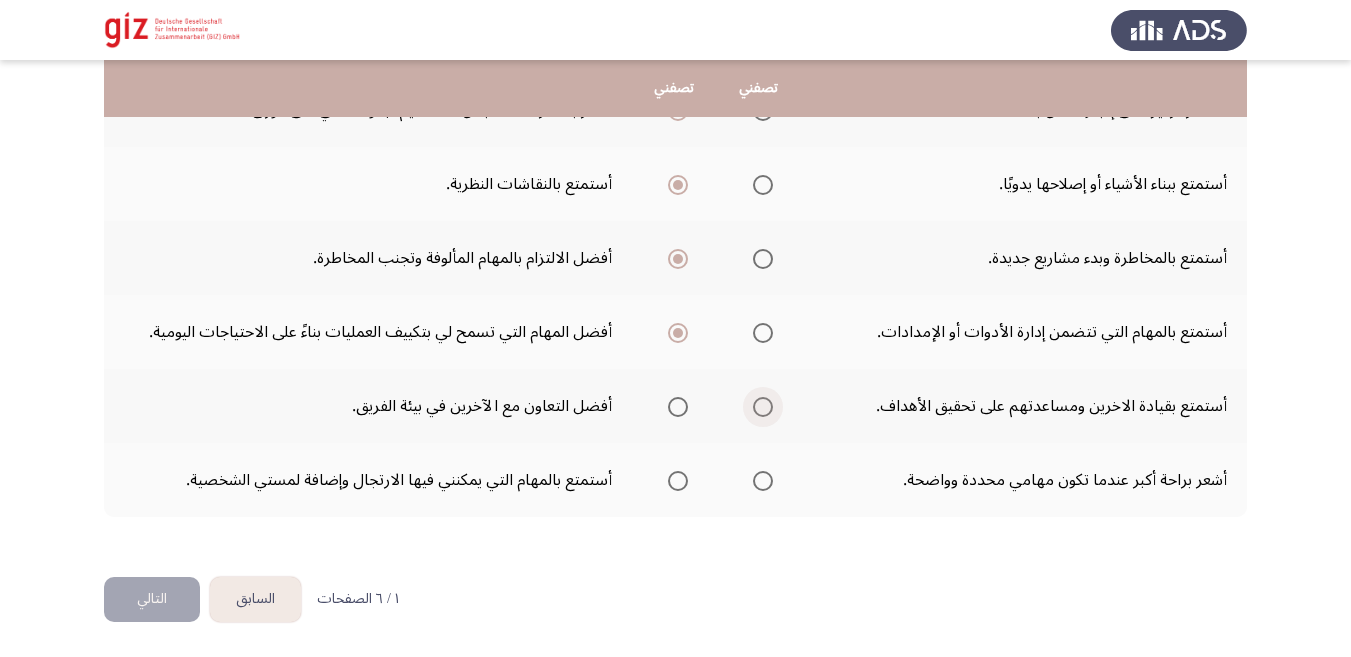 click at bounding box center (763, 407) 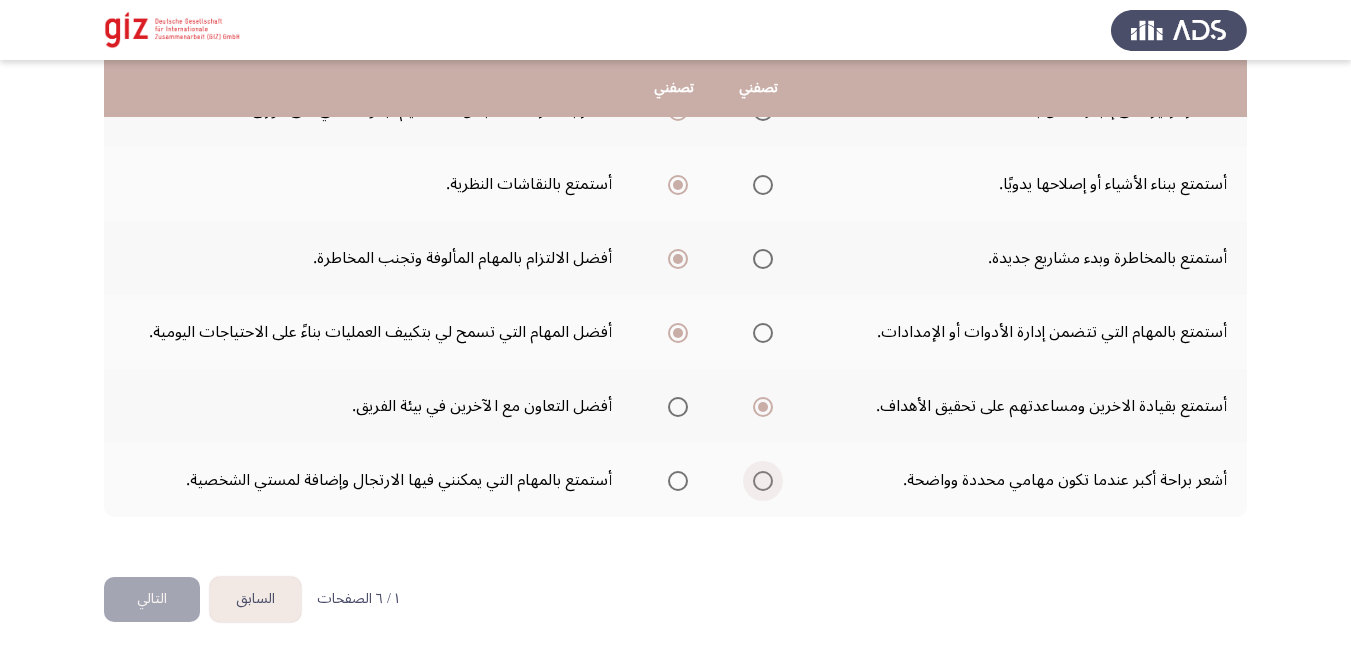 click at bounding box center [763, 481] 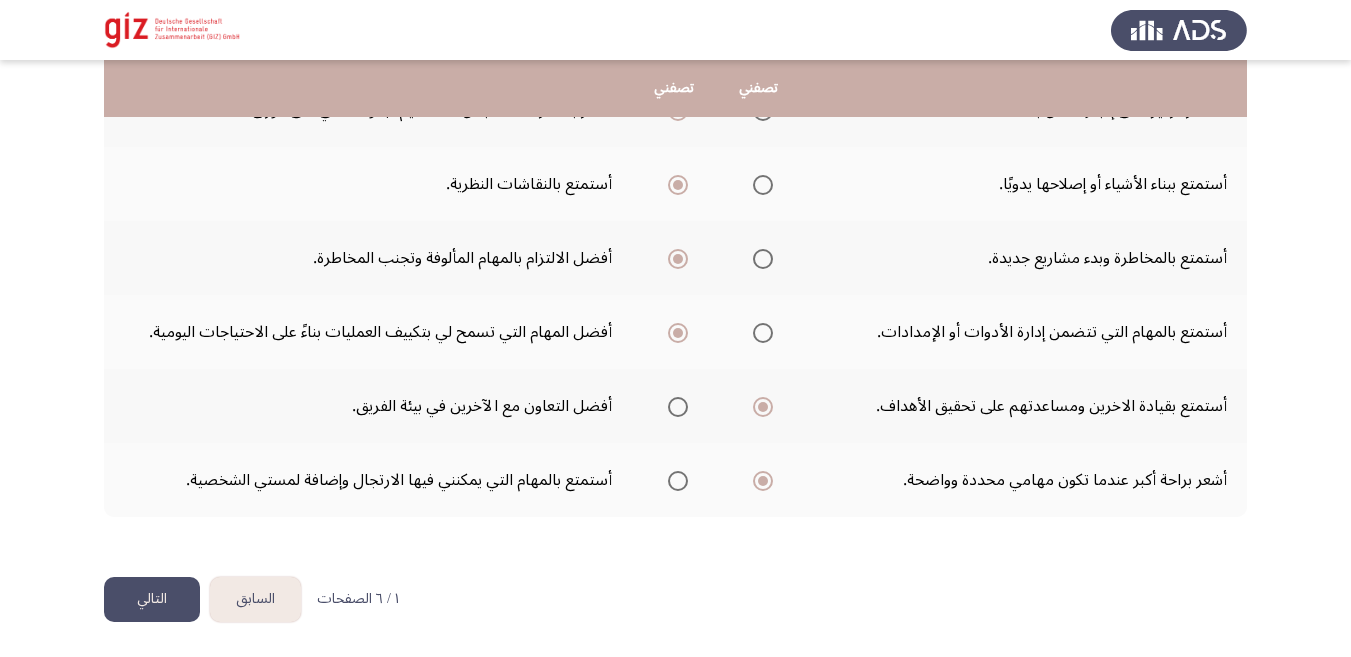 click on "التالي" 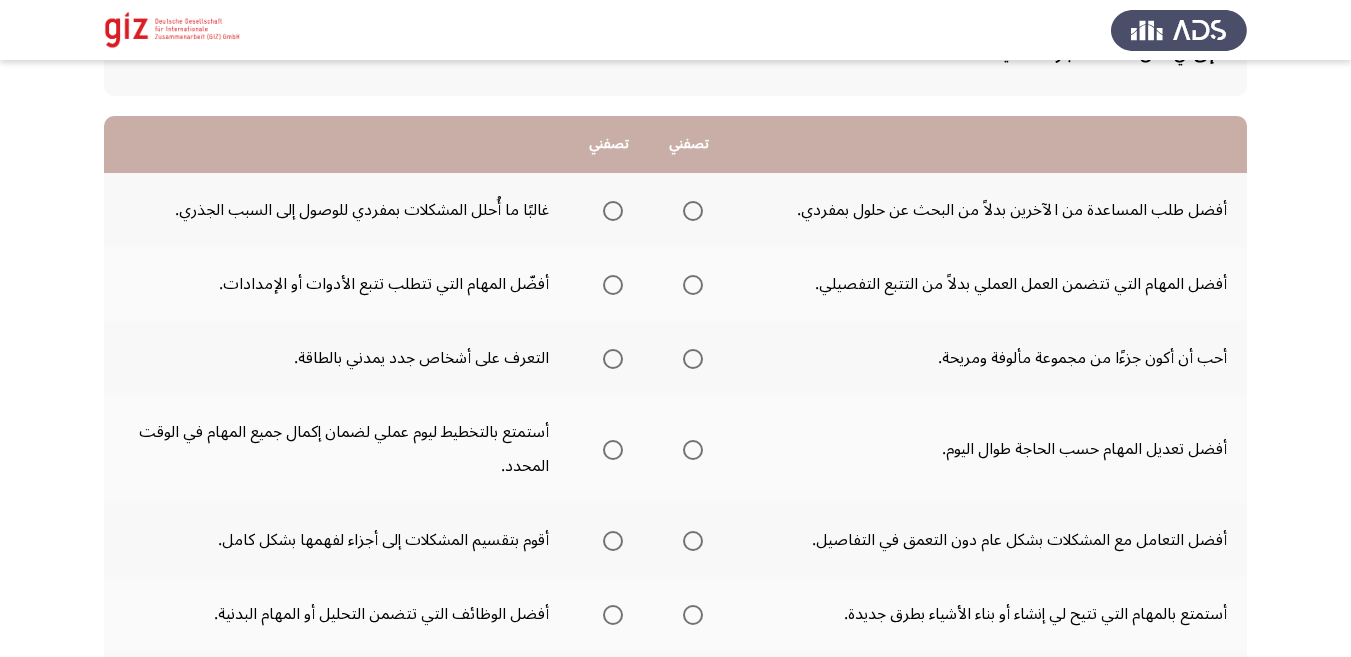 scroll, scrollTop: 164, scrollLeft: 0, axis: vertical 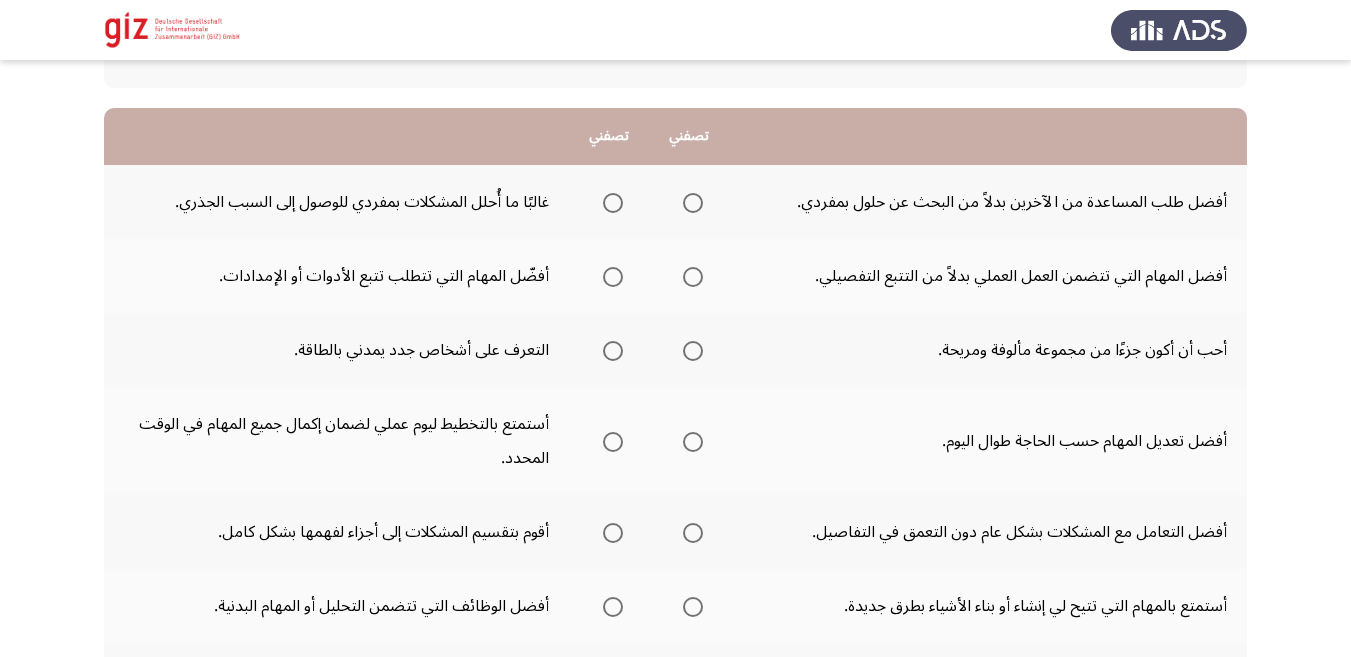 drag, startPoint x: 688, startPoint y: 243, endPoint x: 696, endPoint y: 223, distance: 21.540659 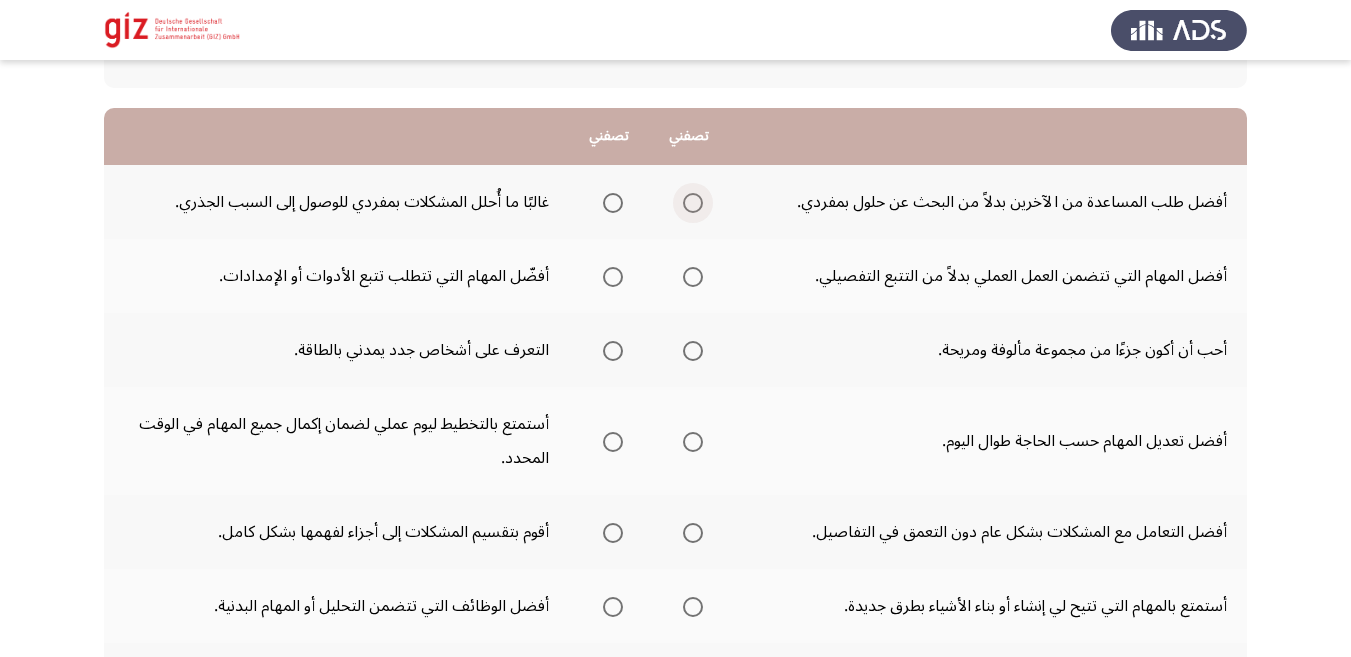 click at bounding box center [693, 203] 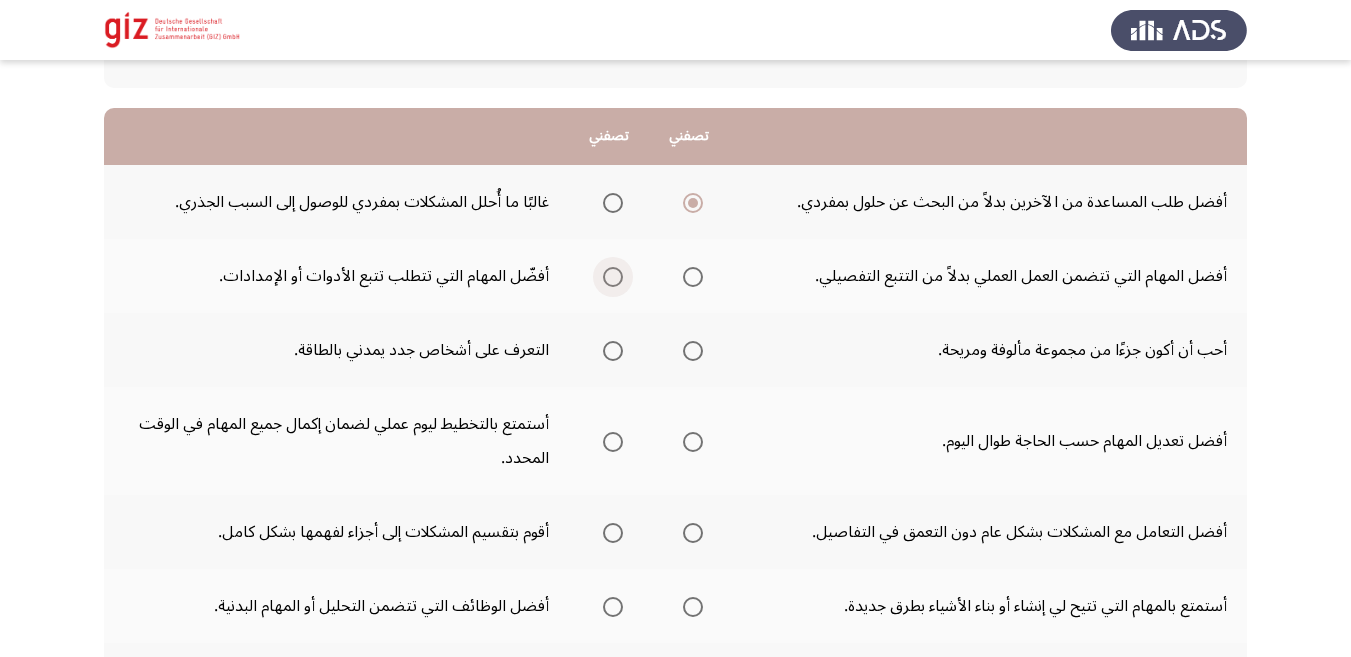 click at bounding box center [613, 277] 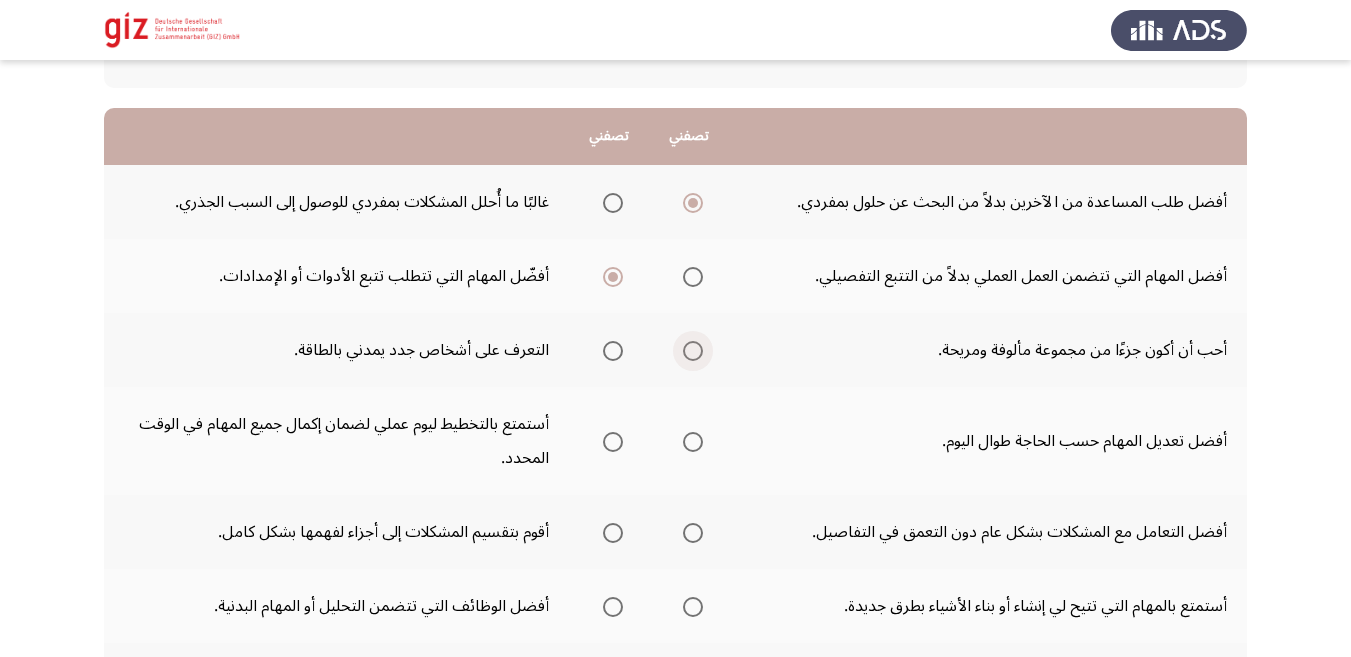 click at bounding box center (693, 351) 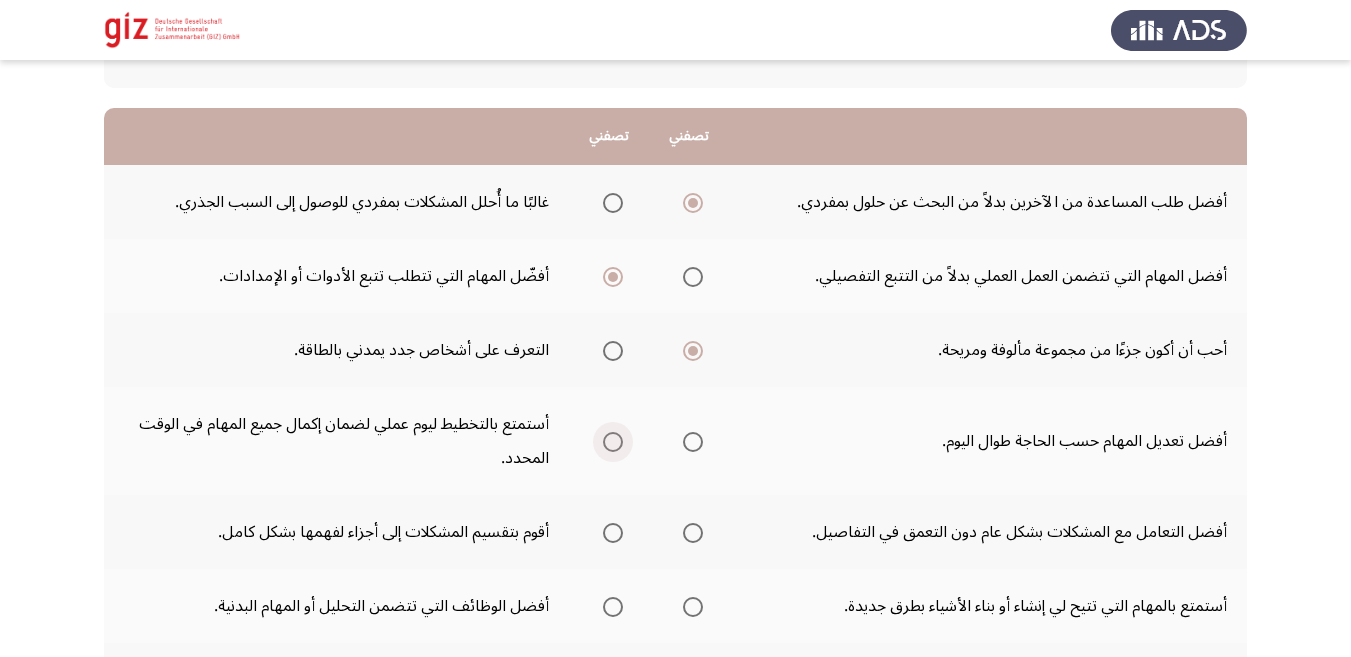 click at bounding box center [613, 442] 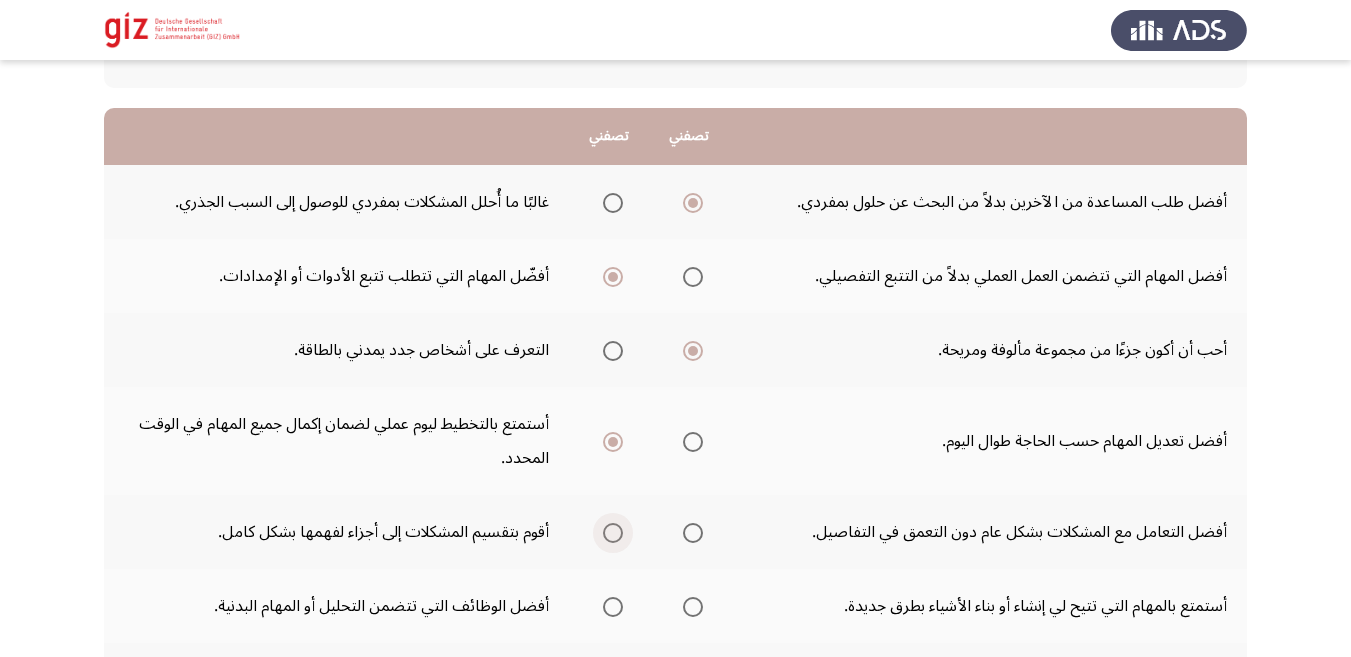click at bounding box center [613, 533] 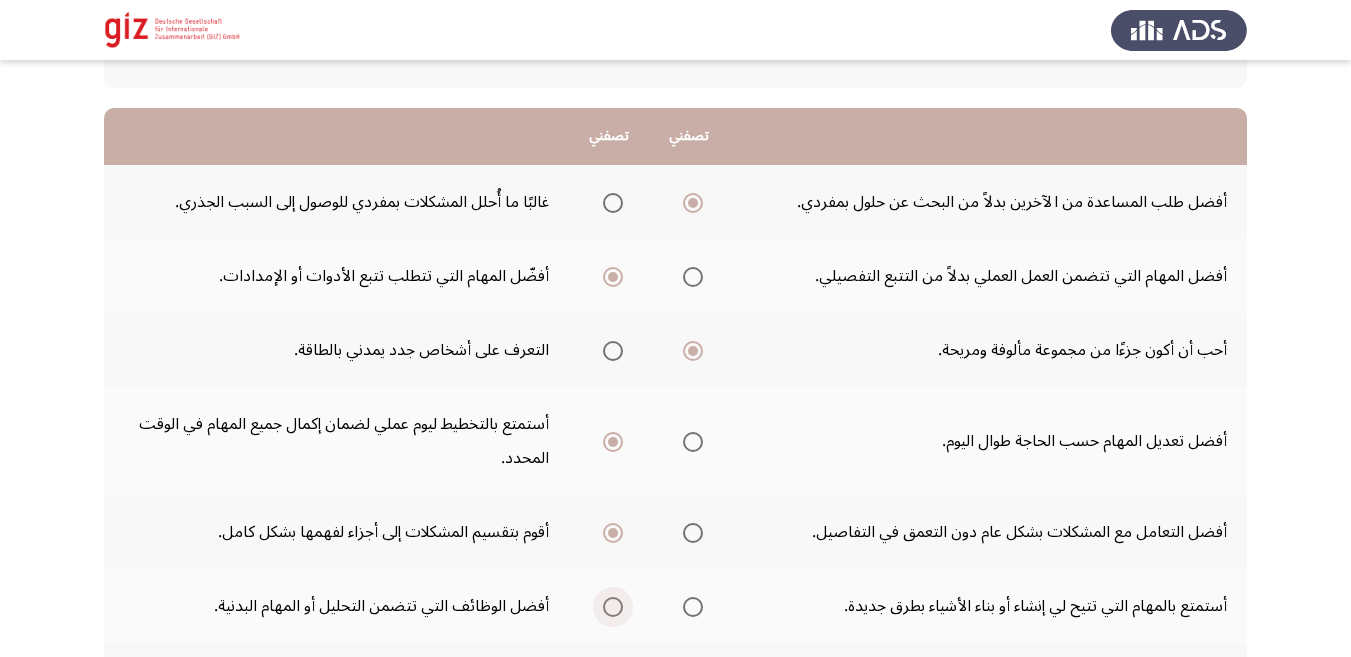 click at bounding box center [613, 607] 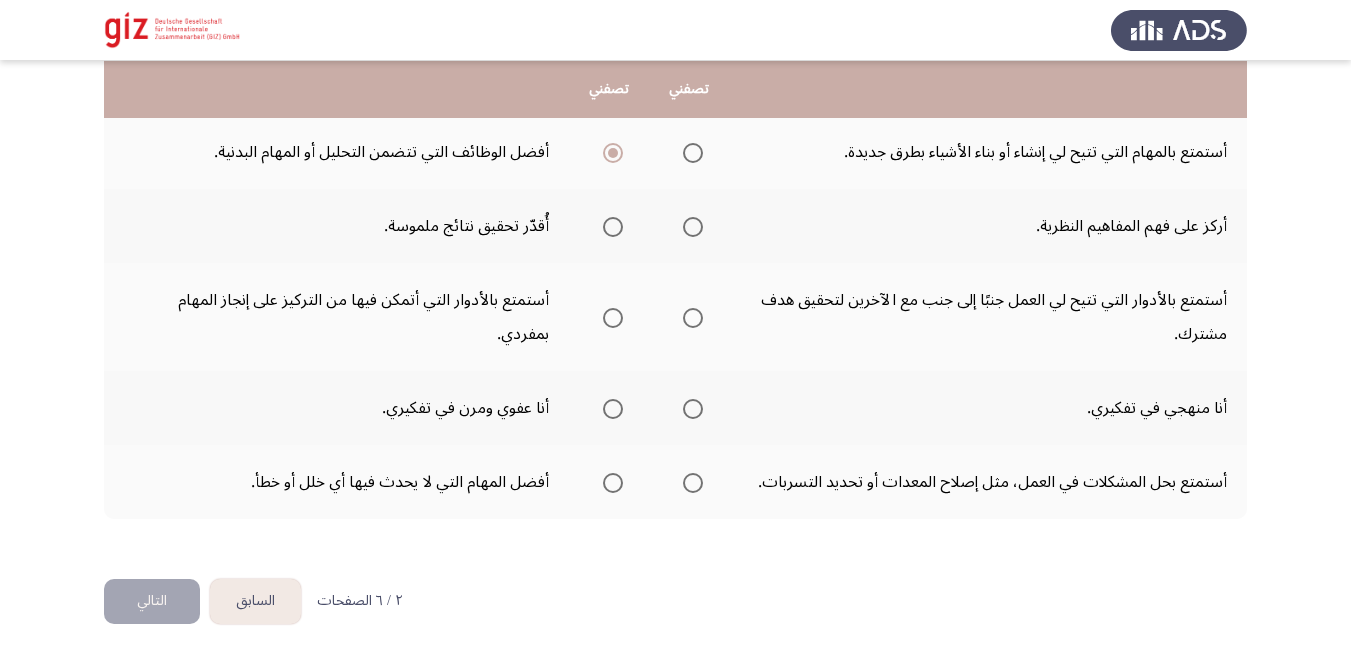 scroll, scrollTop: 620, scrollLeft: 0, axis: vertical 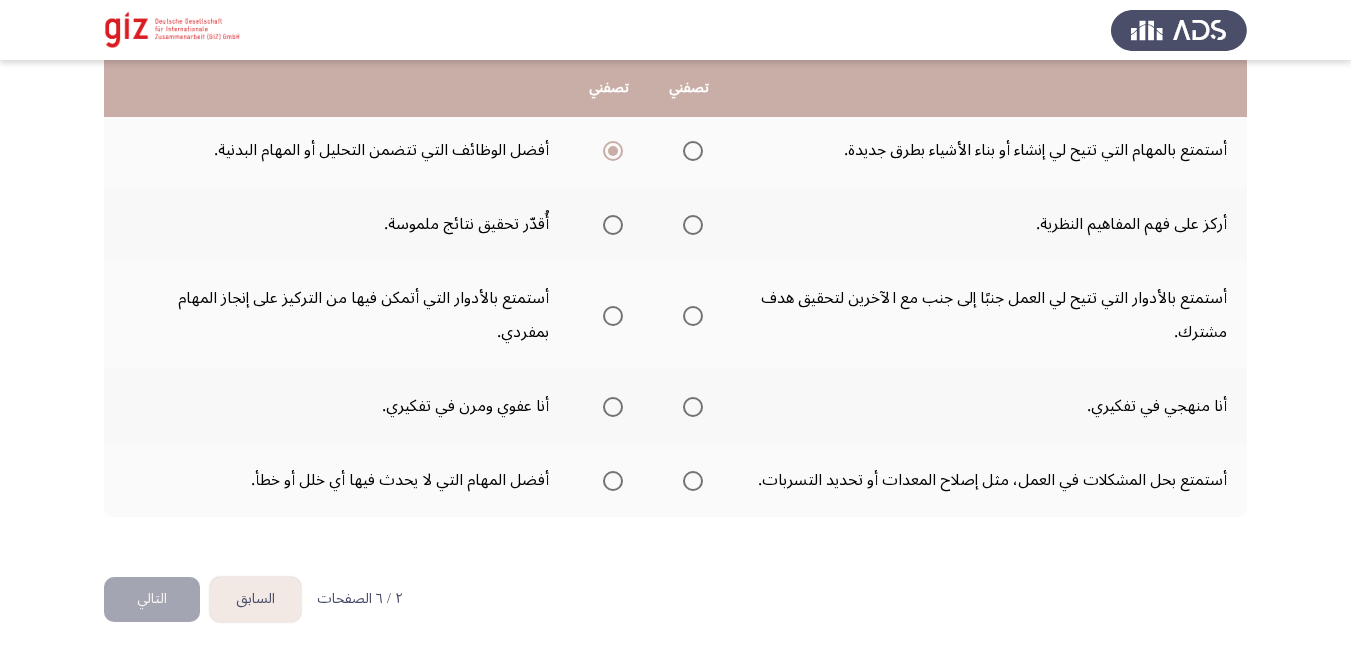 click on "السابق
Pathfinder Personality Module   التالي  :إلى أي مدى تصفك العبارات التالية  تصفني   تصفني  أفضل طلب المساعدة من الآخرين بدلاً من البحث عن حلول بمفردي.      غالبًا ما أُحلل المشكلات بمفردي للوصول إلى السبب الجذري.  أفضل المهام التي تتضمن العمل العملي بدلاً من التتبع التفصيلي.      أفضّل المهام التي تتطلب تتبع الأدوات أو الإمدادات.  أحب أن أكون جزءًا من مجموعة مألوفة ومريحة.      التعرف على أشخاص جدد يمدني بالطاقة.  أفضل تعديل المهام حسب الحاجة طوال اليوم.      أستمتع بالتخطيط ليوم عملي لضمان إكمال جميع المهام في الوقت المحدد.          أركز على فهم المفاهيم النظرية." at bounding box center (675, 18) 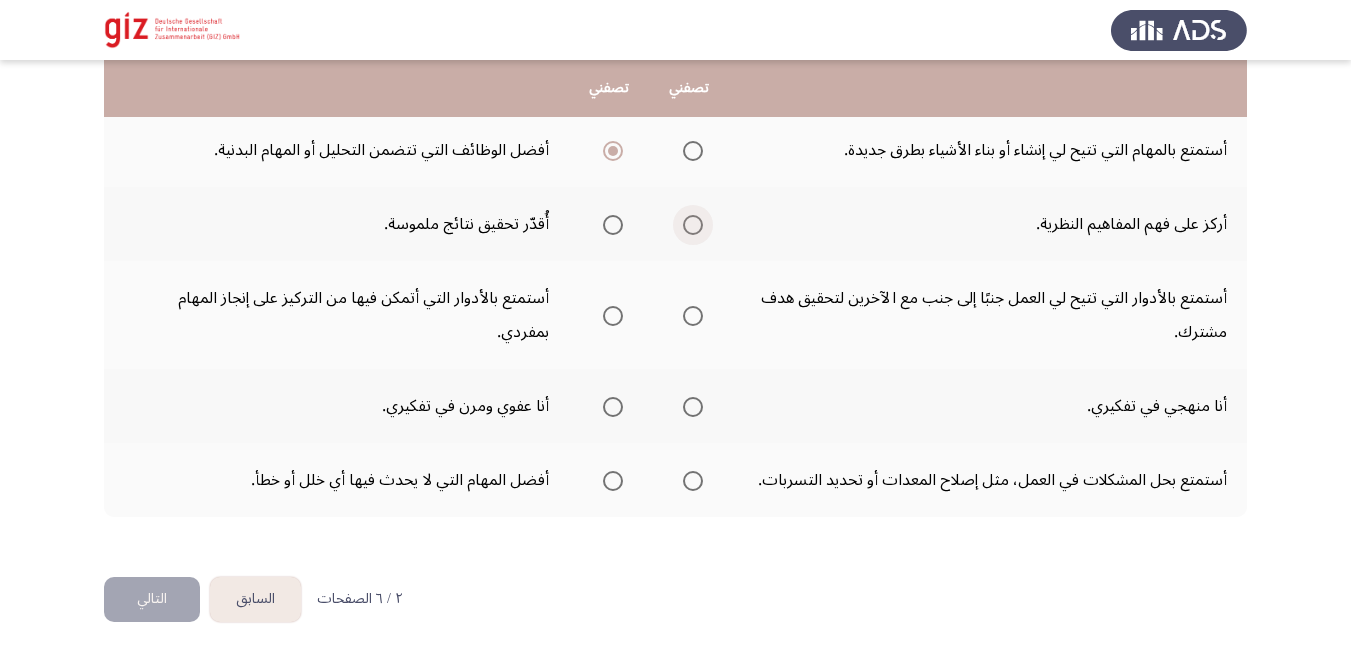 click at bounding box center [693, 225] 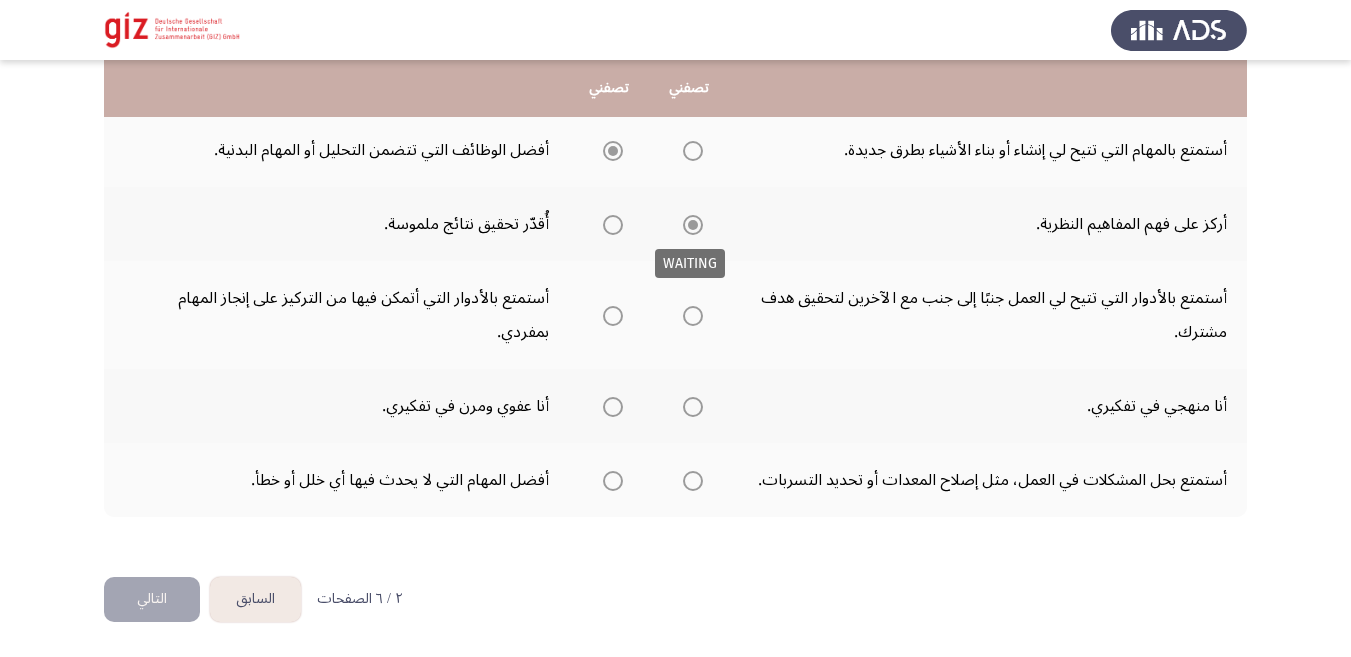 click at bounding box center [693, 225] 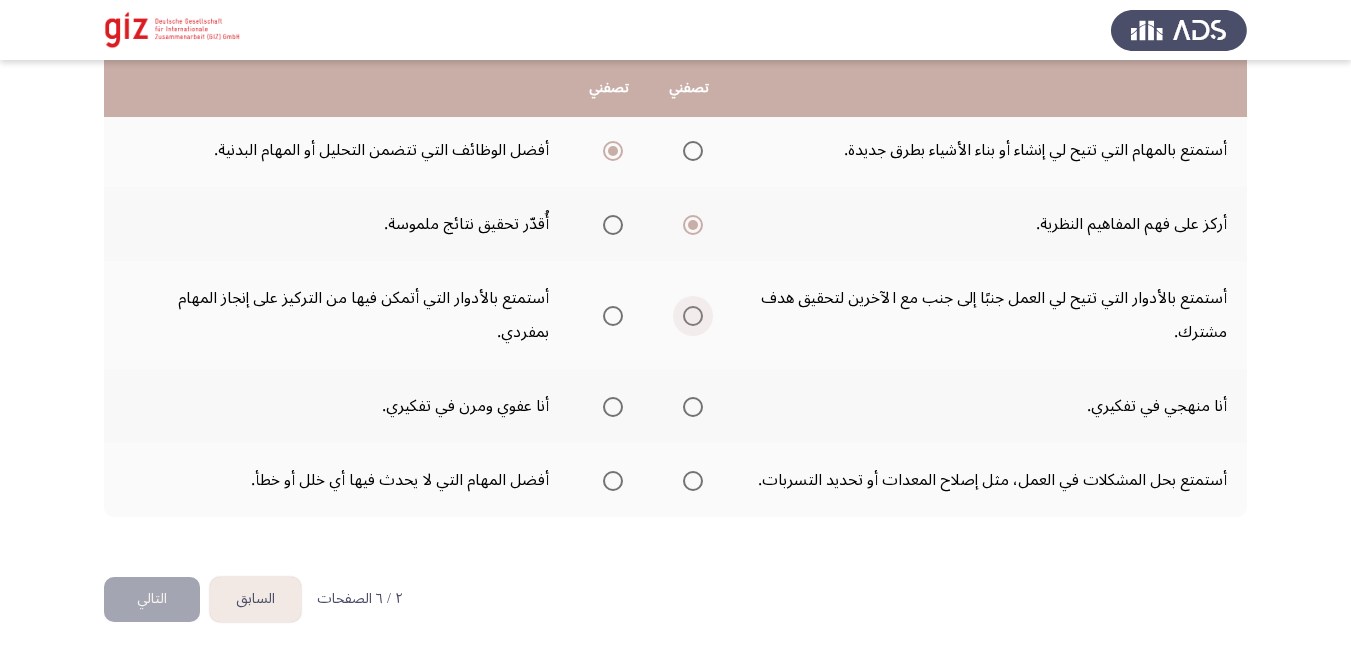 click at bounding box center [693, 316] 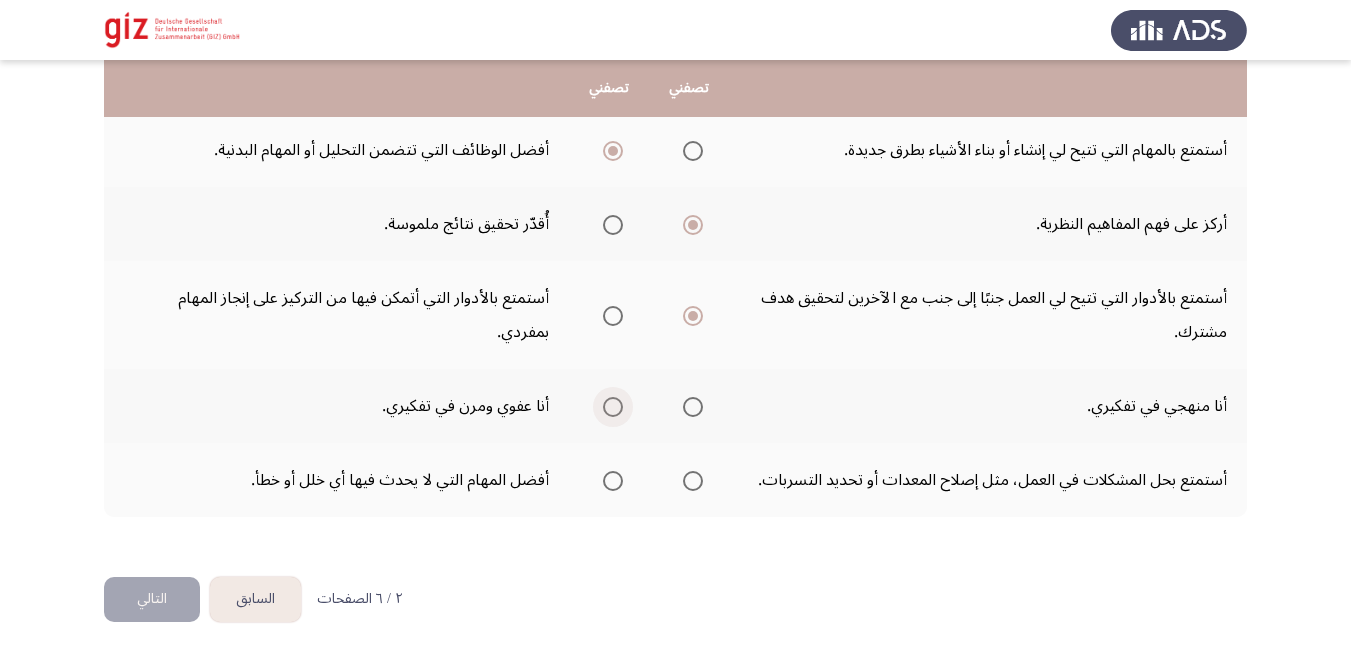 click at bounding box center (613, 407) 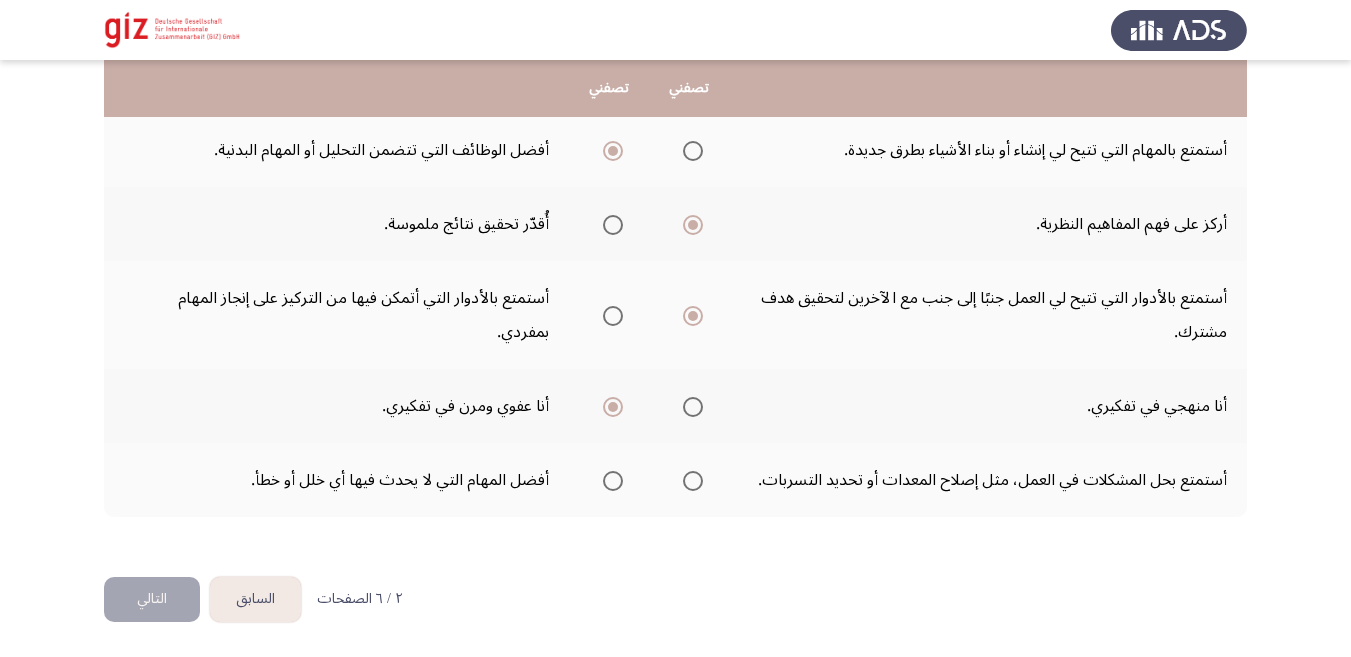click at bounding box center [613, 481] 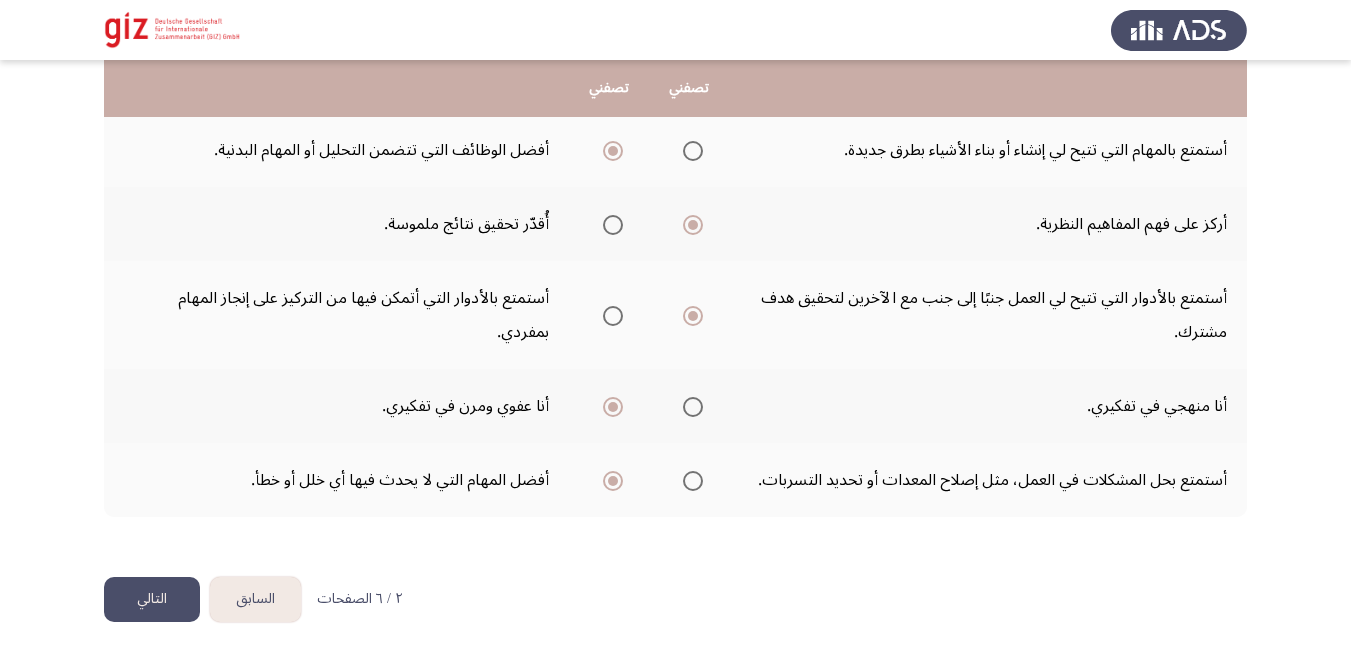 click on "التالي" 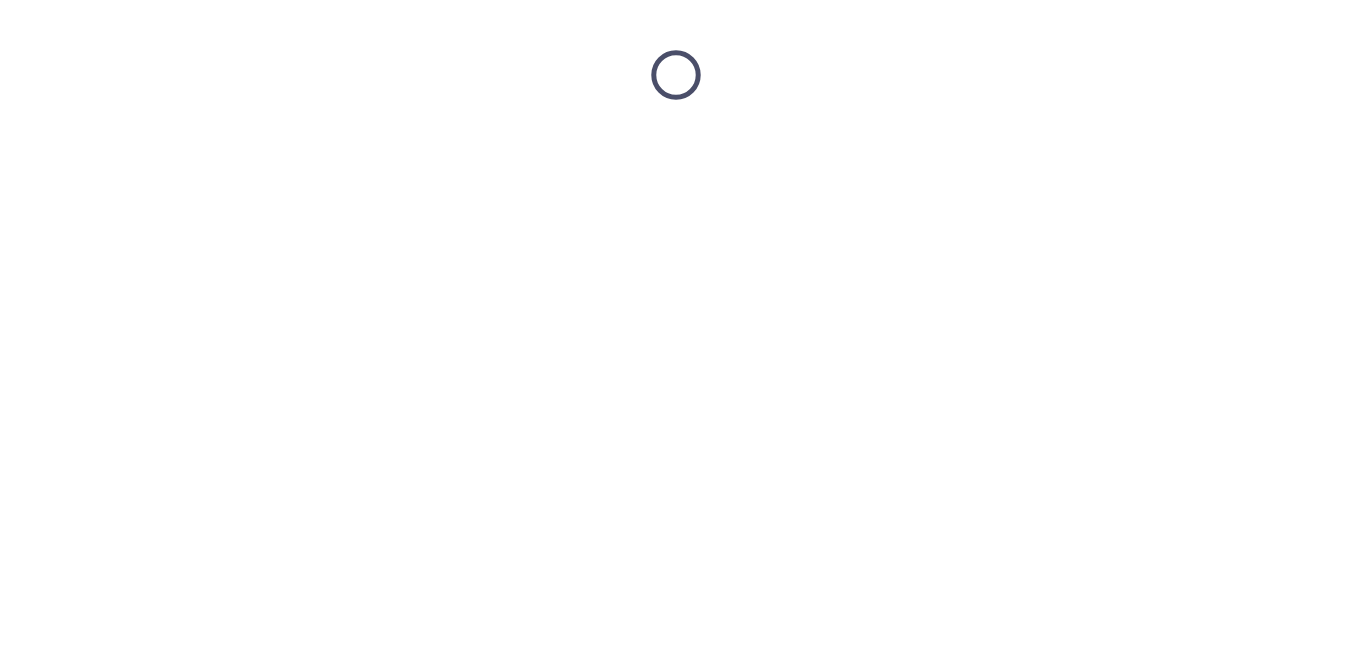 scroll, scrollTop: 0, scrollLeft: 0, axis: both 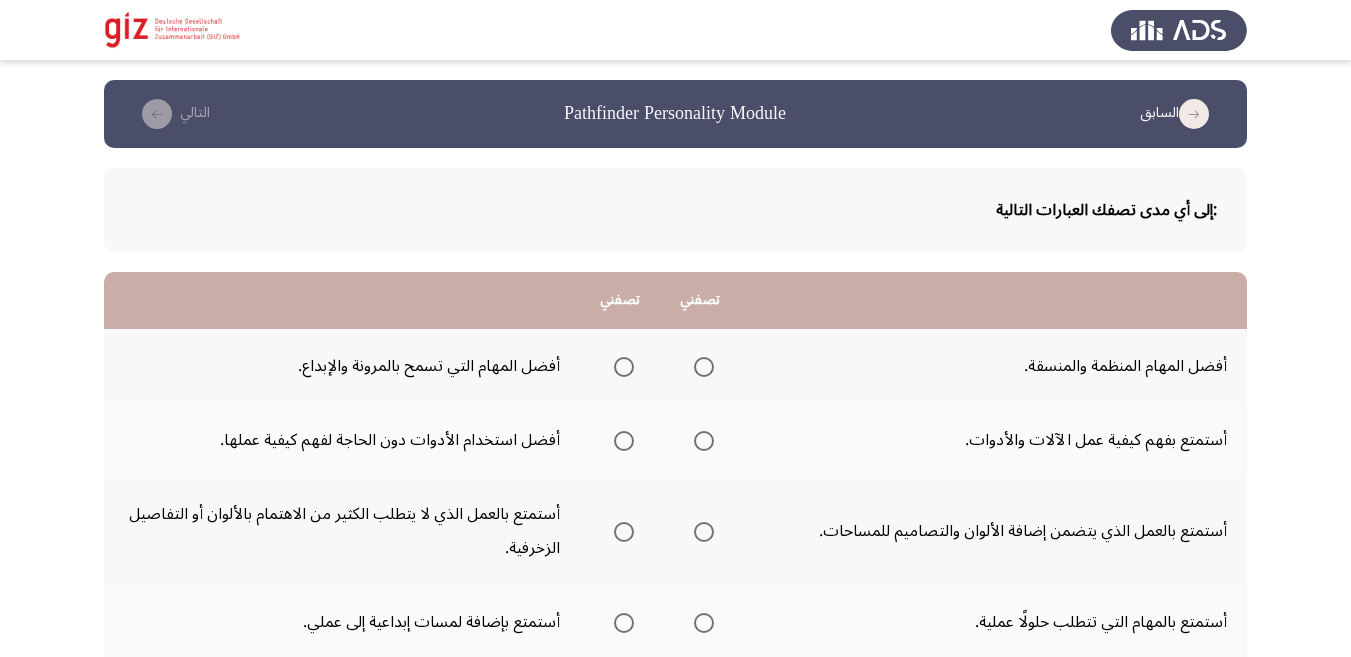 click 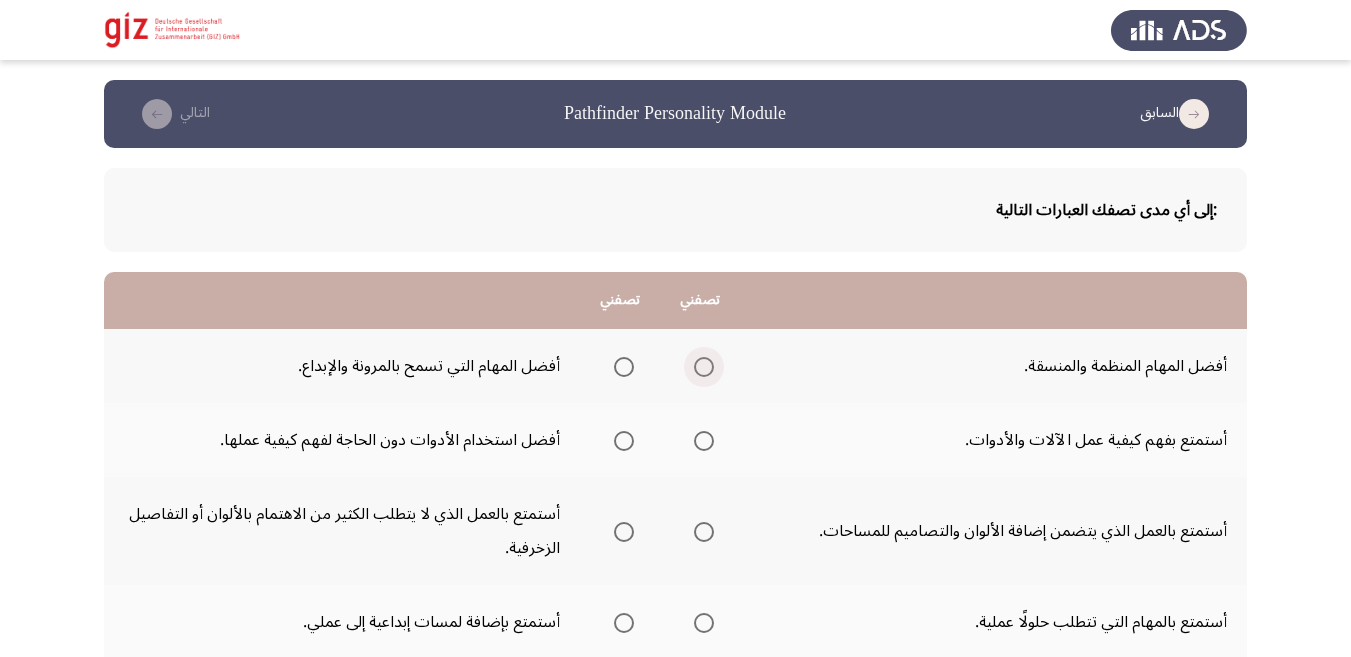 click at bounding box center [704, 367] 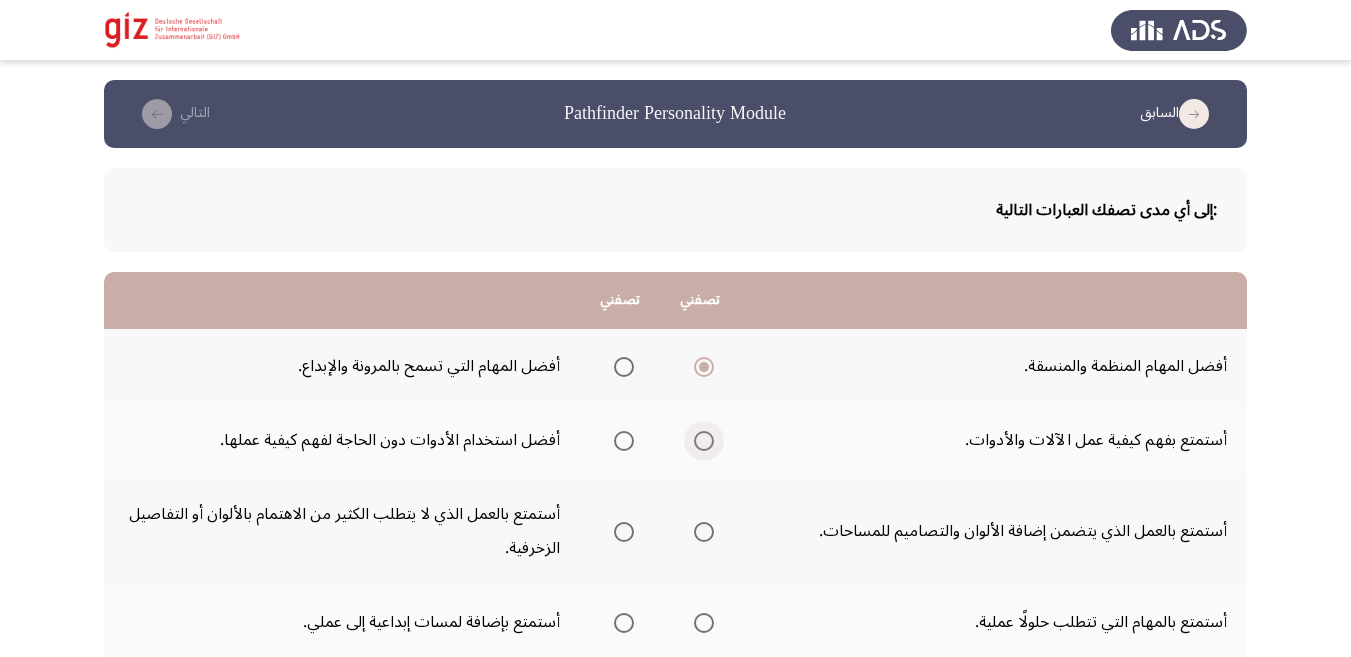 click at bounding box center (704, 441) 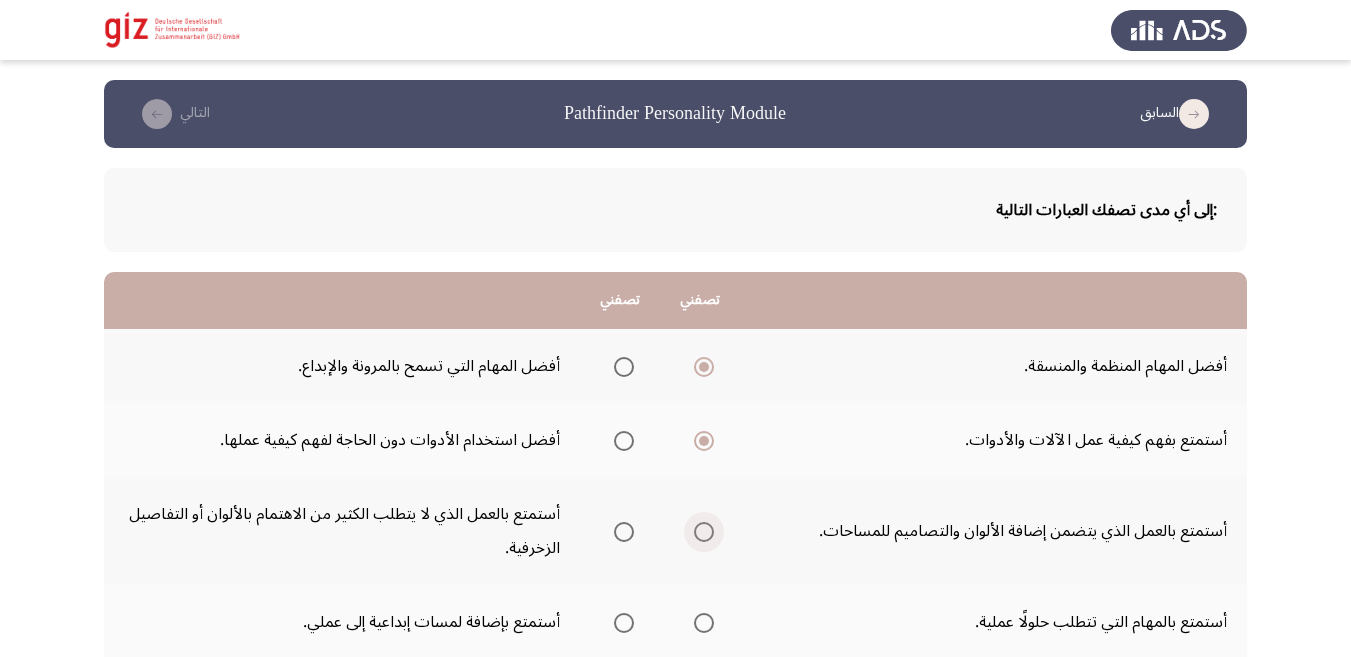 click at bounding box center [704, 532] 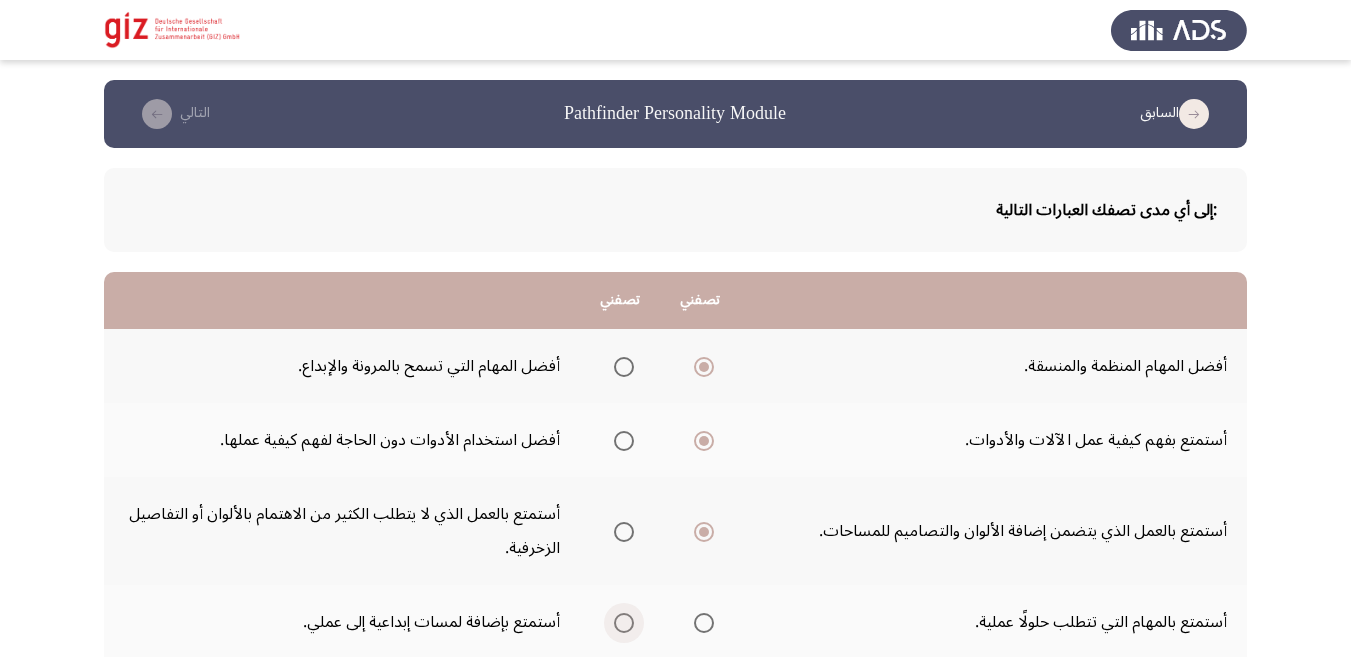 click at bounding box center [624, 623] 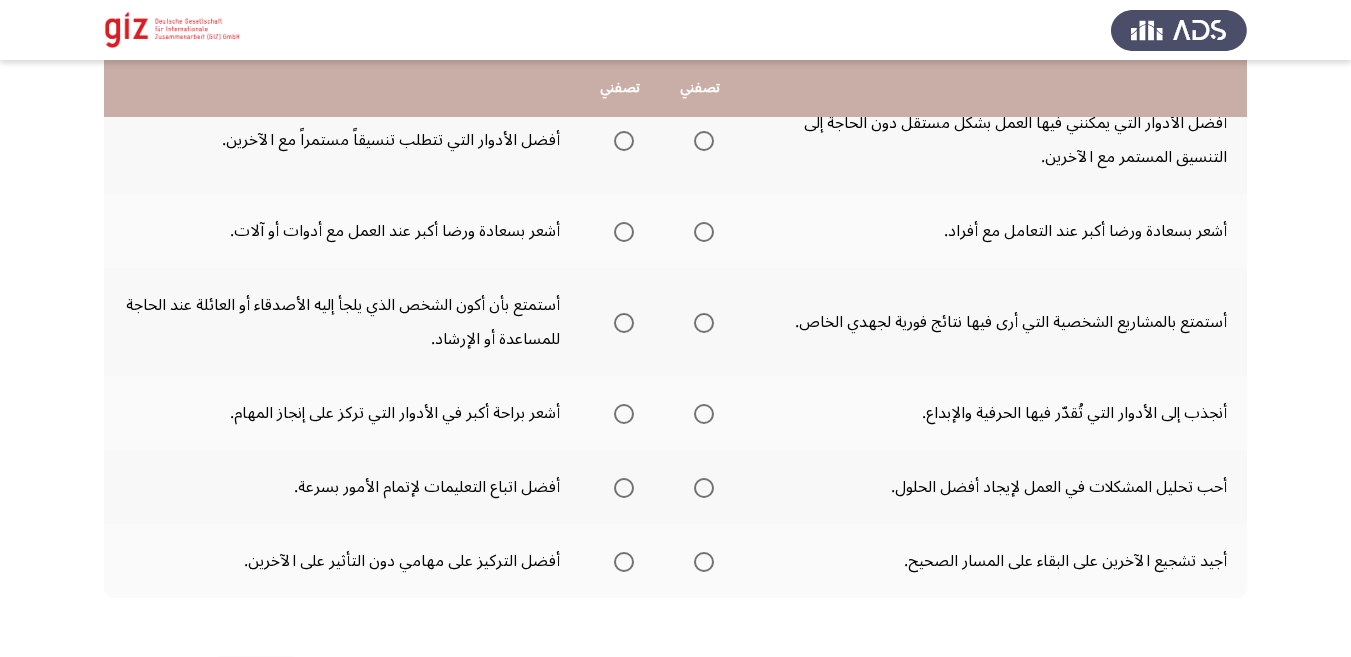 scroll, scrollTop: 574, scrollLeft: 0, axis: vertical 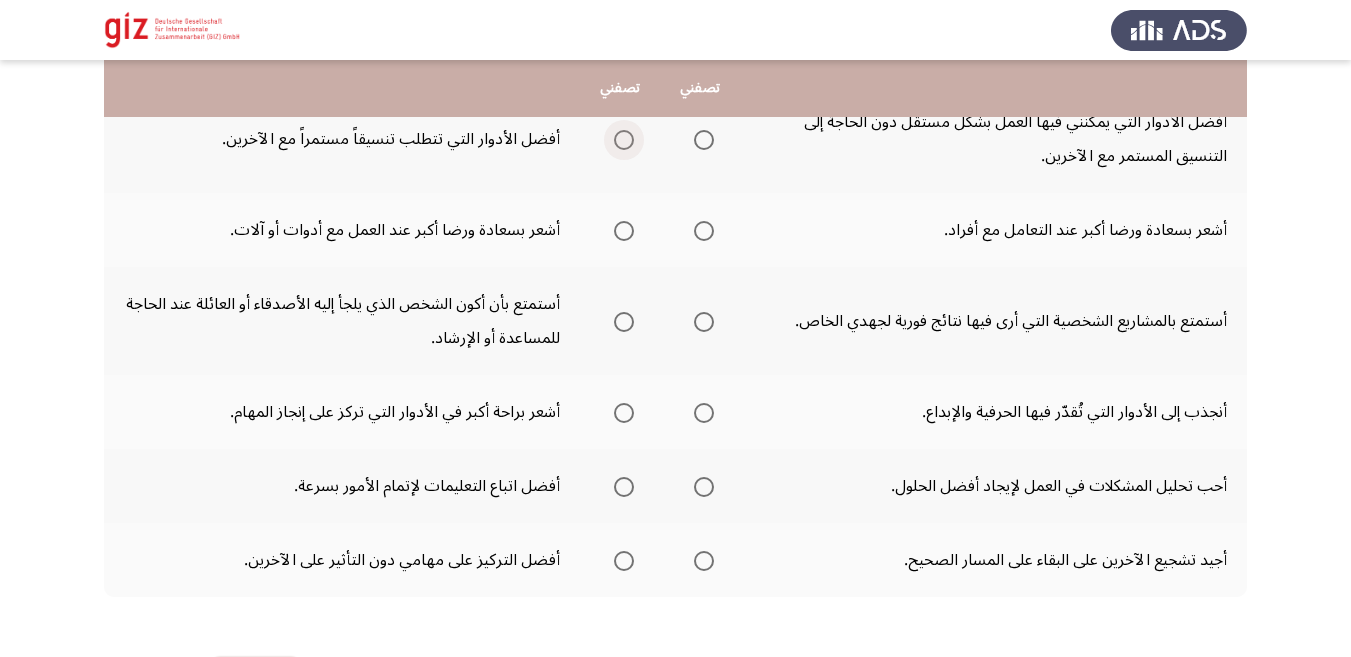 click at bounding box center (624, 140) 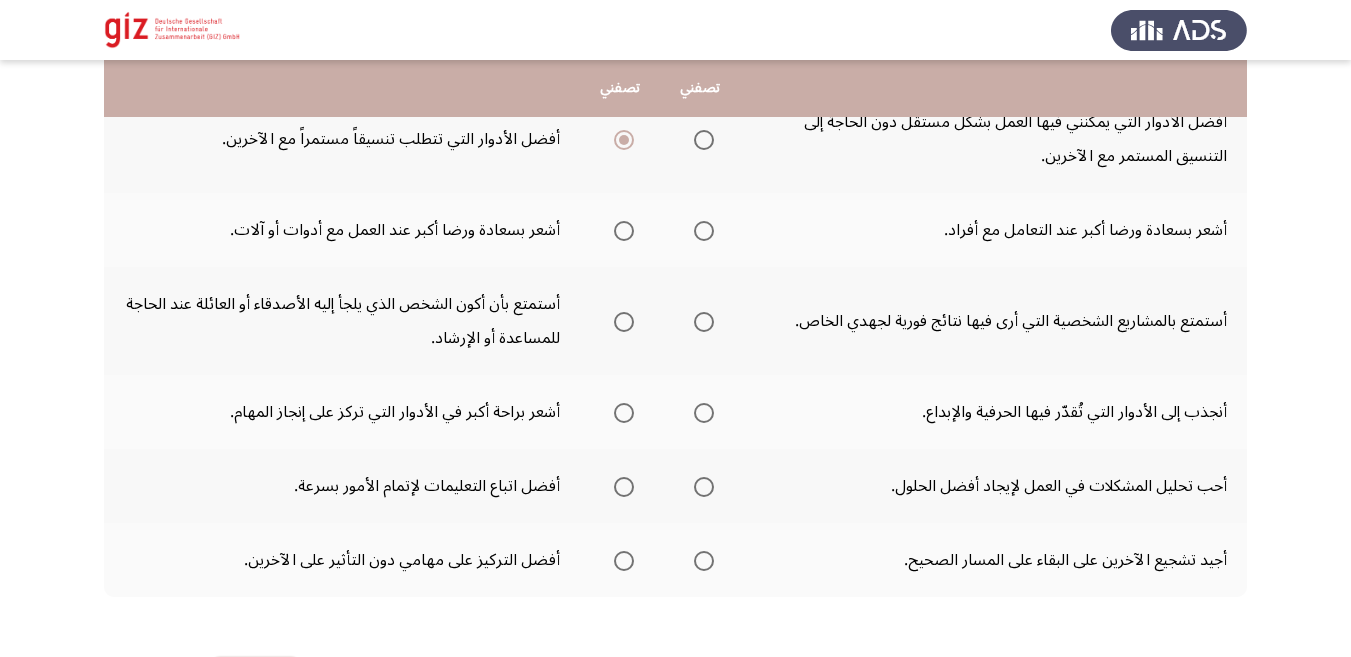 click 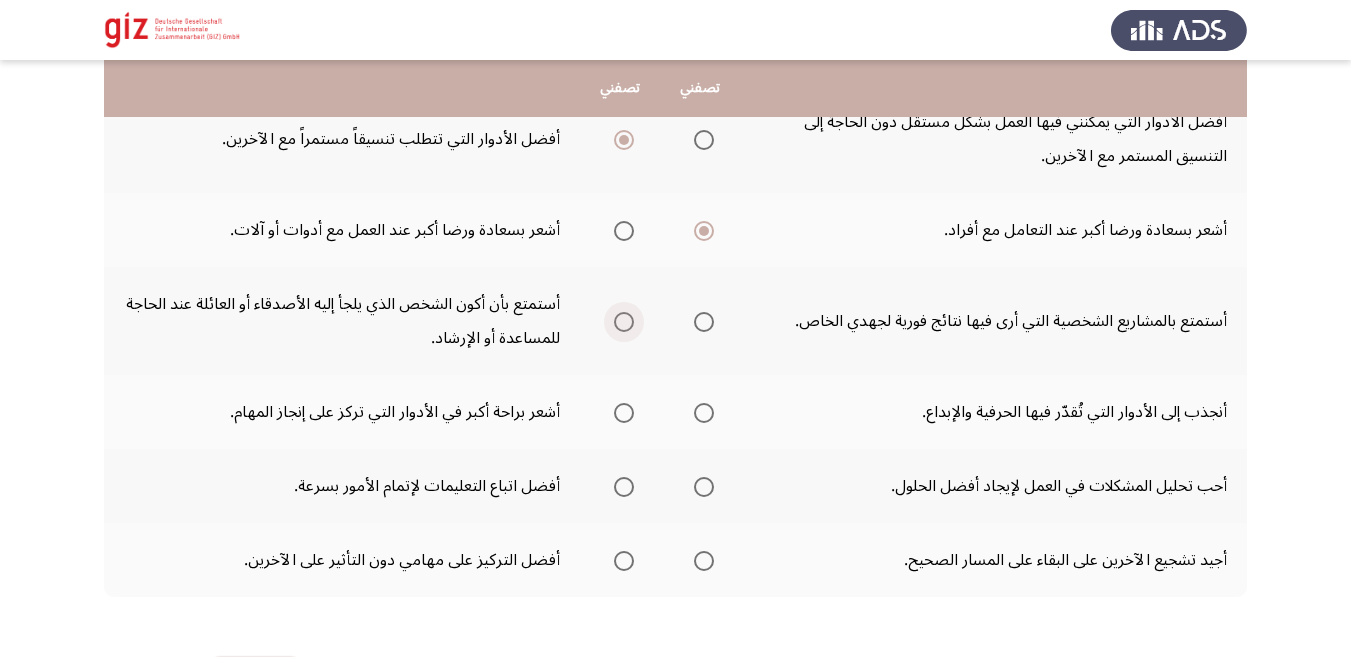 click at bounding box center [624, 322] 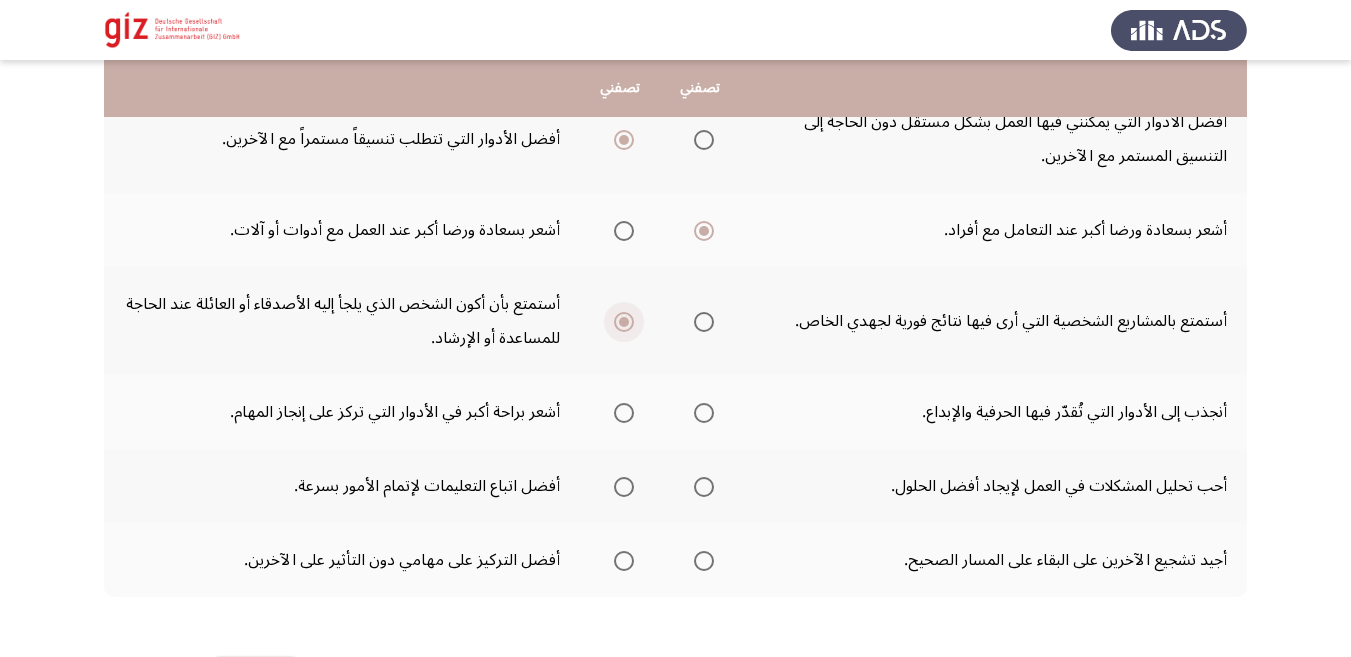 click at bounding box center (624, 322) 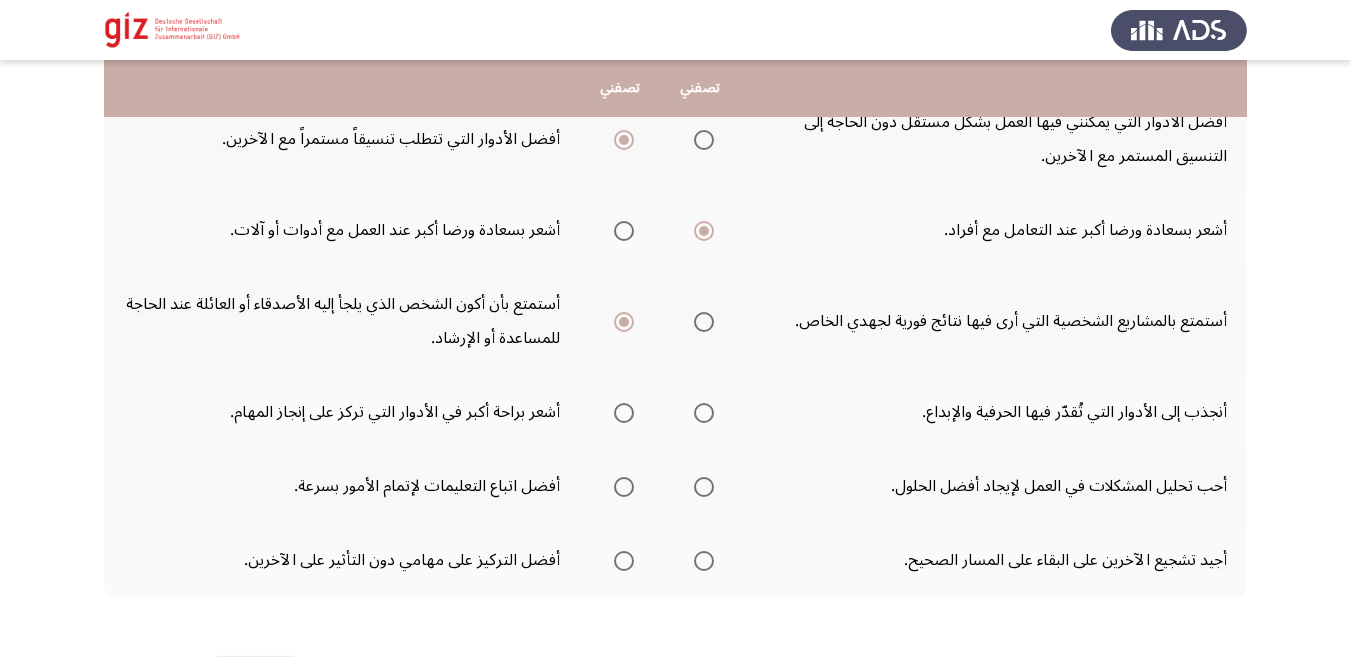 click on "أفضل التركيز على مهامي دون التأثير على الآخرين." 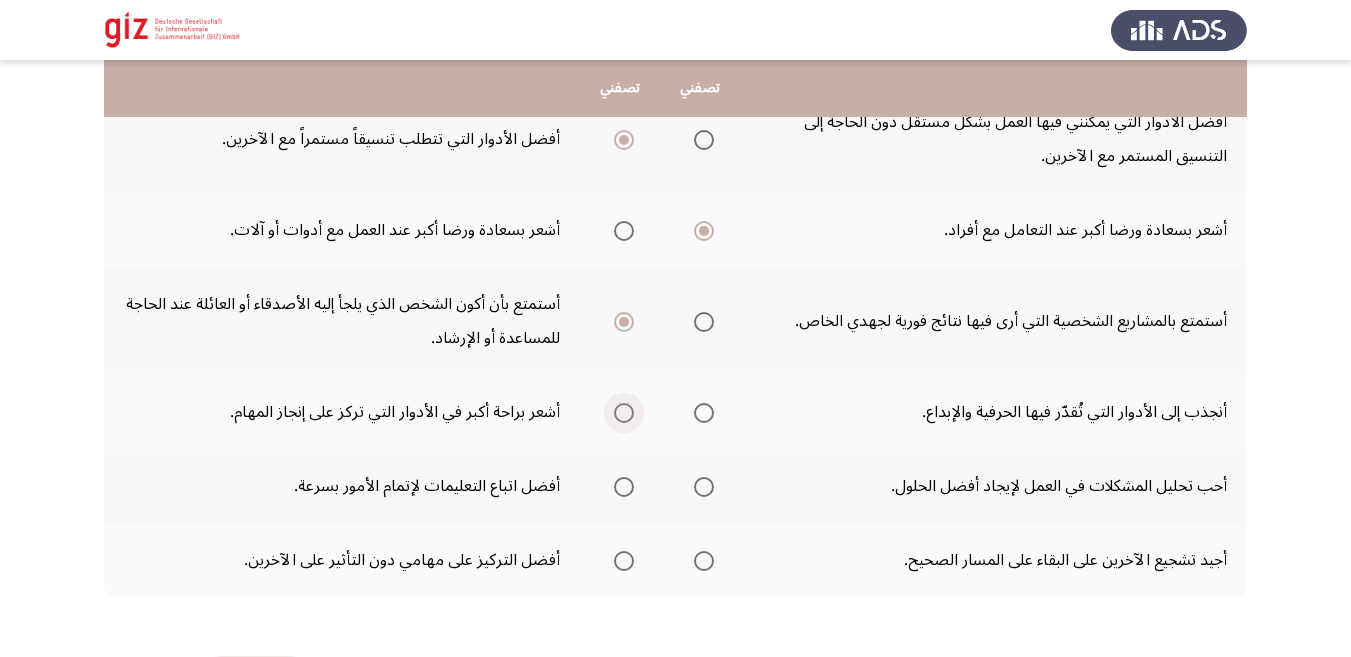 click at bounding box center [624, 413] 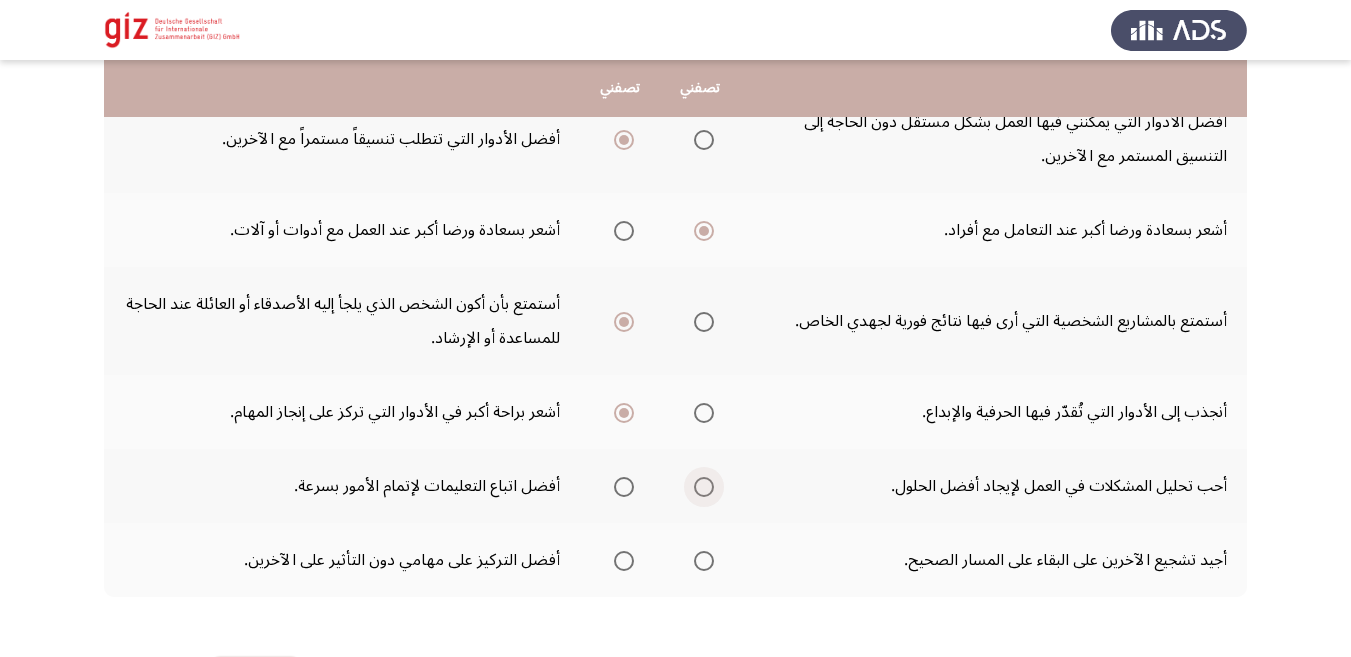 click at bounding box center [704, 487] 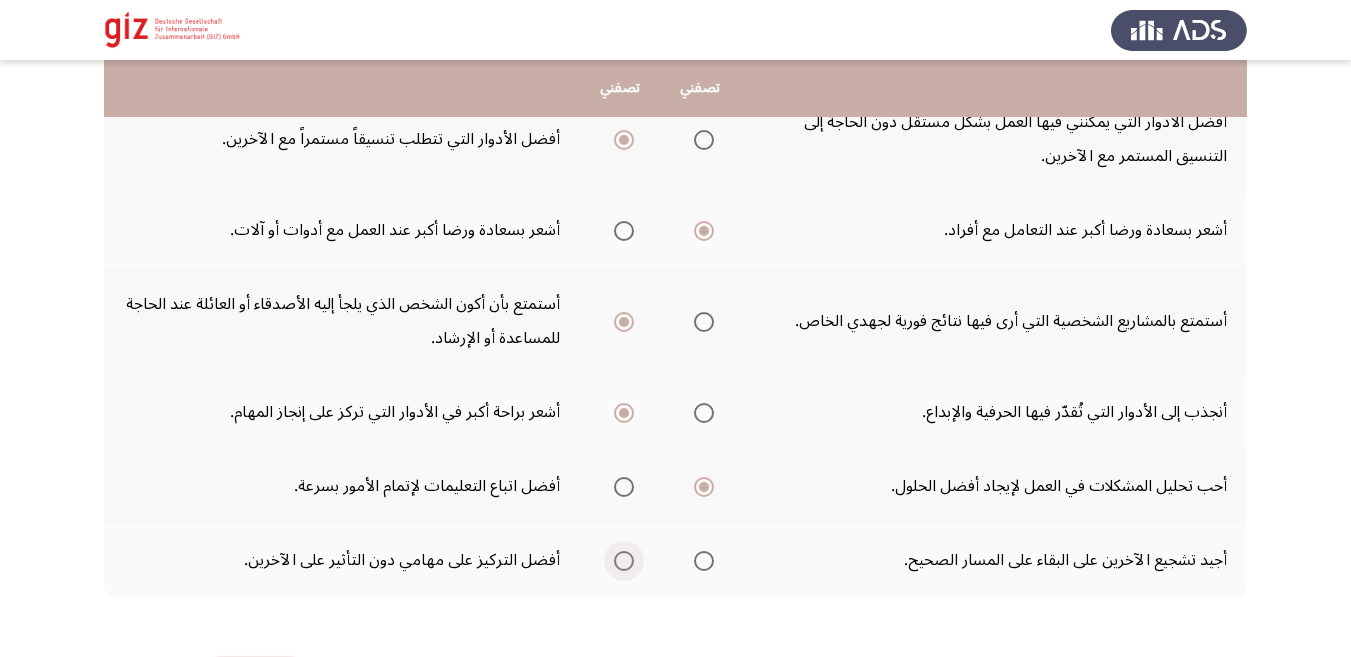 click at bounding box center [624, 561] 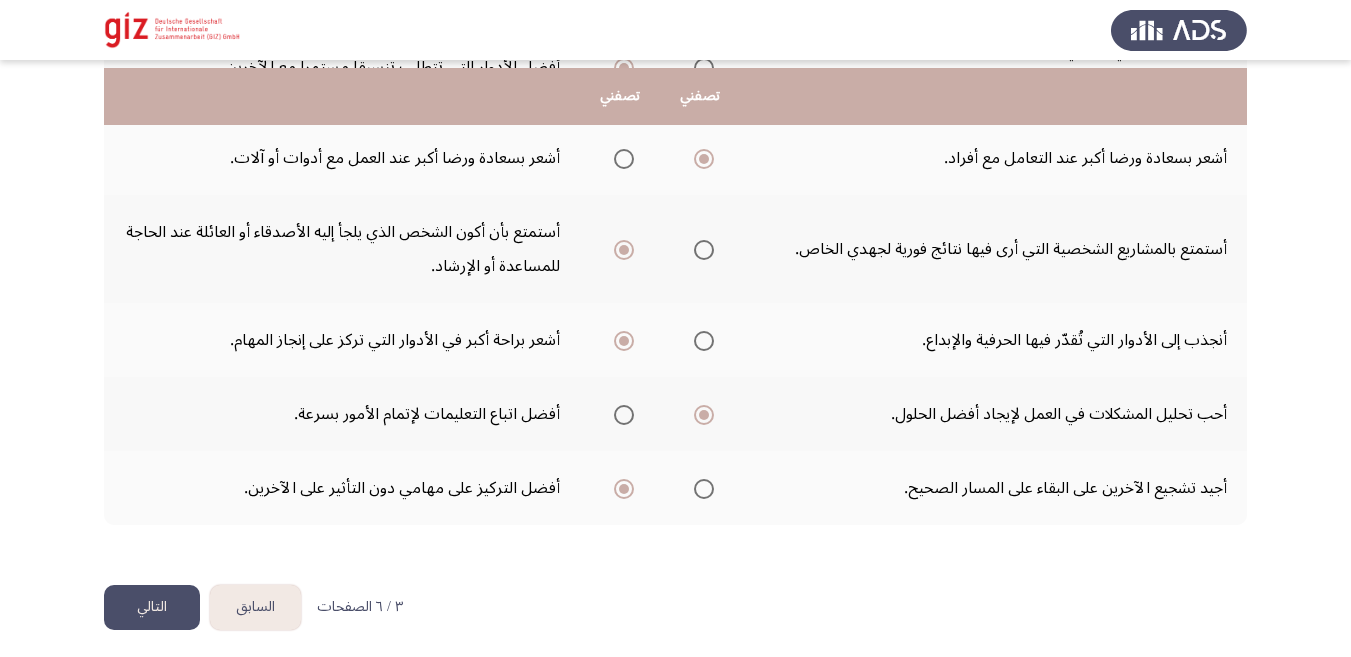 scroll, scrollTop: 654, scrollLeft: 0, axis: vertical 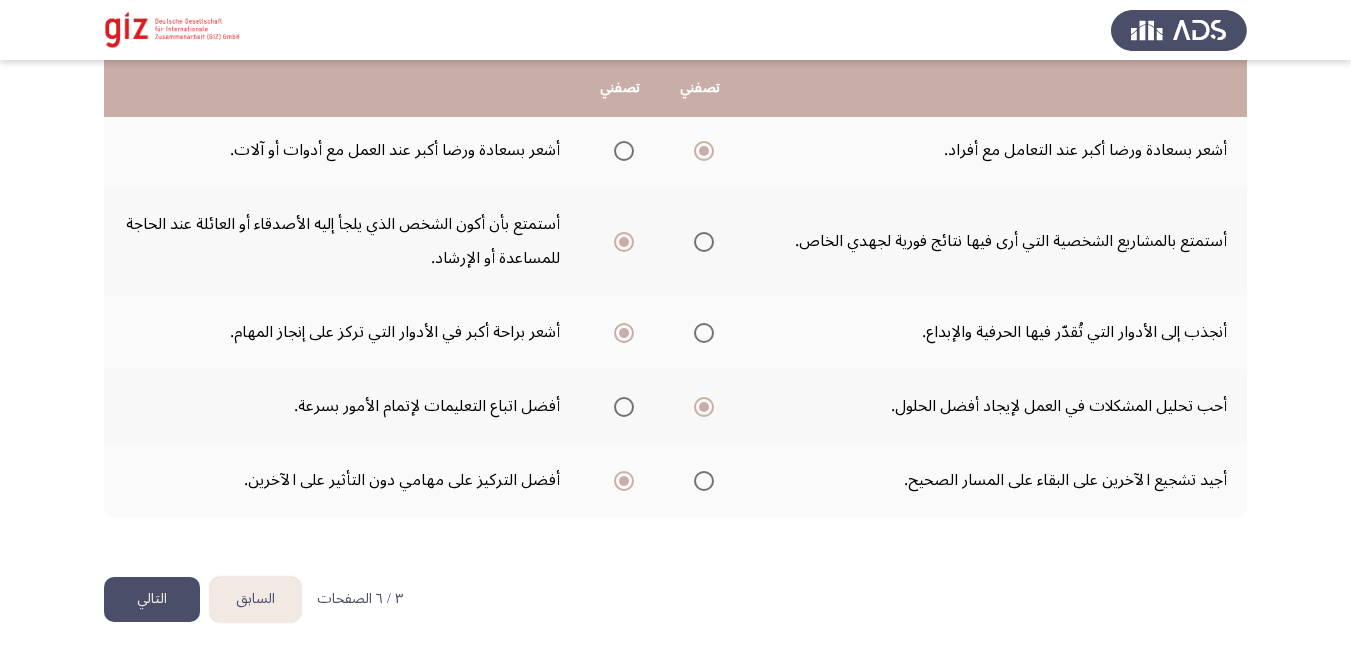 click on "أستمتع بأن أكون الشخص الذي يلجأ إليه الأصدقاء أو العائلة عند الحاجة للمساعدة أو الإرشاد." 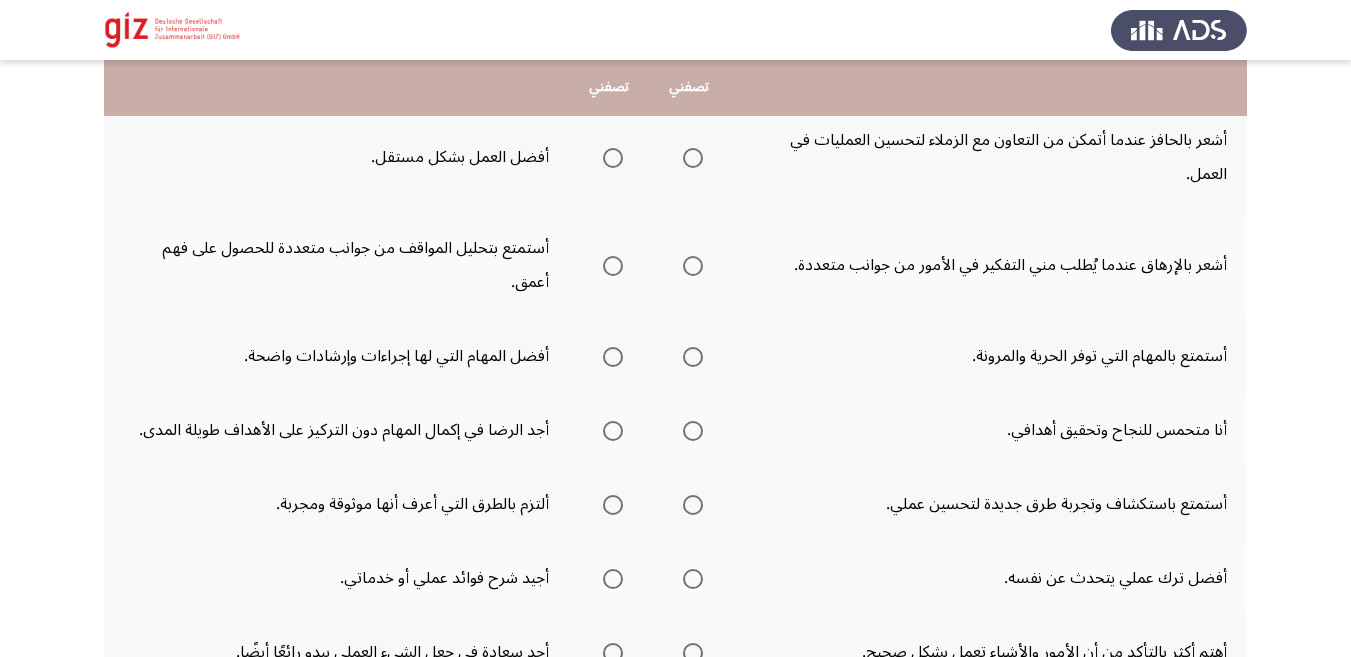 scroll, scrollTop: 225, scrollLeft: 0, axis: vertical 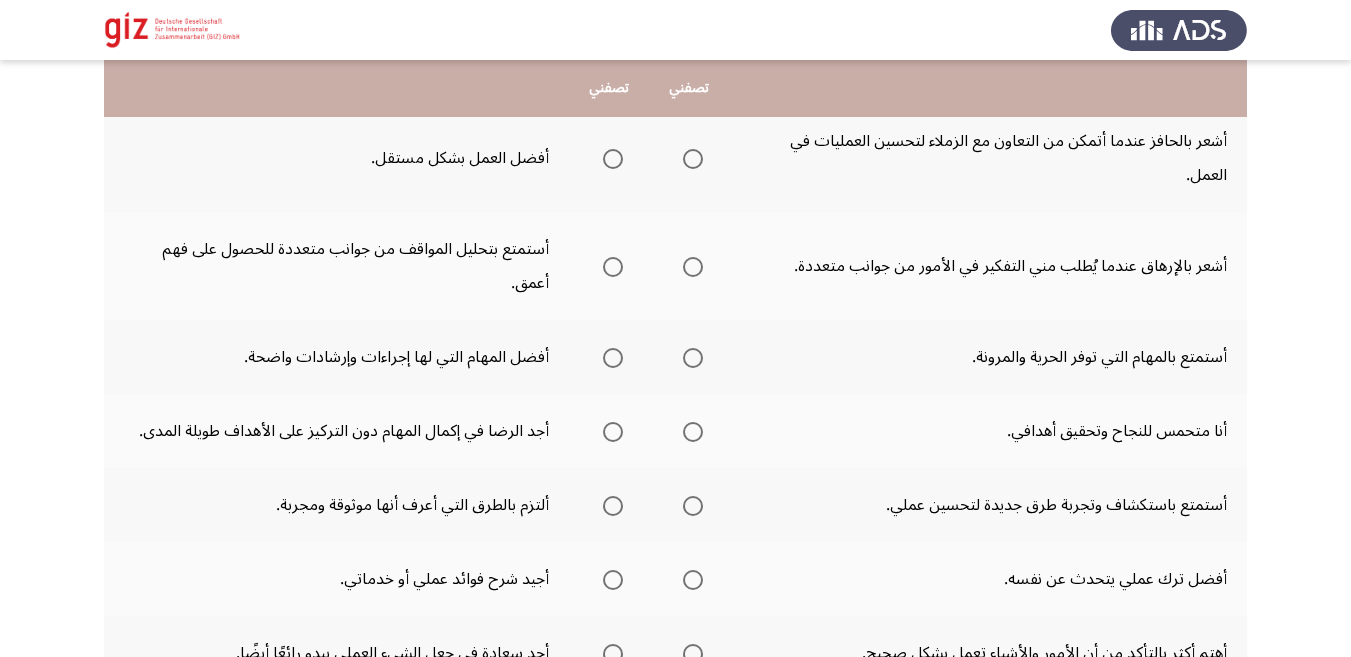 click 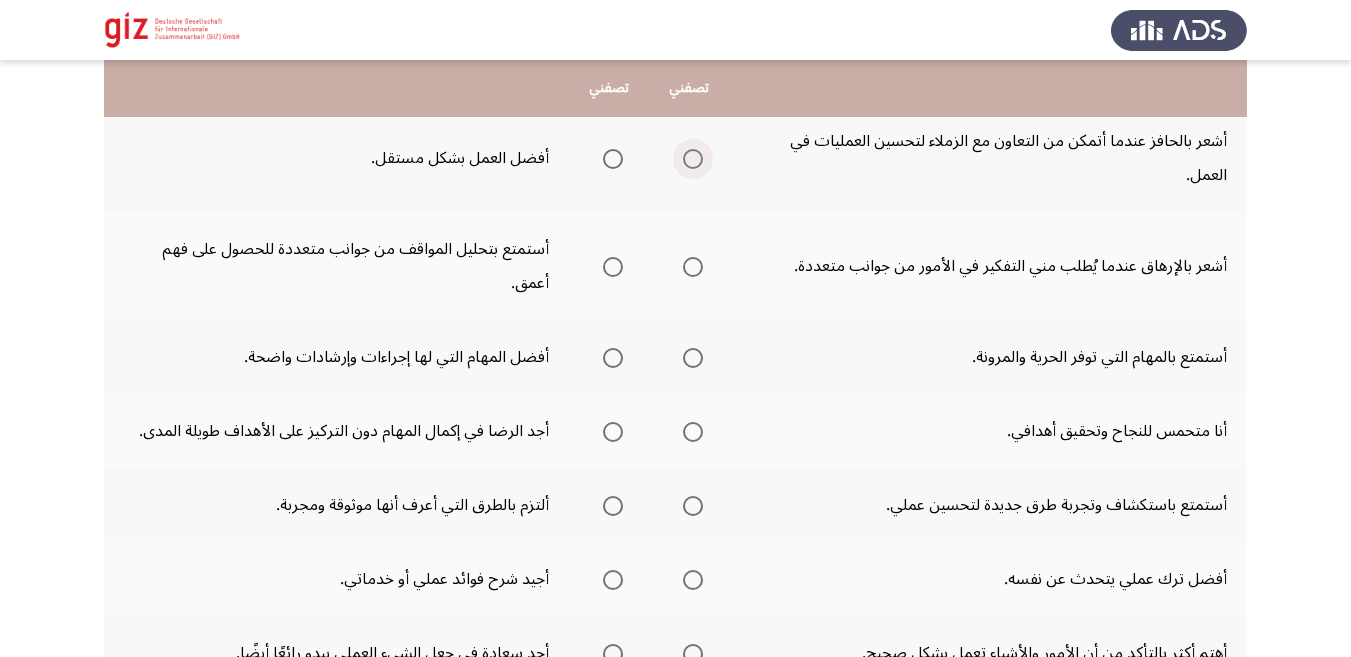 click at bounding box center (689, 159) 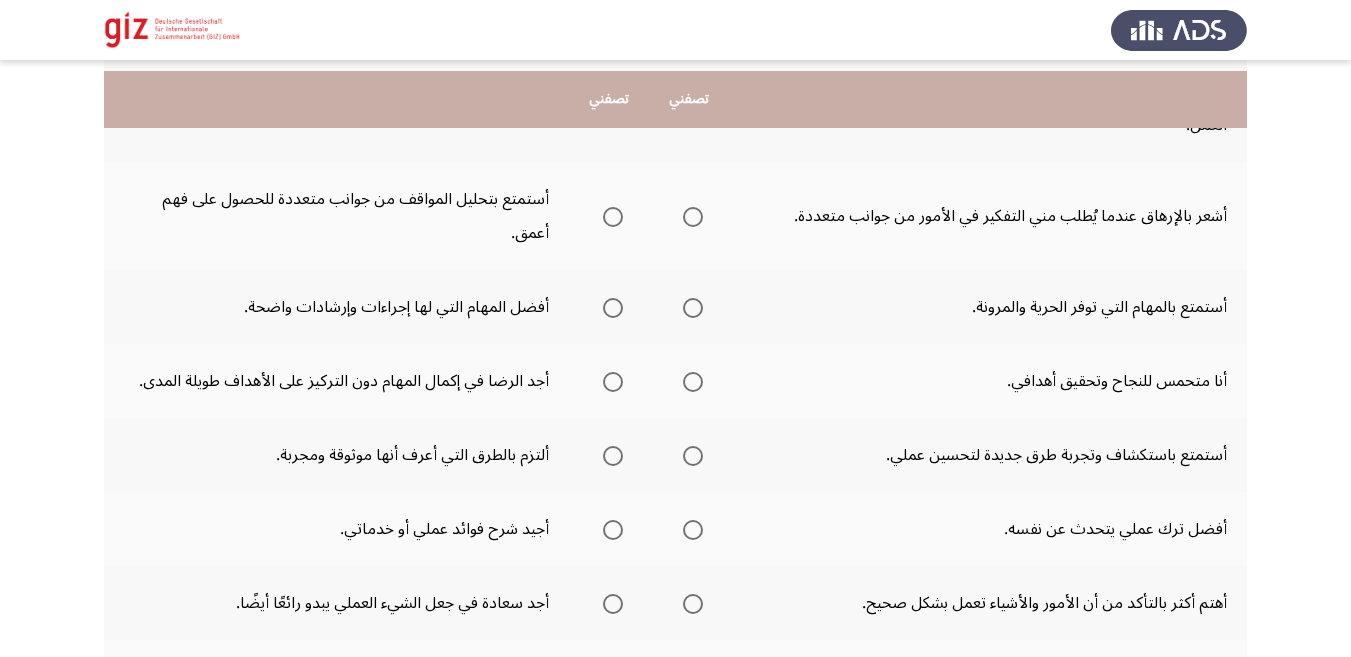 scroll, scrollTop: 287, scrollLeft: 0, axis: vertical 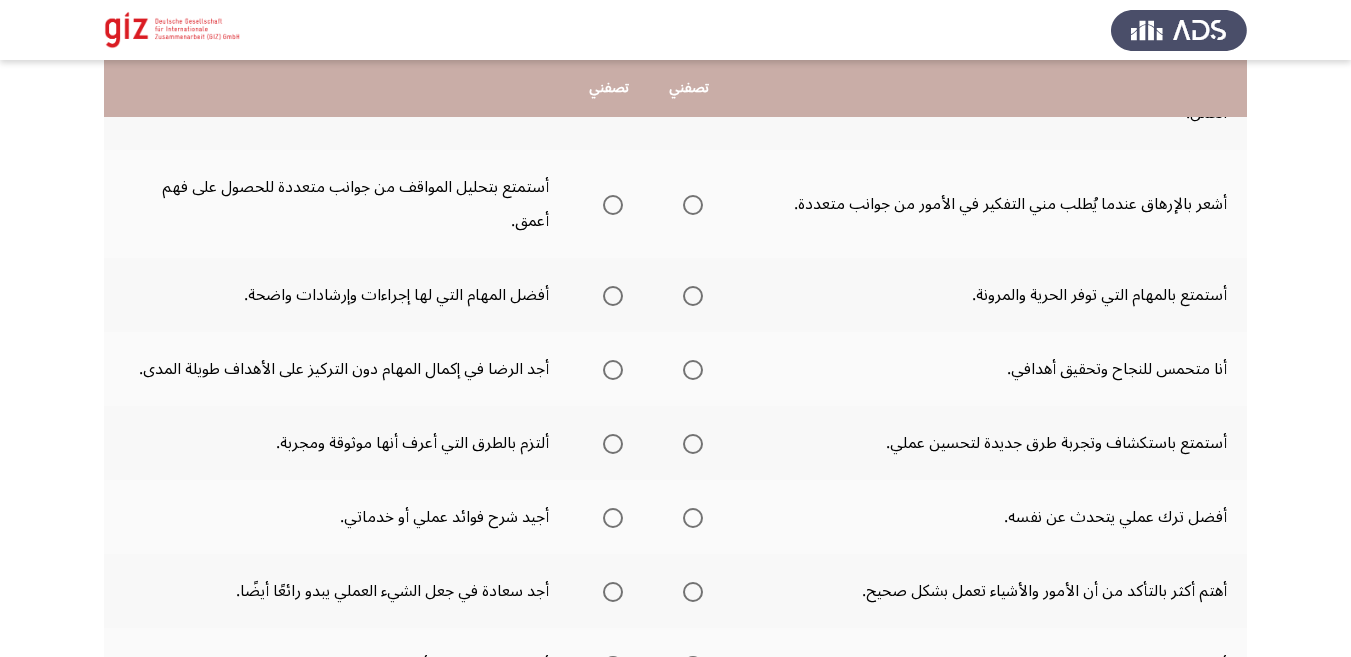 click 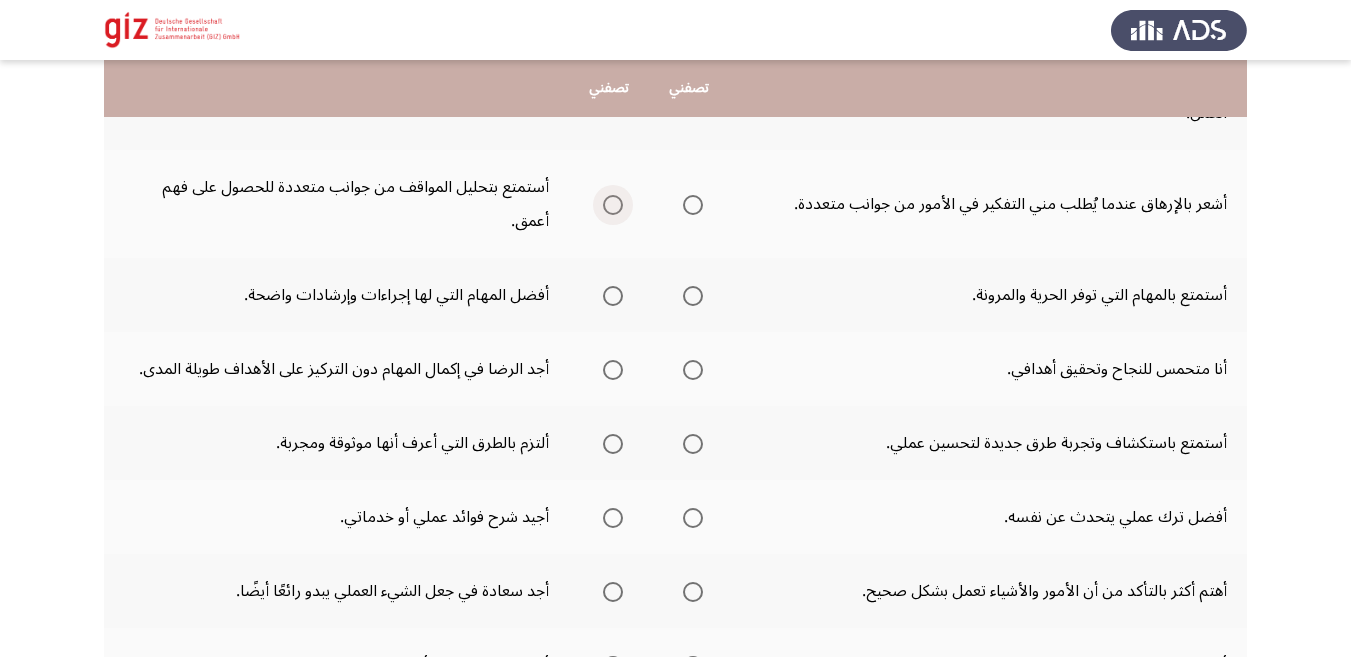 click at bounding box center (613, 205) 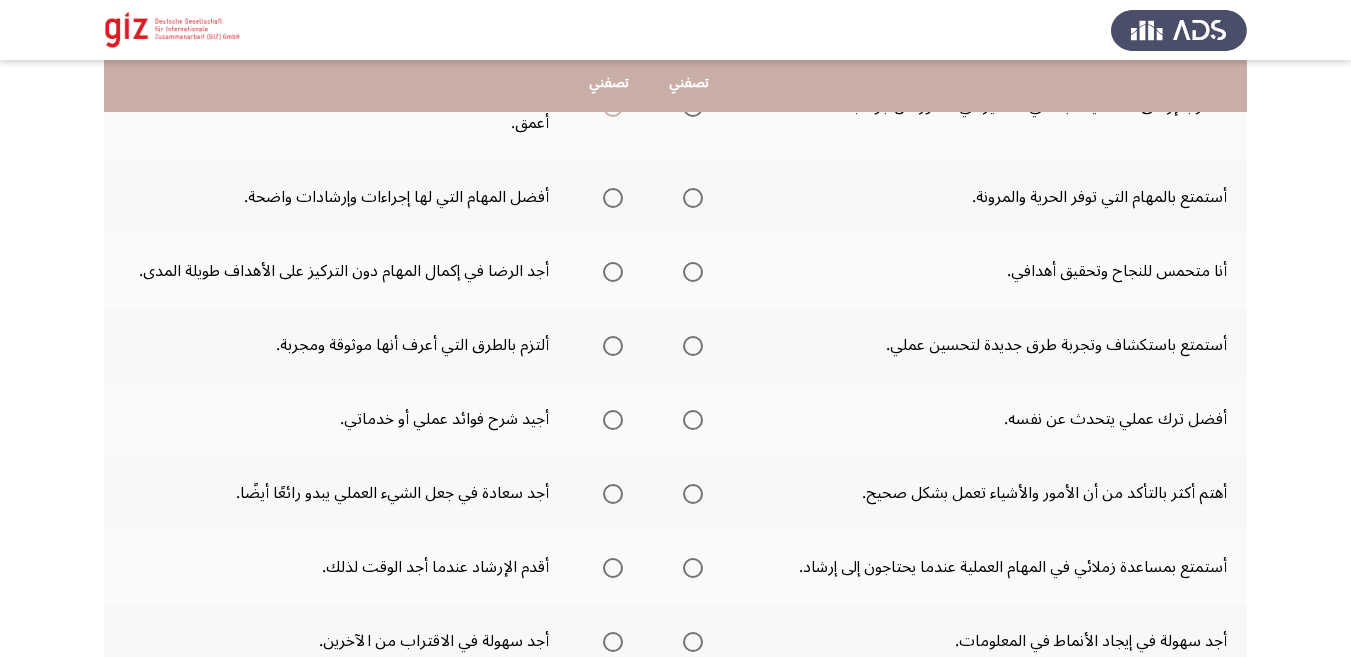 scroll, scrollTop: 387, scrollLeft: 0, axis: vertical 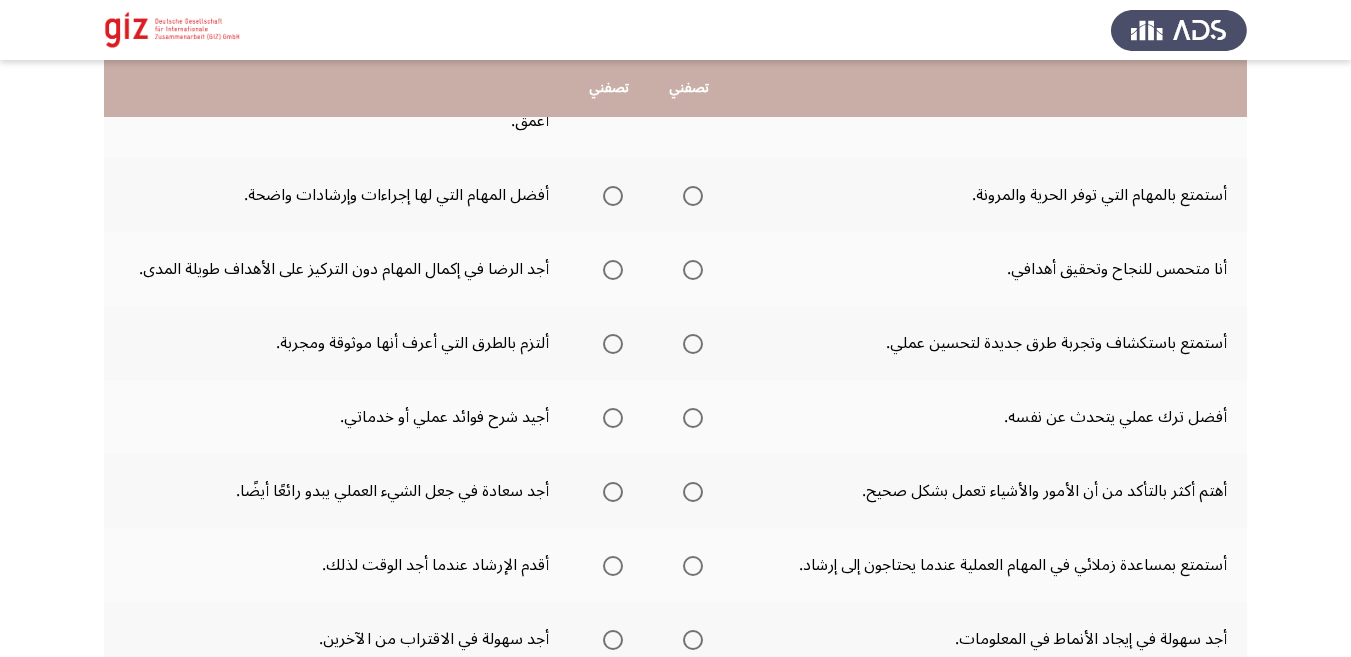 click at bounding box center [609, 195] 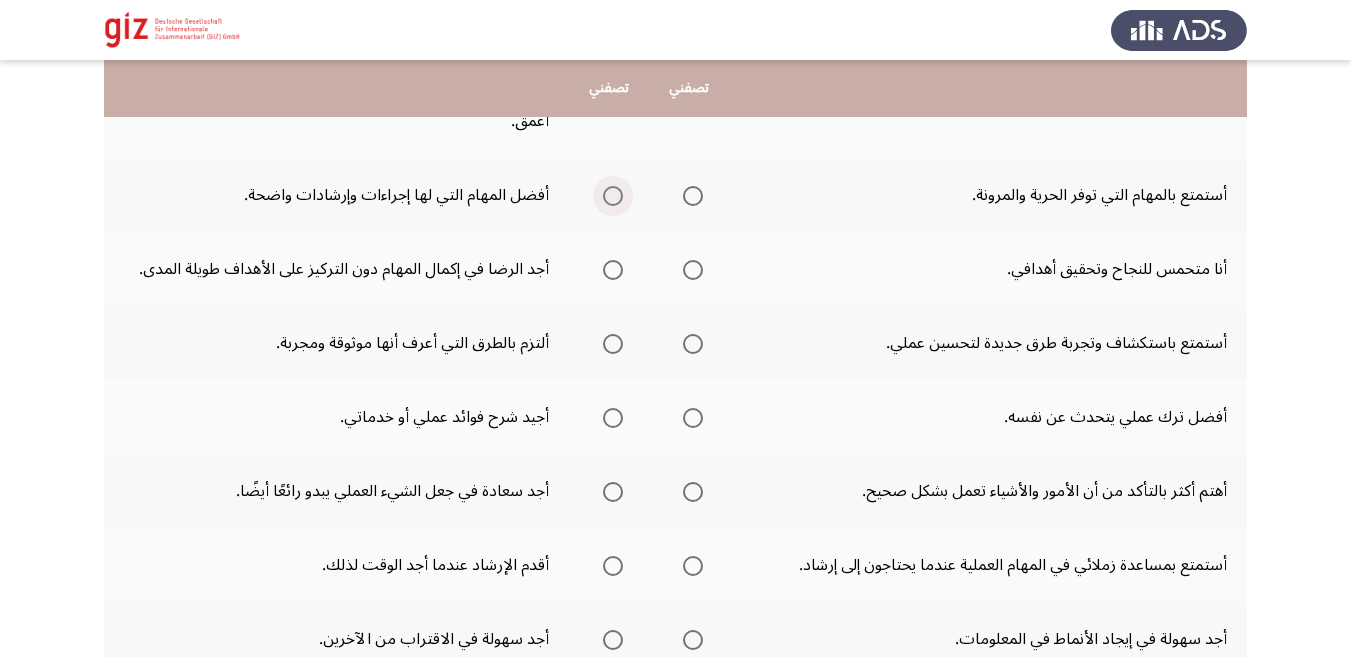 click at bounding box center [613, 196] 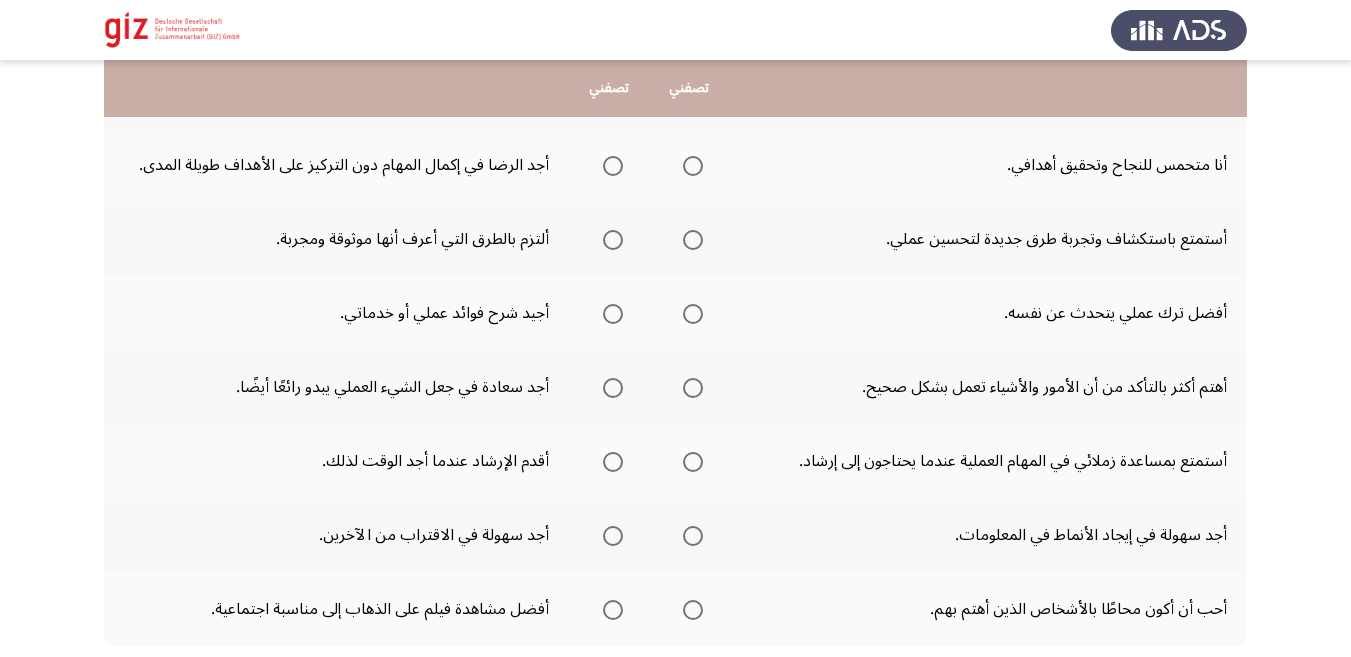 scroll, scrollTop: 492, scrollLeft: 0, axis: vertical 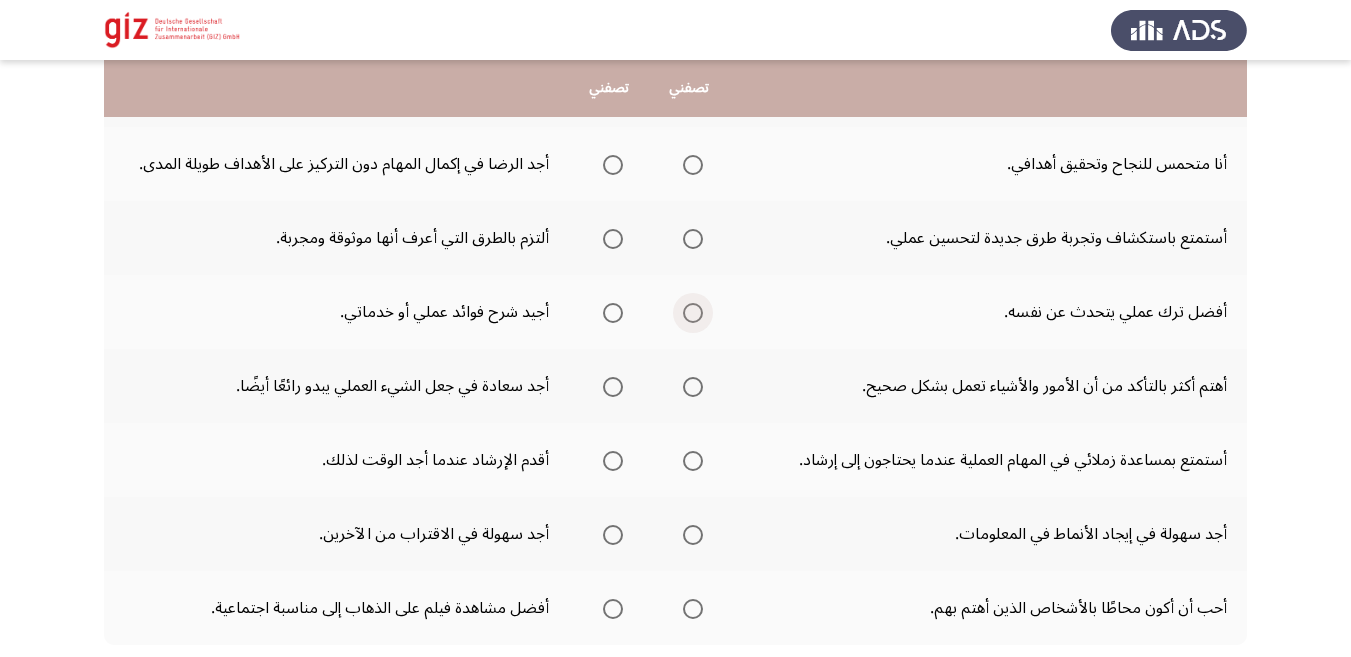 click at bounding box center (693, 313) 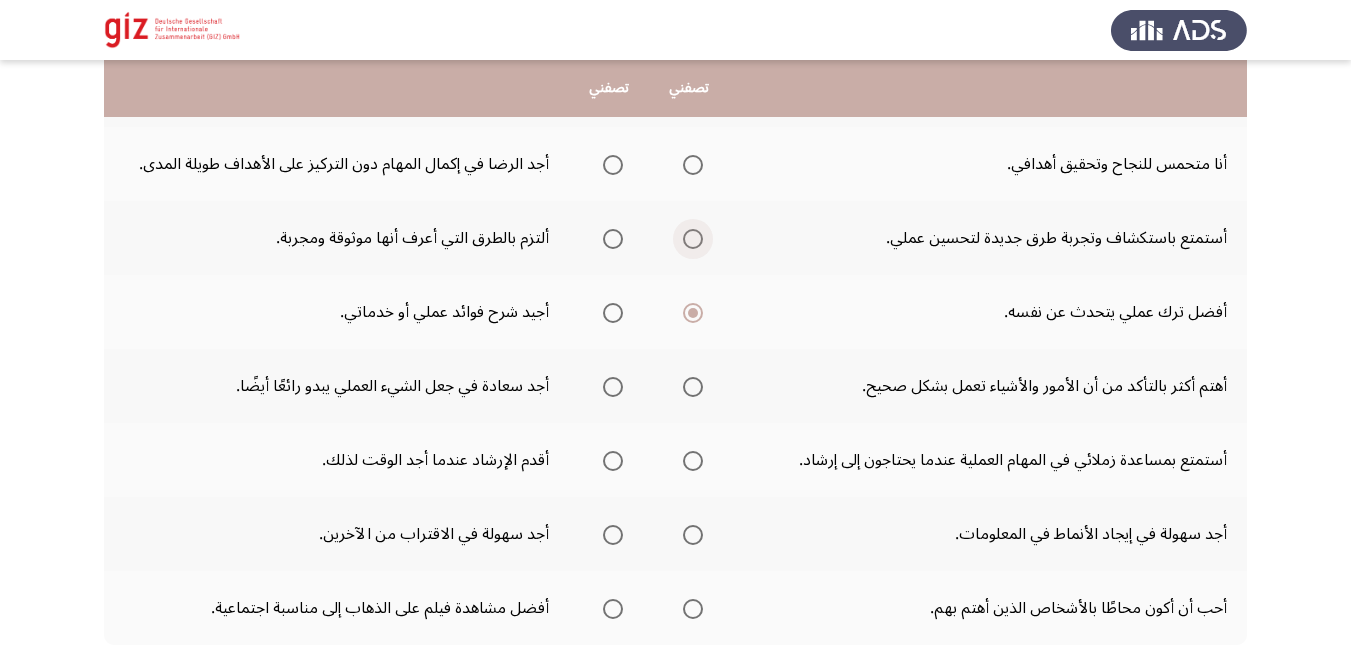 click at bounding box center [693, 239] 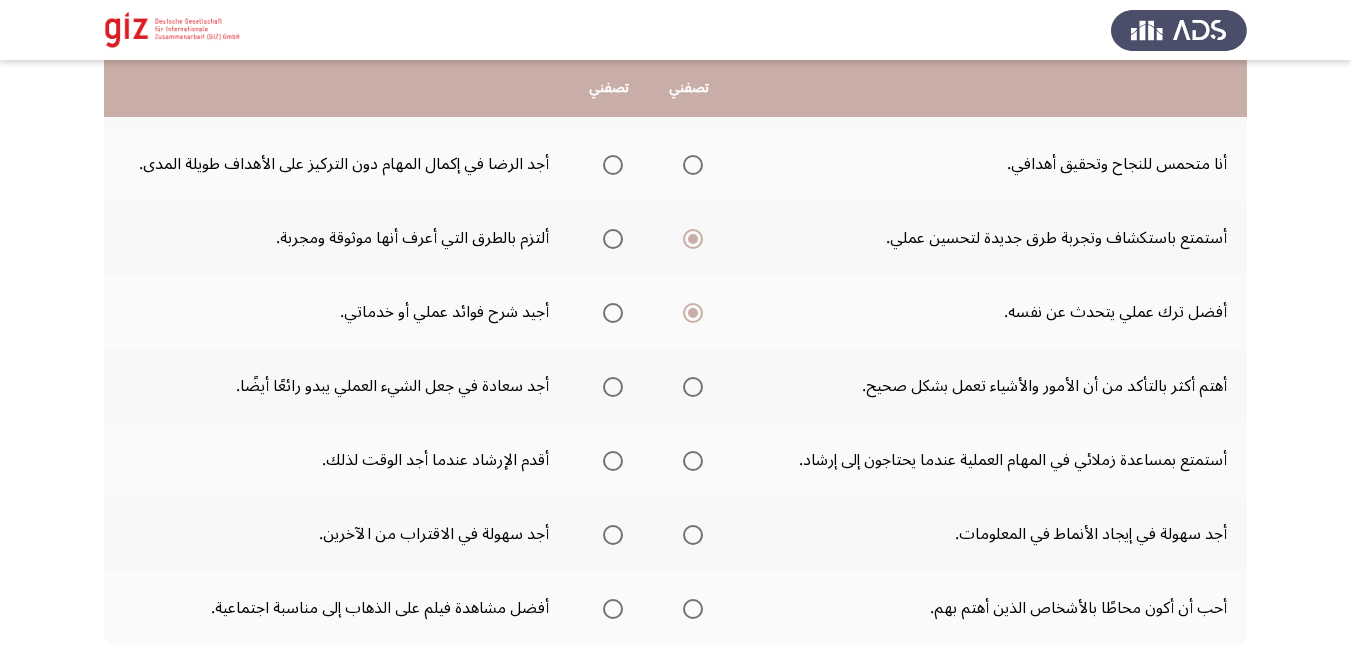 click 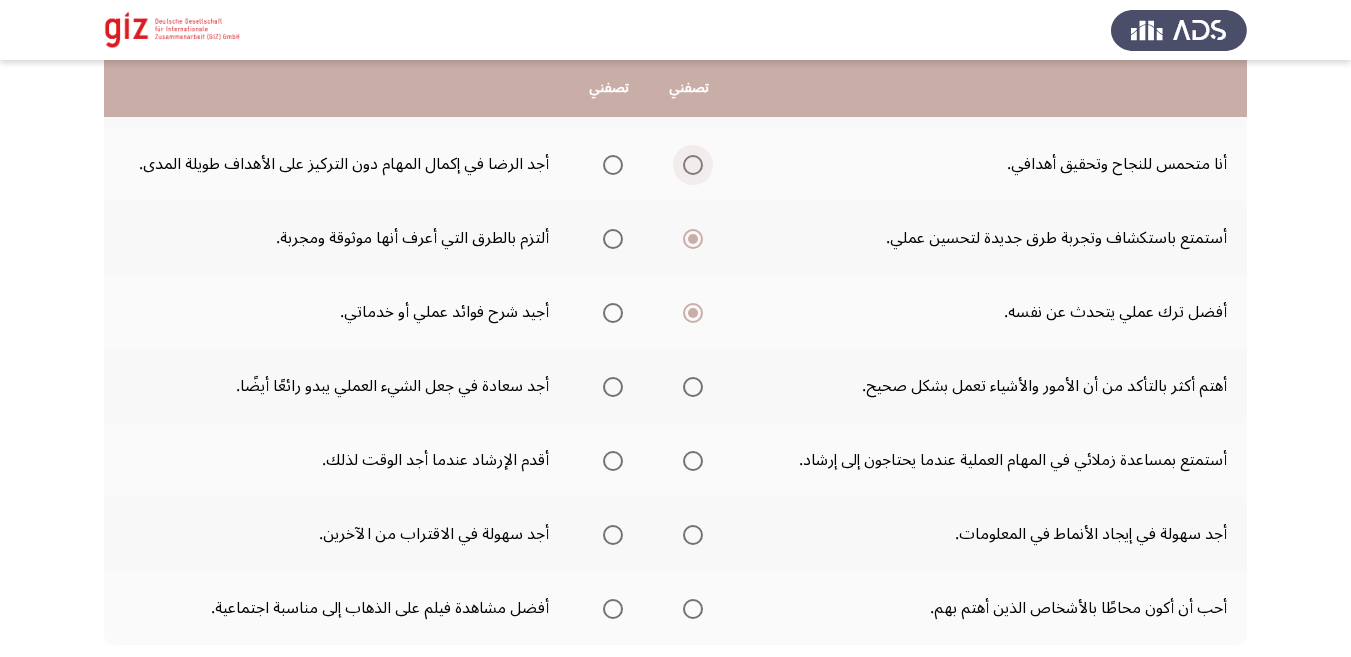 drag, startPoint x: 690, startPoint y: 167, endPoint x: 708, endPoint y: 243, distance: 78.10249 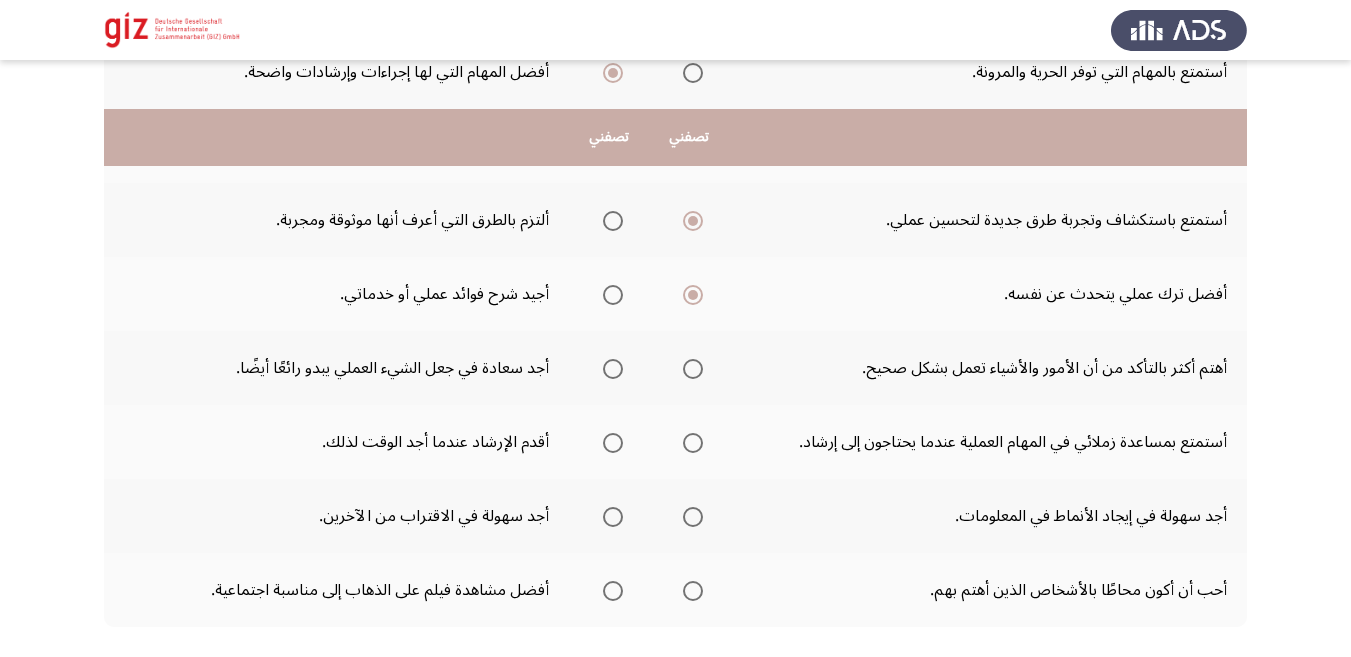 scroll, scrollTop: 508, scrollLeft: 0, axis: vertical 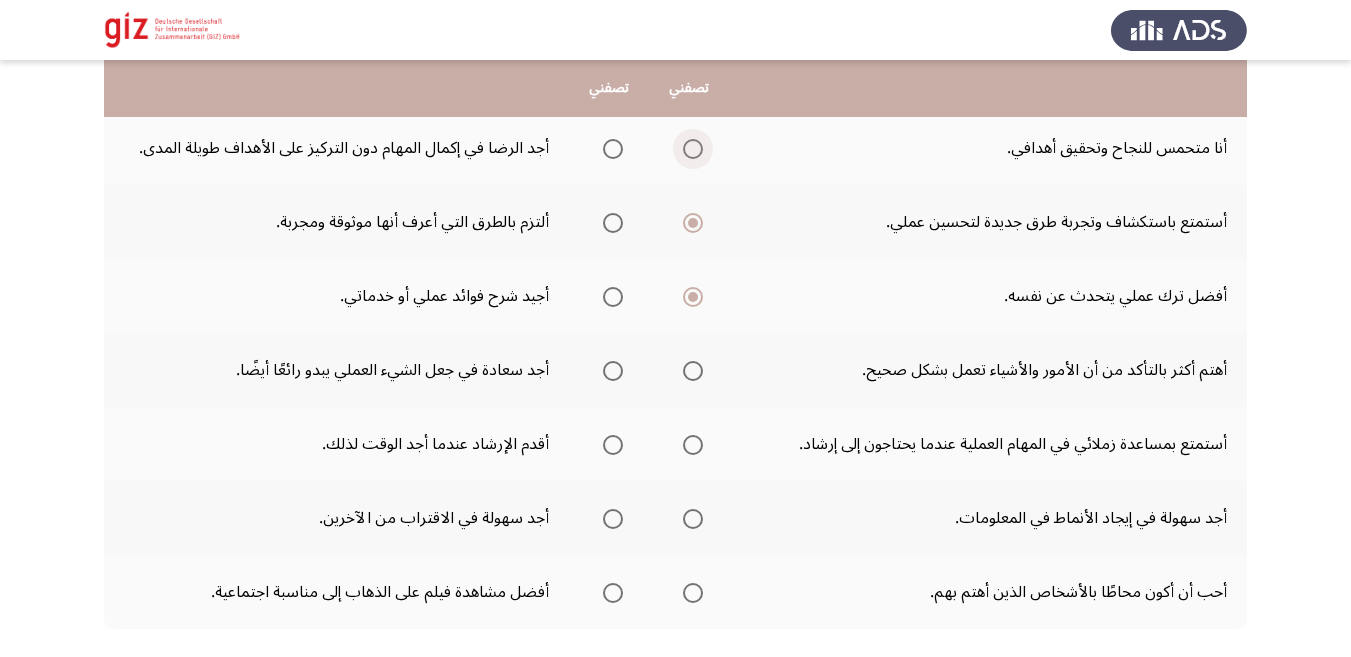 click at bounding box center [693, 149] 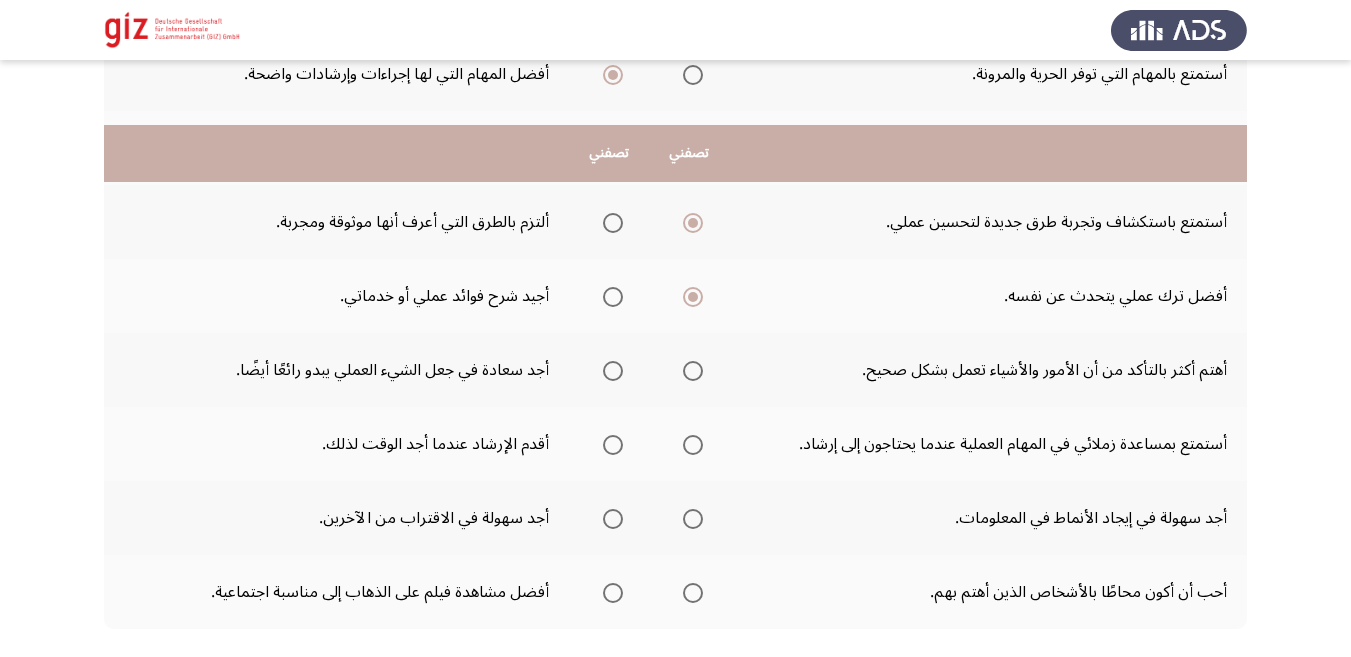 scroll, scrollTop: 620, scrollLeft: 0, axis: vertical 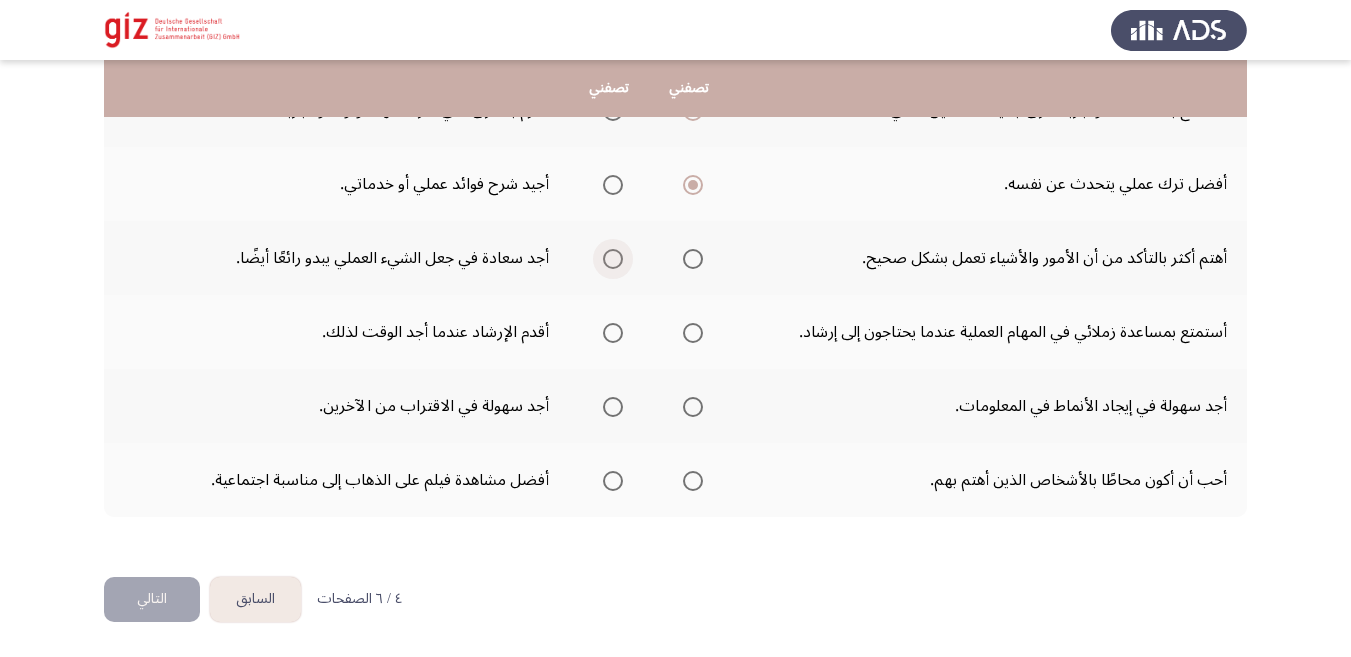 click at bounding box center (613, 259) 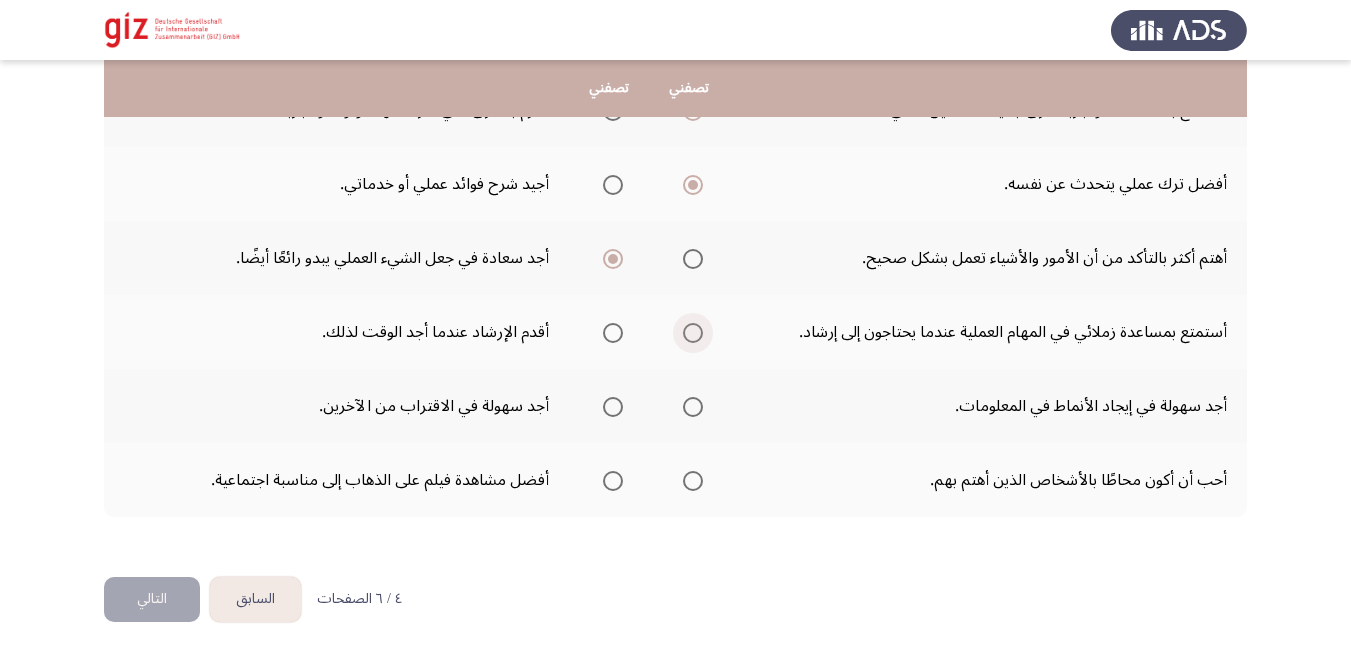 click at bounding box center (693, 333) 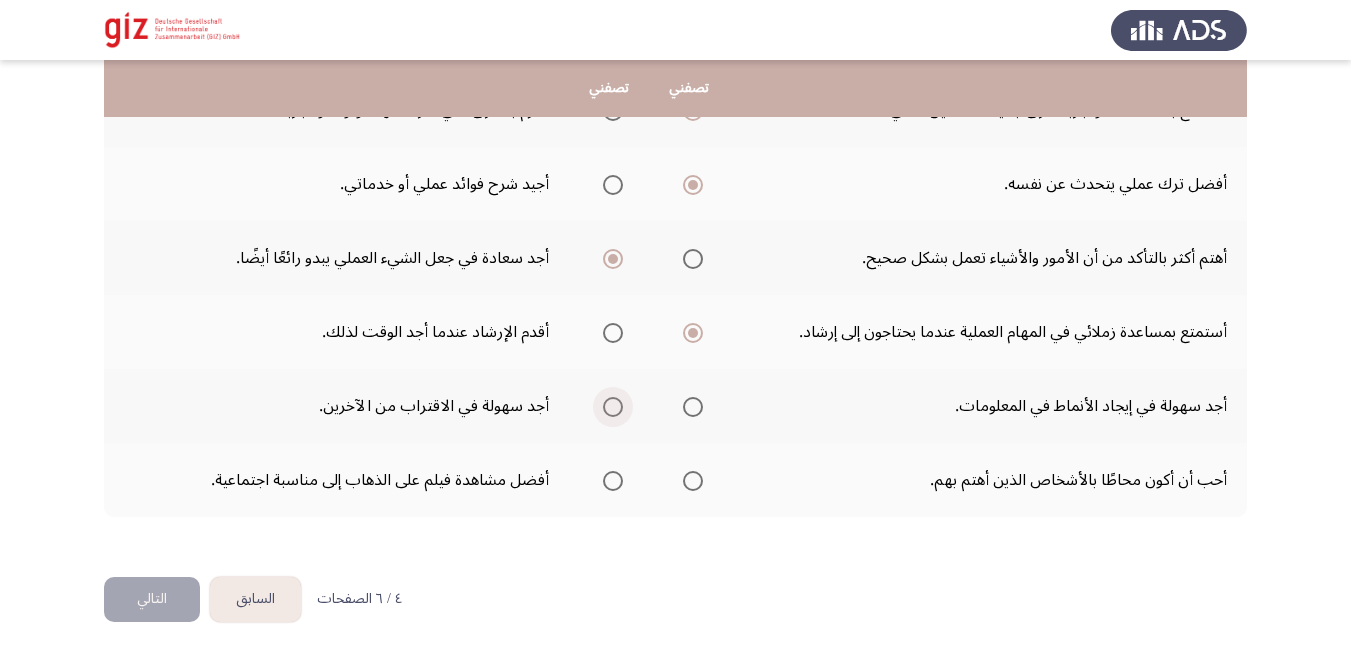 click at bounding box center [609, 407] 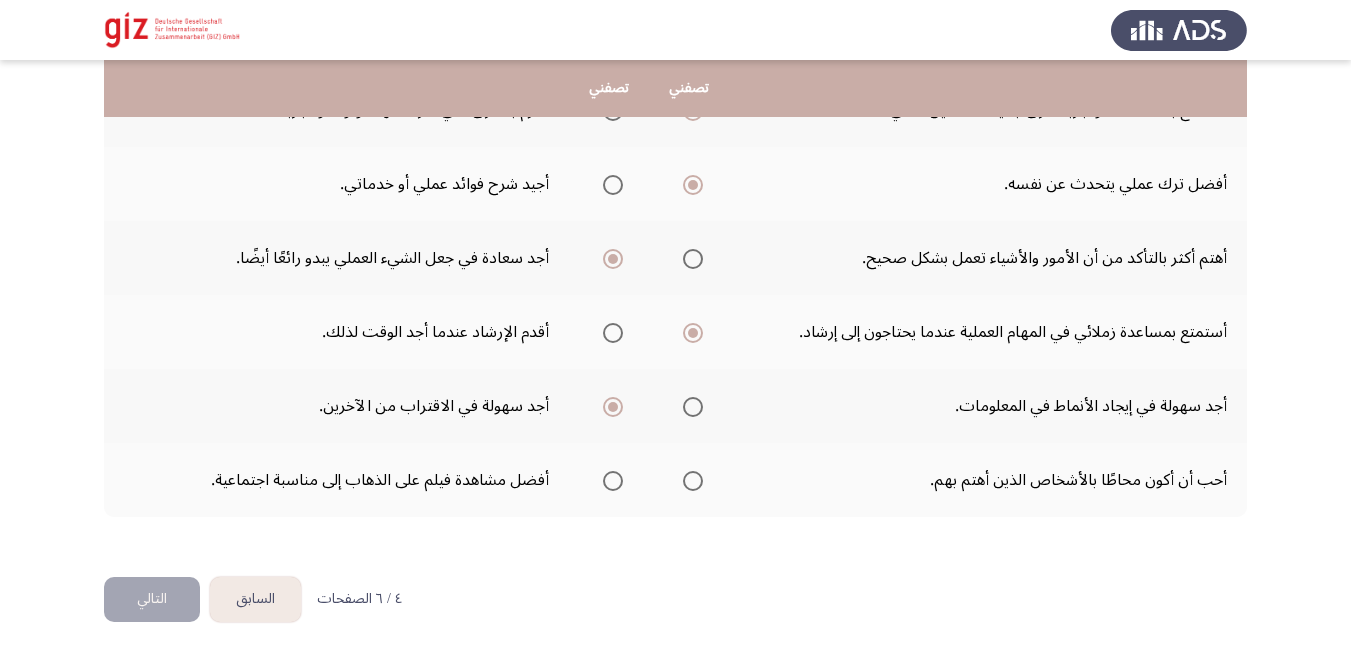 click 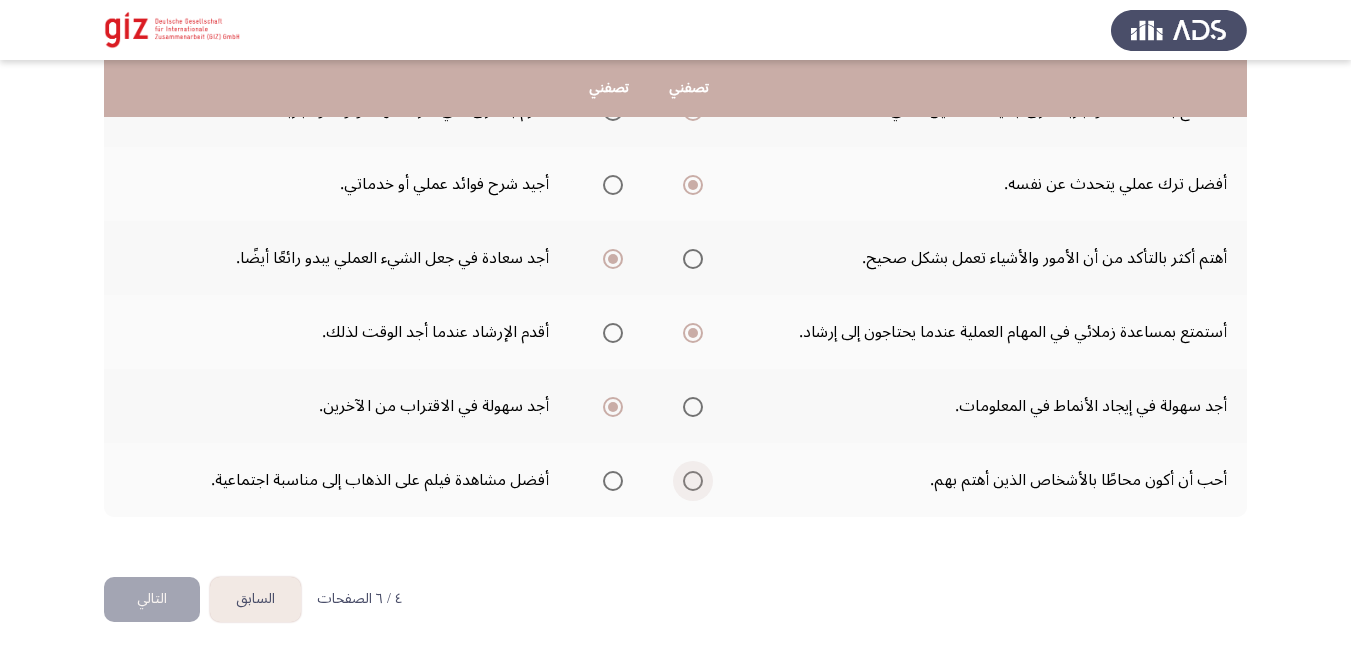 click at bounding box center [693, 481] 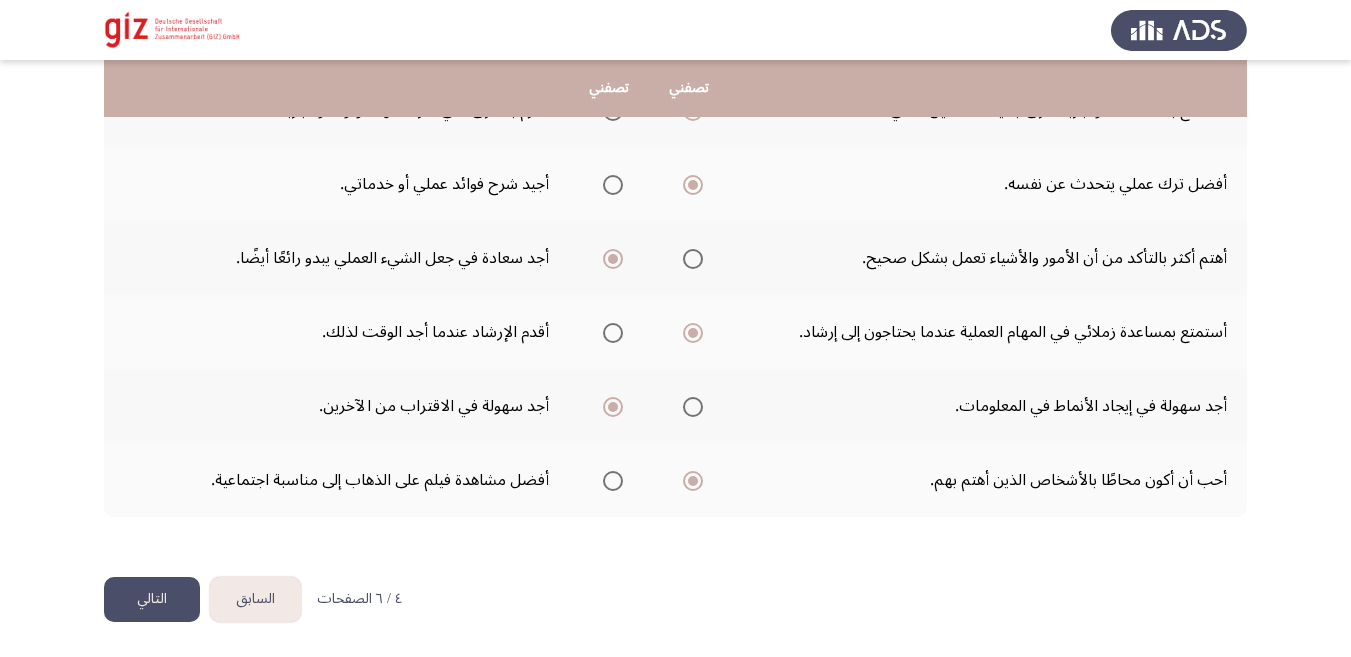 click on "التالي" 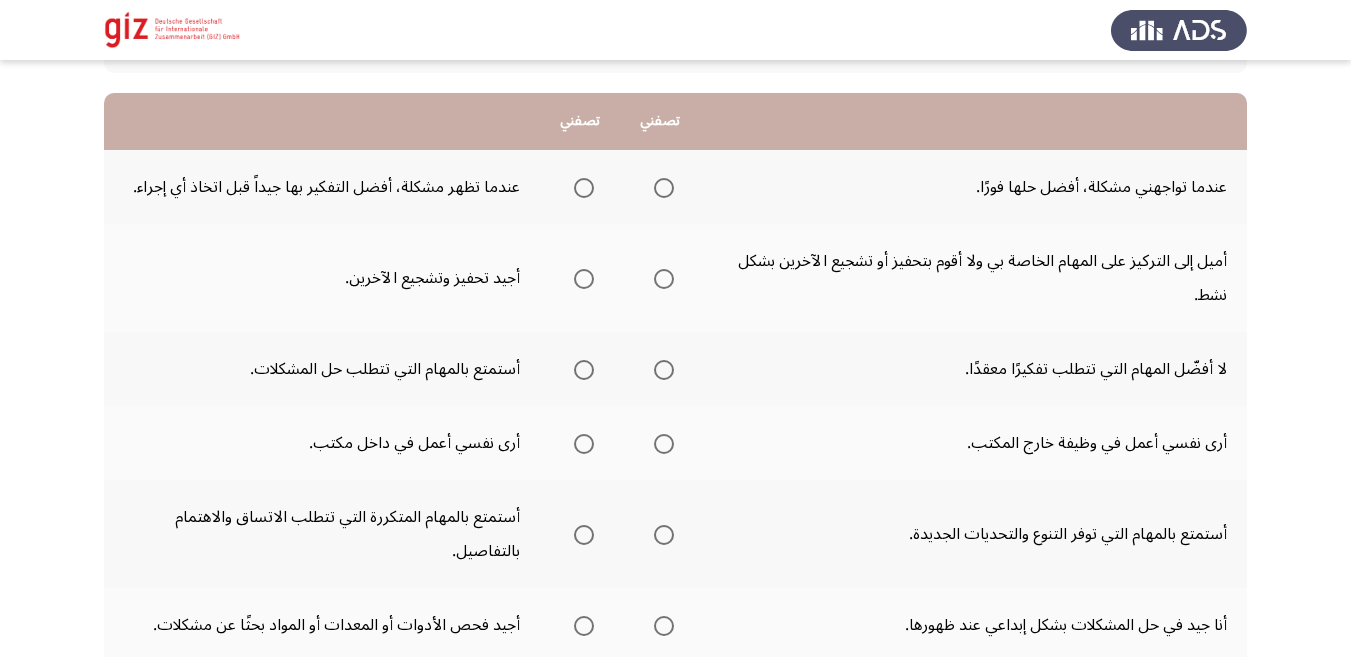 scroll, scrollTop: 190, scrollLeft: 0, axis: vertical 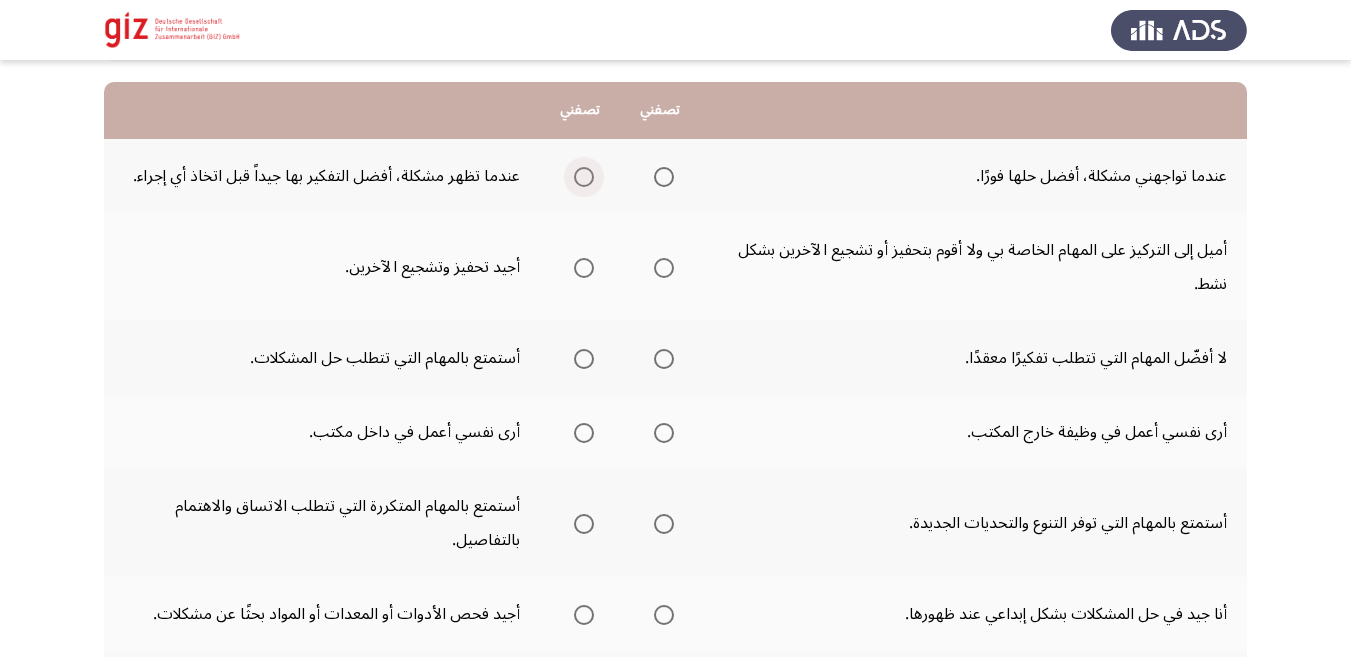 click at bounding box center [584, 177] 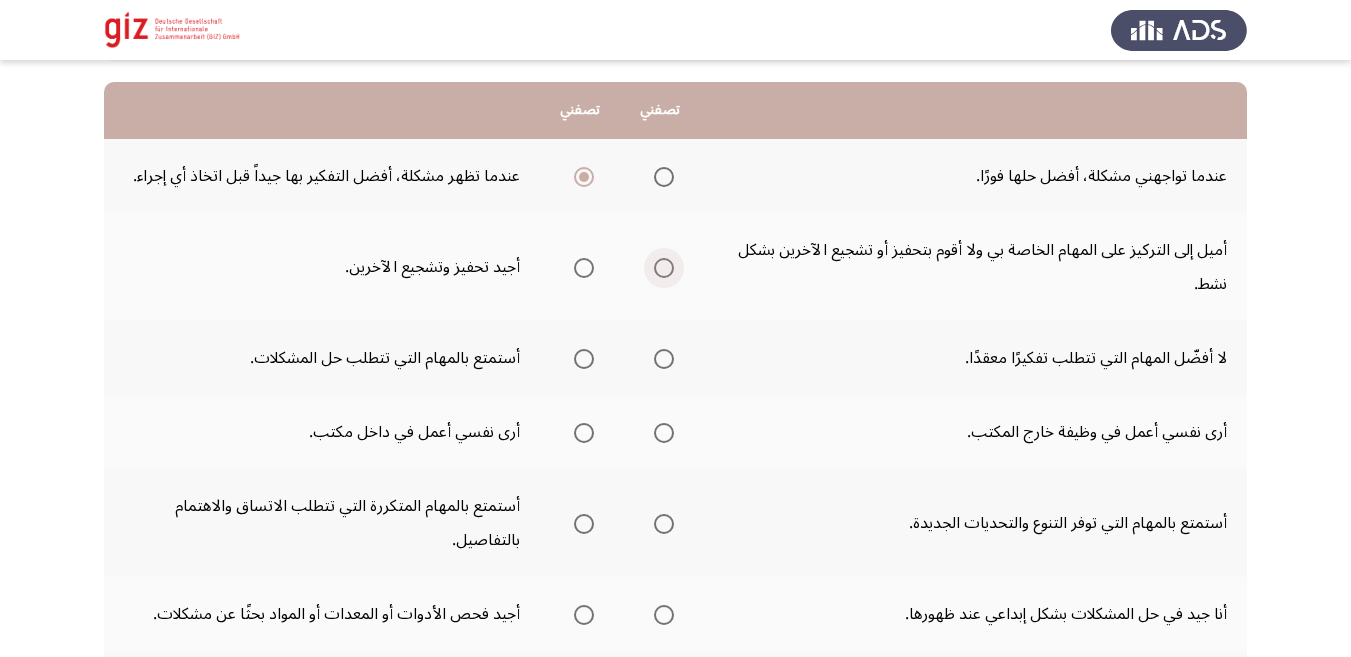 click at bounding box center [664, 268] 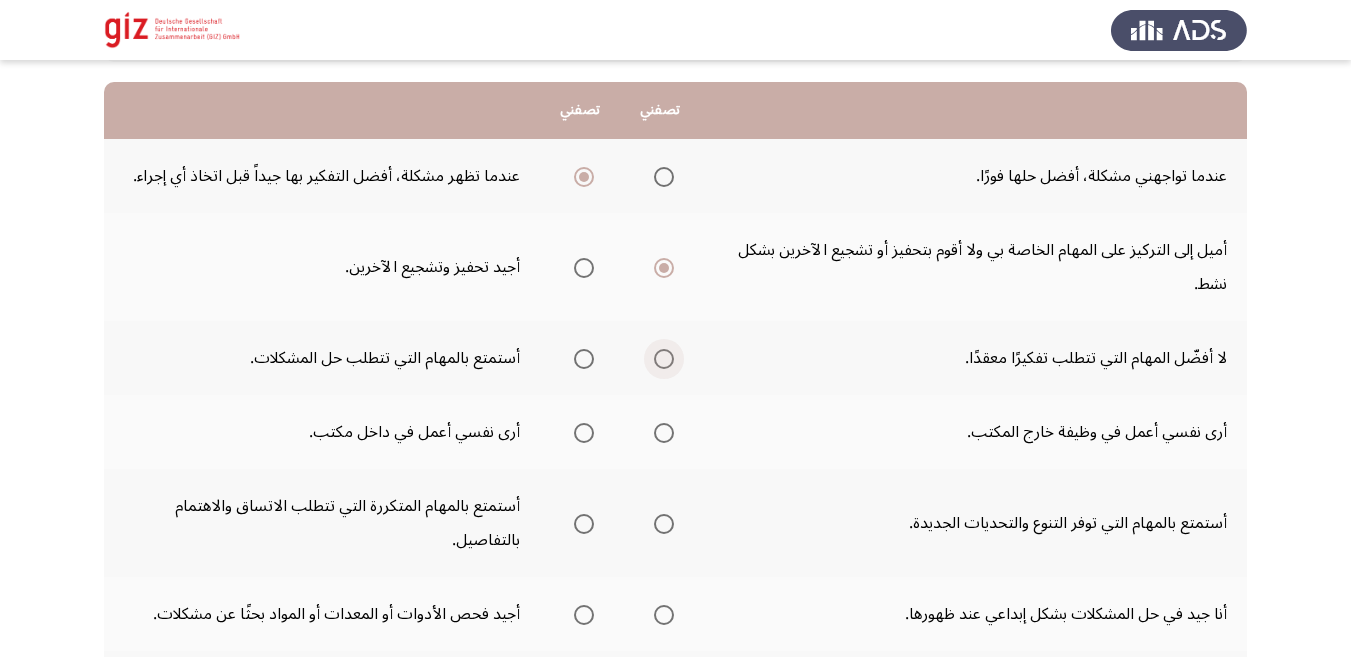 click at bounding box center [664, 359] 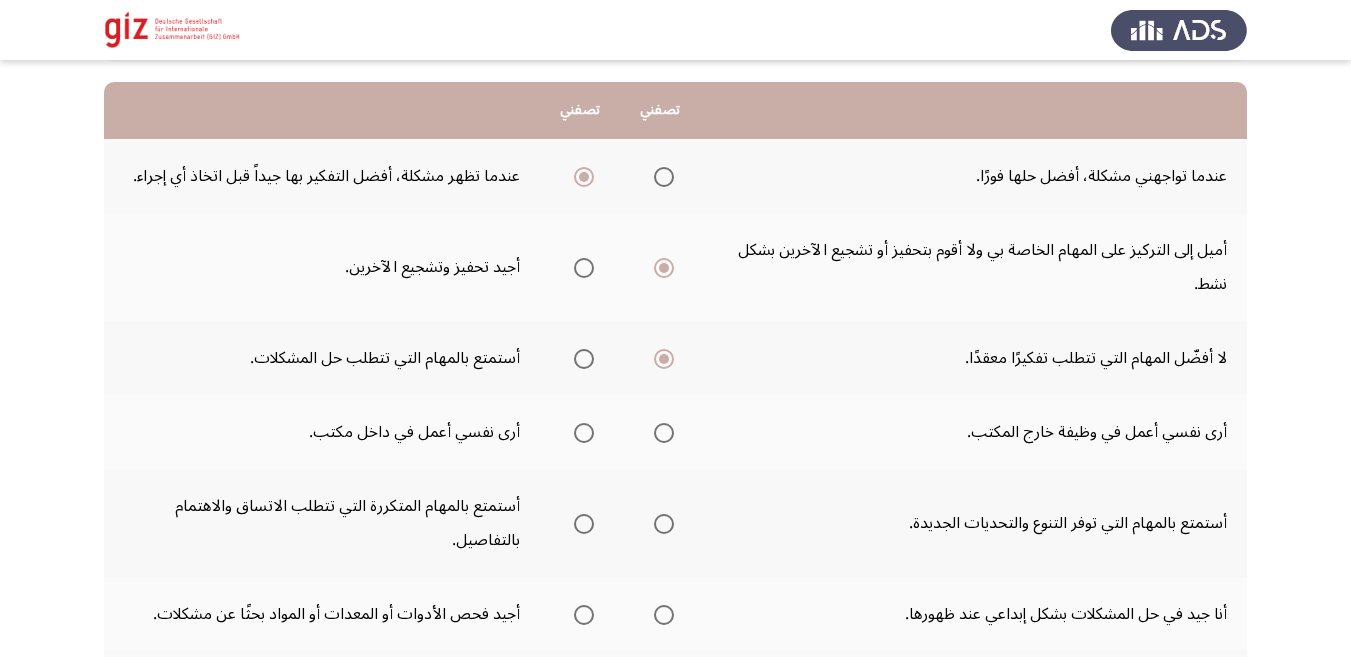 click 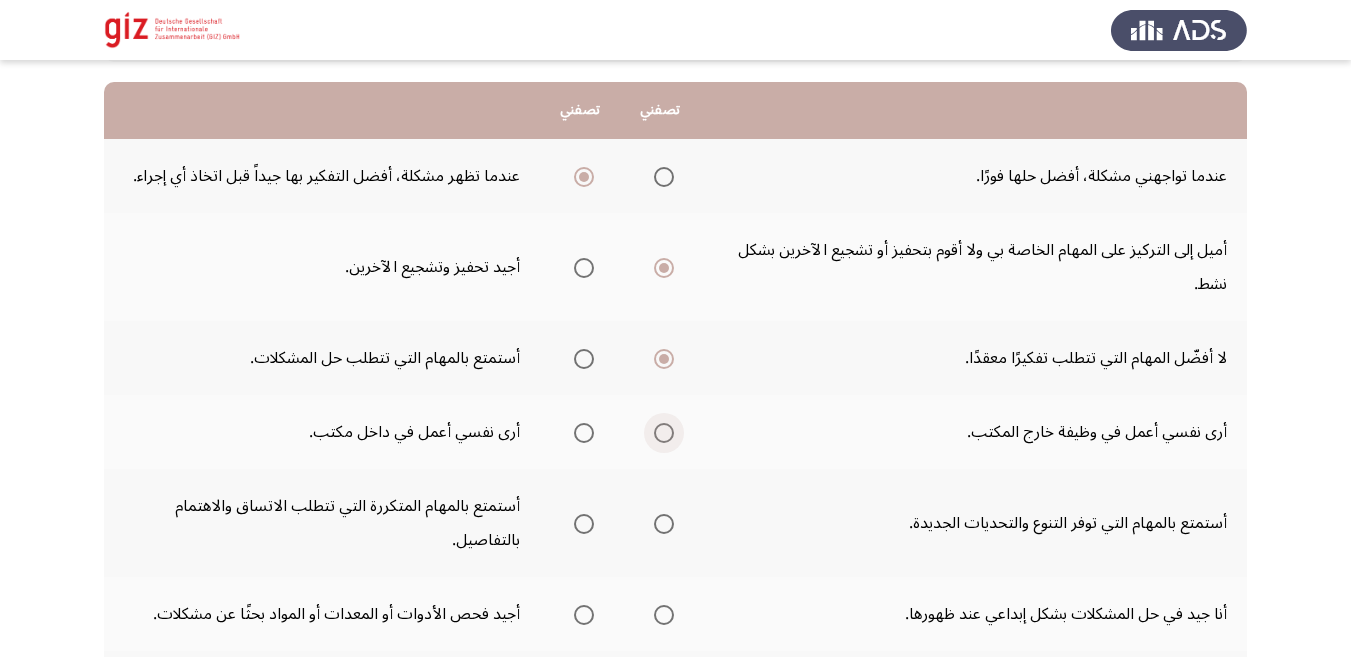 click at bounding box center (664, 433) 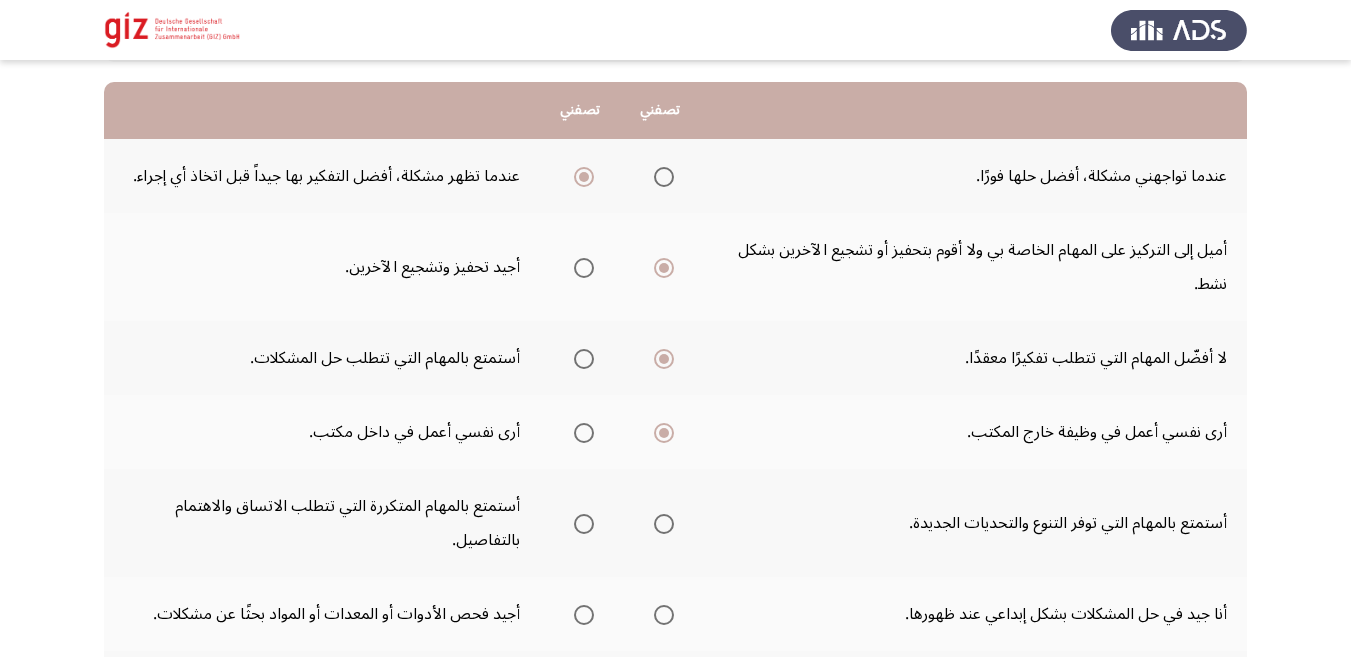 click 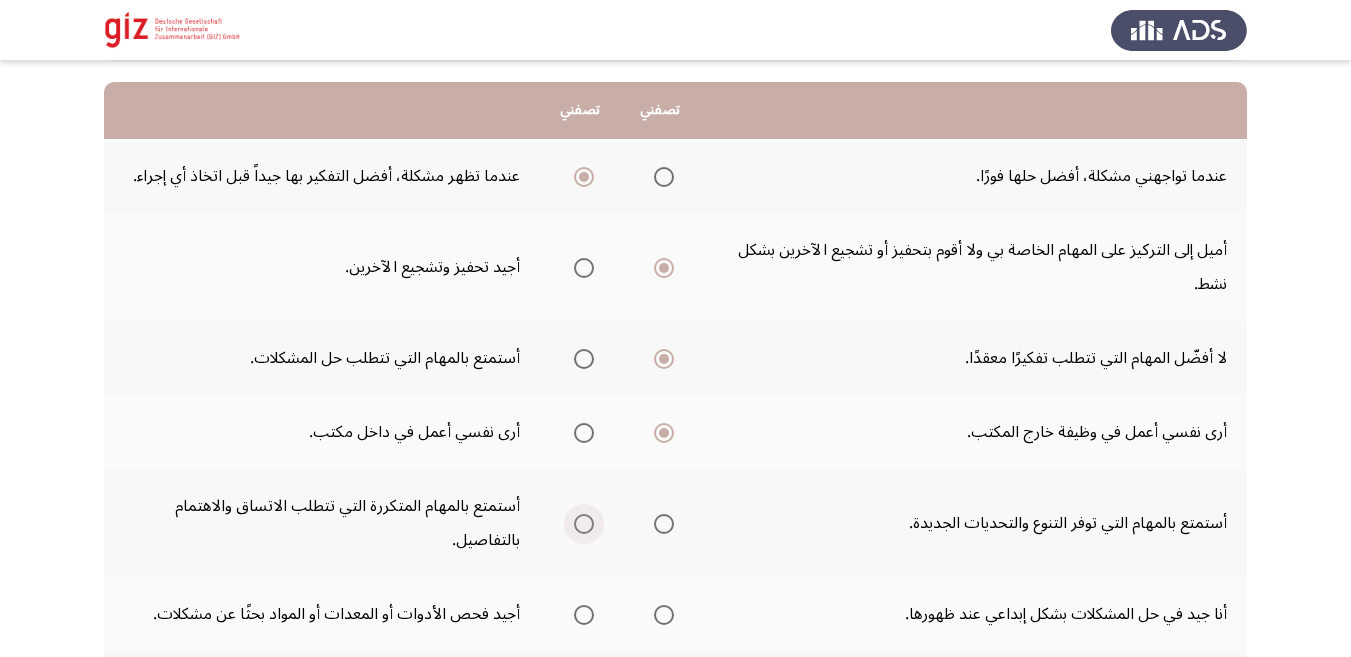 click at bounding box center (584, 524) 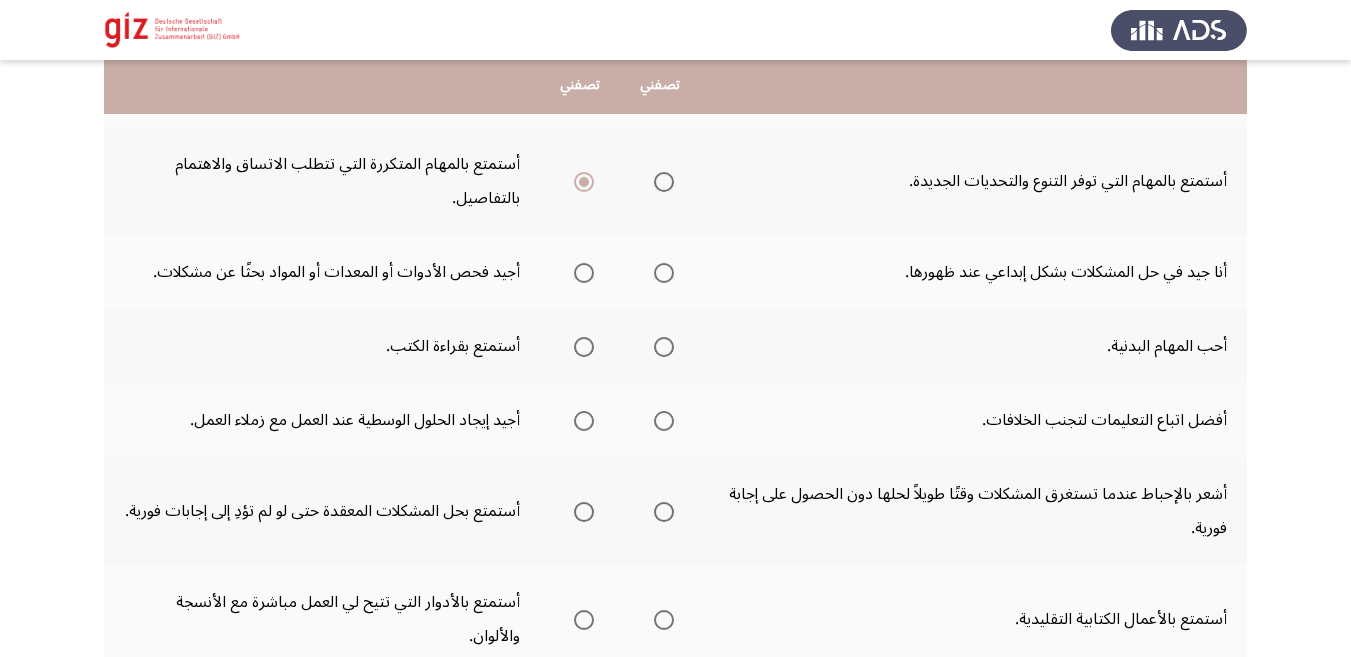 scroll, scrollTop: 523, scrollLeft: 0, axis: vertical 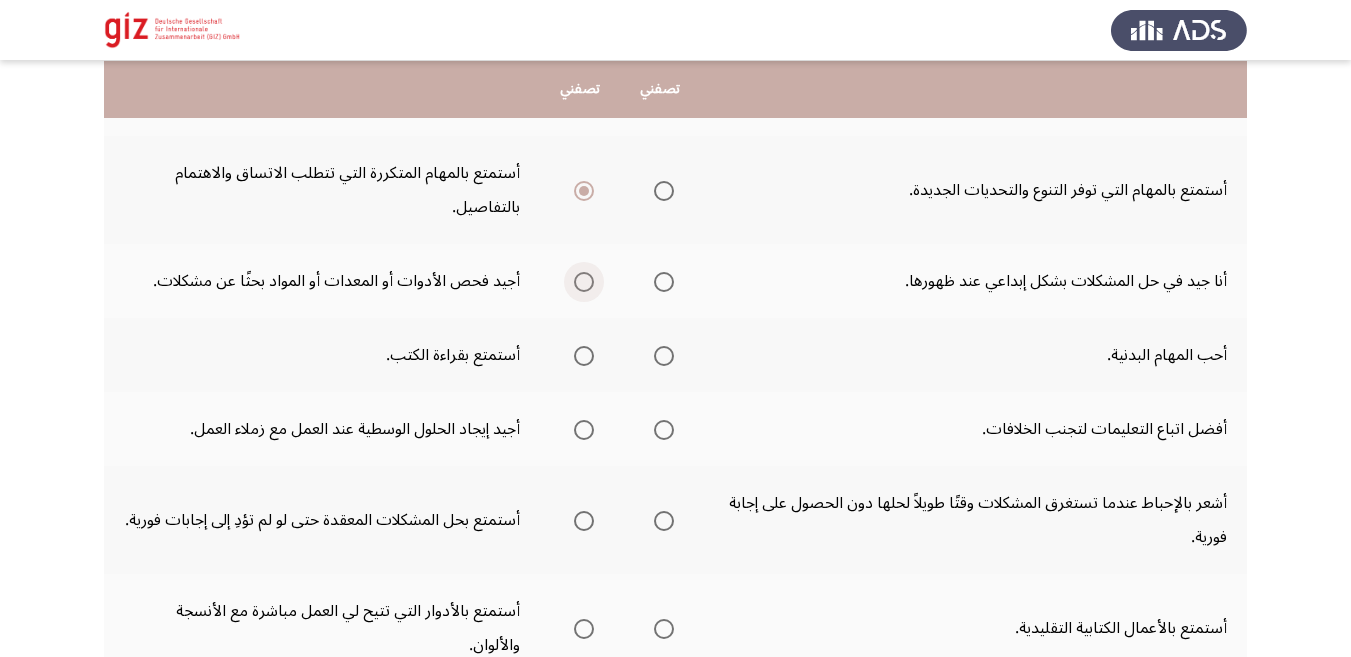 click at bounding box center (584, 282) 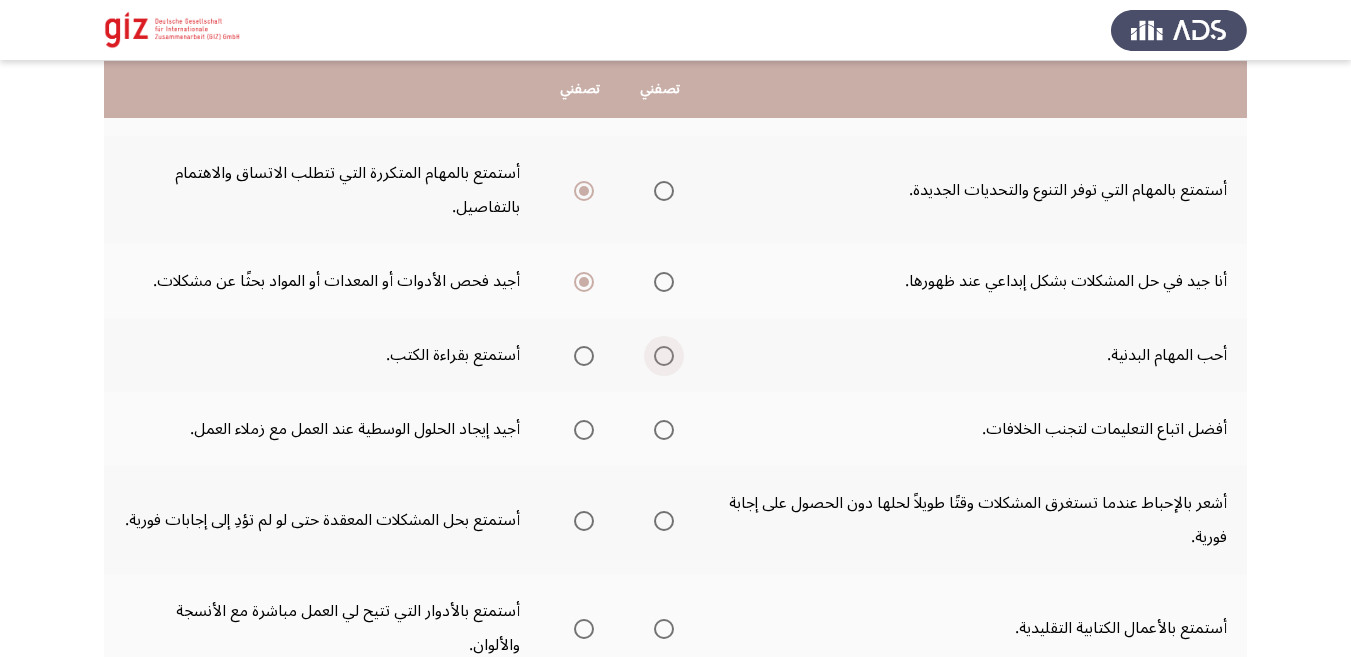 click at bounding box center (664, 356) 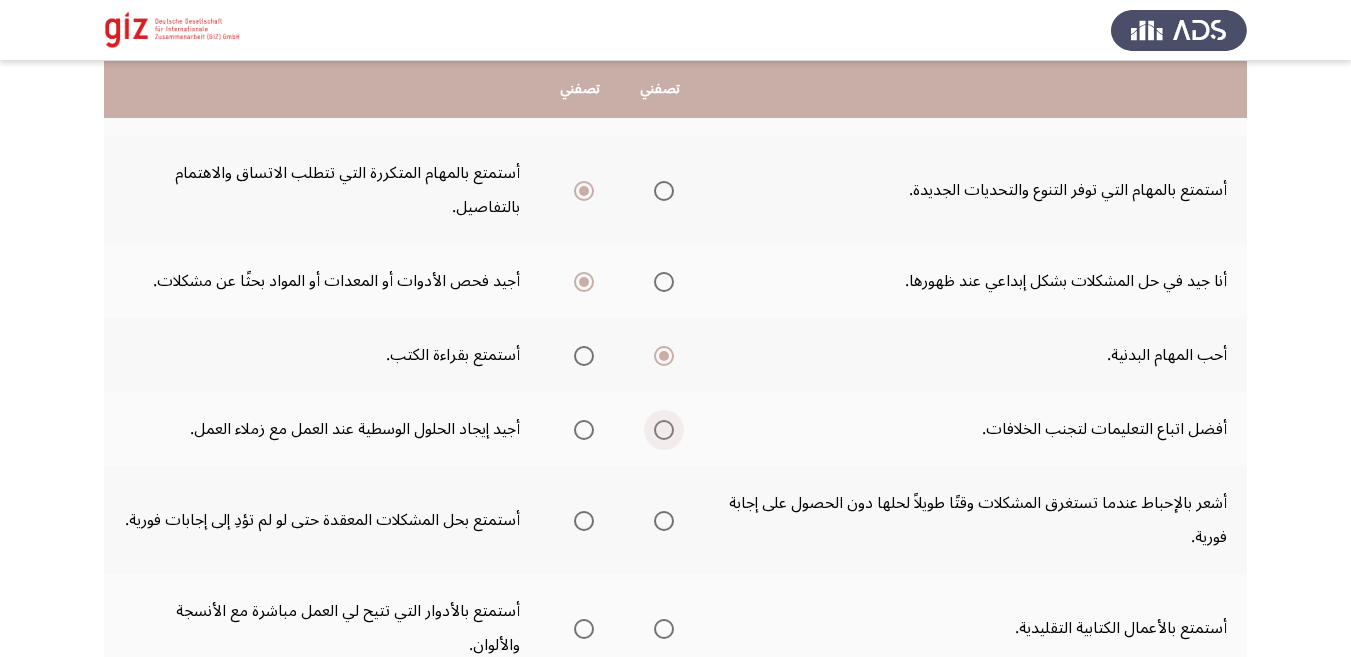 click at bounding box center [664, 430] 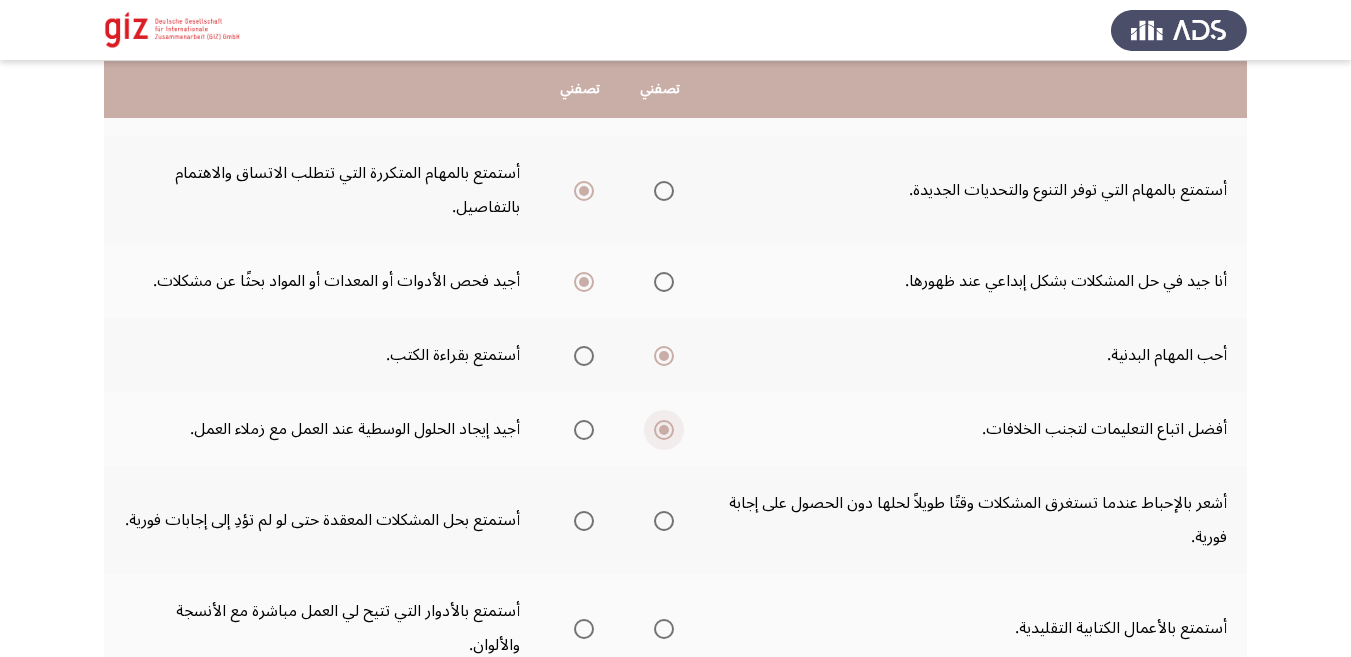 click at bounding box center [664, 430] 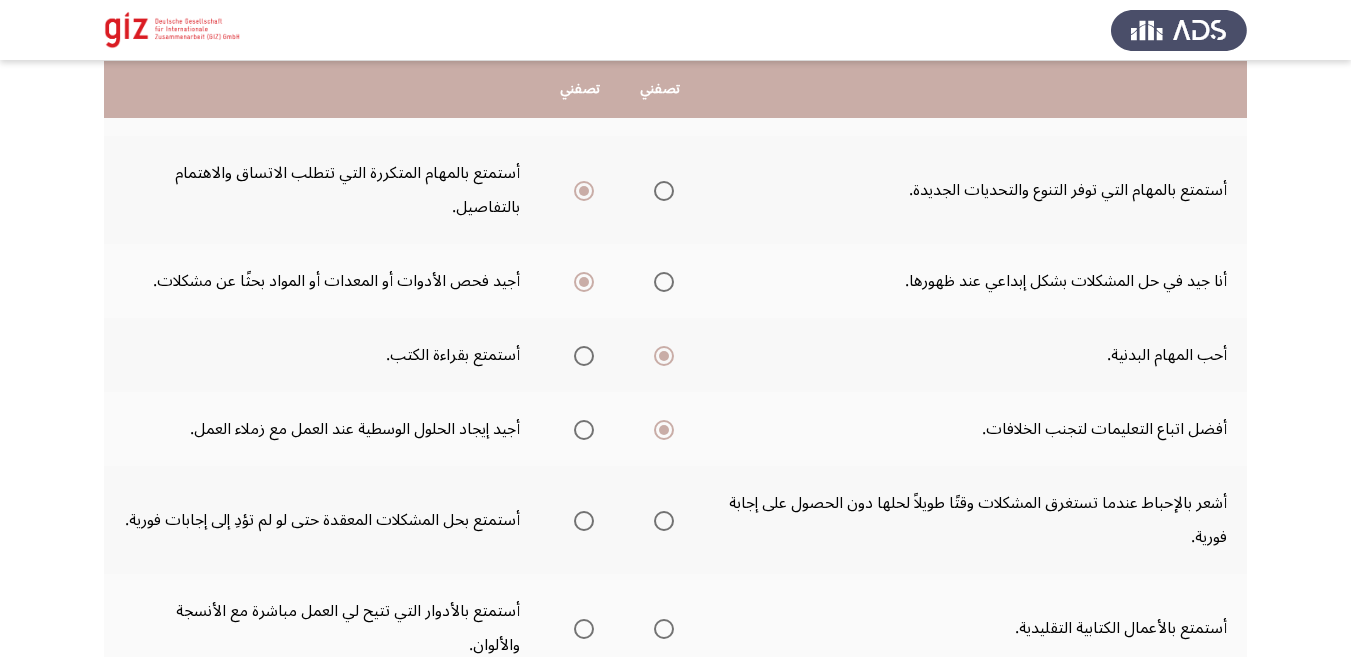 click 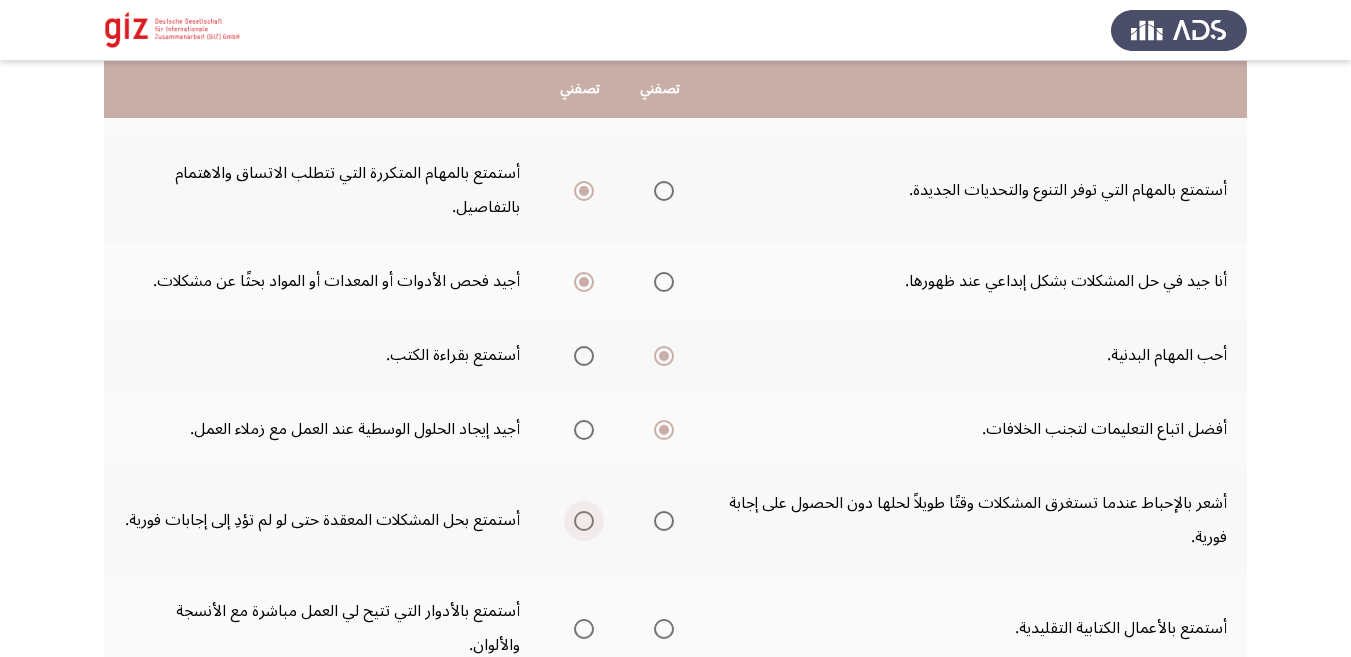 click at bounding box center (584, 521) 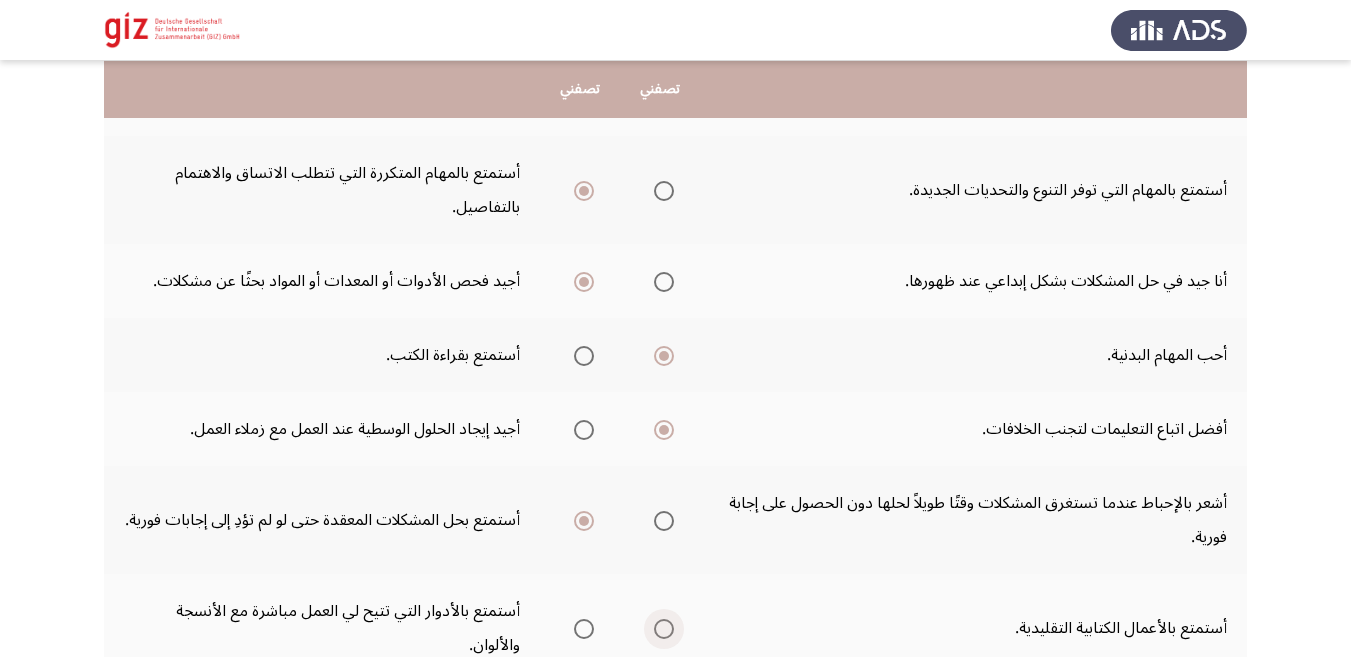 click at bounding box center (664, 629) 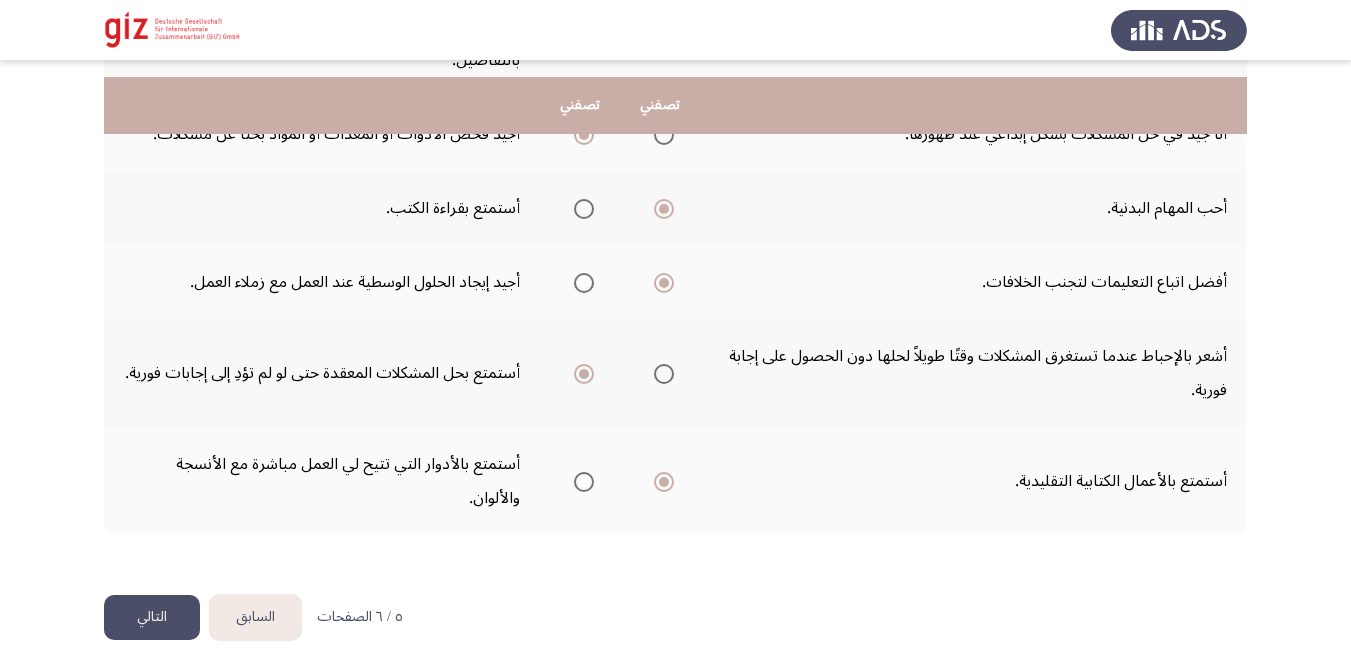 scroll, scrollTop: 688, scrollLeft: 0, axis: vertical 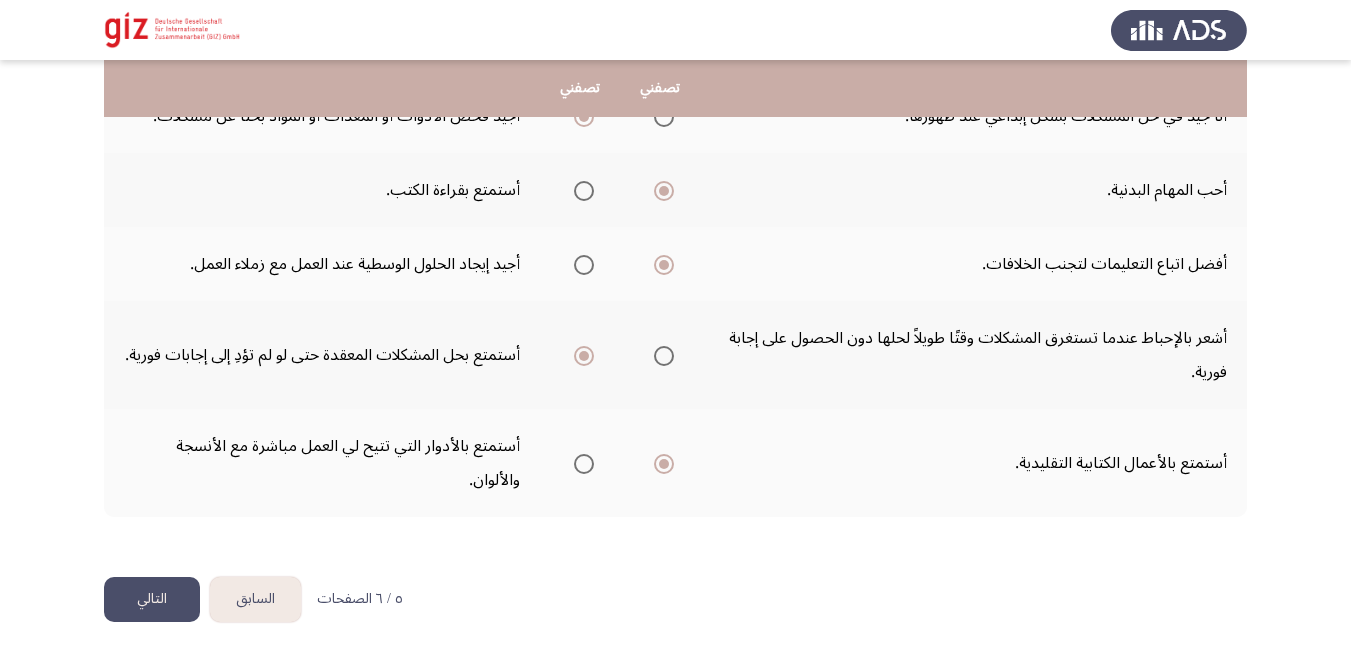 click on "التالي" 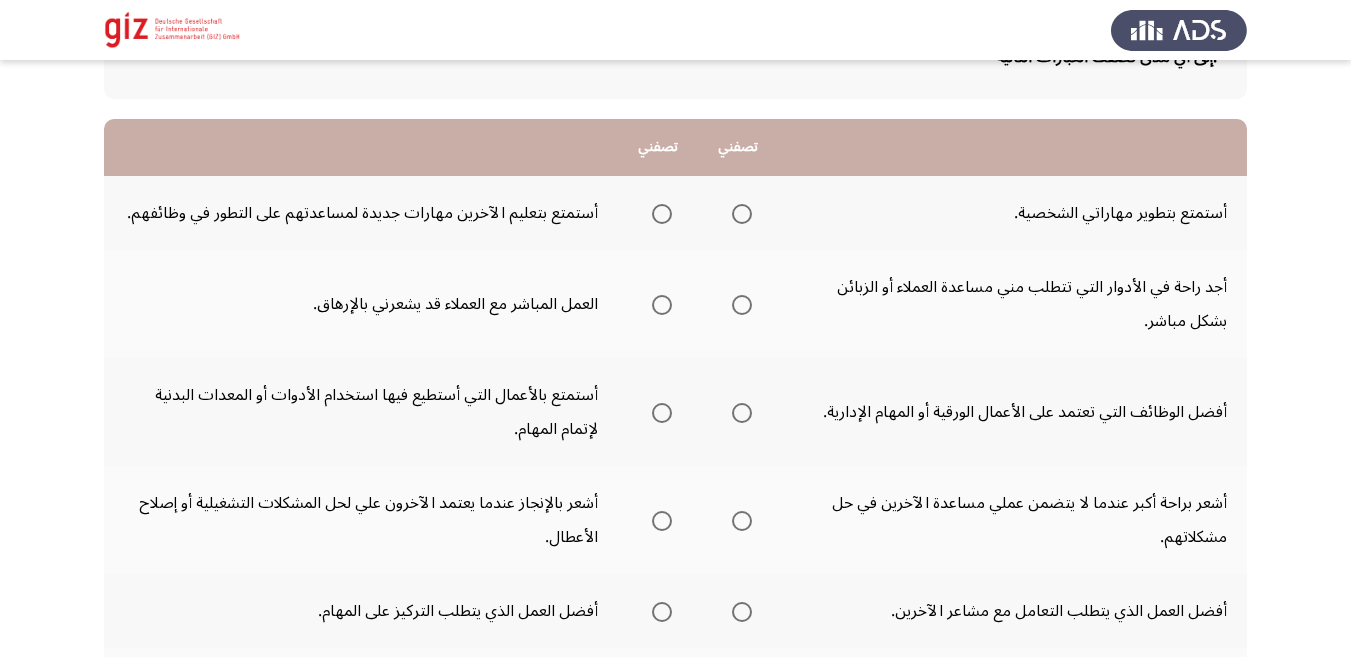 scroll, scrollTop: 164, scrollLeft: 0, axis: vertical 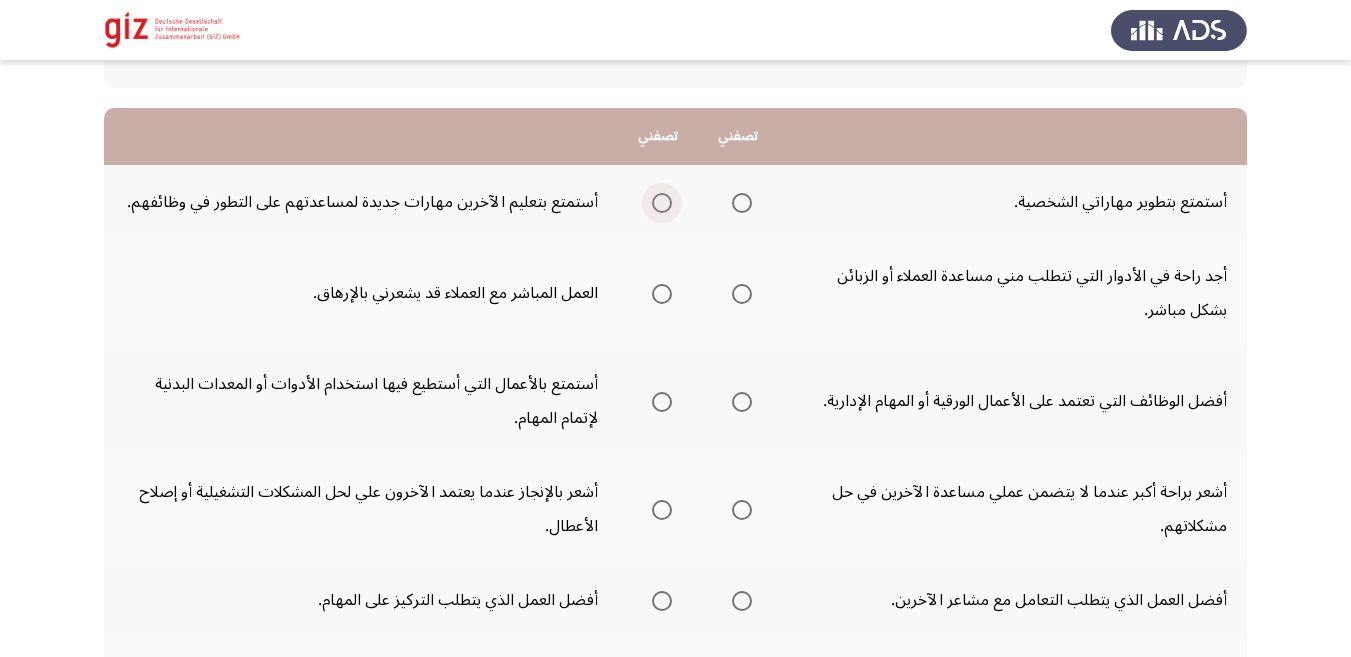 click at bounding box center (662, 203) 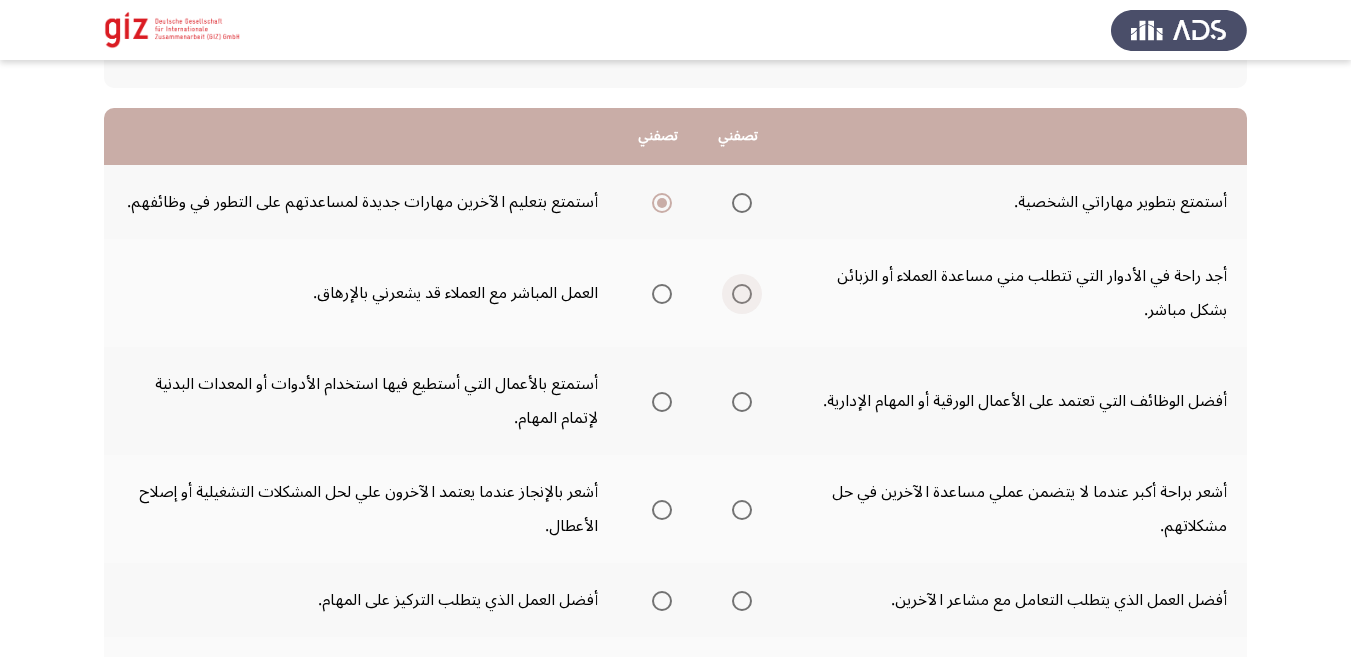 click at bounding box center [742, 294] 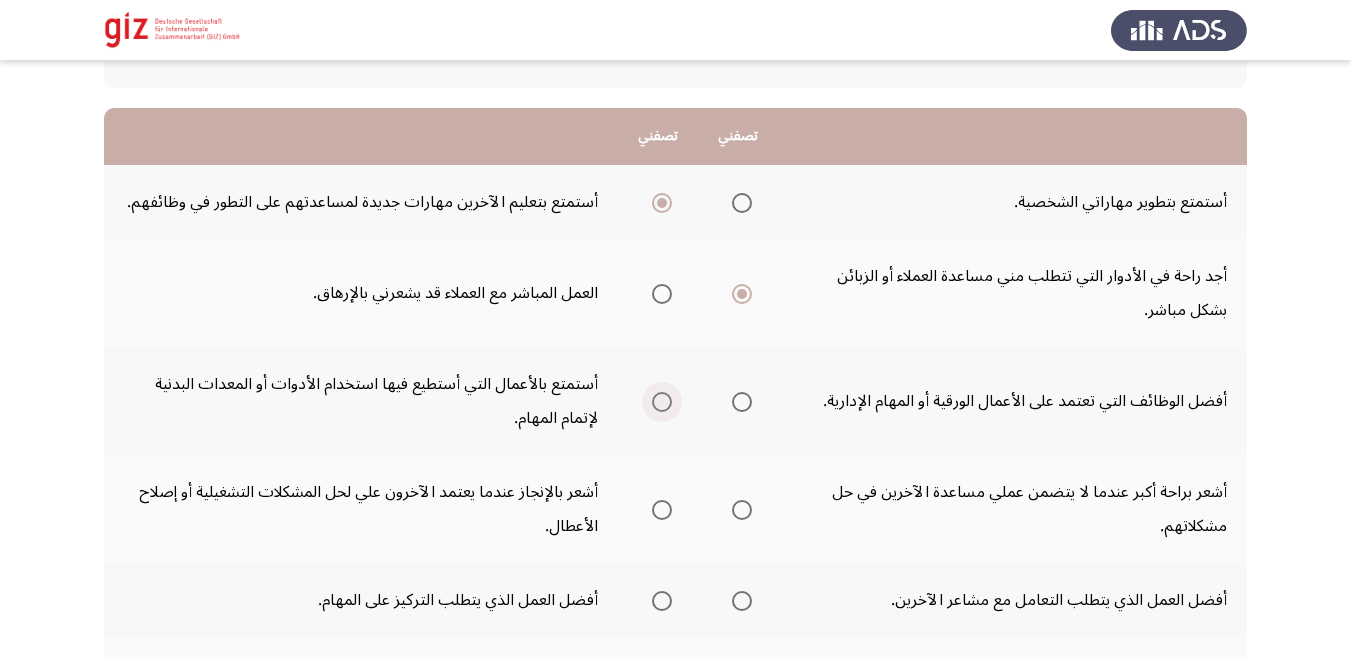 click at bounding box center [662, 402] 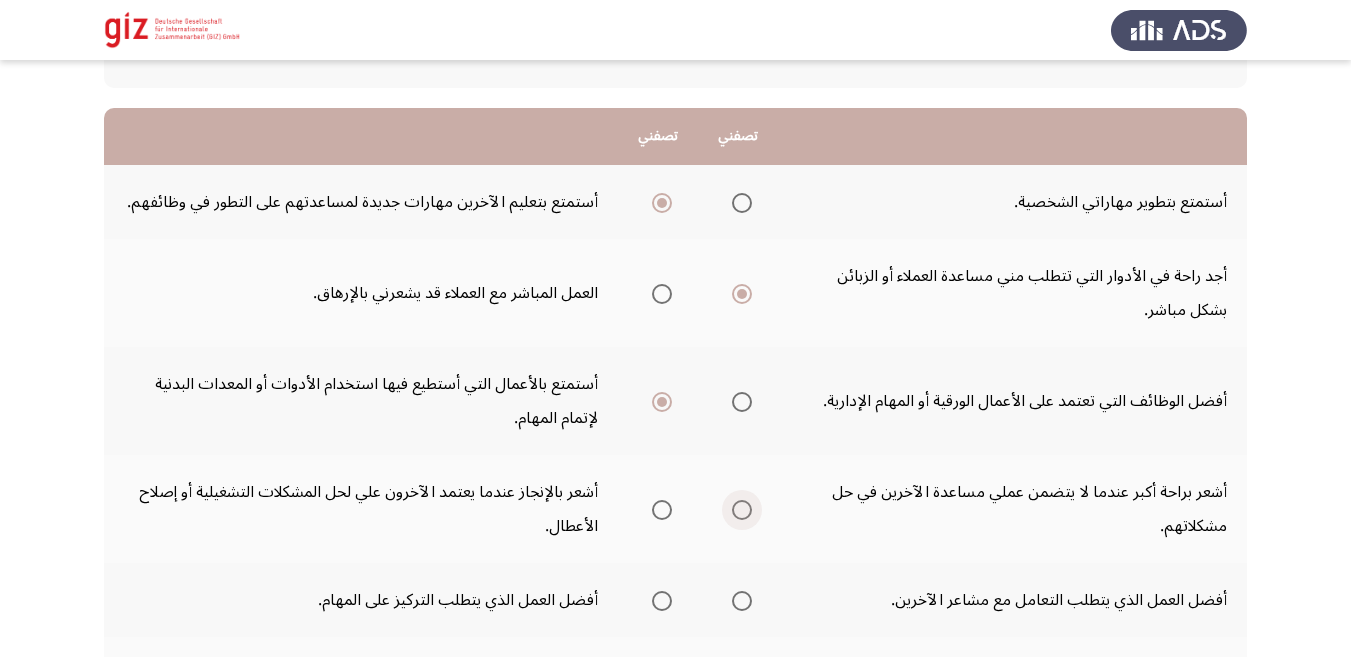 click at bounding box center [742, 510] 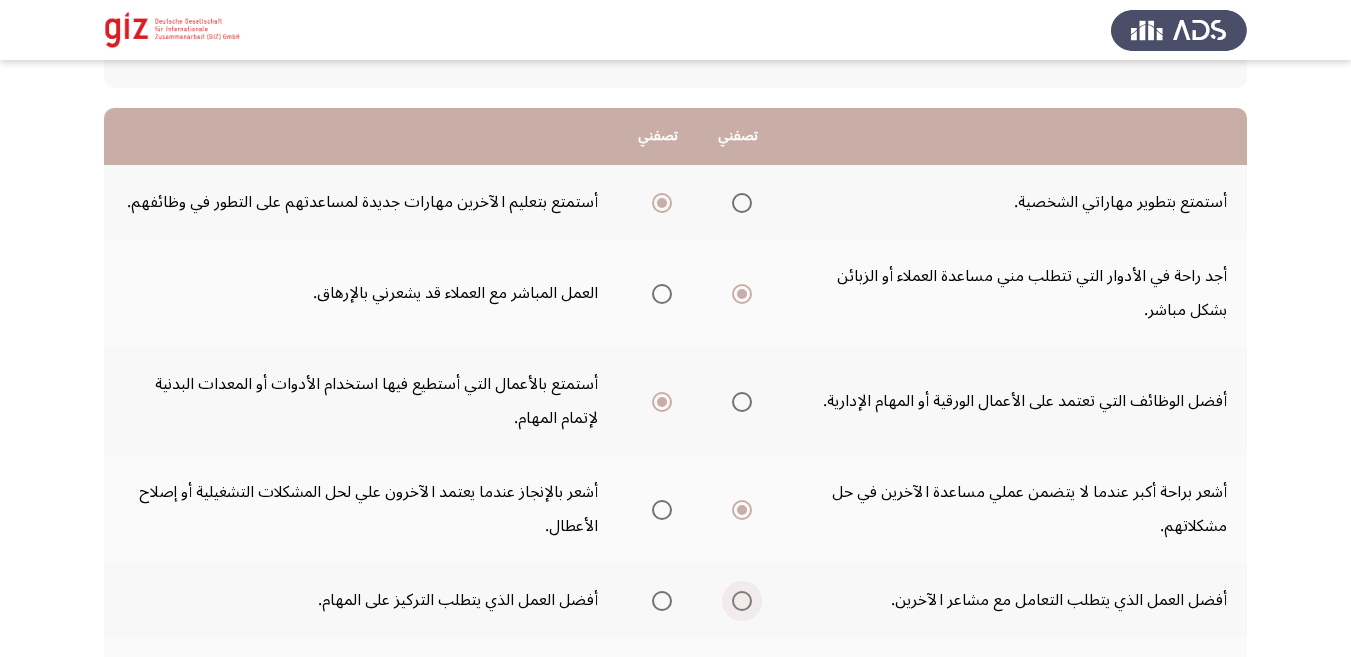 click at bounding box center [742, 601] 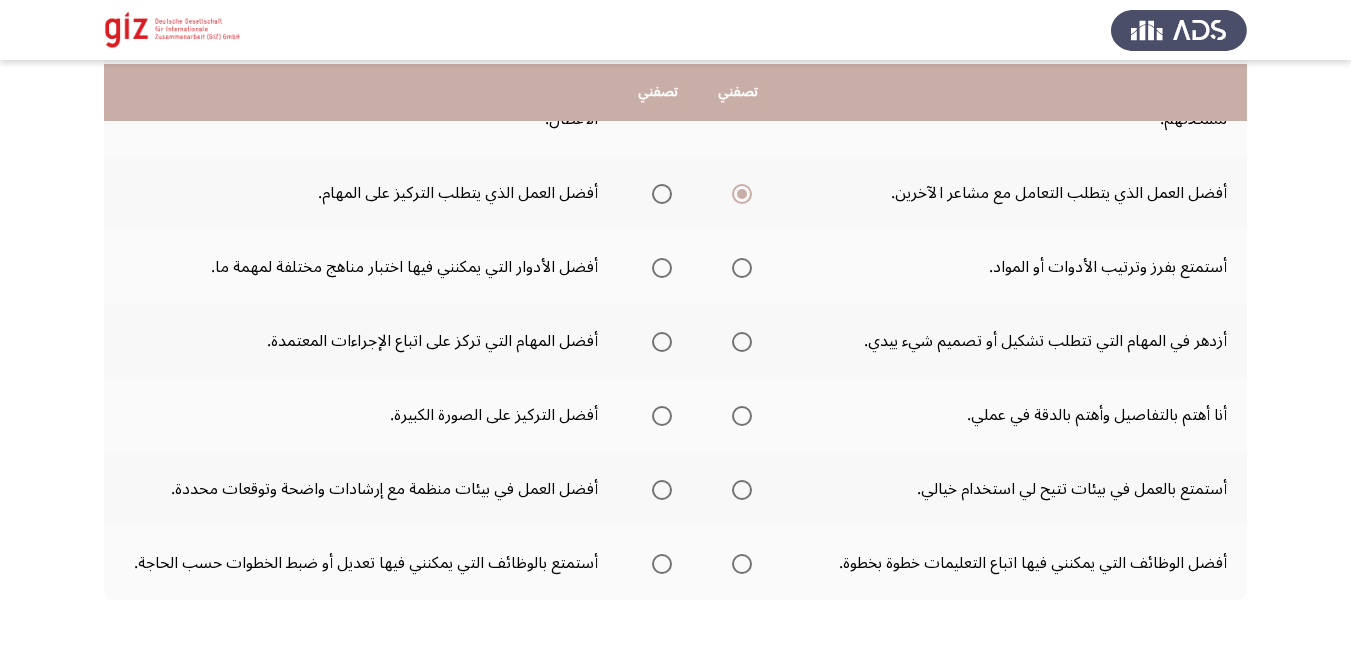 scroll, scrollTop: 571, scrollLeft: 0, axis: vertical 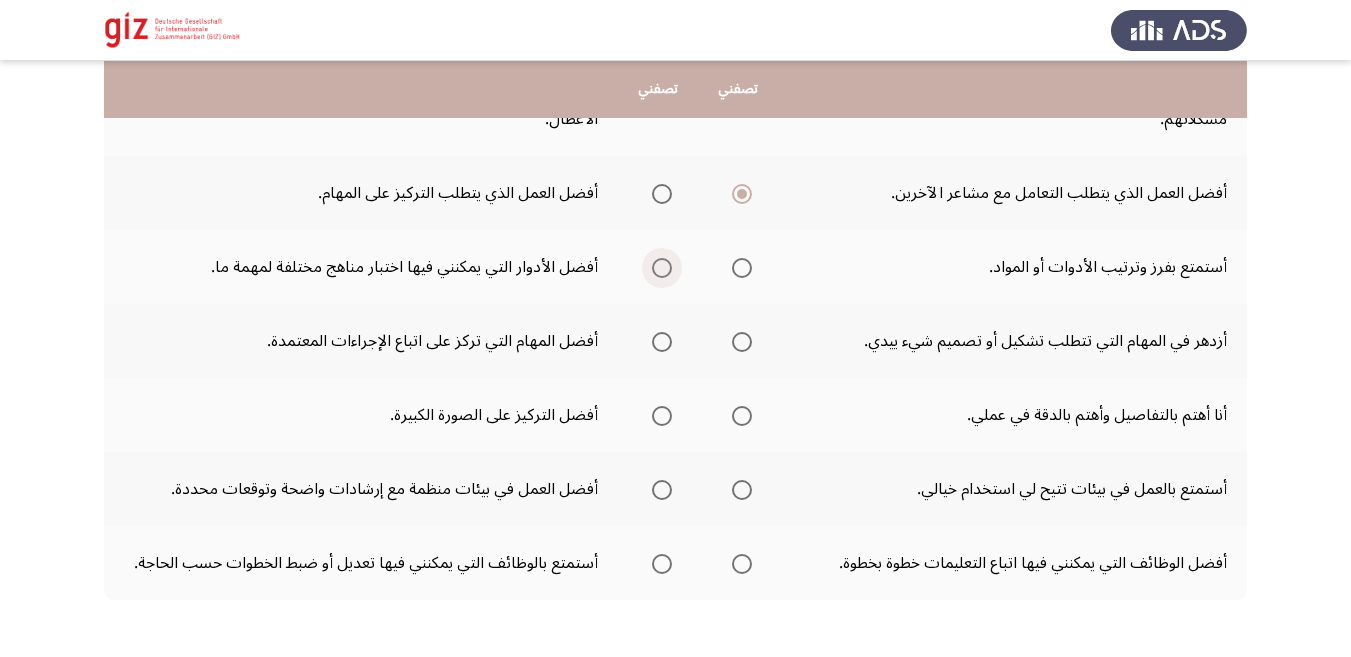 click at bounding box center (662, 268) 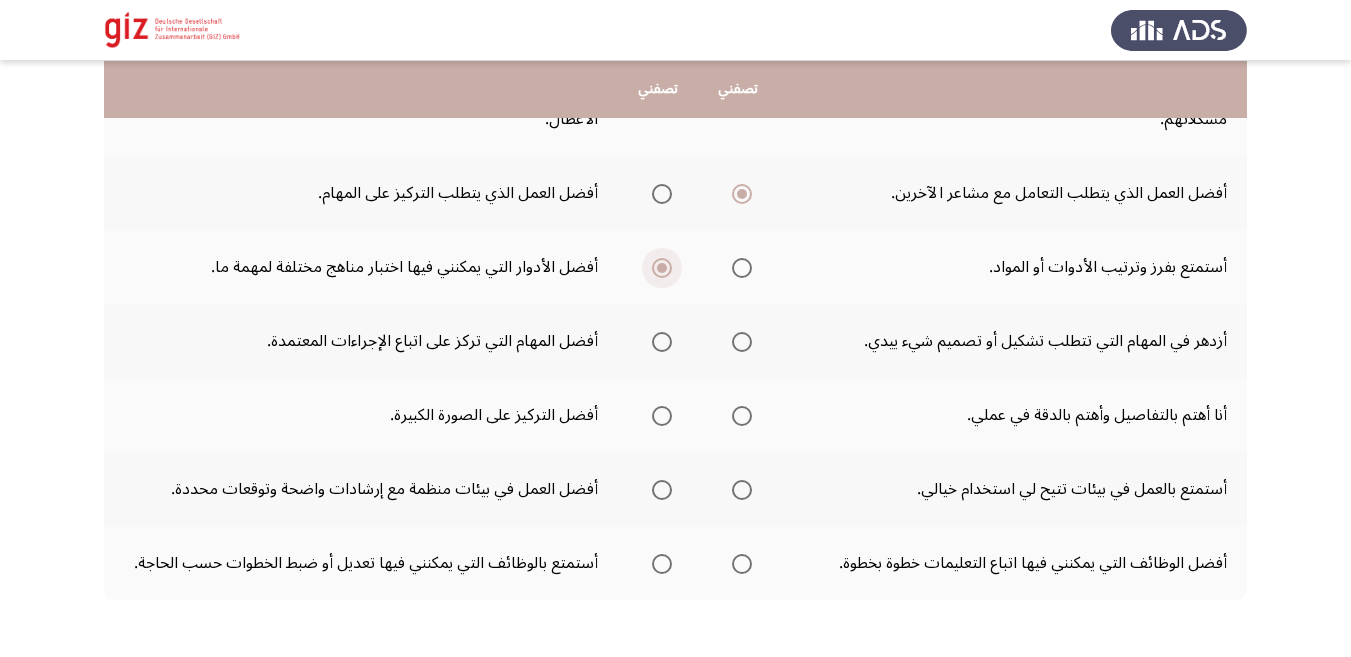 click at bounding box center [662, 268] 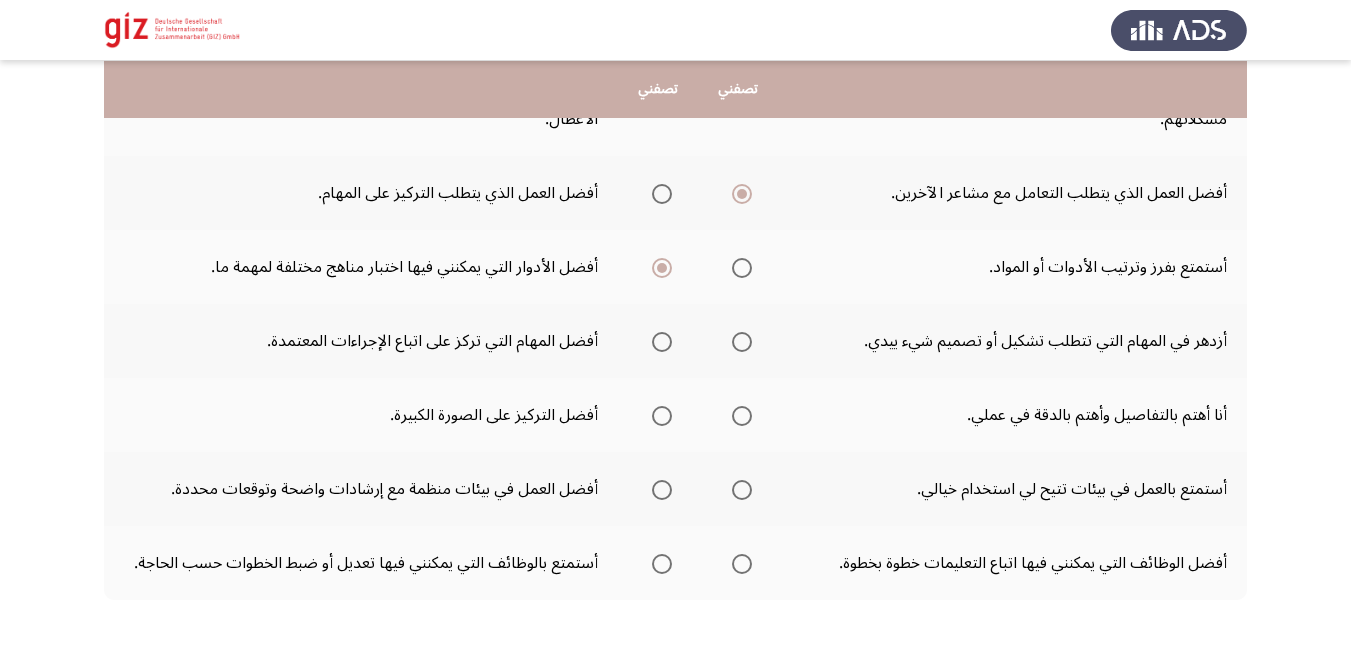 click at bounding box center [662, 342] 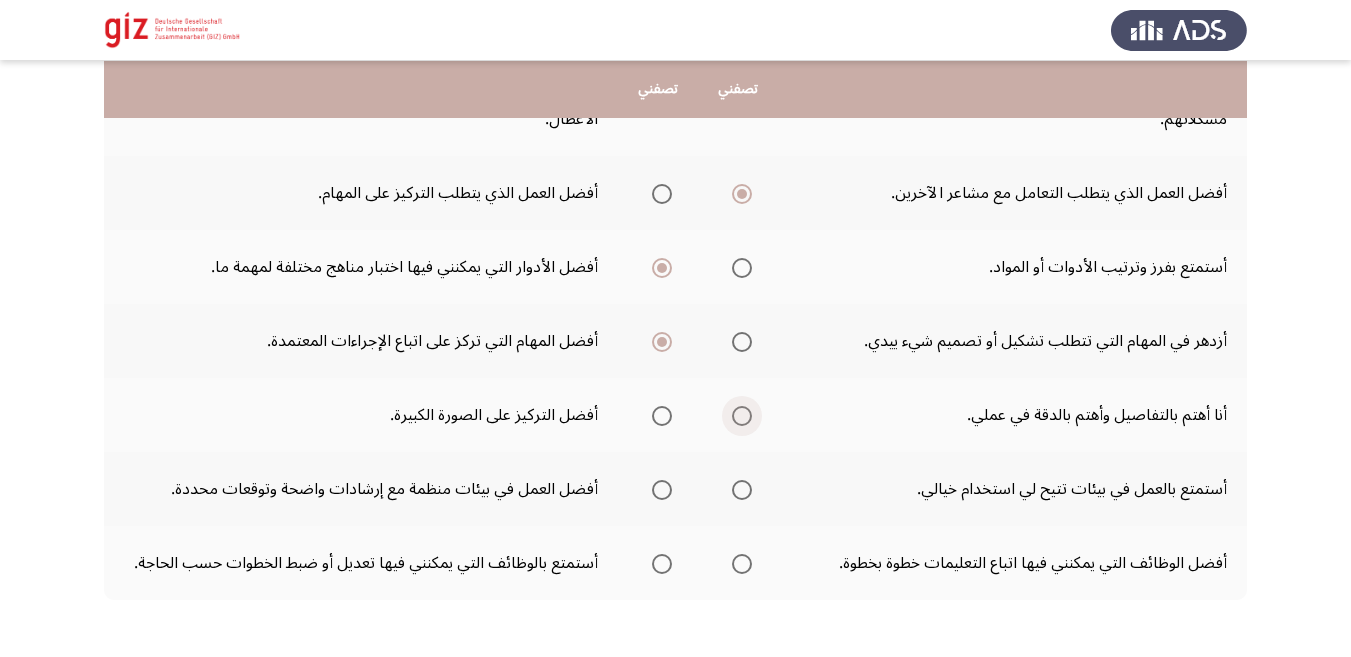 click at bounding box center (742, 416) 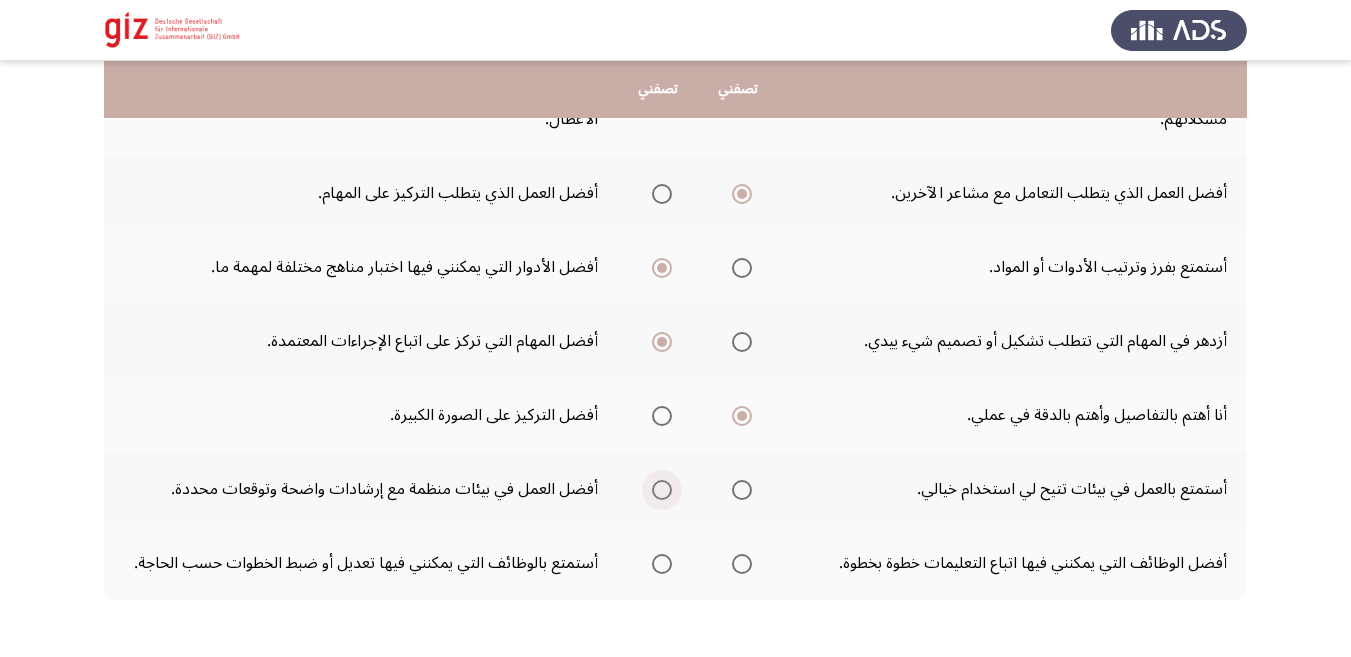 click at bounding box center [662, 490] 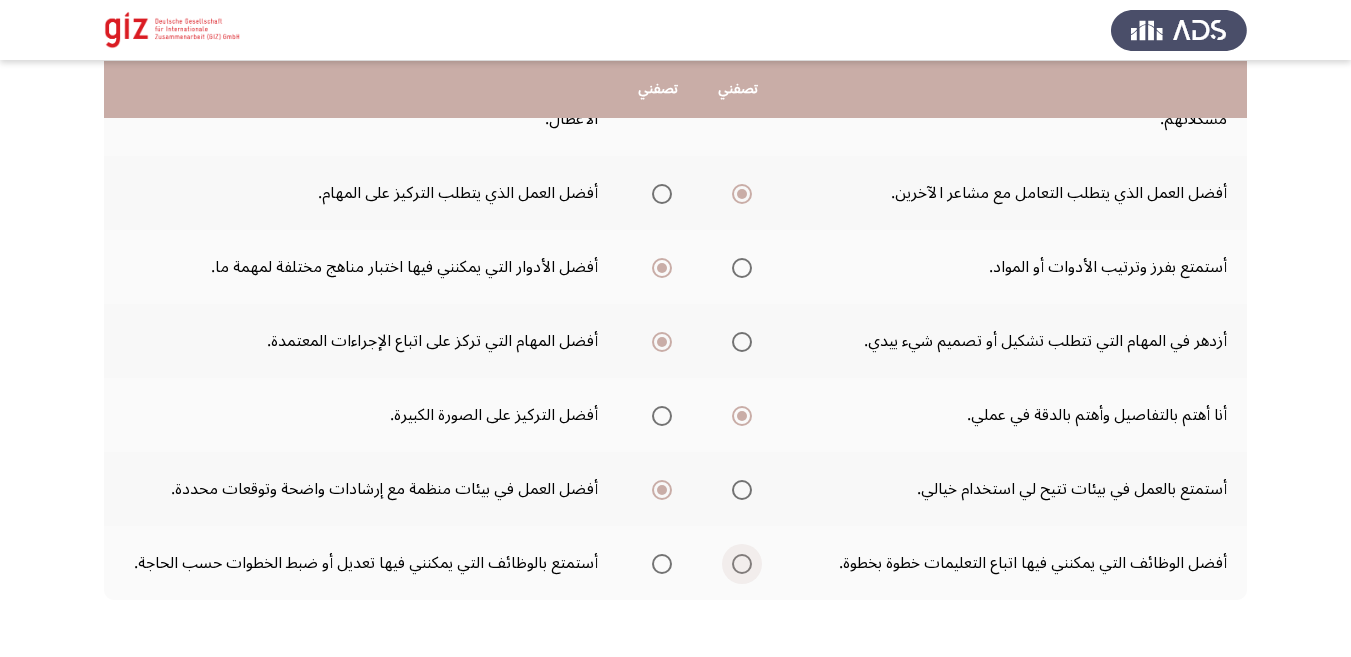 click at bounding box center (742, 564) 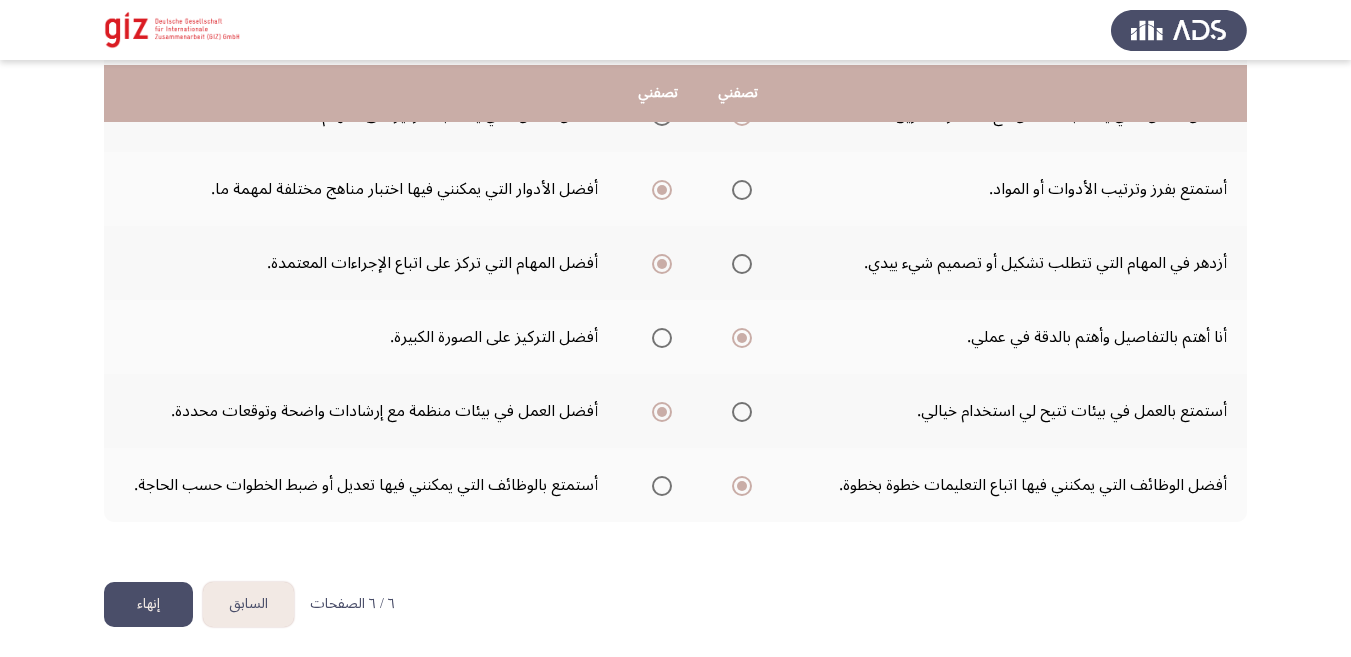 scroll, scrollTop: 654, scrollLeft: 0, axis: vertical 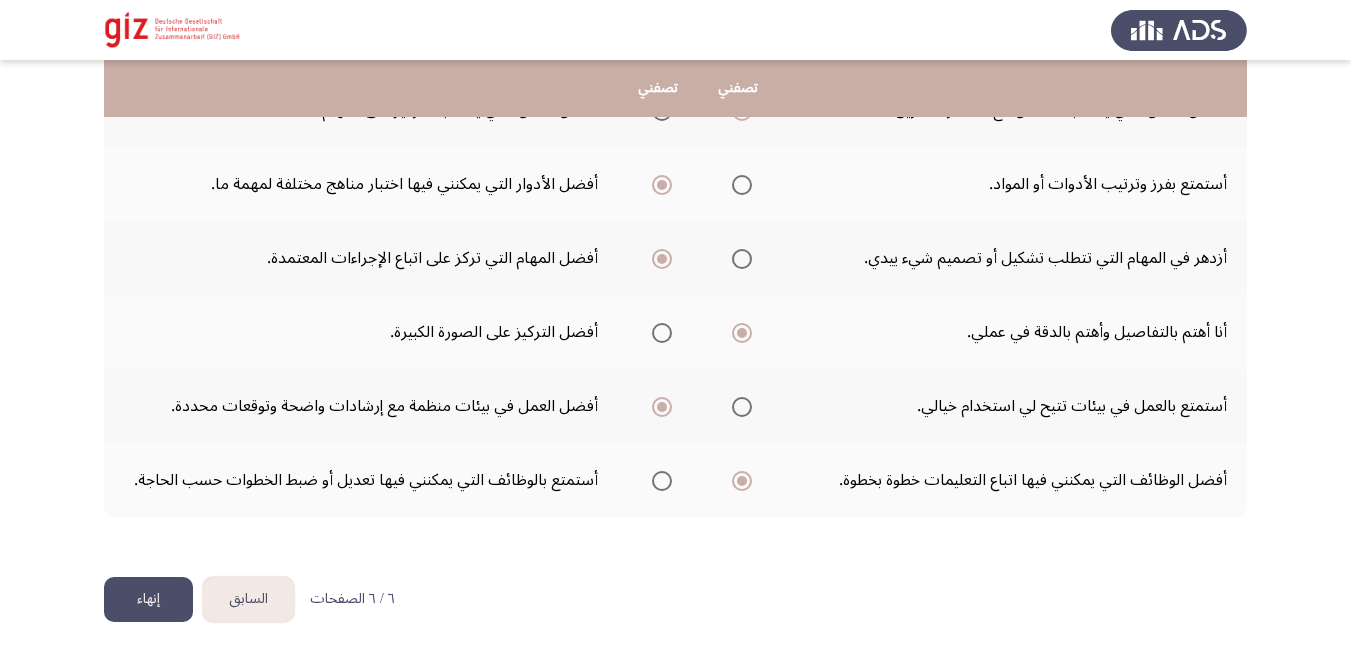 click on "إنهاء" 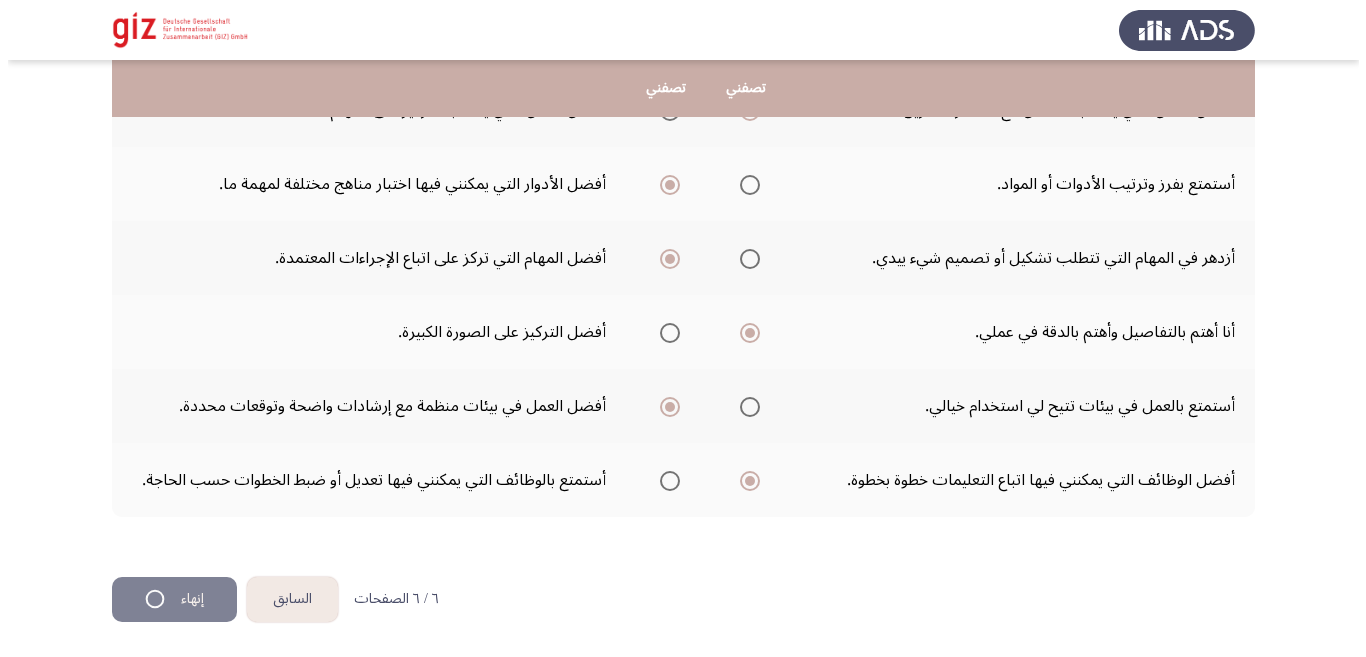 scroll, scrollTop: 0, scrollLeft: 0, axis: both 